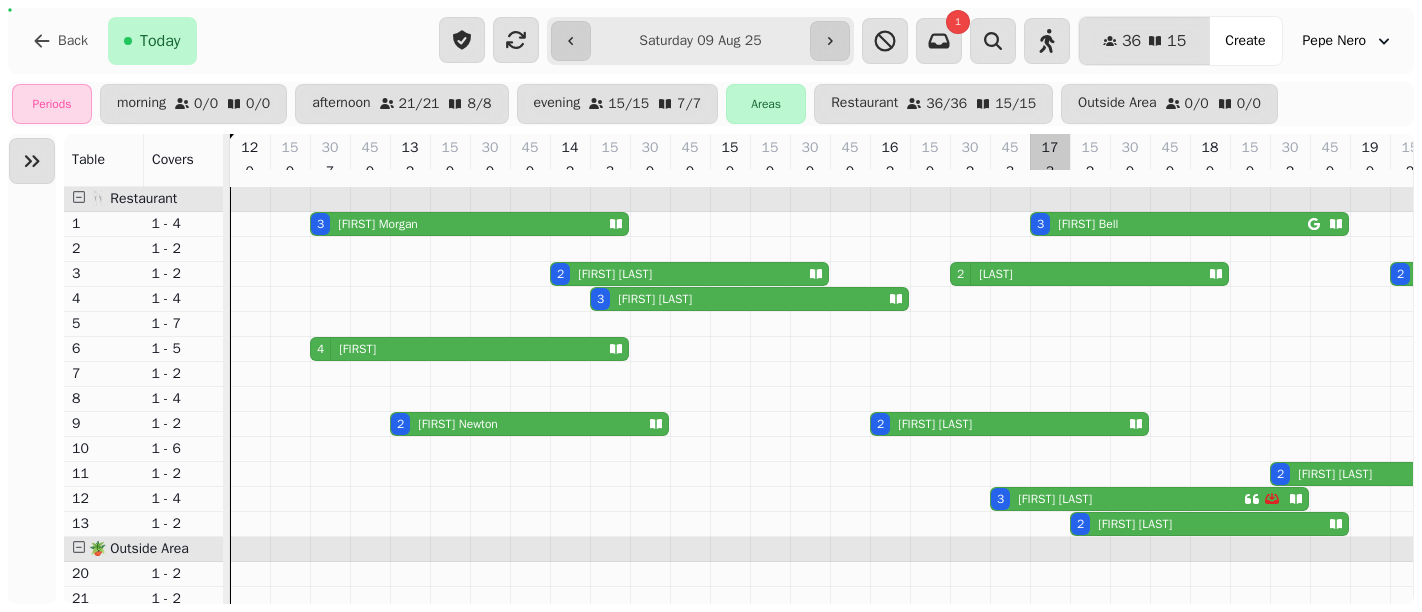 scroll, scrollTop: 0, scrollLeft: 0, axis: both 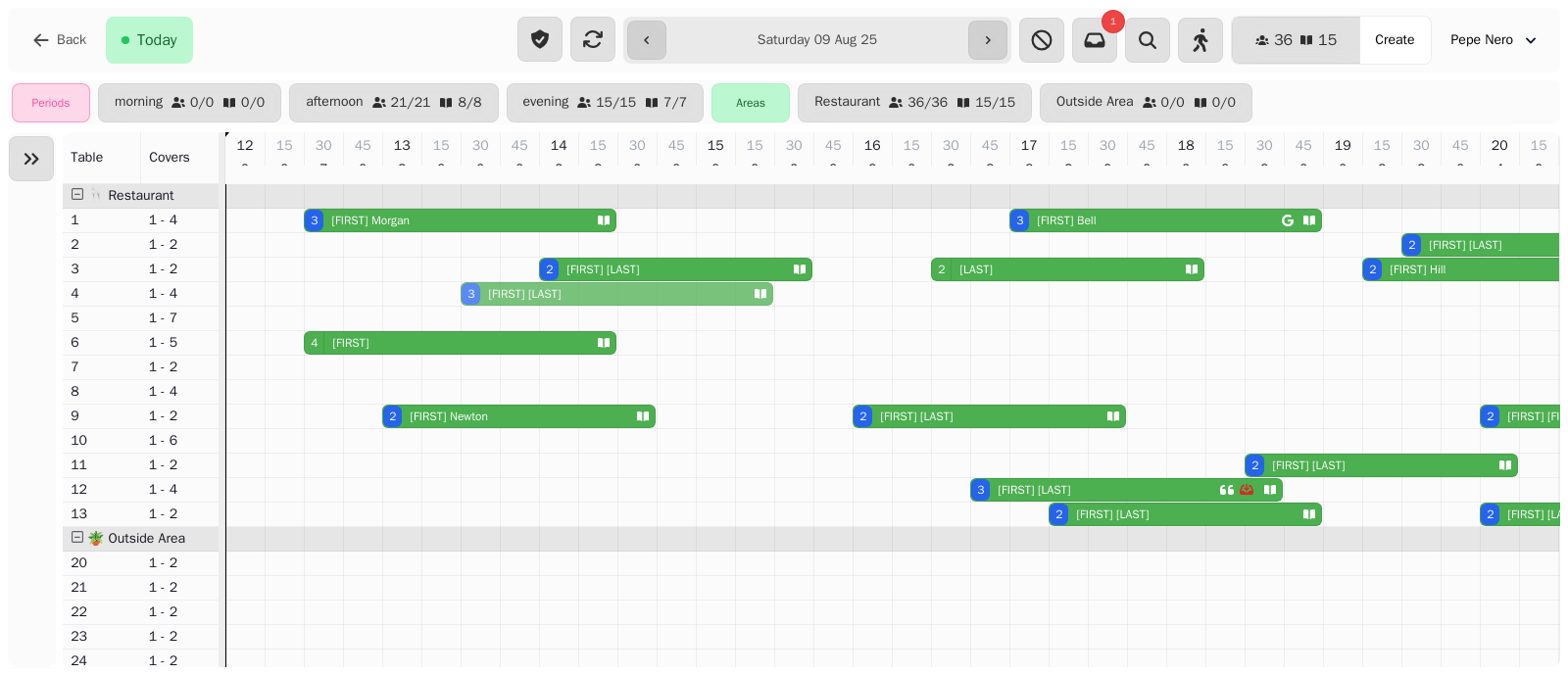 drag, startPoint x: 589, startPoint y: 300, endPoint x: 473, endPoint y: 304, distance: 116.06895 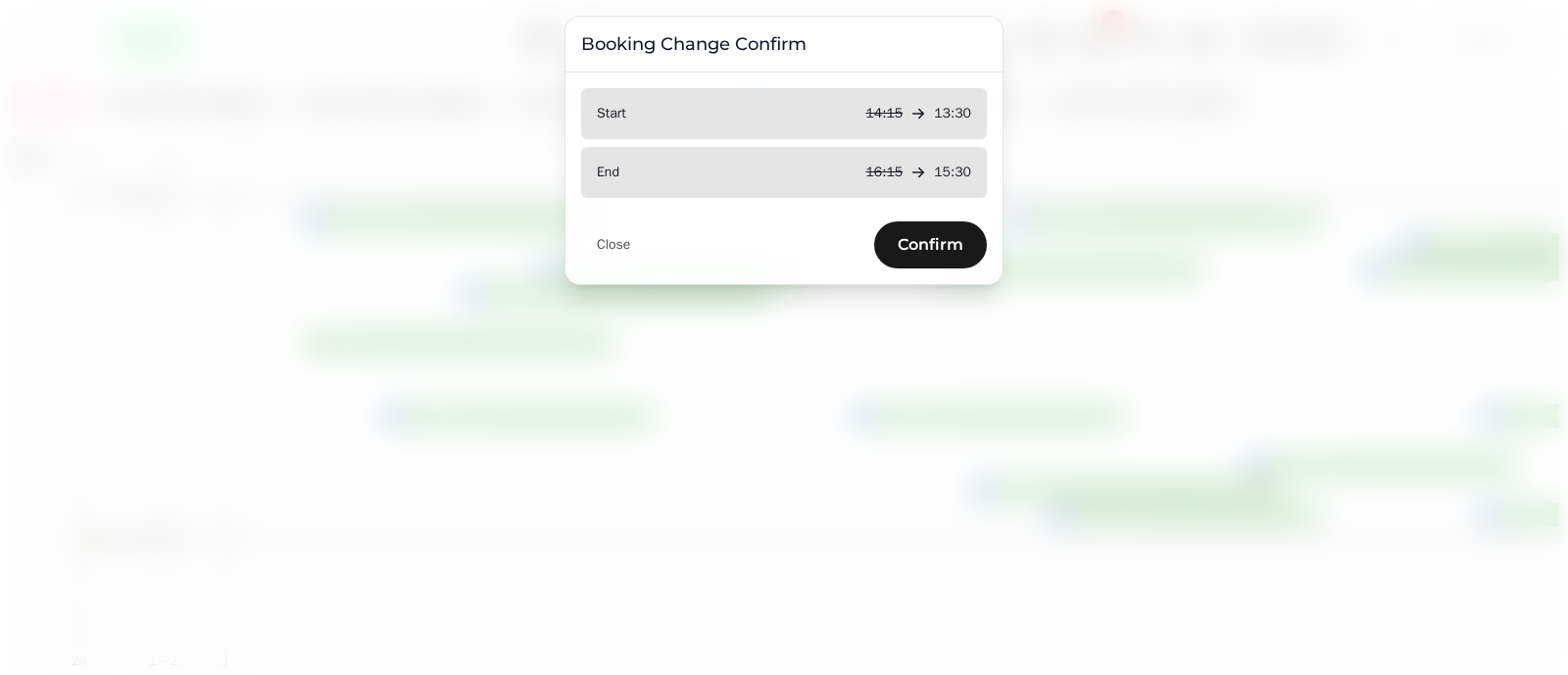 click on "Confirm" at bounding box center (930, 245) 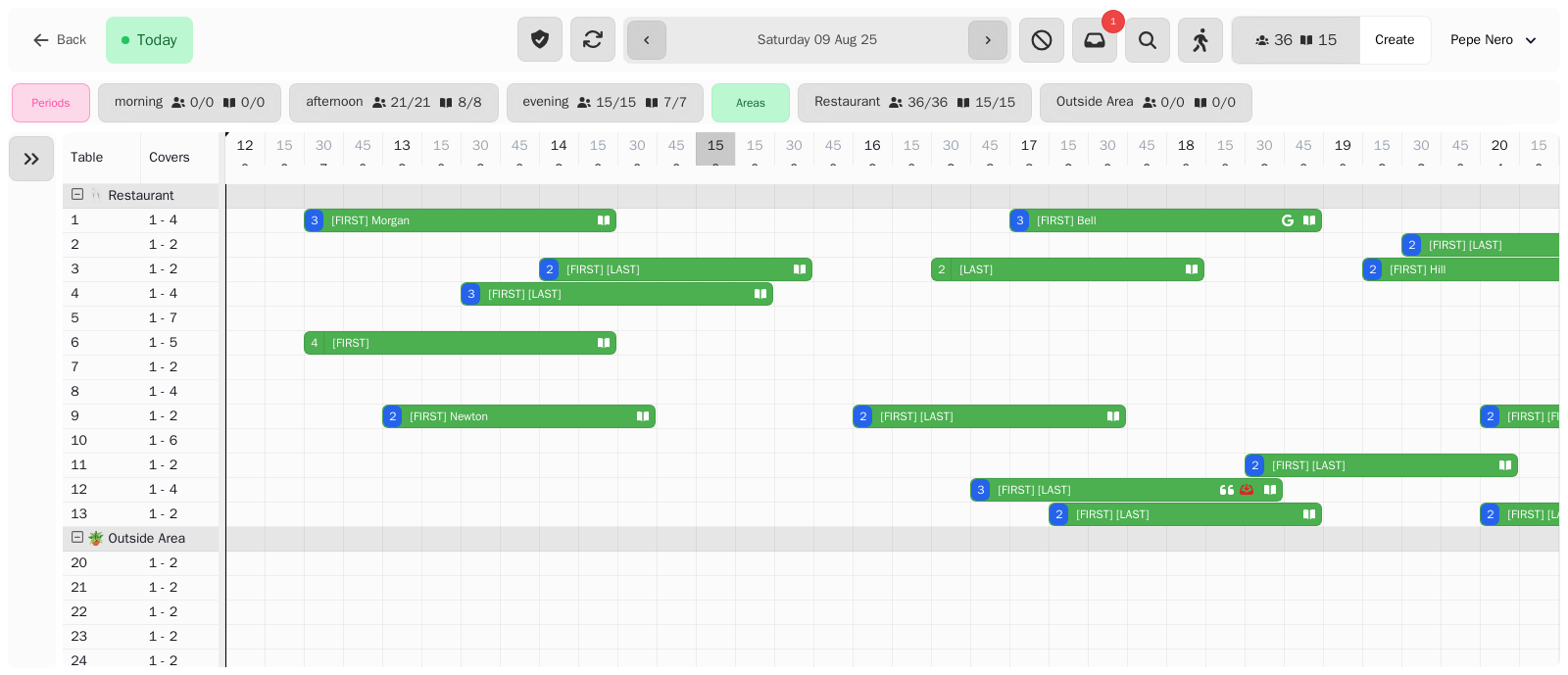 scroll, scrollTop: 0, scrollLeft: 298, axis: horizontal 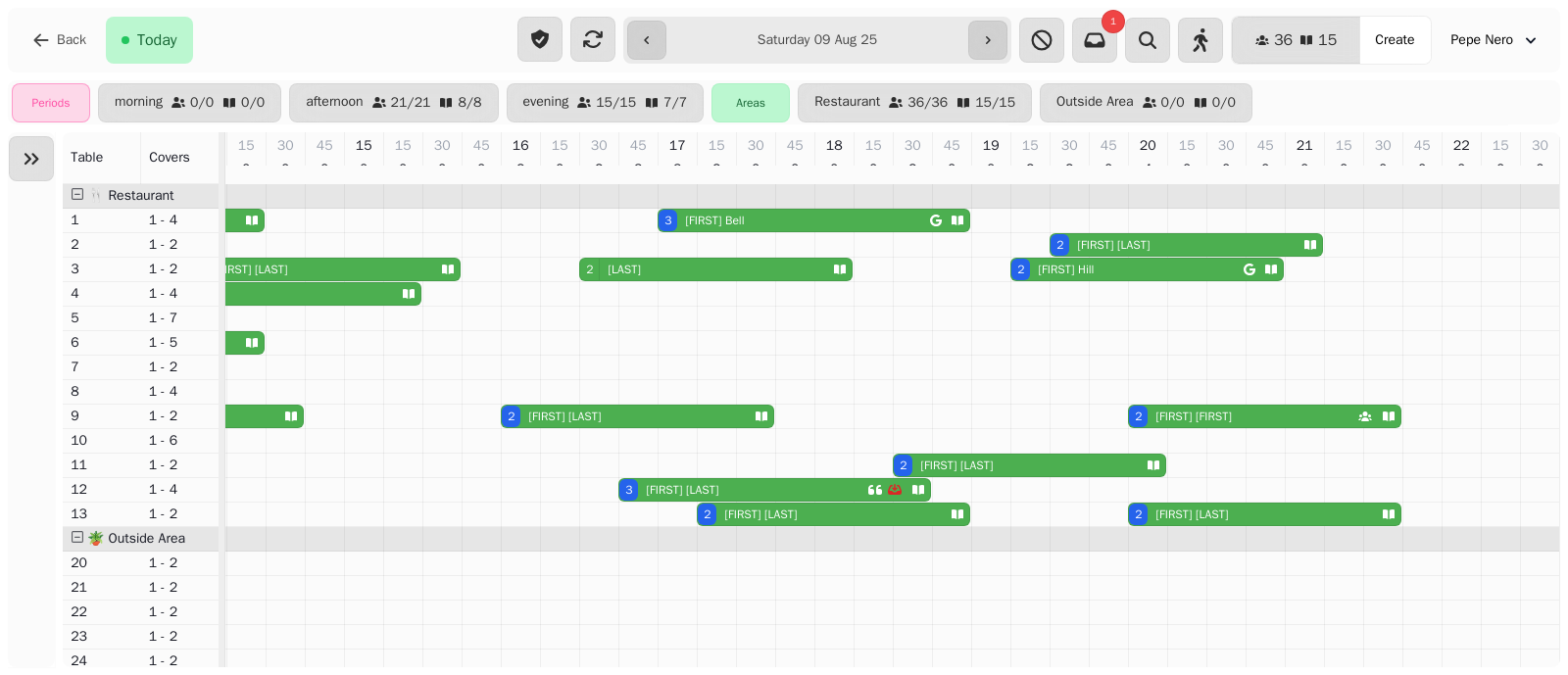 click on "[FIRST] [LAST]" at bounding box center (682, 490) 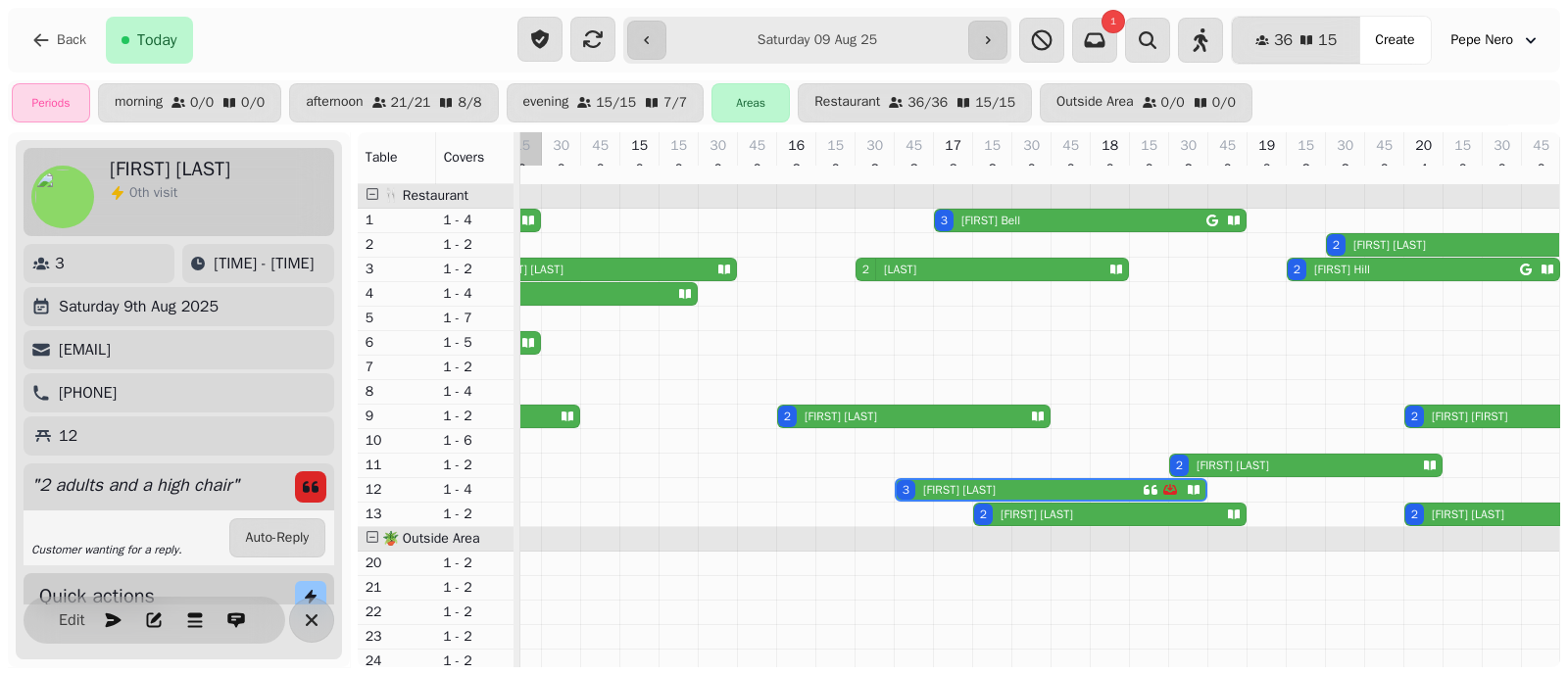 scroll, scrollTop: 0, scrollLeft: 372, axis: horizontal 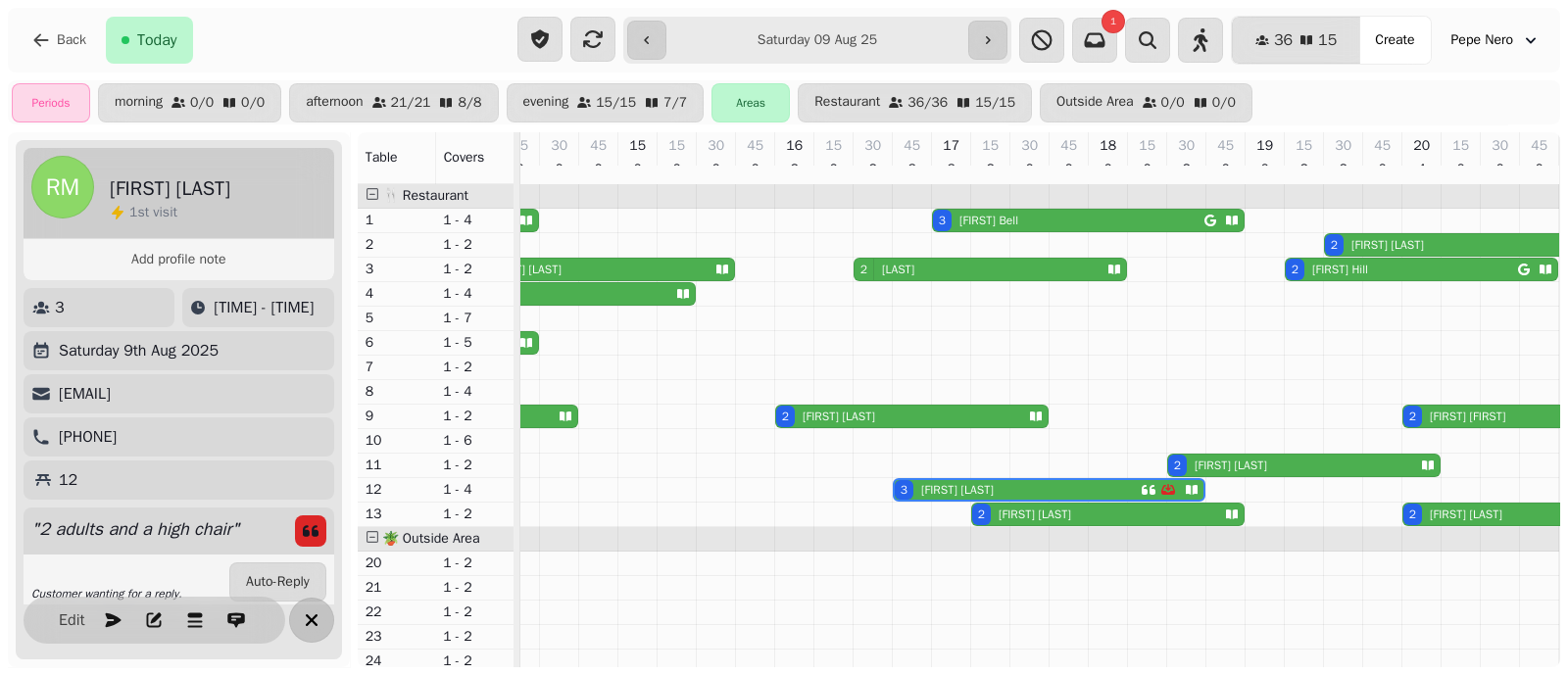 click 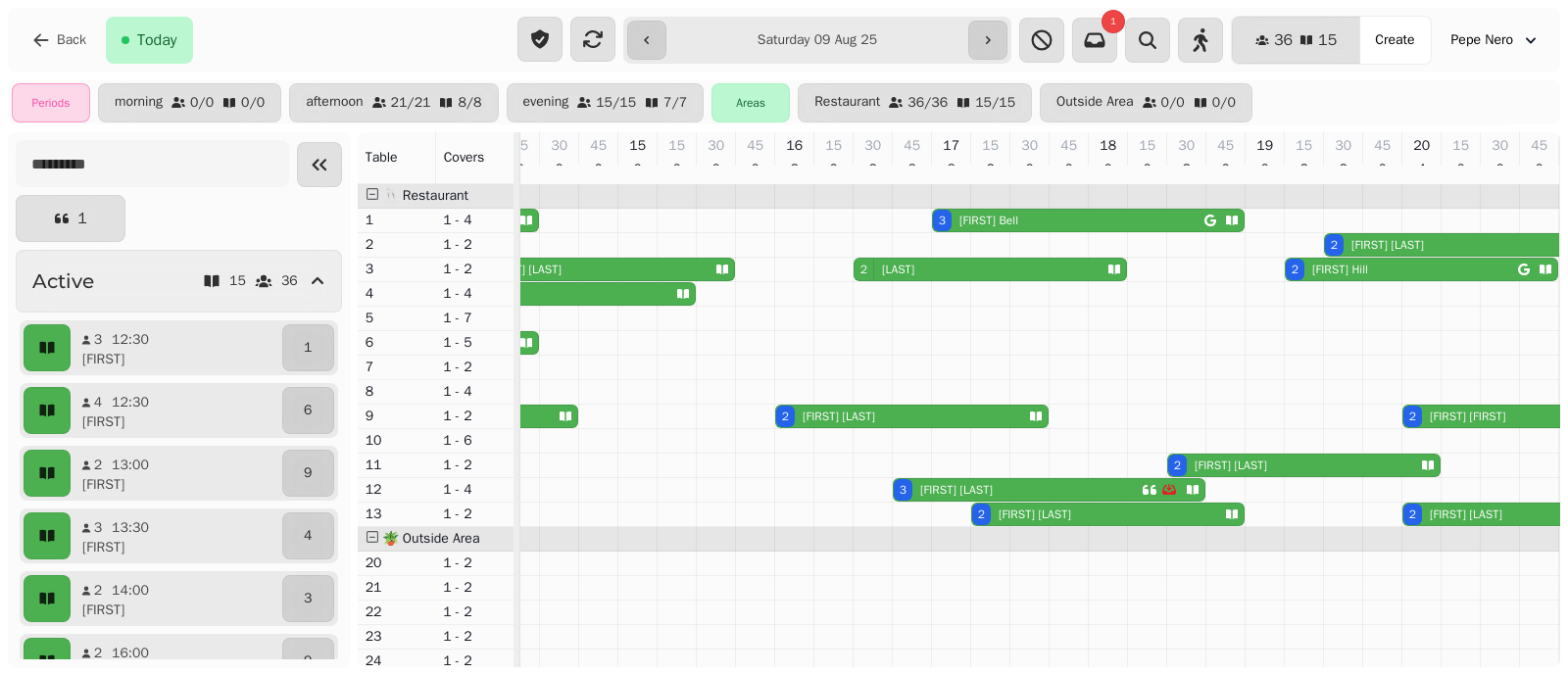 scroll, scrollTop: 0, scrollLeft: 0, axis: both 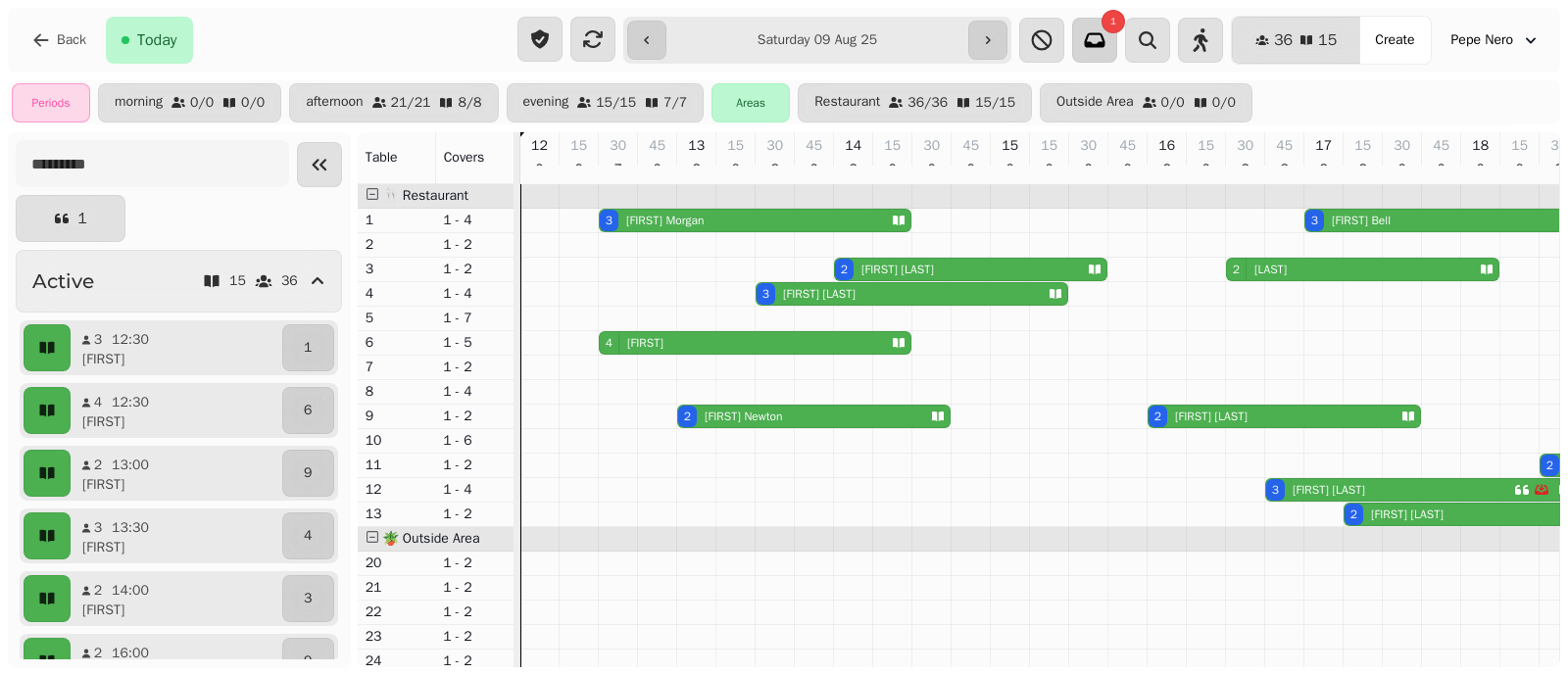 click at bounding box center (1095, 40) 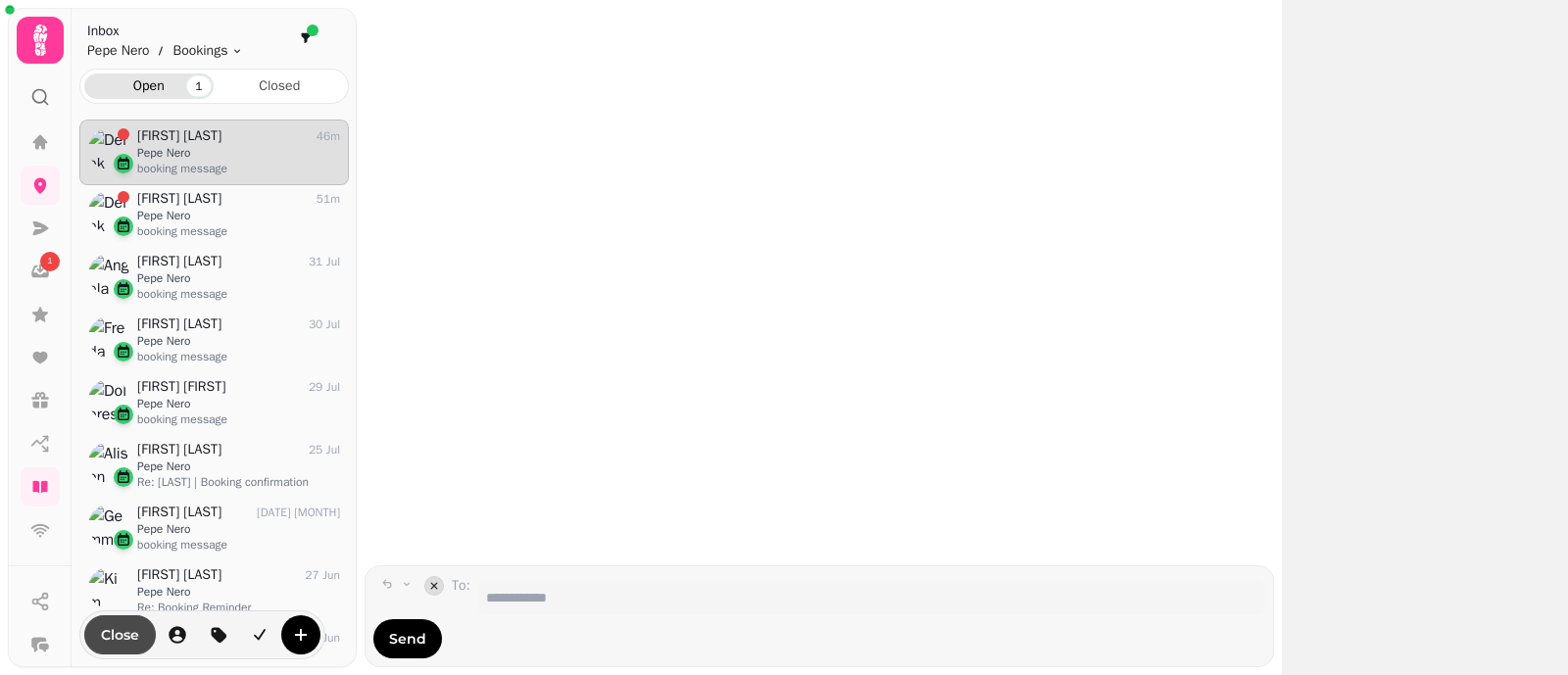 scroll, scrollTop: 20, scrollLeft: 20, axis: both 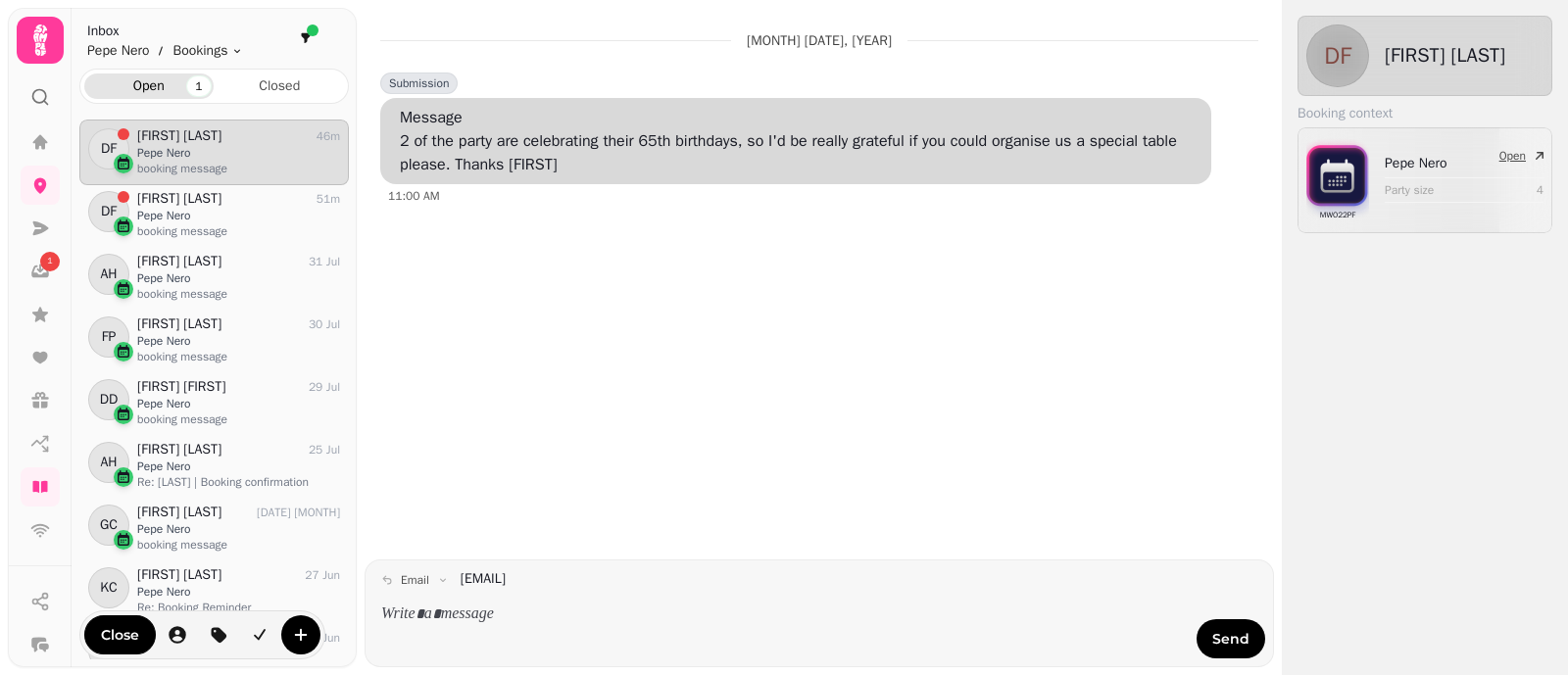 click on "Pepe Nero" at bounding box center [1440, 164] 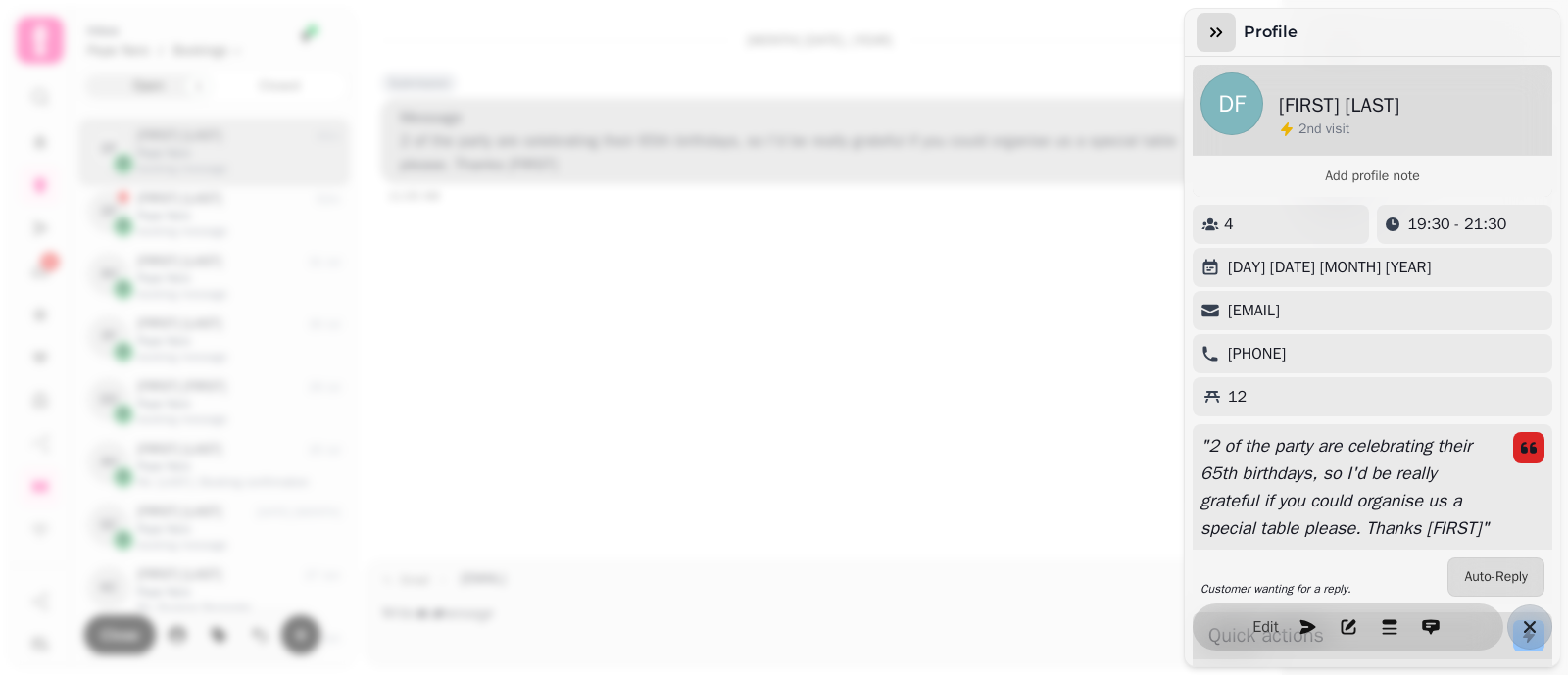 click at bounding box center [1216, 32] 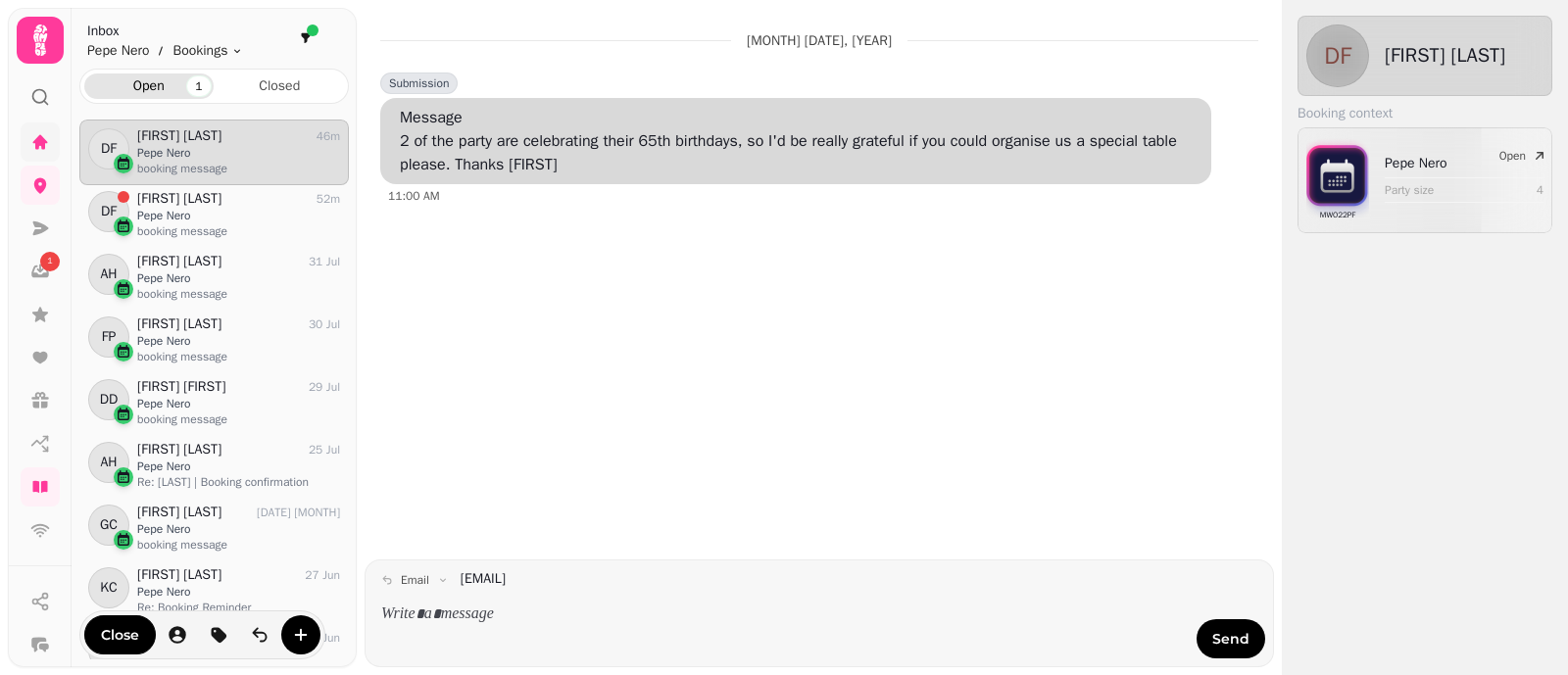 click at bounding box center [40, 142] 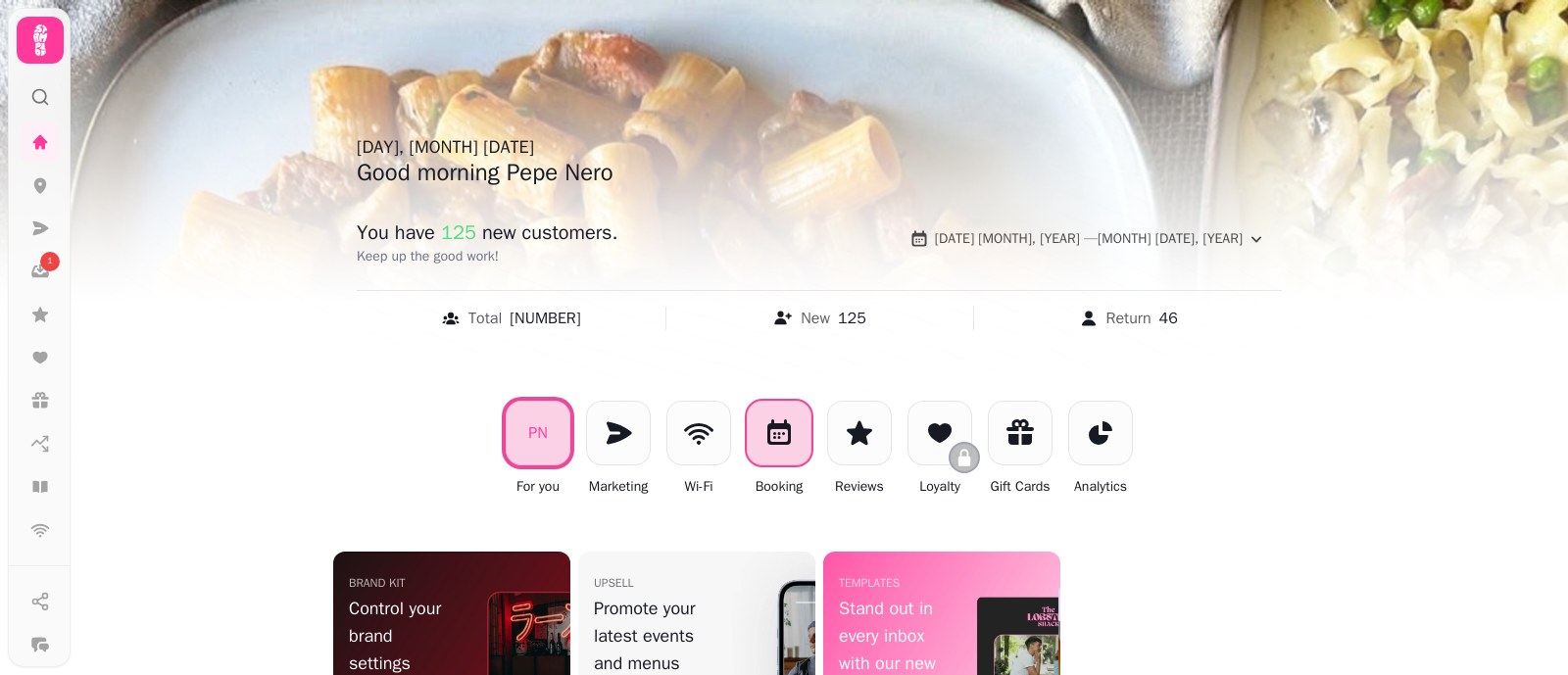click 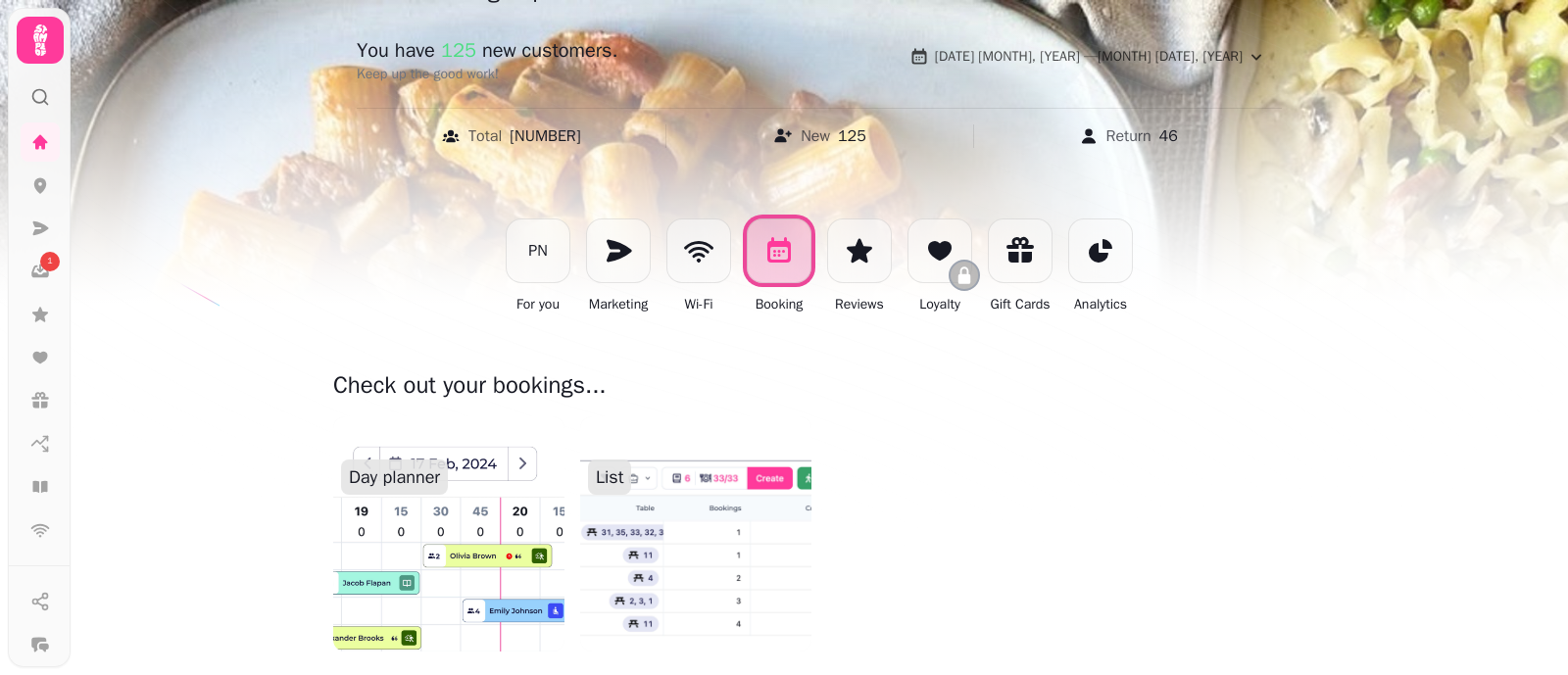 click at bounding box center [449, 534] 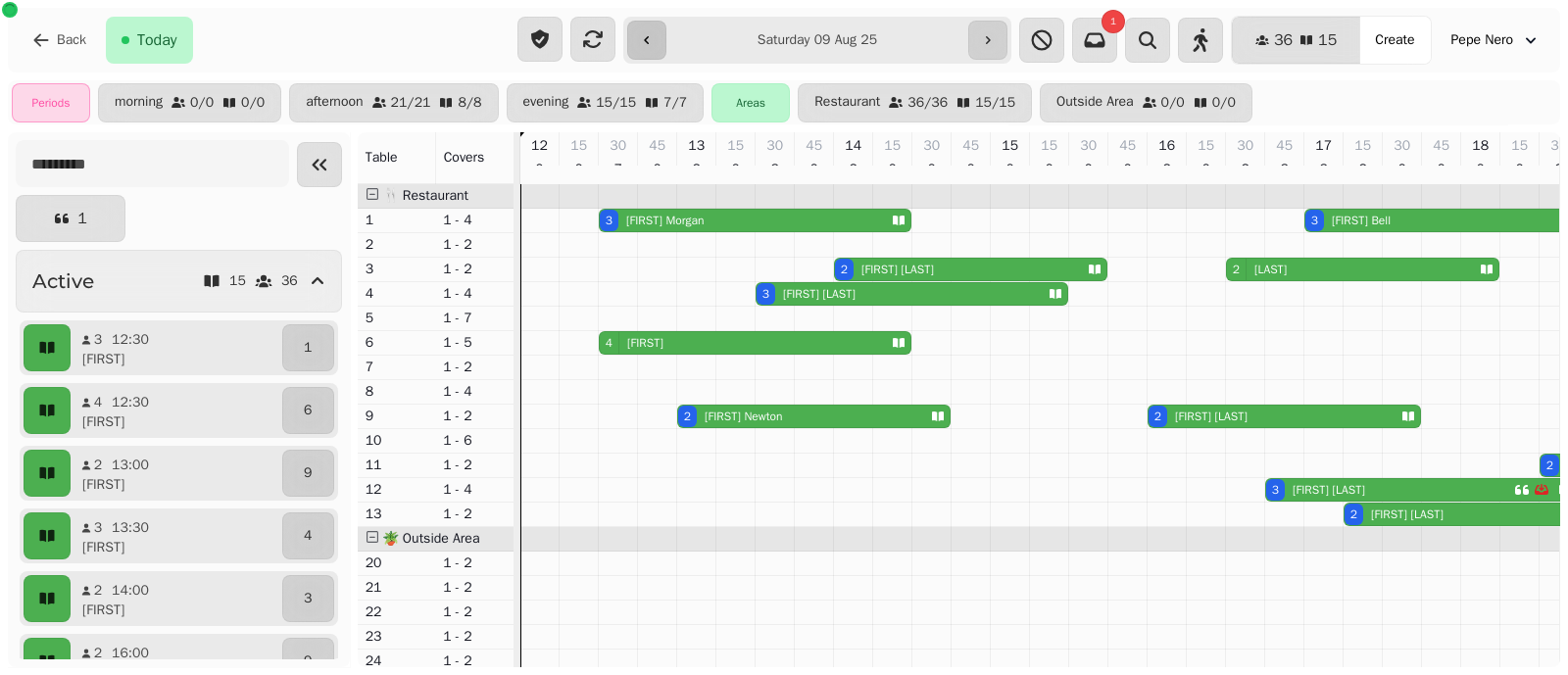 click at bounding box center (647, 40) 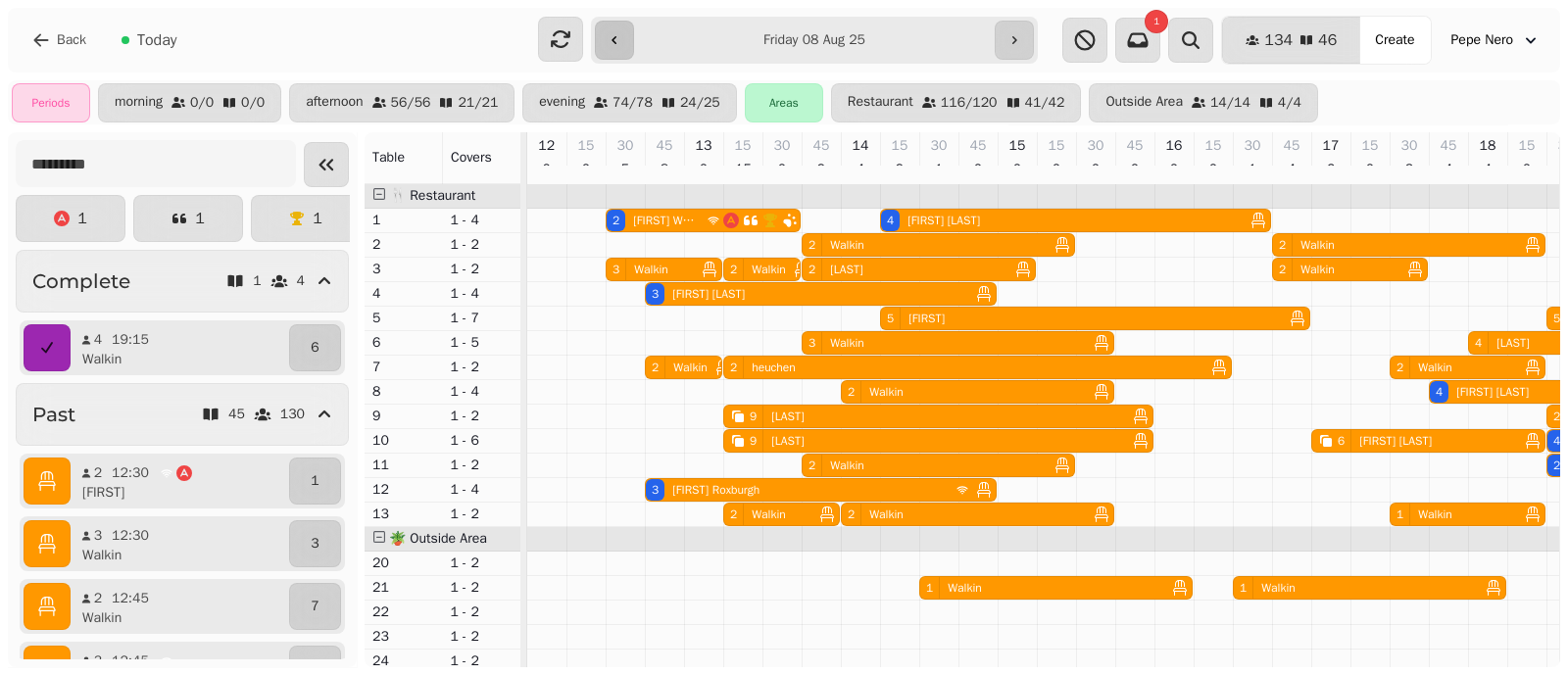 click at bounding box center [614, 40] 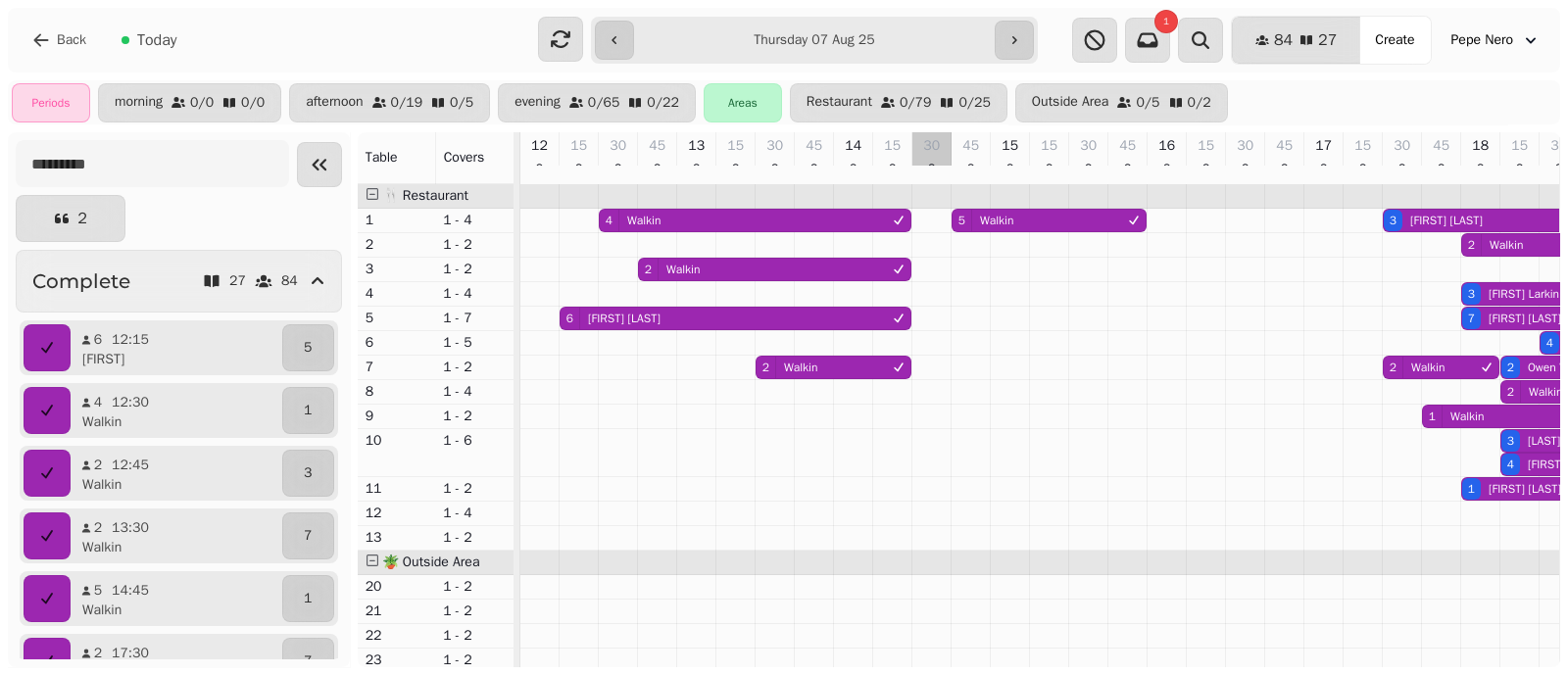 scroll, scrollTop: 0, scrollLeft: 516, axis: horizontal 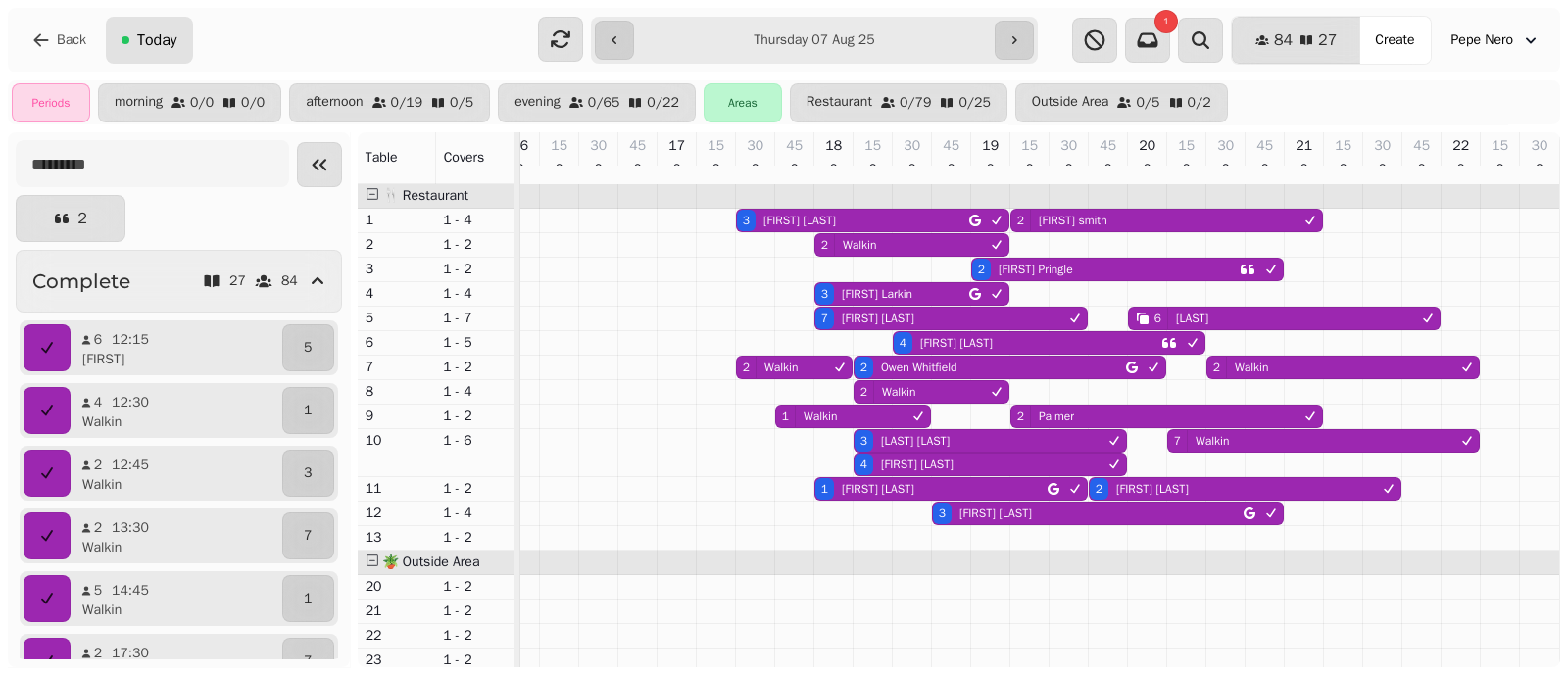 click on "Today" at bounding box center (149, 40) 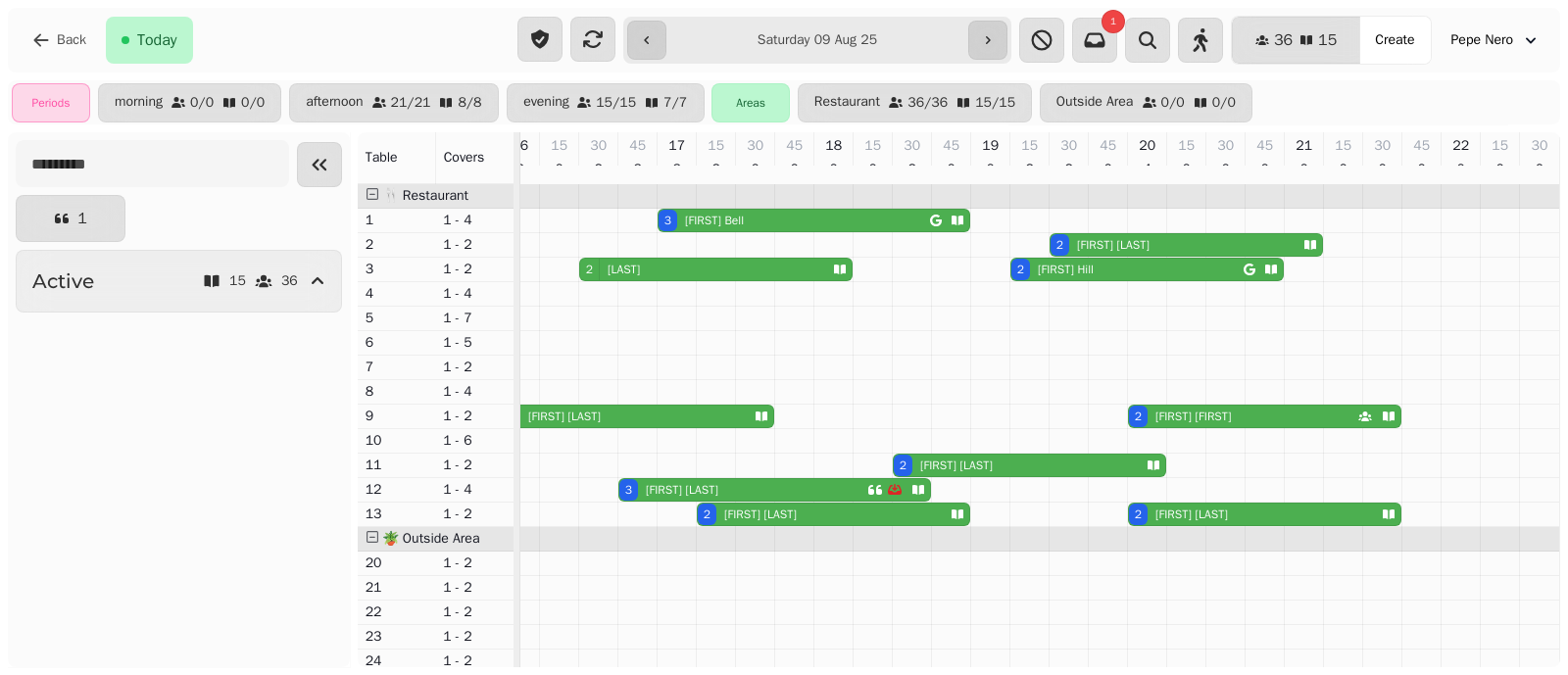 type on "**********" 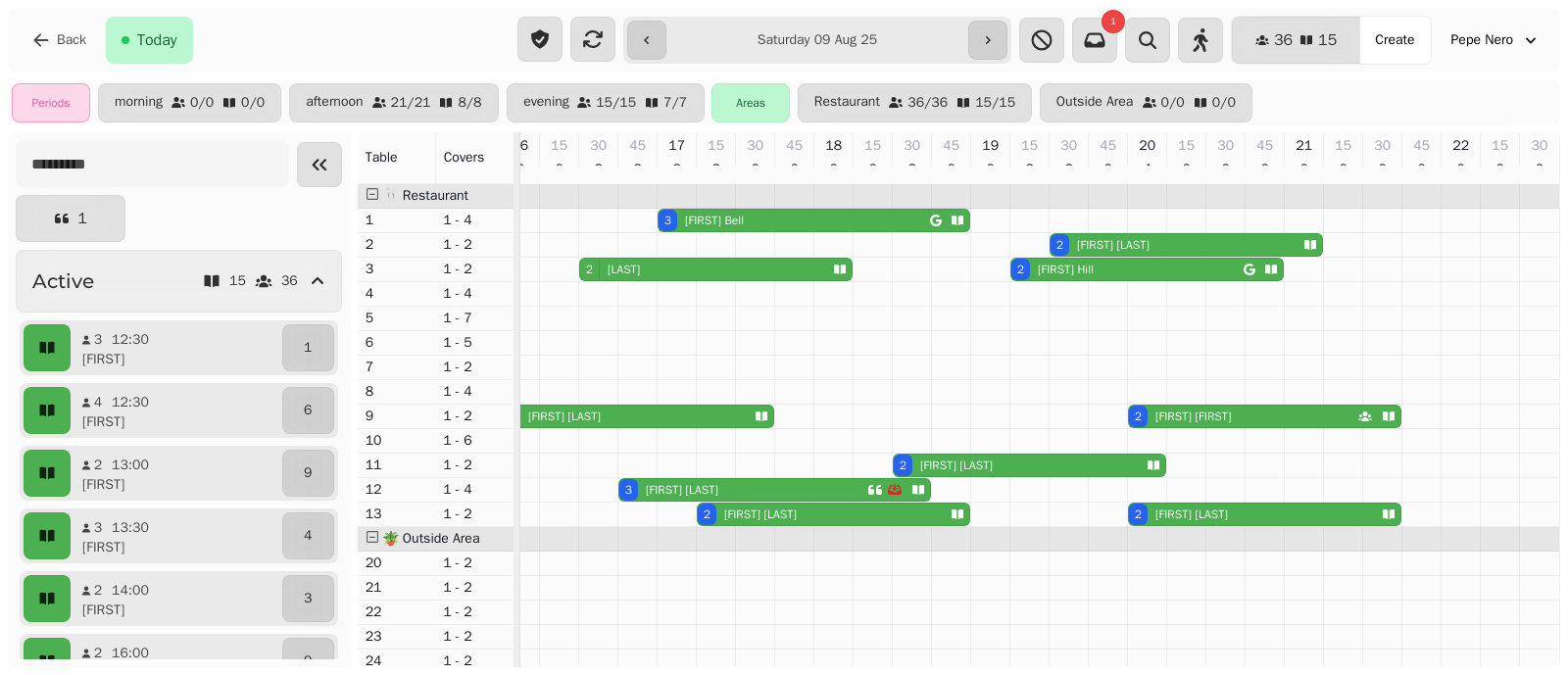 scroll, scrollTop: 0, scrollLeft: 0, axis: both 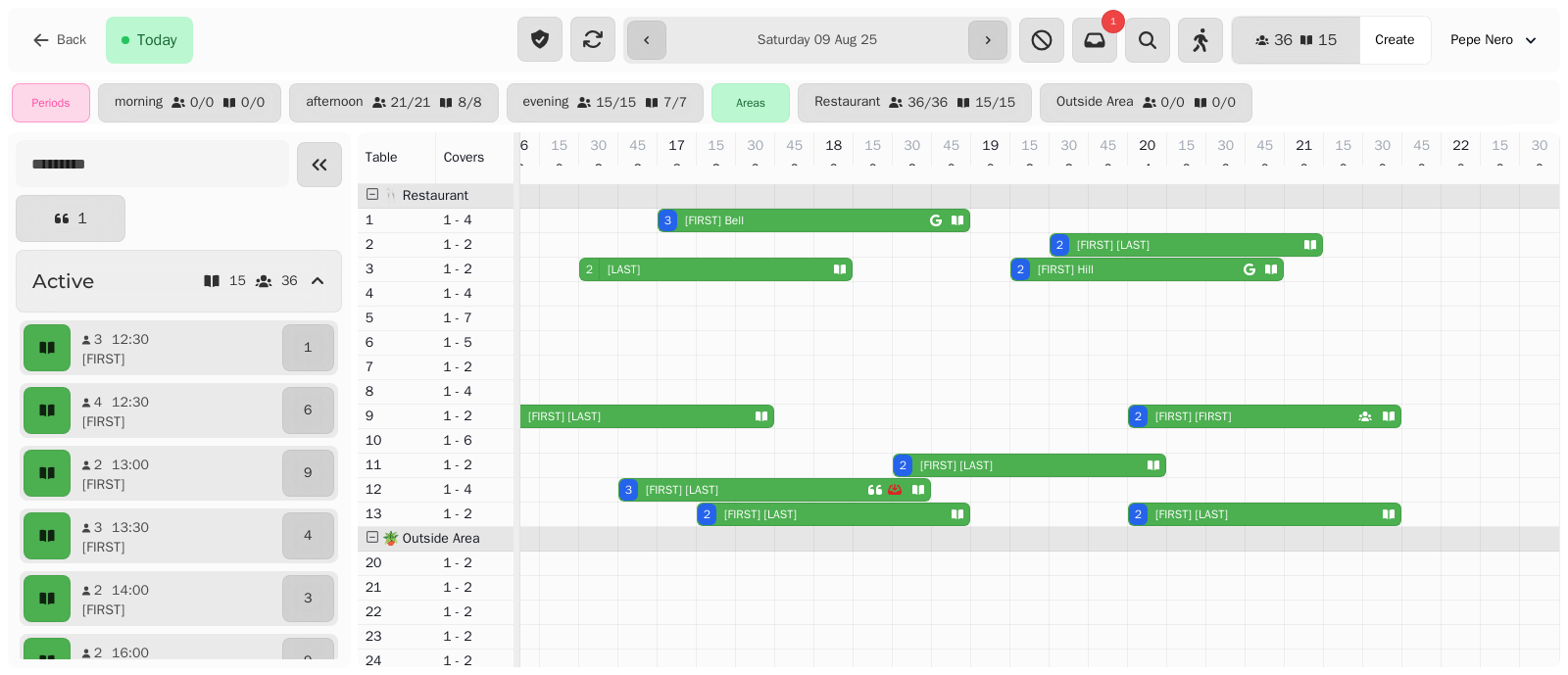 click on "Rebecca   Maxwell" at bounding box center (678, 490) 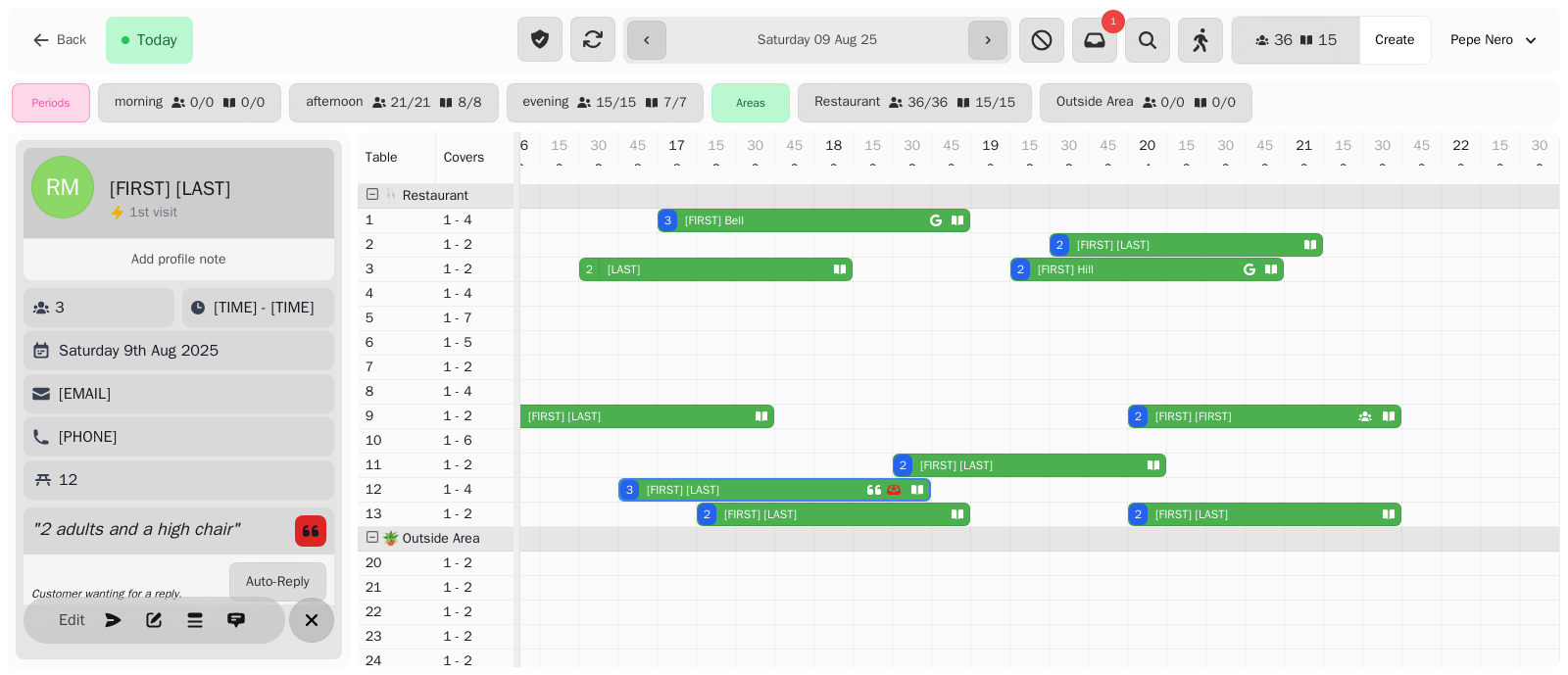 click at bounding box center (312, 620) 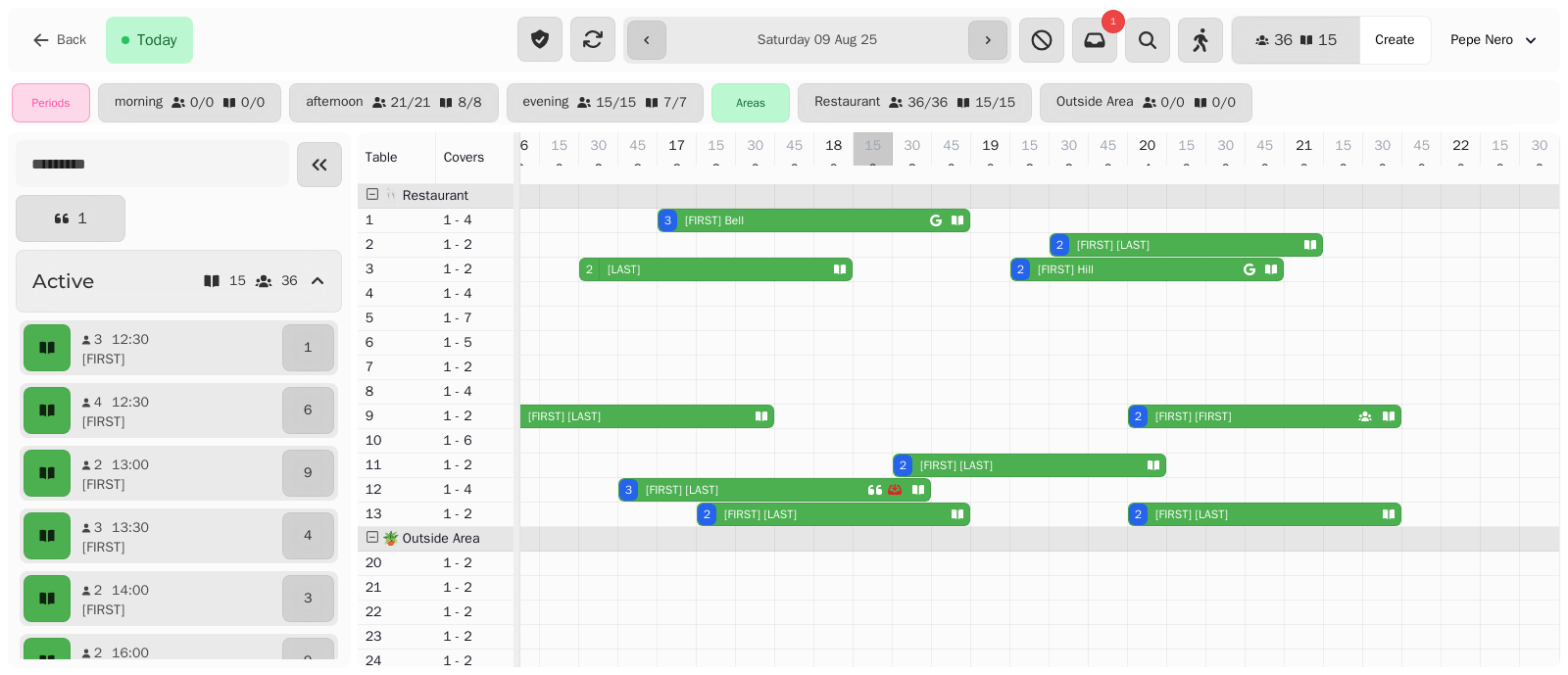 scroll, scrollTop: 0, scrollLeft: 497, axis: horizontal 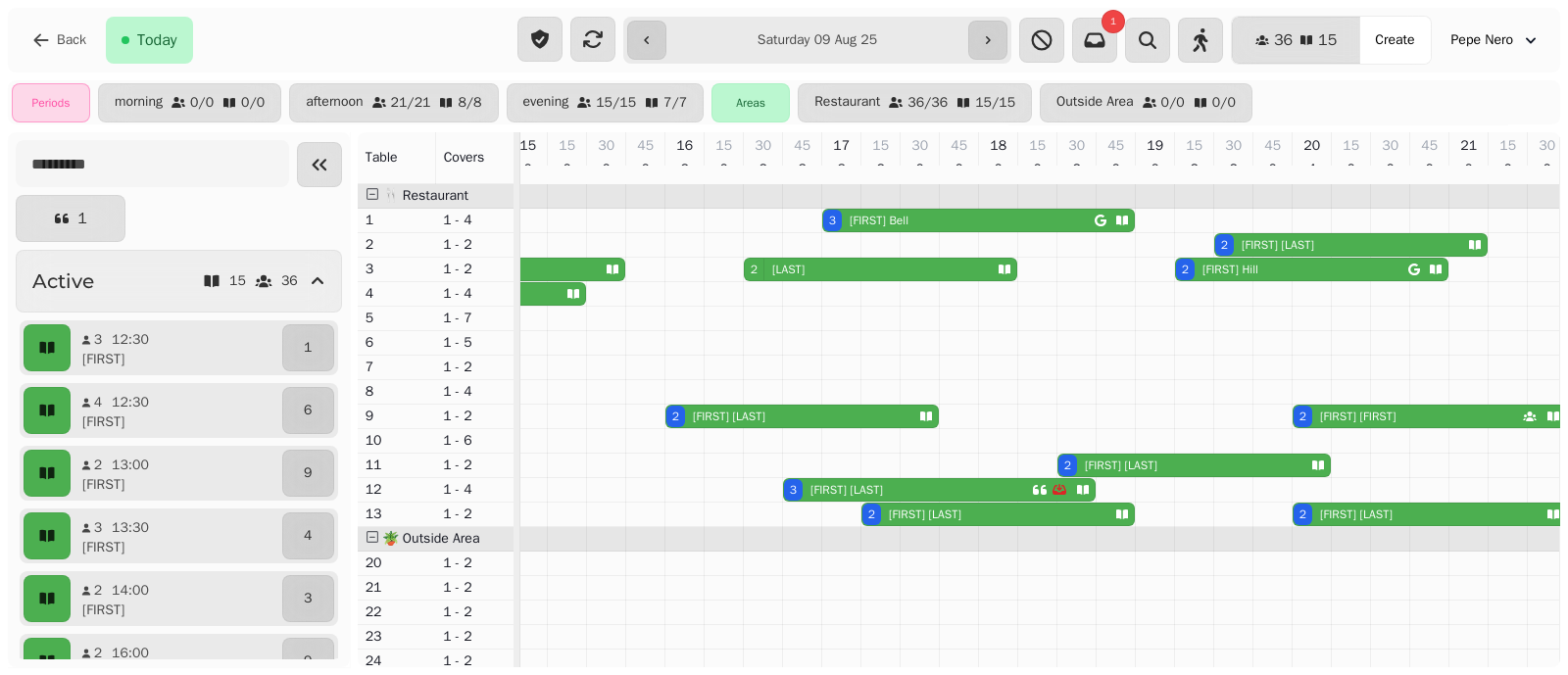click on "Richard   Hill" at bounding box center [1230, 269] 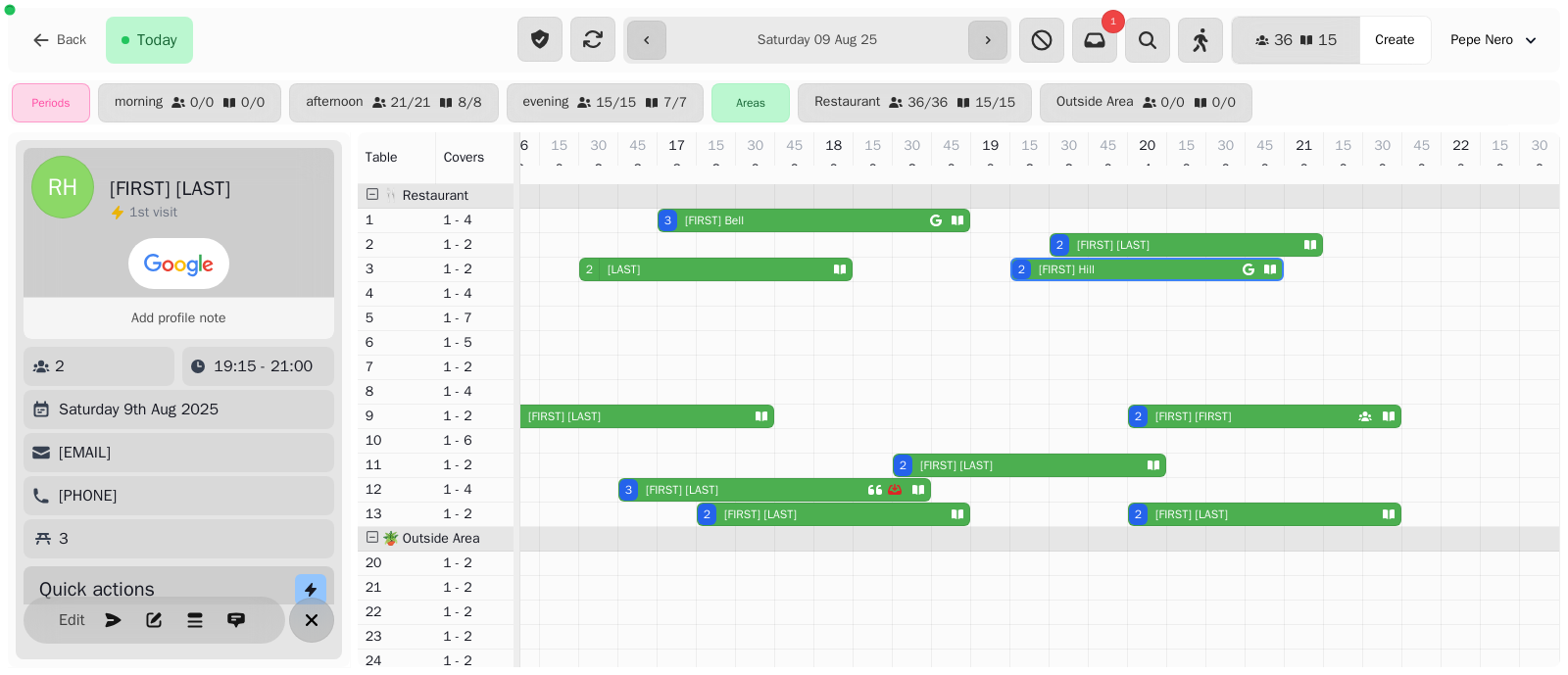 click at bounding box center [312, 620] 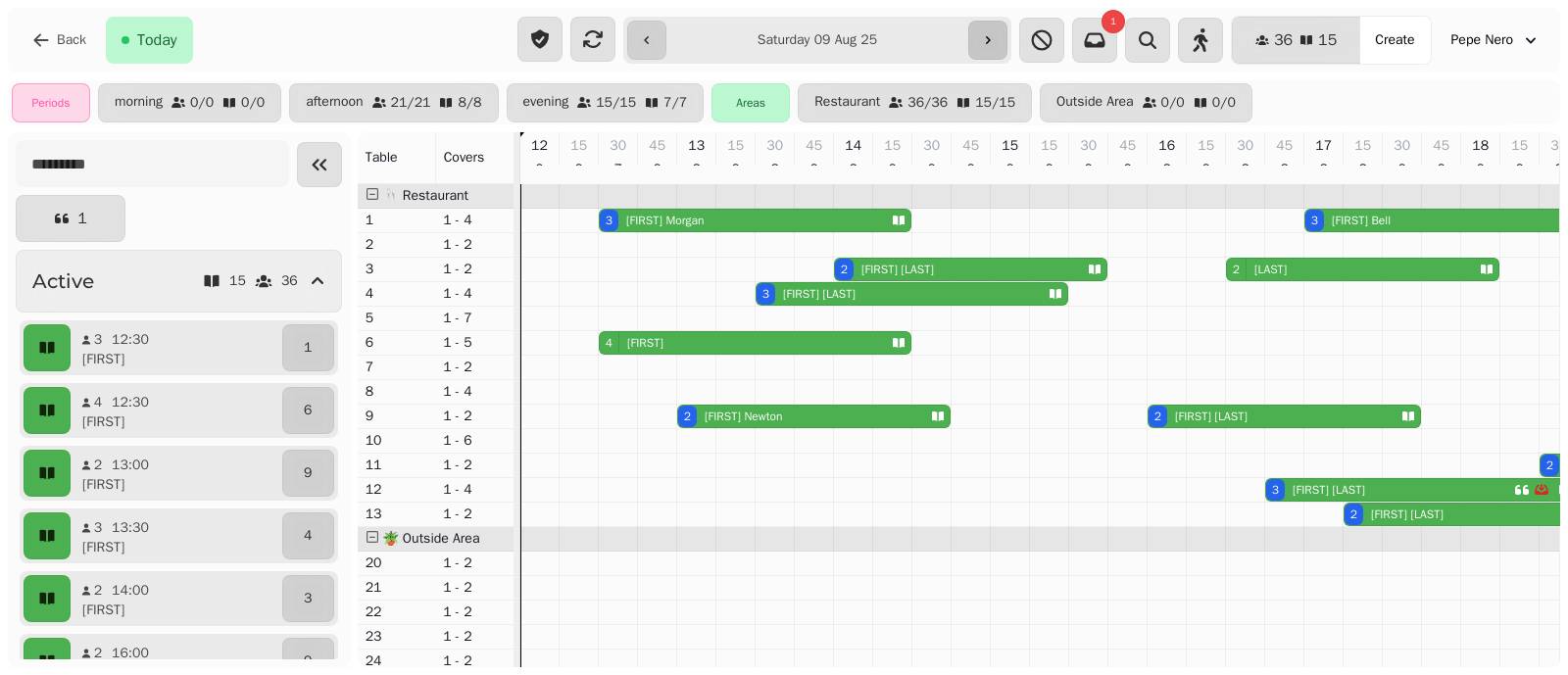 click at bounding box center [988, 40] 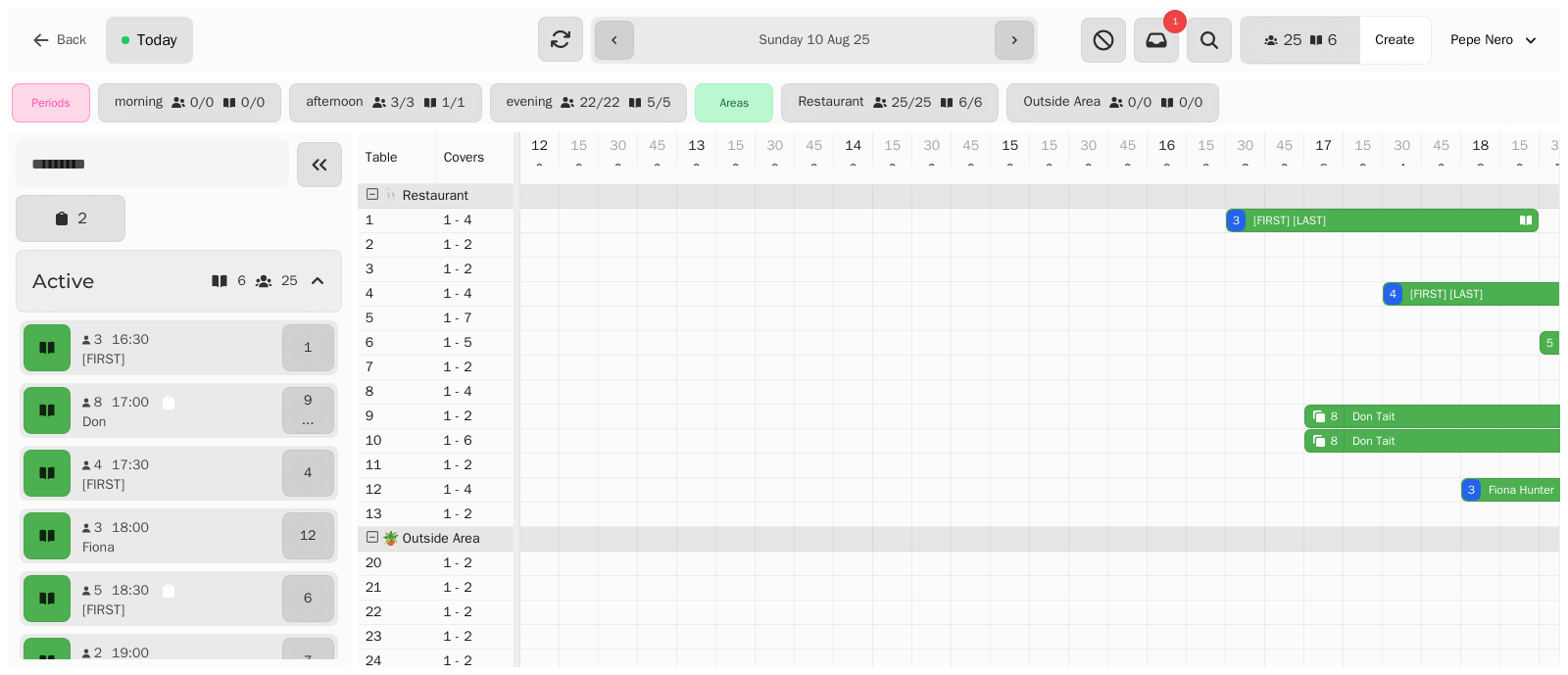 click on "Today" at bounding box center [149, 40] 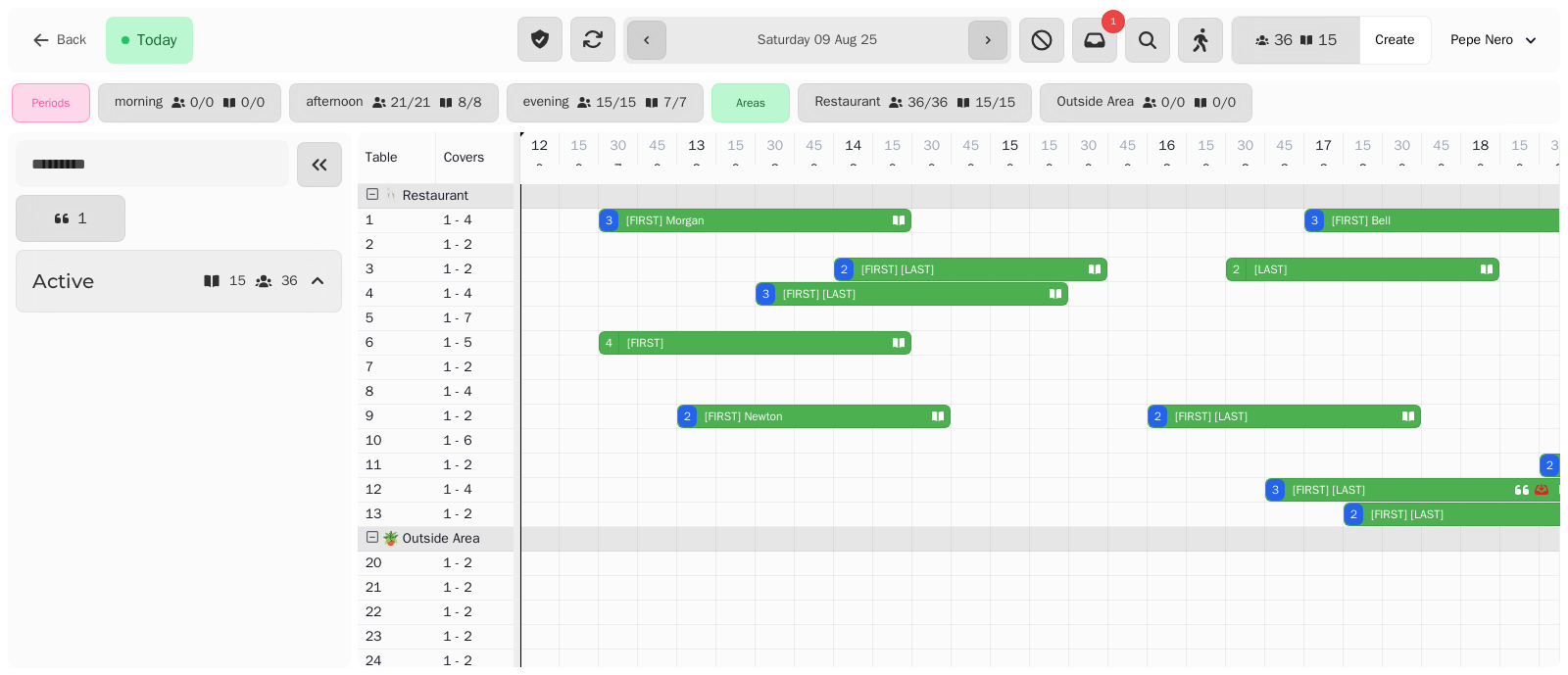type on "**********" 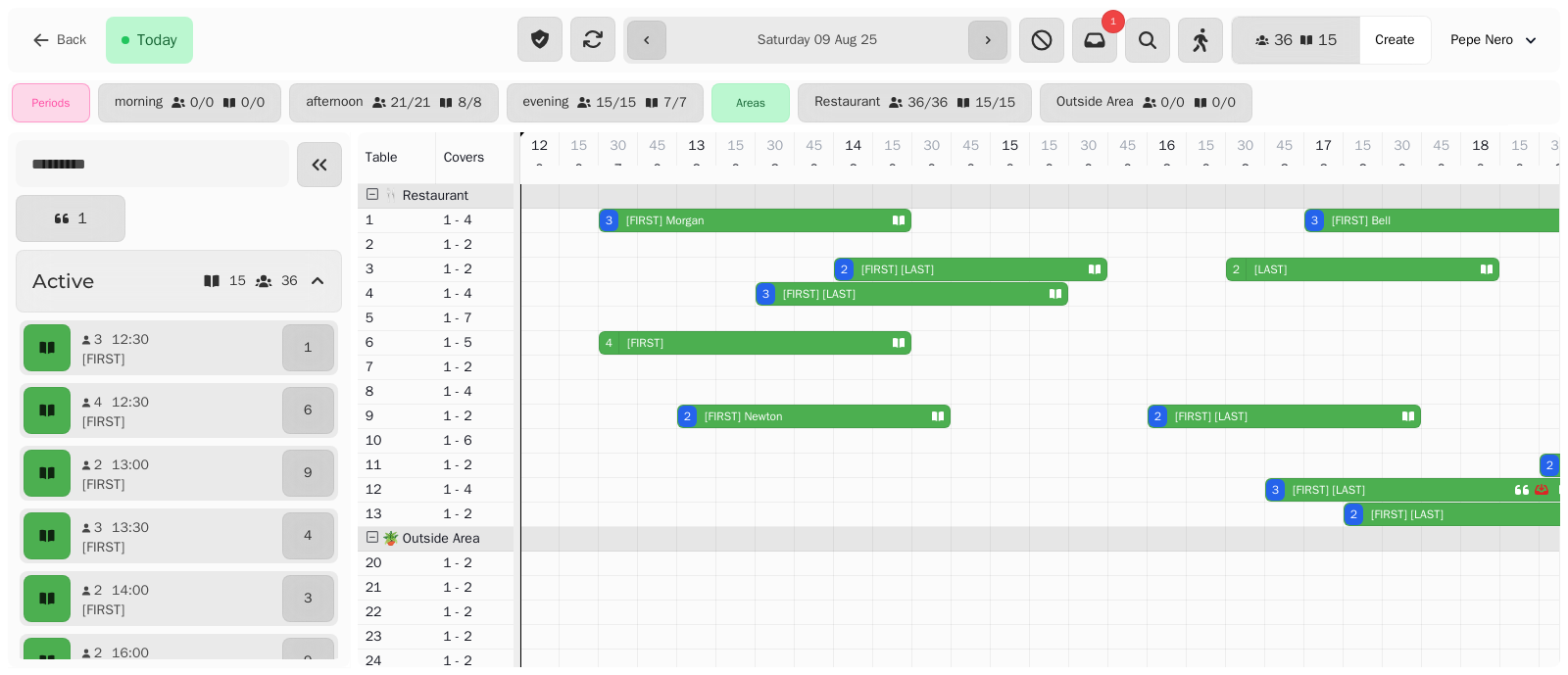 scroll, scrollTop: 0, scrollLeft: 664, axis: horizontal 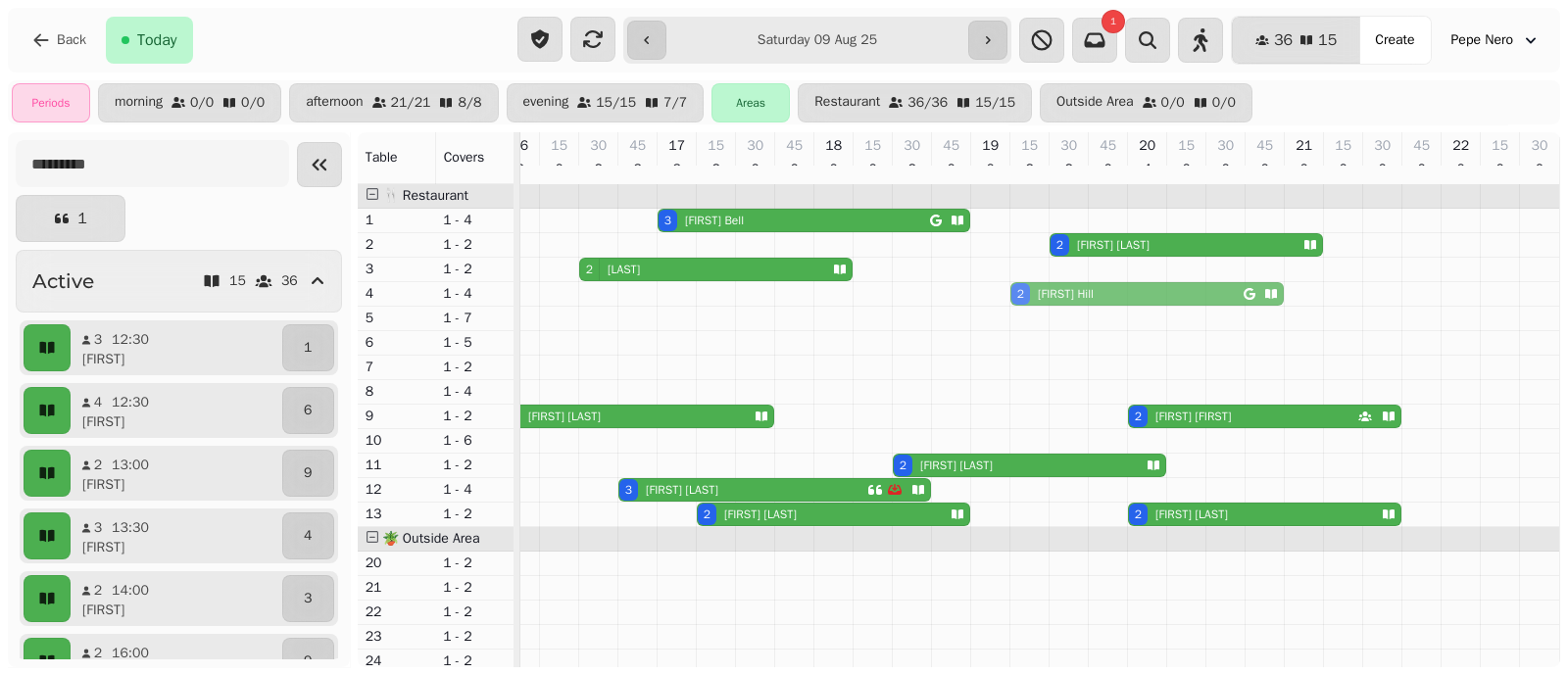 drag, startPoint x: 1020, startPoint y: 288, endPoint x: 1021, endPoint y: 300, distance: 12.0415946 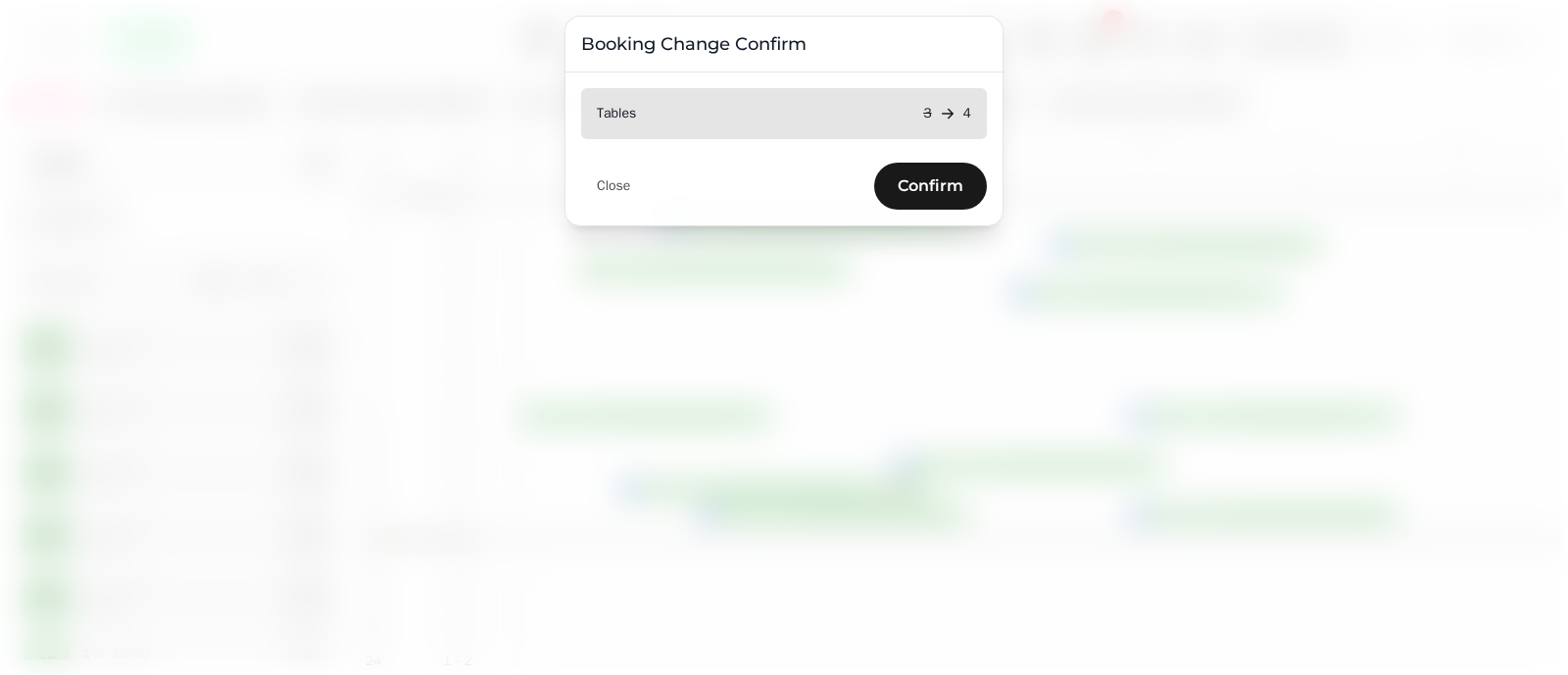 click on "Confirm" at bounding box center (930, 186) 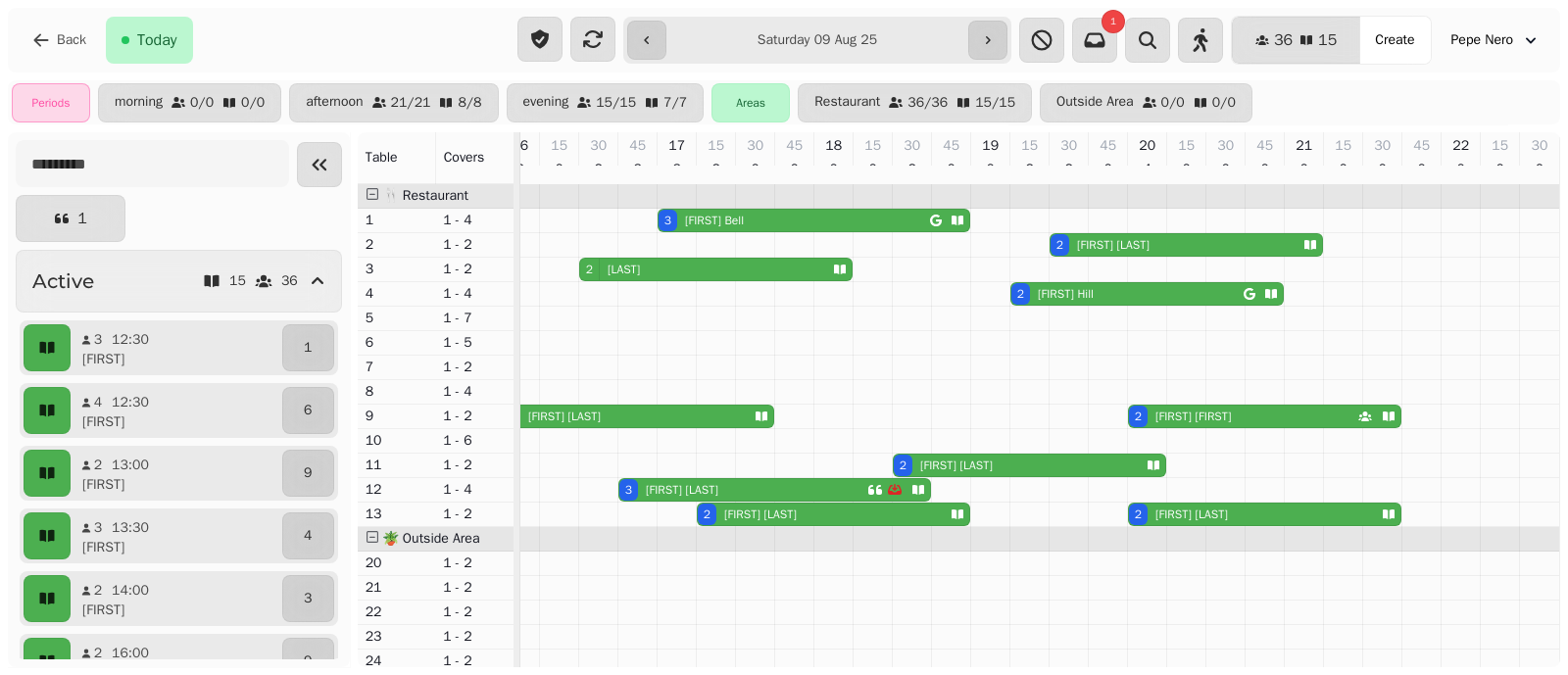 click on "Richard   Hill" at bounding box center [1065, 294] 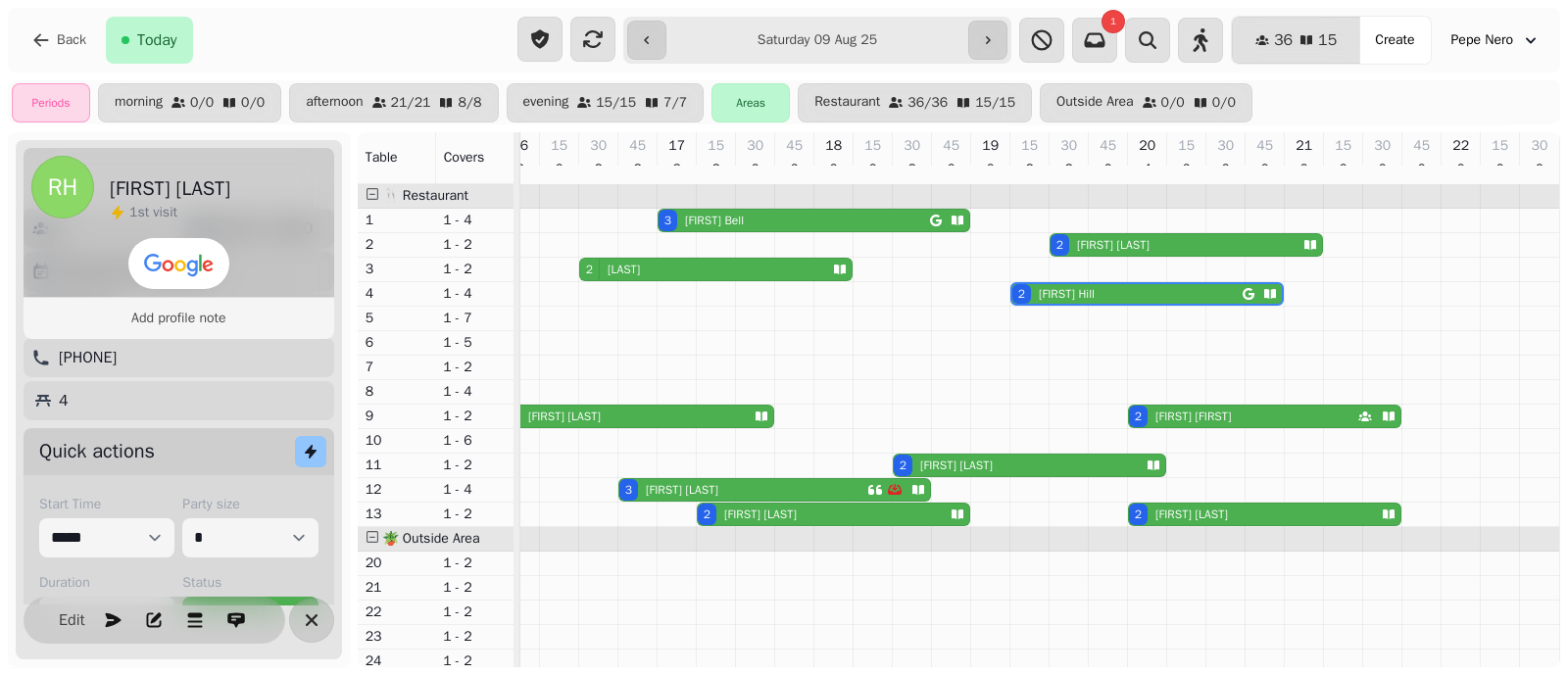 scroll, scrollTop: 268, scrollLeft: 0, axis: vertical 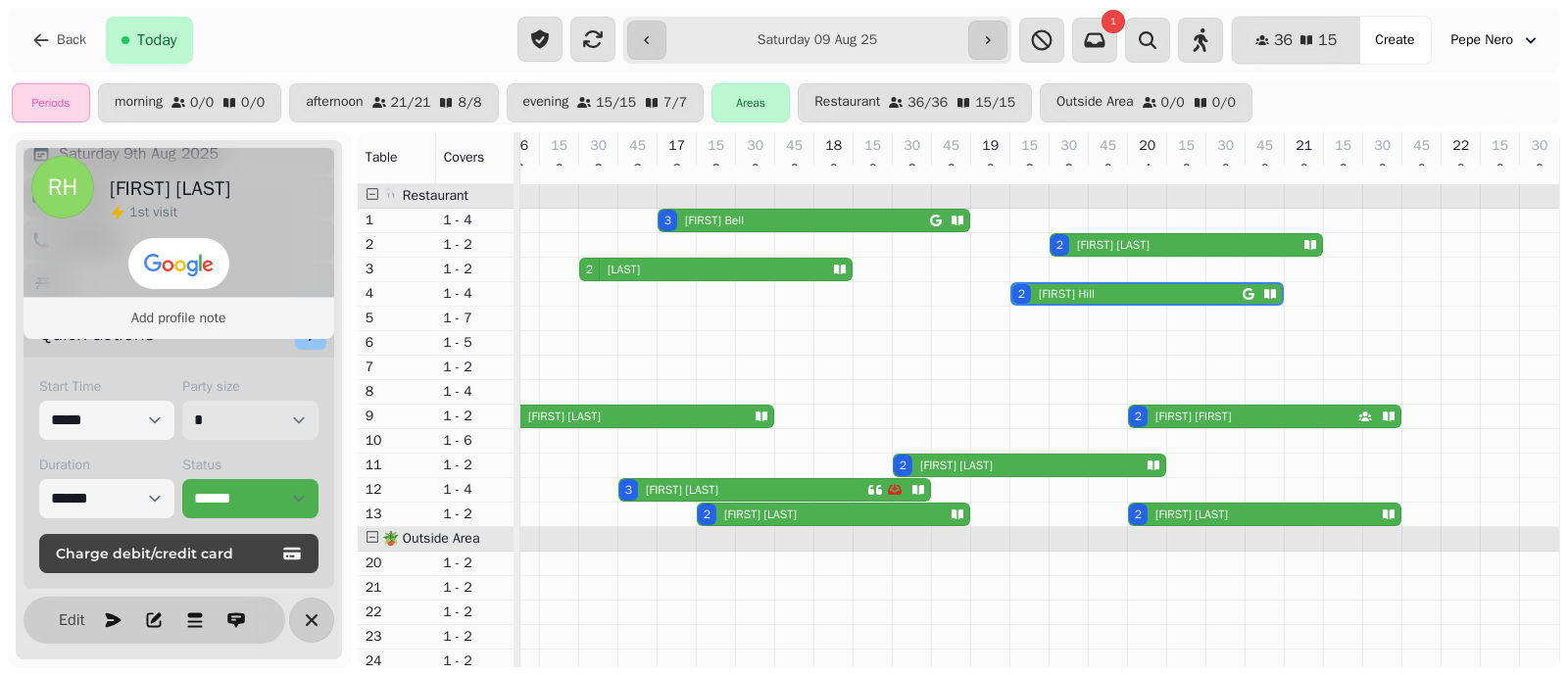click on "* * * * * * * * * ** ** ** ** ** ** ** ** ** ** ** ** ** ** ** ** ** ** ** ** ** ** ** ** ** ** ** ** ** ** ** ** ** ** ** ** ** ** ** ** ** ** ** ** ** ** ** ** ** ** ** ** ** ** ** ** ** ** ** ** ** ** ** ** ** ** ** ** ** ** ** ** ** ** ** ** ** ** ** ** ** ** ** ** ** ** ** ** ** ** *** *** *** *** *** *** *** *** *** *** *** *** *** *** *** *** *** *** *** *** *** *** *** *** *** *** *** *** *** *** *** *** *** *** *** *** *** *** *** *** *** *** *** *** *** *** *** *** *** *** *** *** *** *** *** *** *** *** *** *** *** *** *** *** *** *** *** *** *** *** *** *** *** *** *** *** *** *** *** *** *** *** *** *** *** *** *** *** *** *** *** *** *** *** *** *** *** *** *** *** *** *** *** *** *** *** *** *** *** *** *** *** *** *** *** *** *** *** *** *** *** *** *** *** *** *** *** *** *** *** *** *** *** *** *** *** *** *** *** *** *** *** *** *** *** *** *** *** *** *** ***" at bounding box center (250, 420) 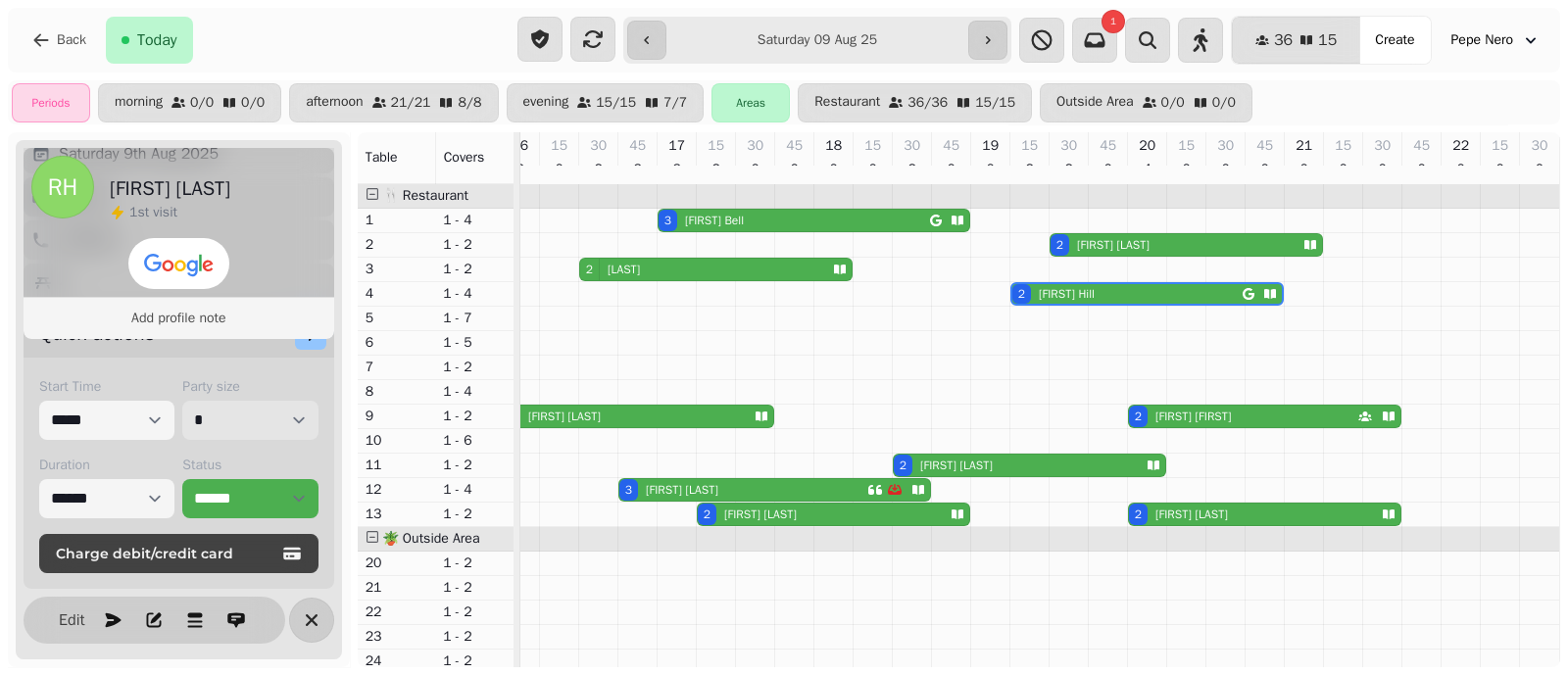 select on "*" 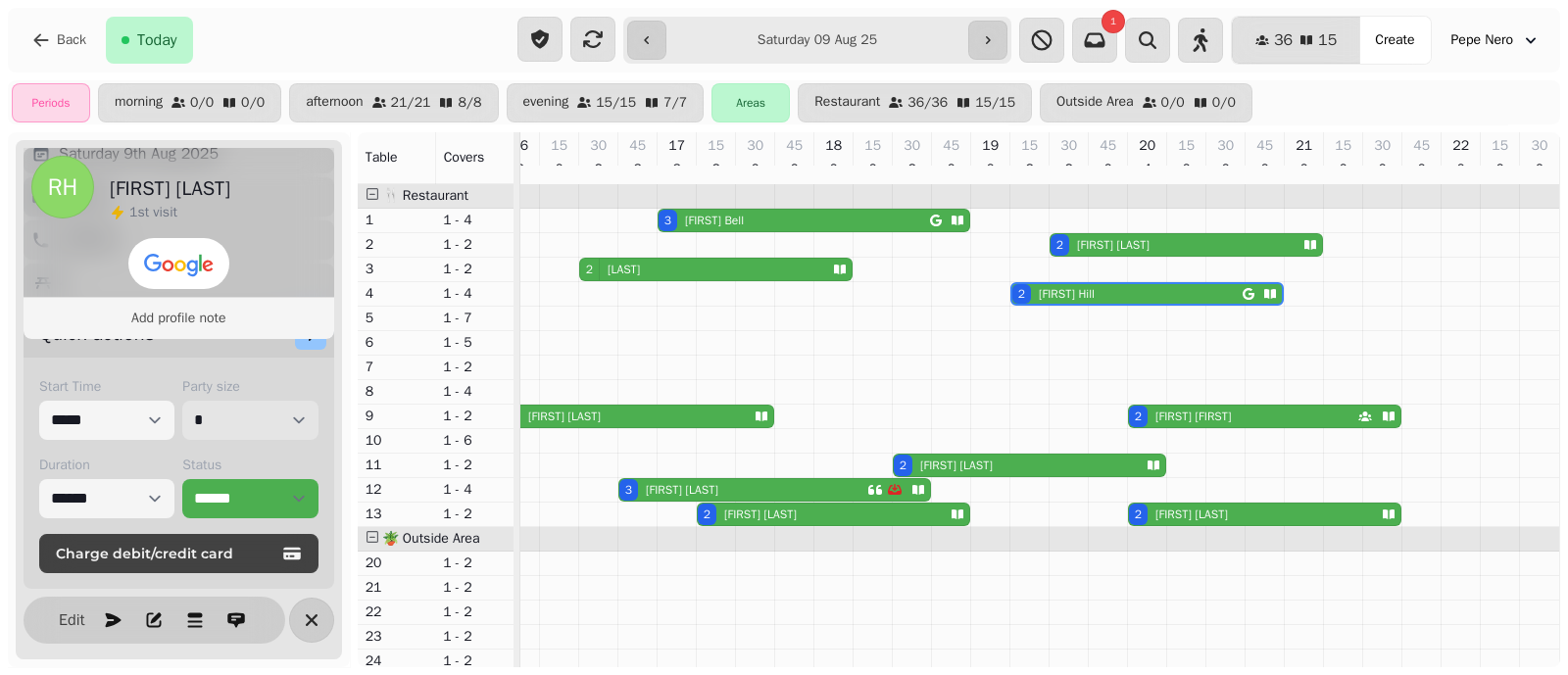 click on "* * * * * * * * * ** ** ** ** ** ** ** ** ** ** ** ** ** ** ** ** ** ** ** ** ** ** ** ** ** ** ** ** ** ** ** ** ** ** ** ** ** ** ** ** ** ** ** ** ** ** ** ** ** ** ** ** ** ** ** ** ** ** ** ** ** ** ** ** ** ** ** ** ** ** ** ** ** ** ** ** ** ** ** ** ** ** ** ** ** ** ** ** ** ** *** *** *** *** *** *** *** *** *** *** *** *** *** *** *** *** *** *** *** *** *** *** *** *** *** *** *** *** *** *** *** *** *** *** *** *** *** *** *** *** *** *** *** *** *** *** *** *** *** *** *** *** *** *** *** *** *** *** *** *** *** *** *** *** *** *** *** *** *** *** *** *** *** *** *** *** *** *** *** *** *** *** *** *** *** *** *** *** *** *** *** *** *** *** *** *** *** *** *** *** *** *** *** *** *** *** *** *** *** *** *** *** *** *** *** *** *** *** *** *** *** *** *** *** *** *** *** *** *** *** *** *** *** *** *** *** *** *** *** *** *** *** *** *** *** *** *** *** *** *** ***" at bounding box center [250, 420] 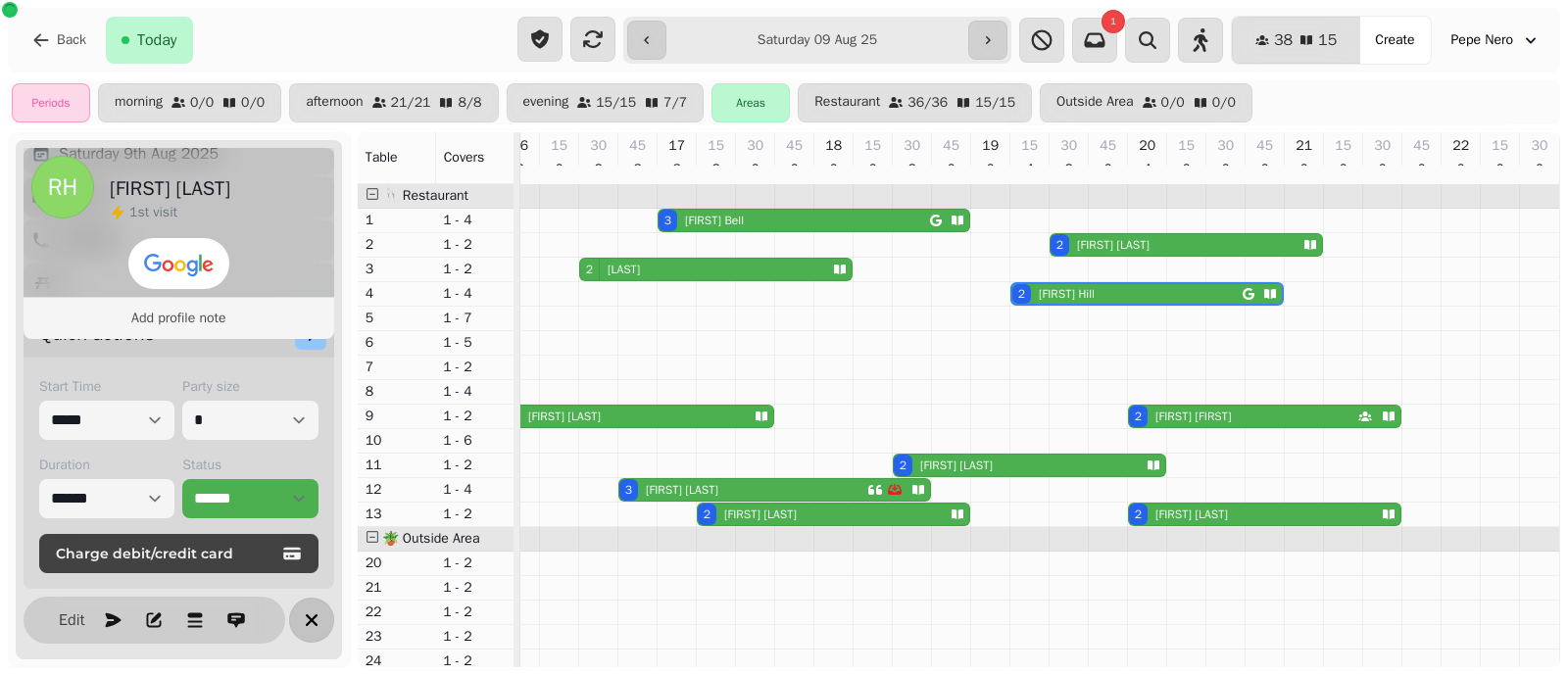 click at bounding box center (312, 620) 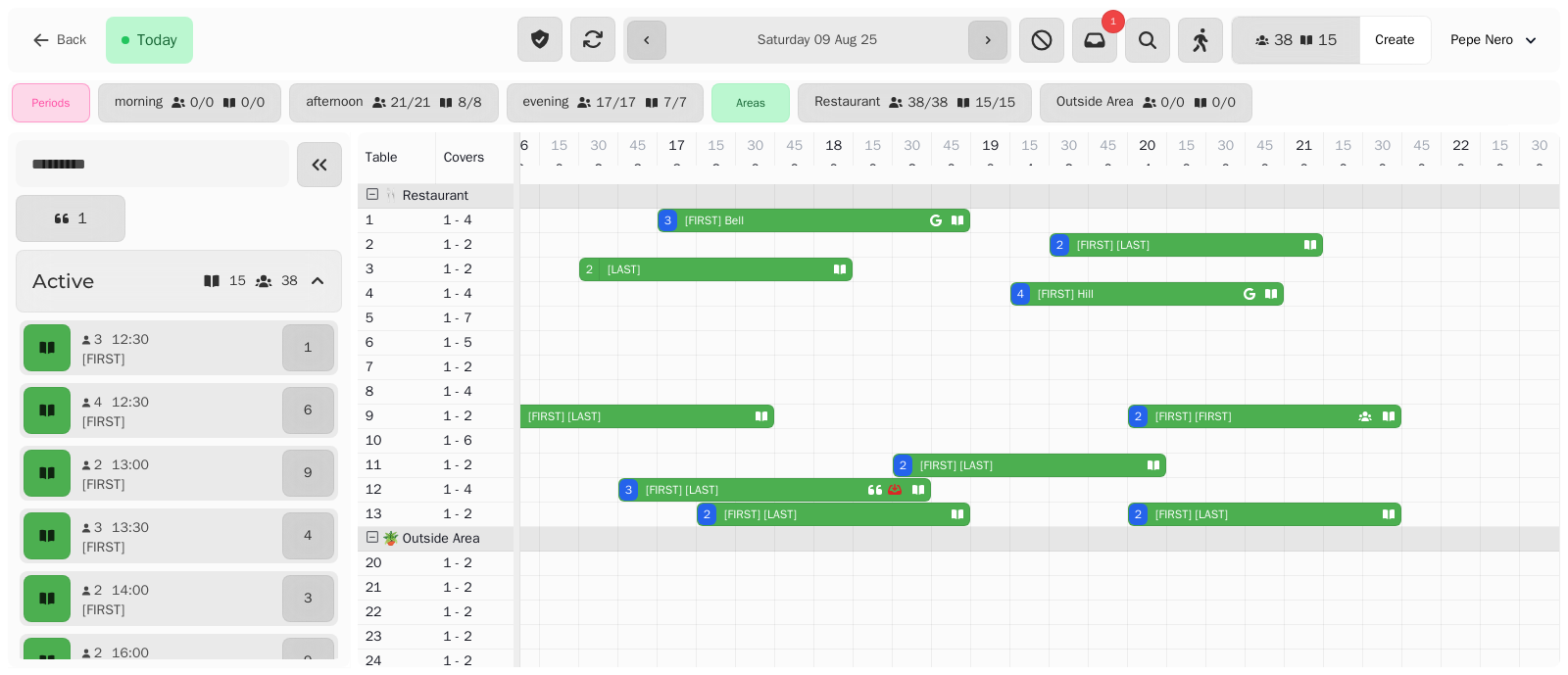 scroll, scrollTop: 0, scrollLeft: 24, axis: horizontal 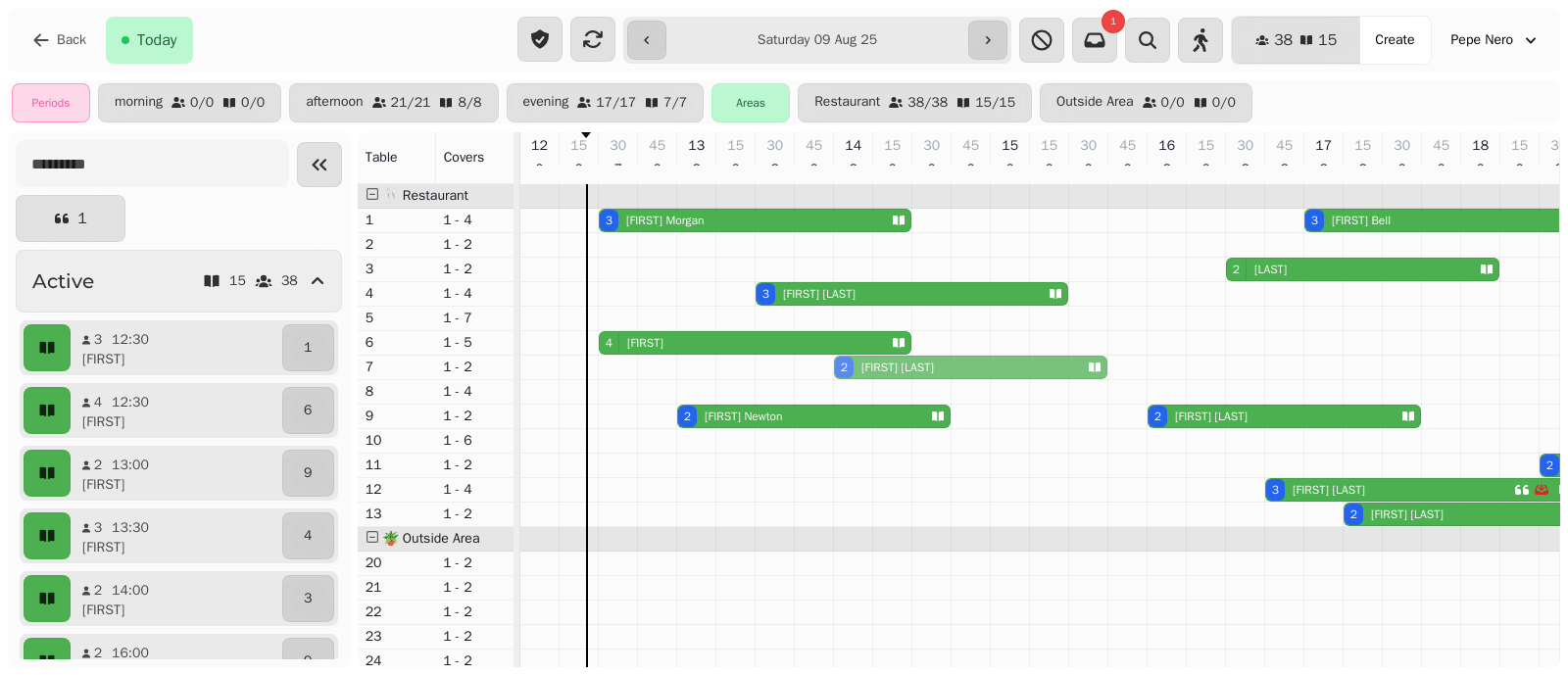 drag, startPoint x: 843, startPoint y: 282, endPoint x: 852, endPoint y: 374, distance: 92.43917 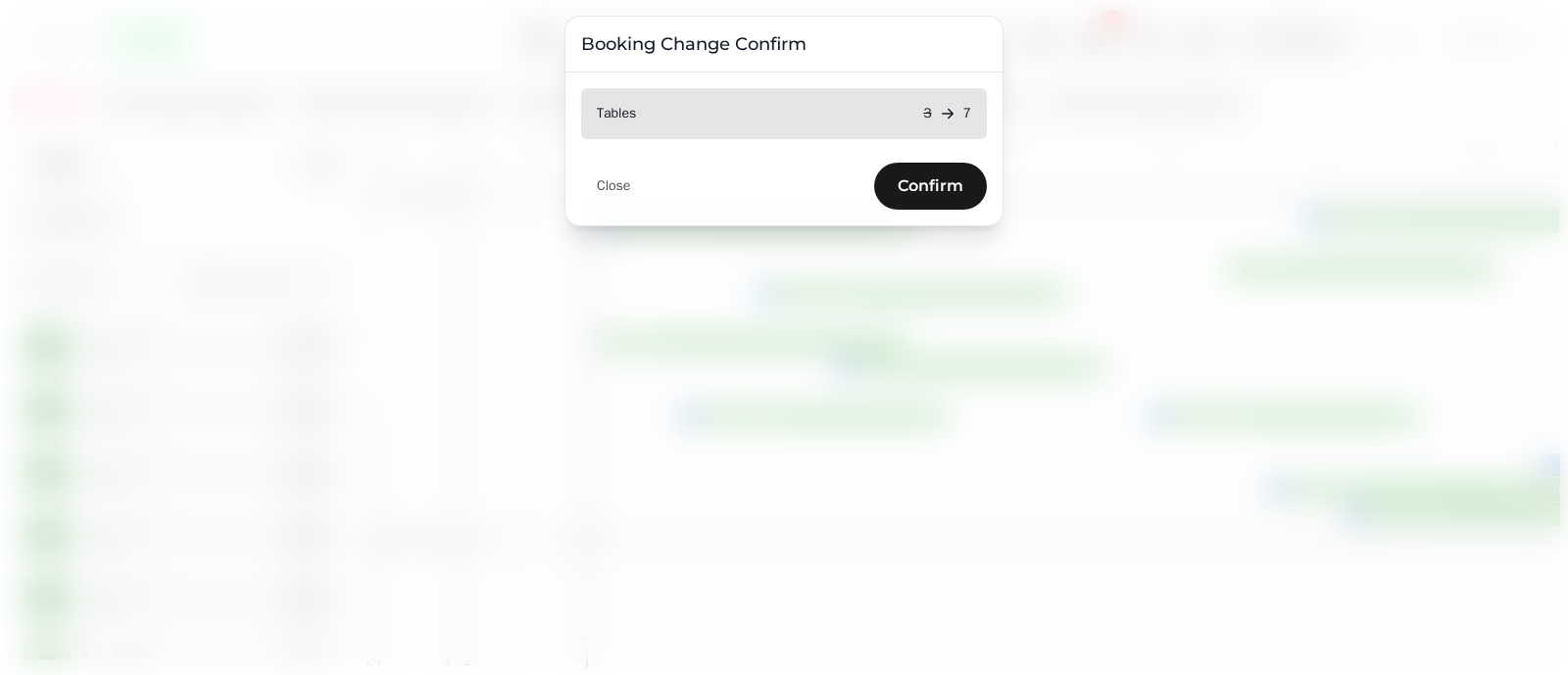 click on "Confirm" at bounding box center (930, 186) 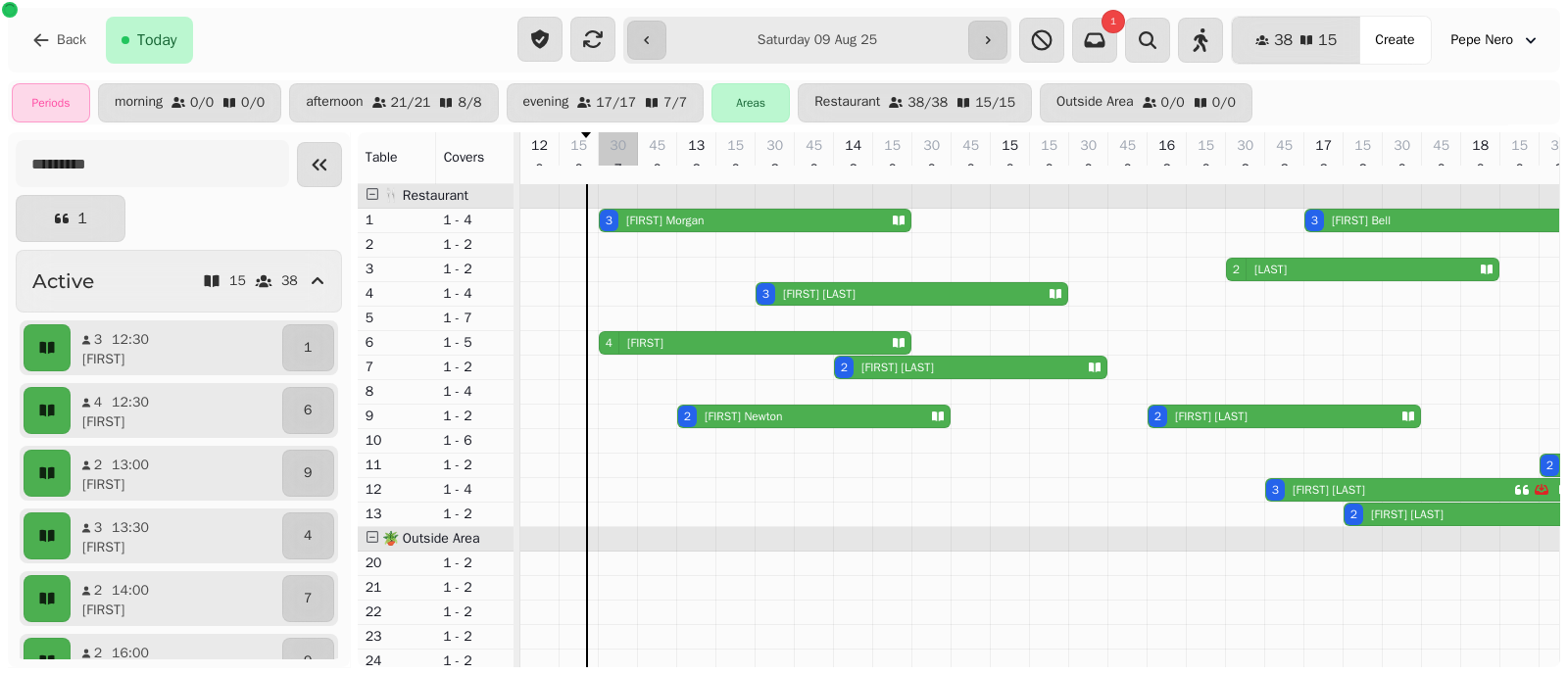 select on "*" 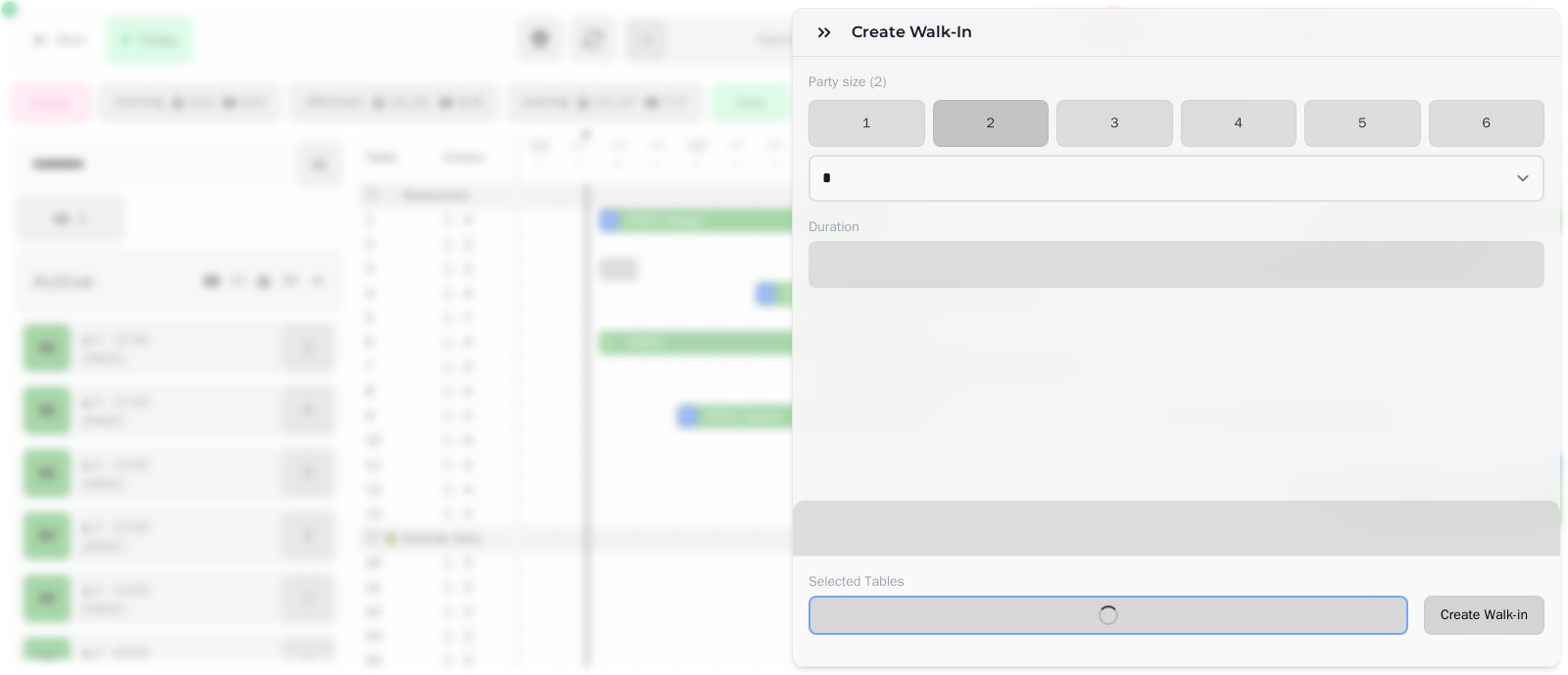 select on "****" 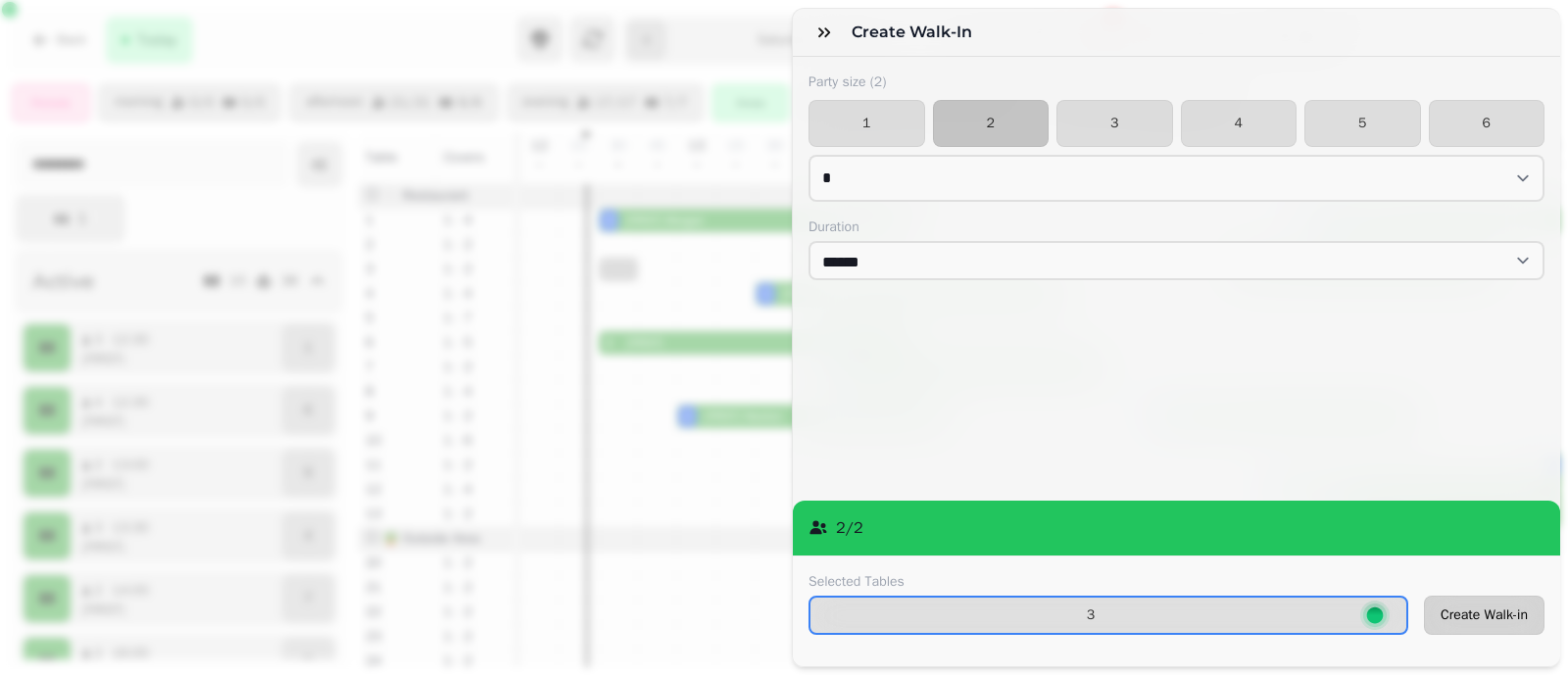 click on "Create Walk-in" at bounding box center [1484, 615] 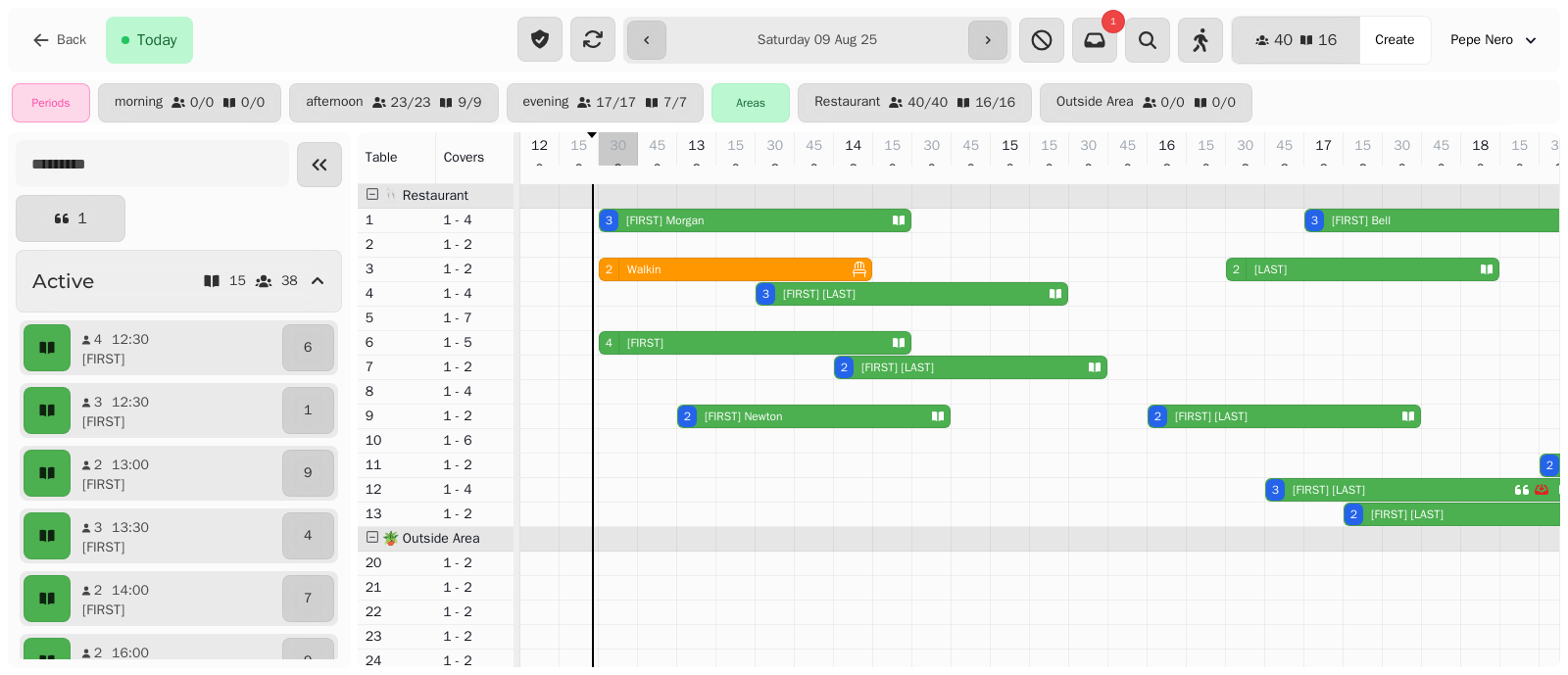 select on "*" 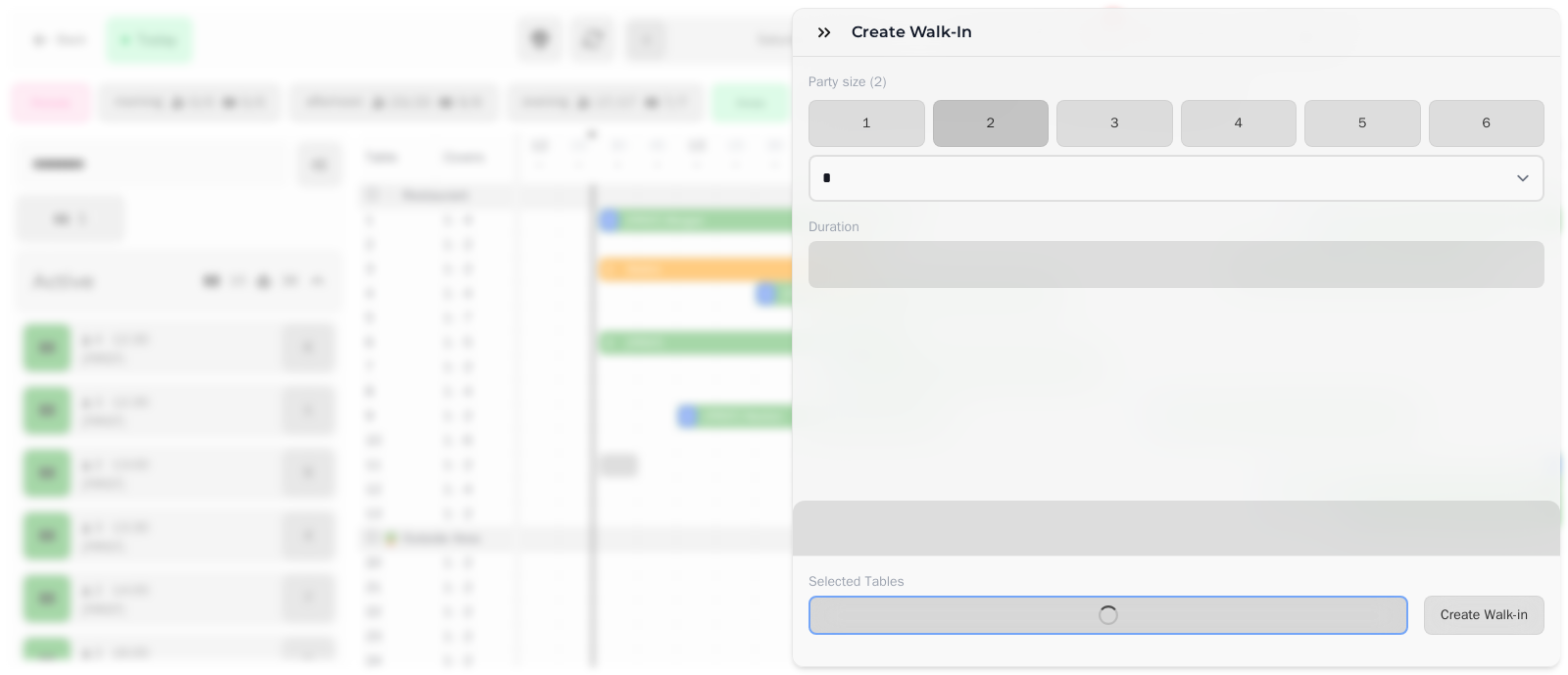 select on "****" 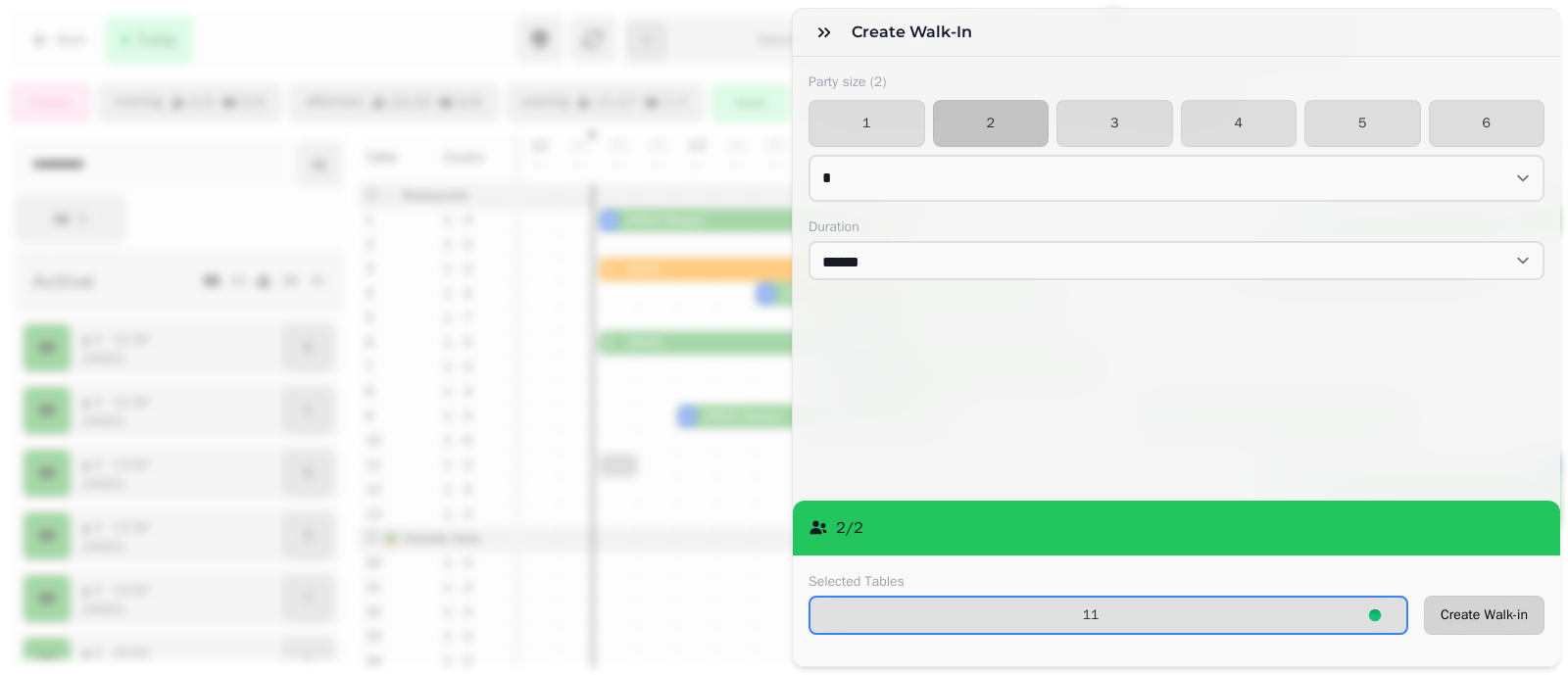 click on "Create Walk-in" at bounding box center (1484, 615) 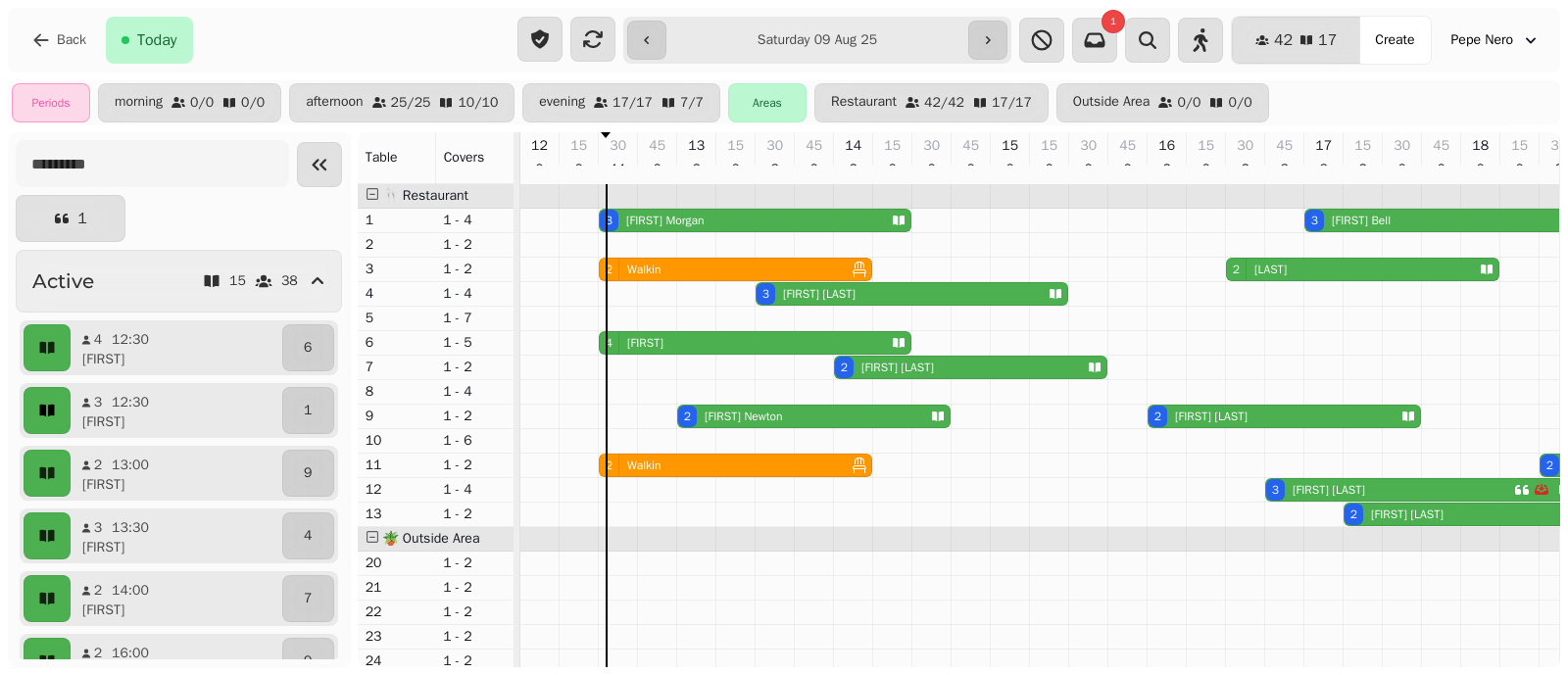 click 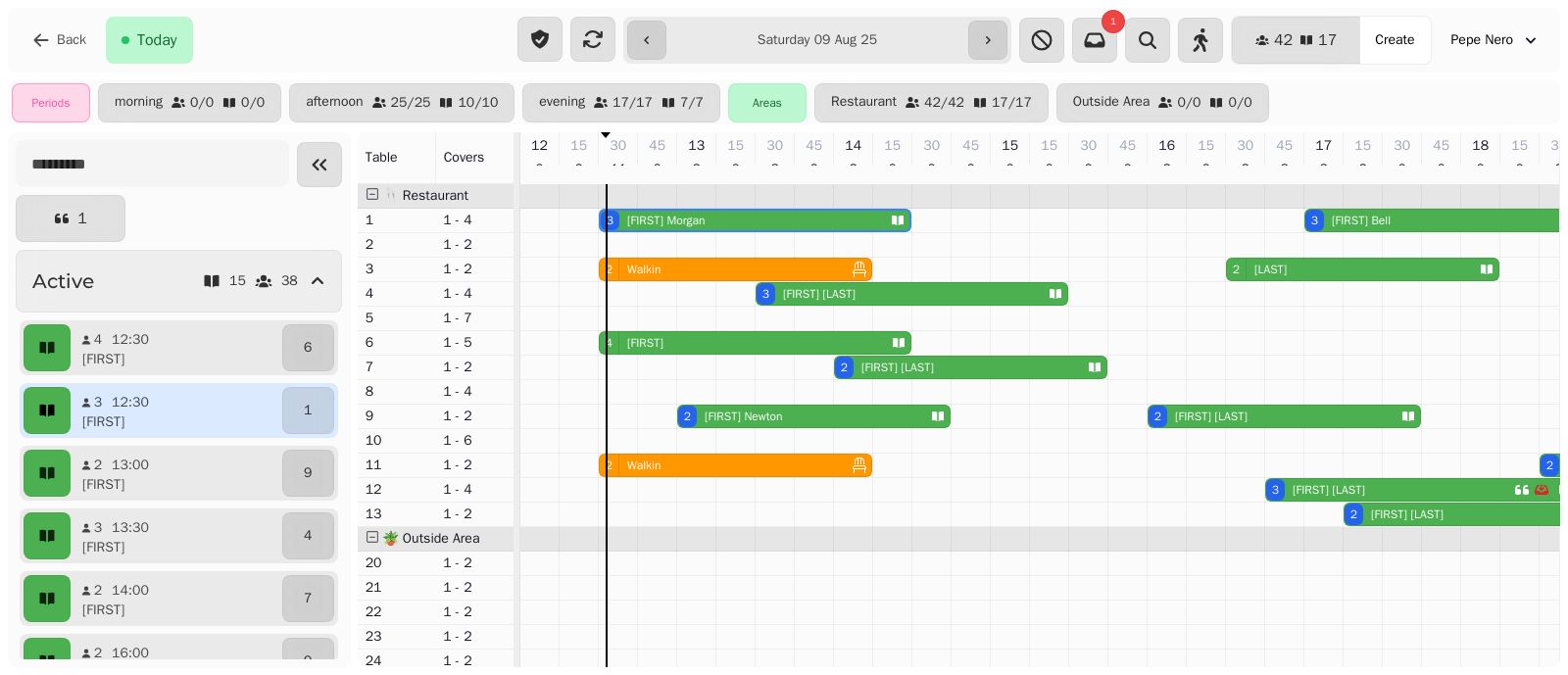 scroll, scrollTop: 0, scrollLeft: 66, axis: horizontal 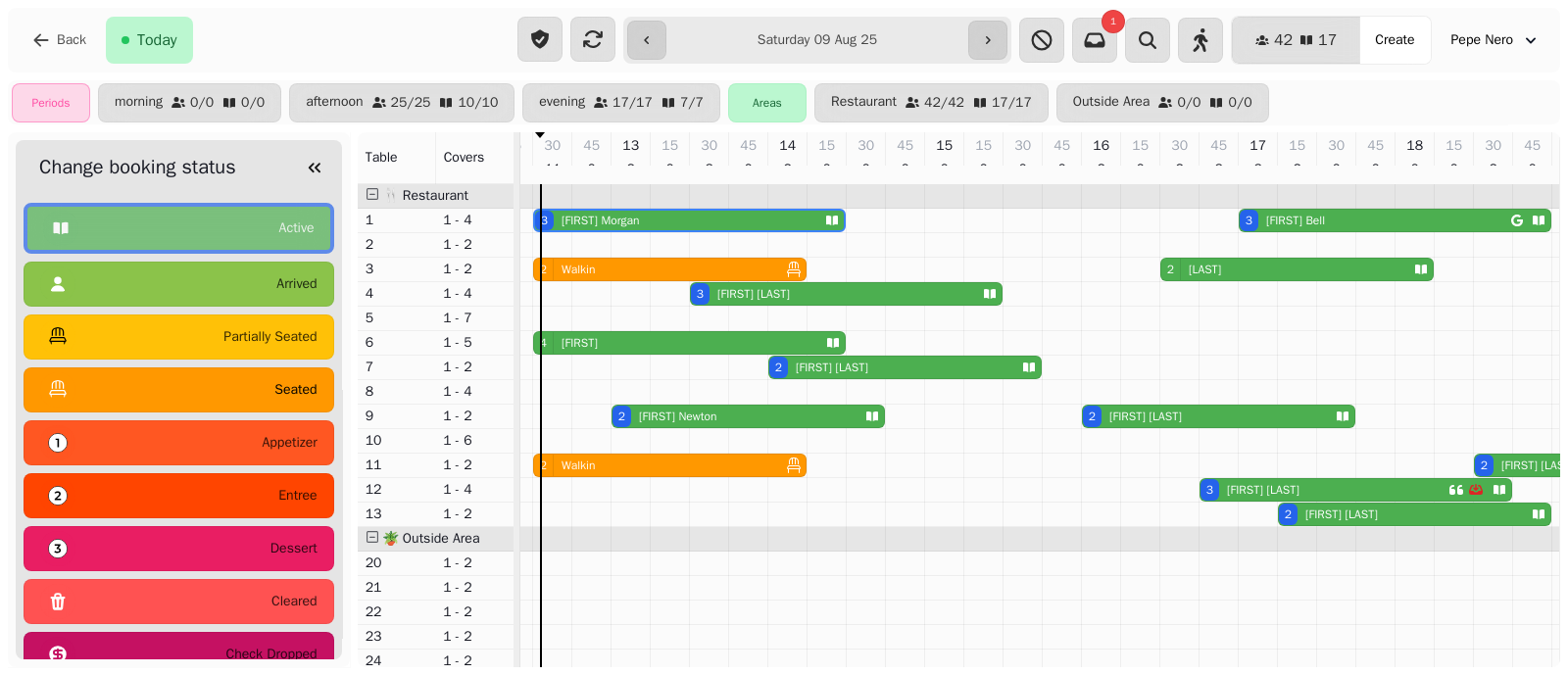 click on "seated" at bounding box center (295, 390) 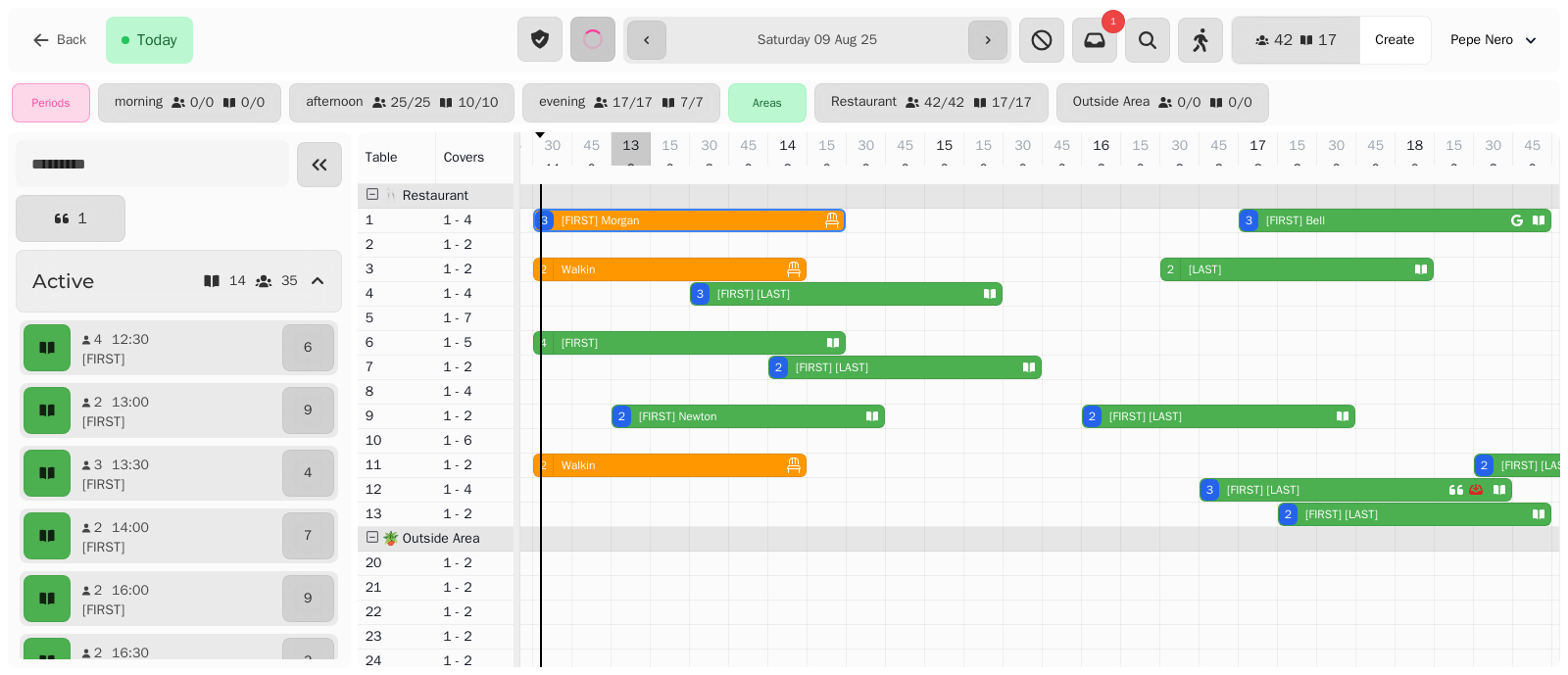 scroll, scrollTop: 107, scrollLeft: 66, axis: both 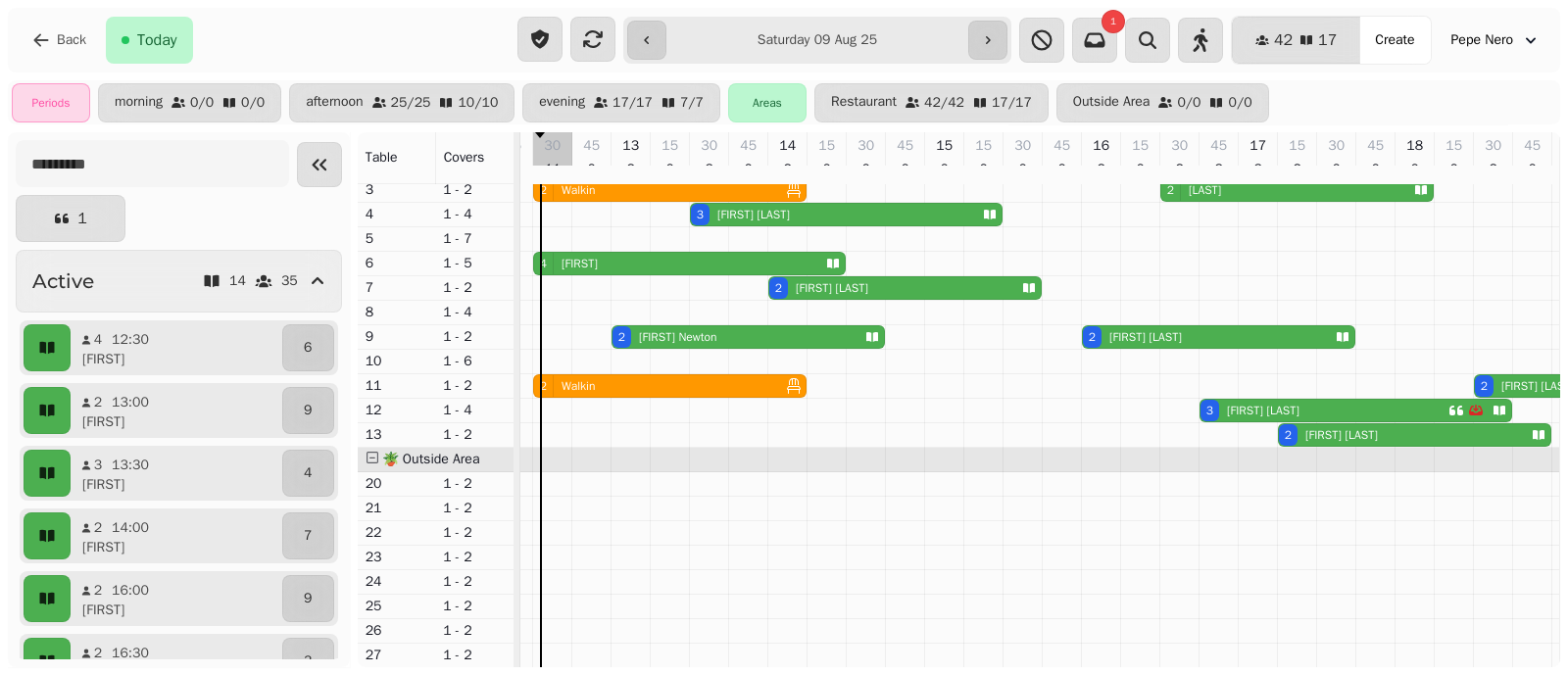 select on "*" 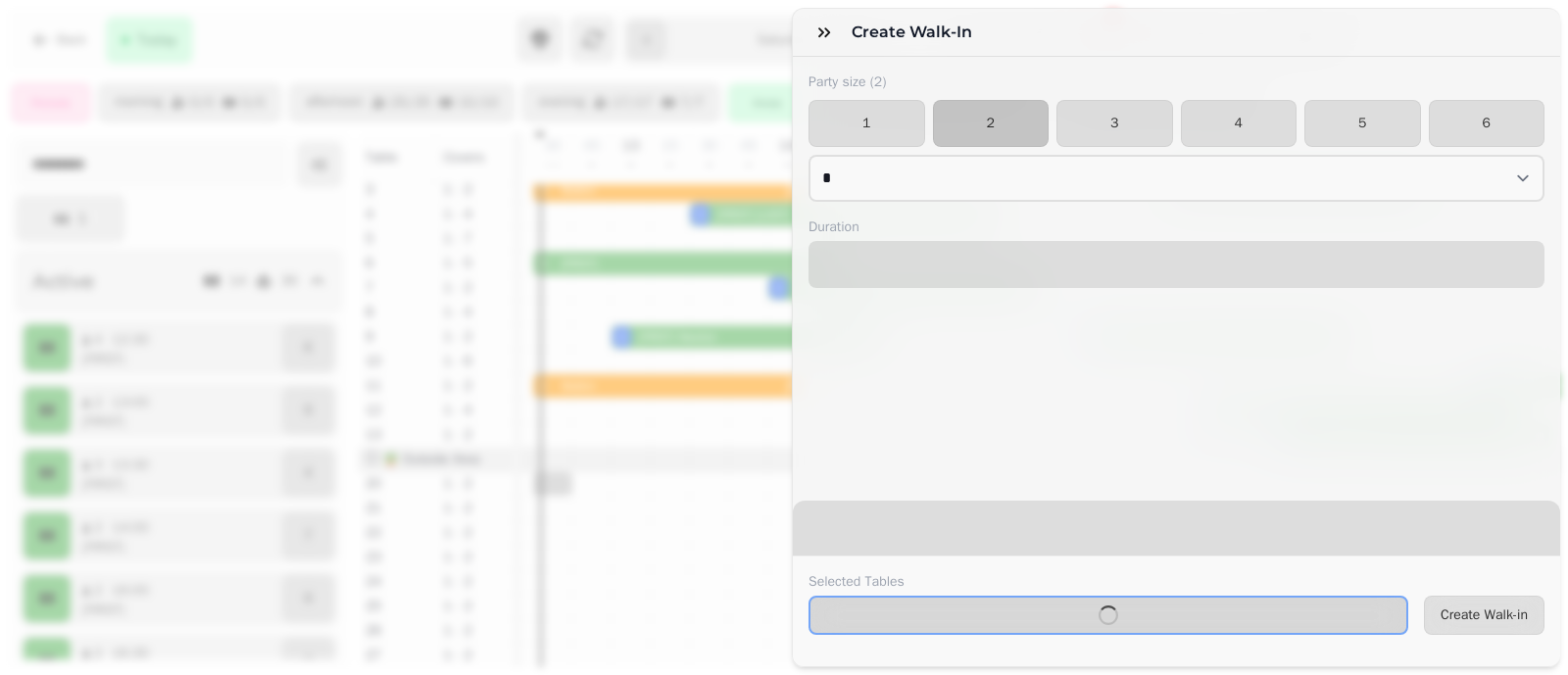 select on "****" 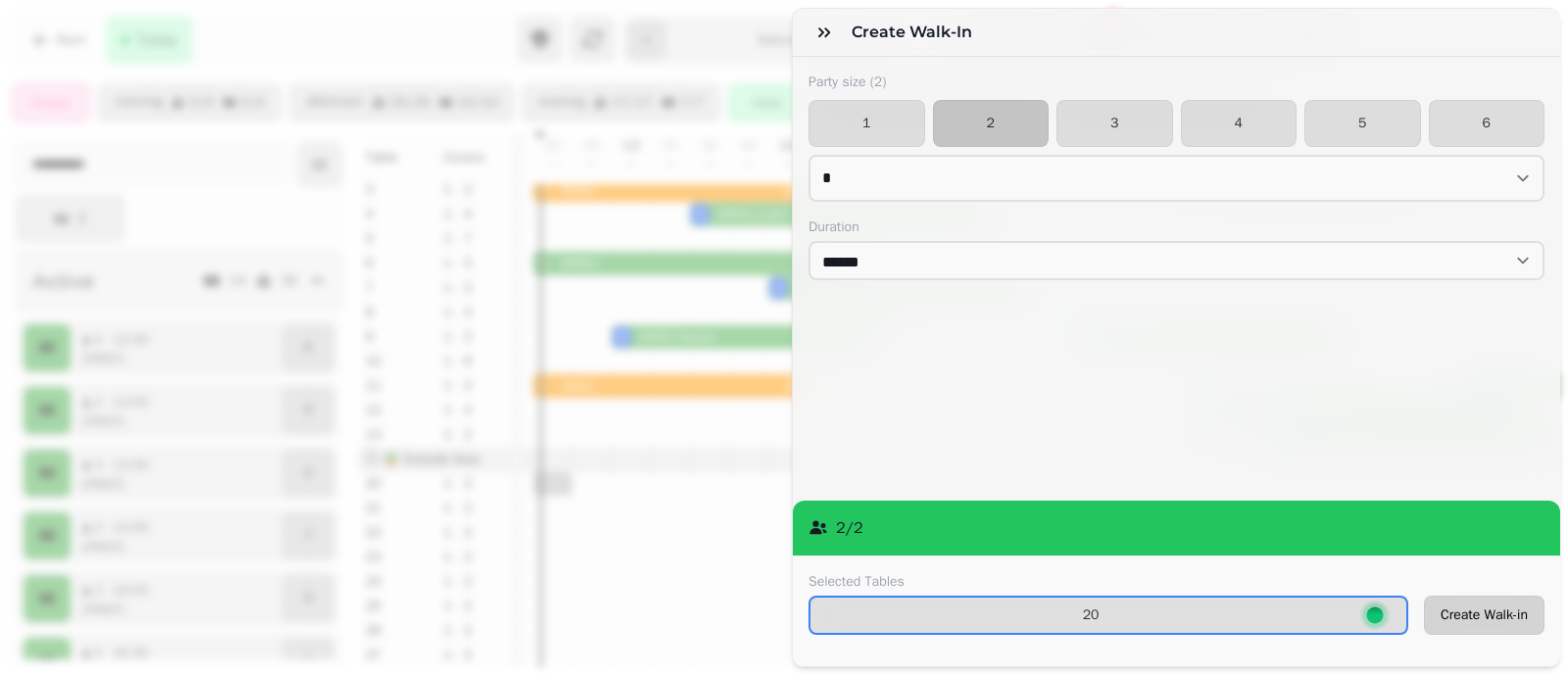 click on "Create Walk-in" at bounding box center [1484, 615] 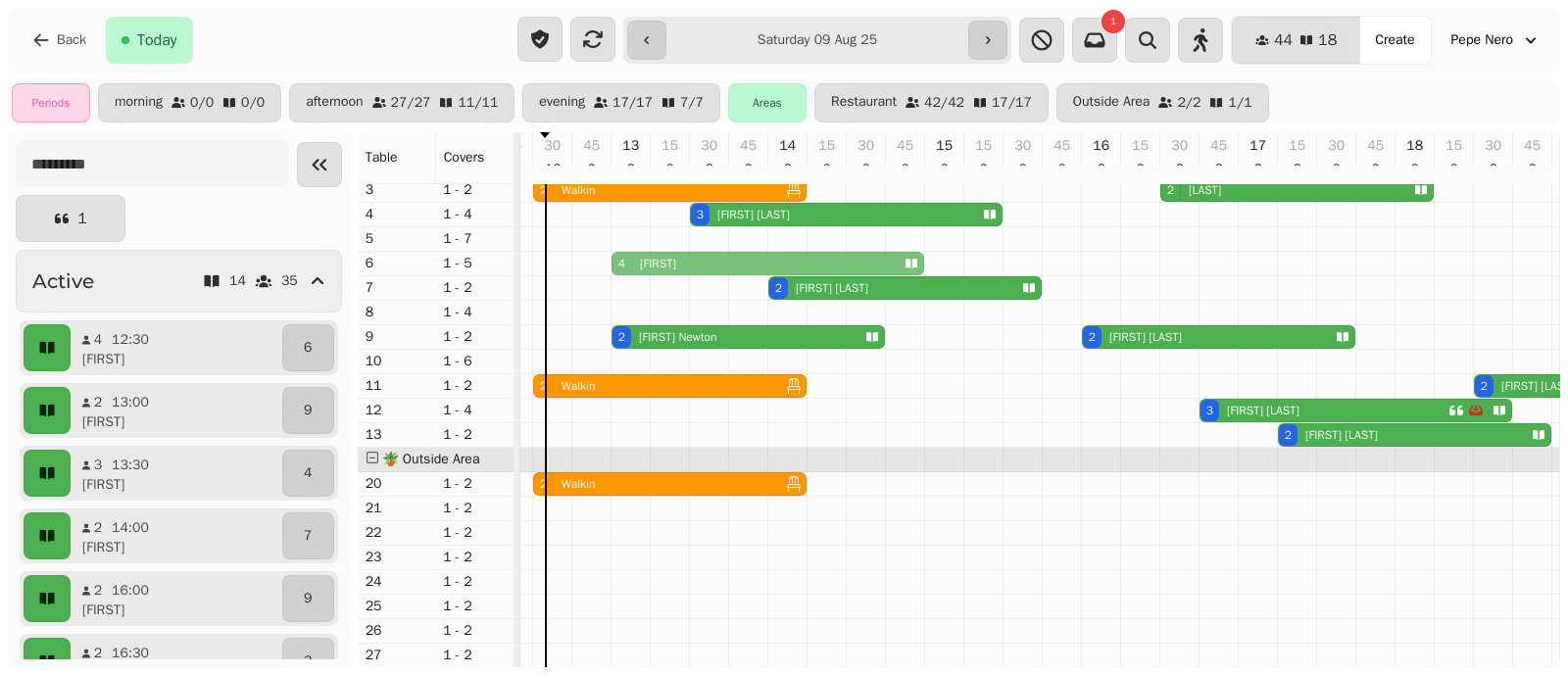 scroll, scrollTop: 107, scrollLeft: 66, axis: both 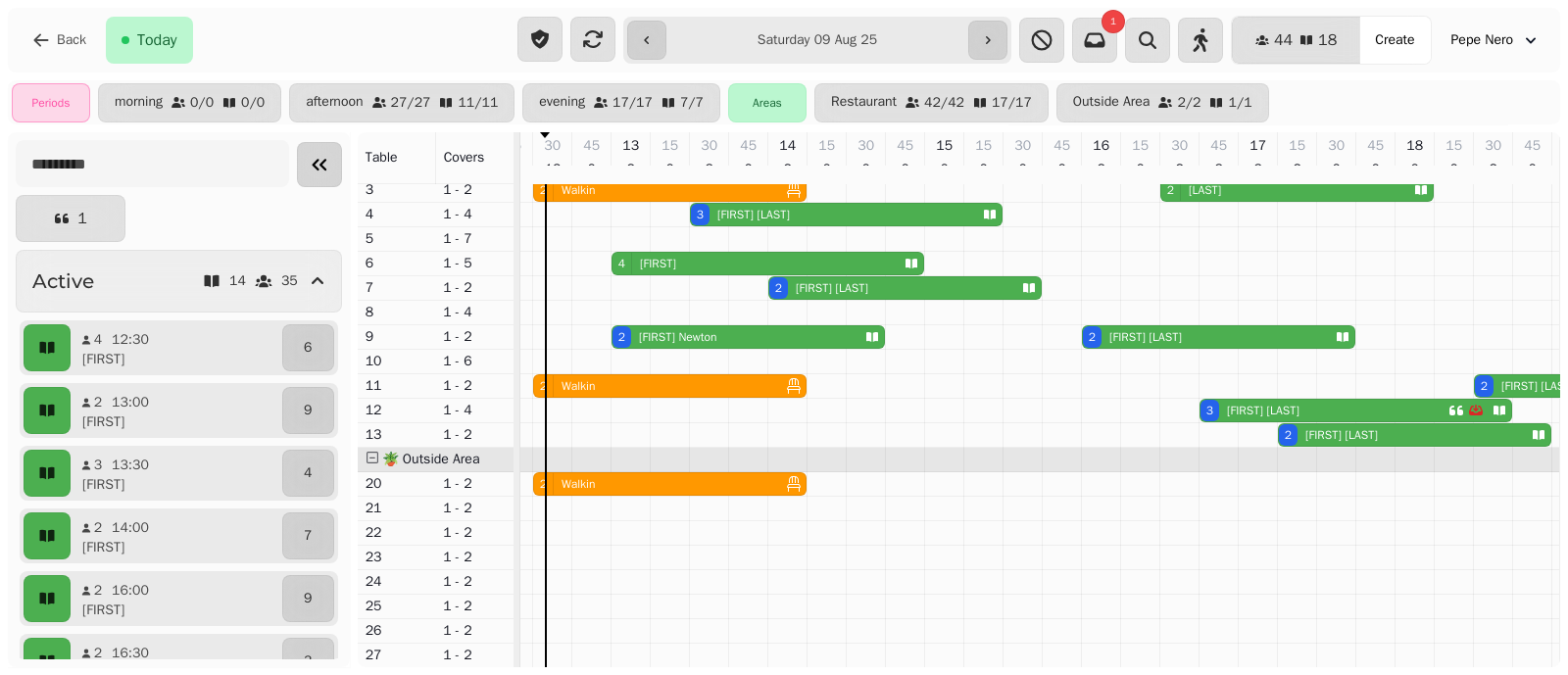 click 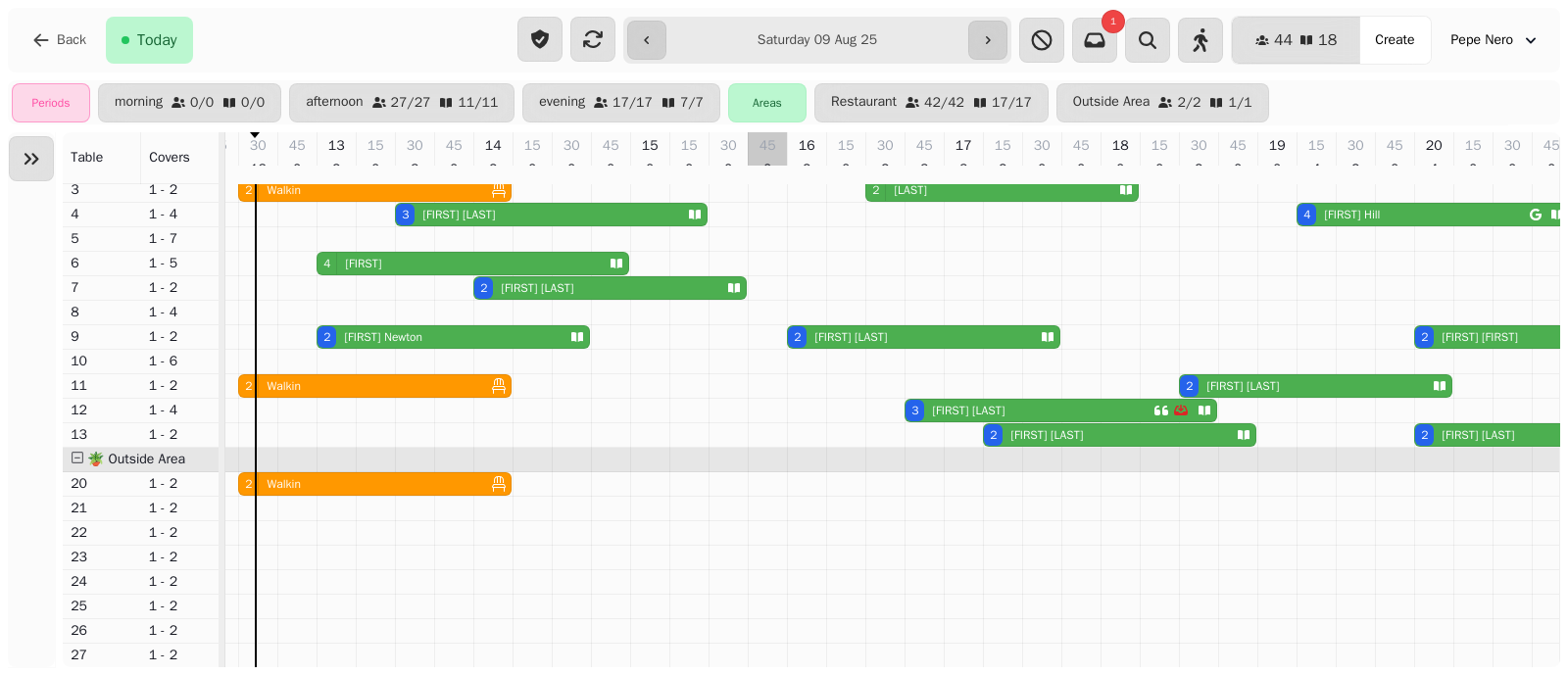 scroll, scrollTop: 0, scrollLeft: 66, axis: horizontal 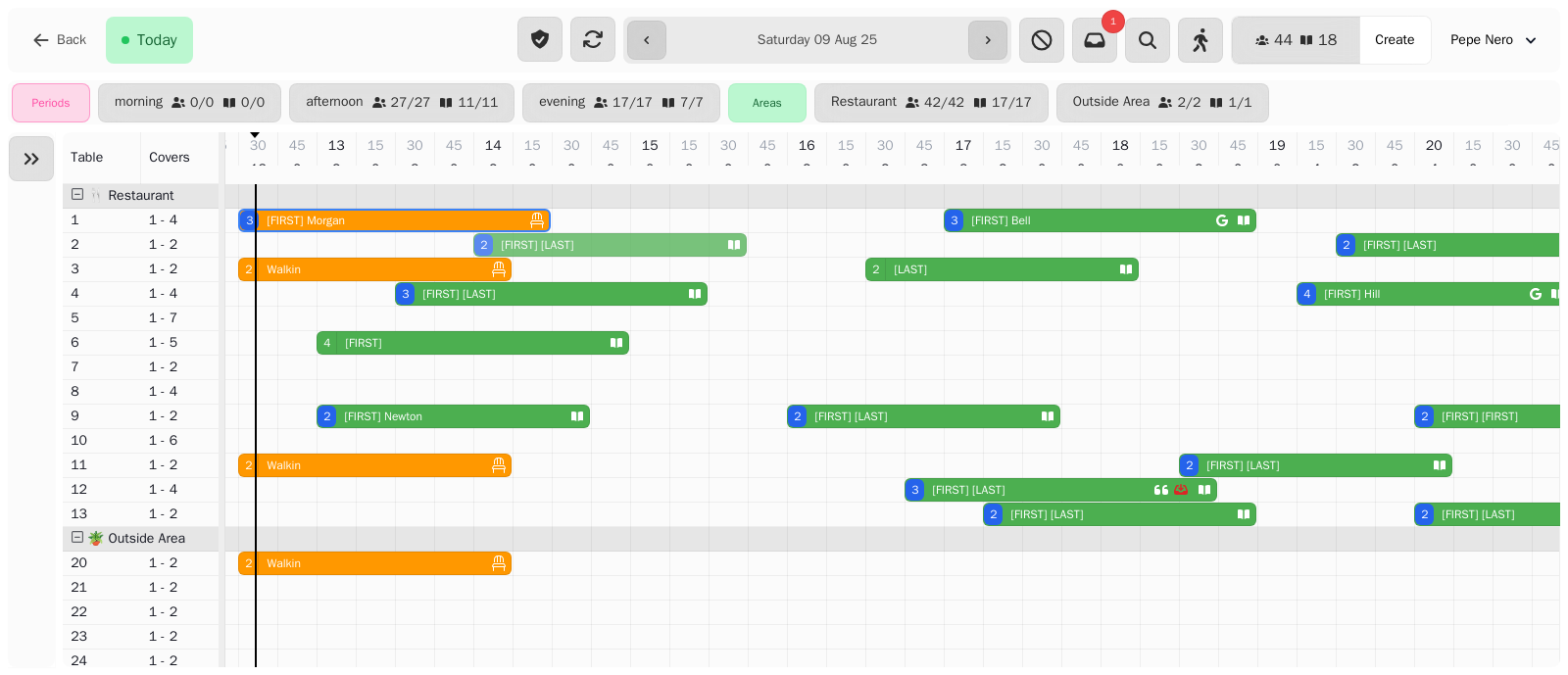 drag, startPoint x: 507, startPoint y: 381, endPoint x: 492, endPoint y: 263, distance: 118.94957 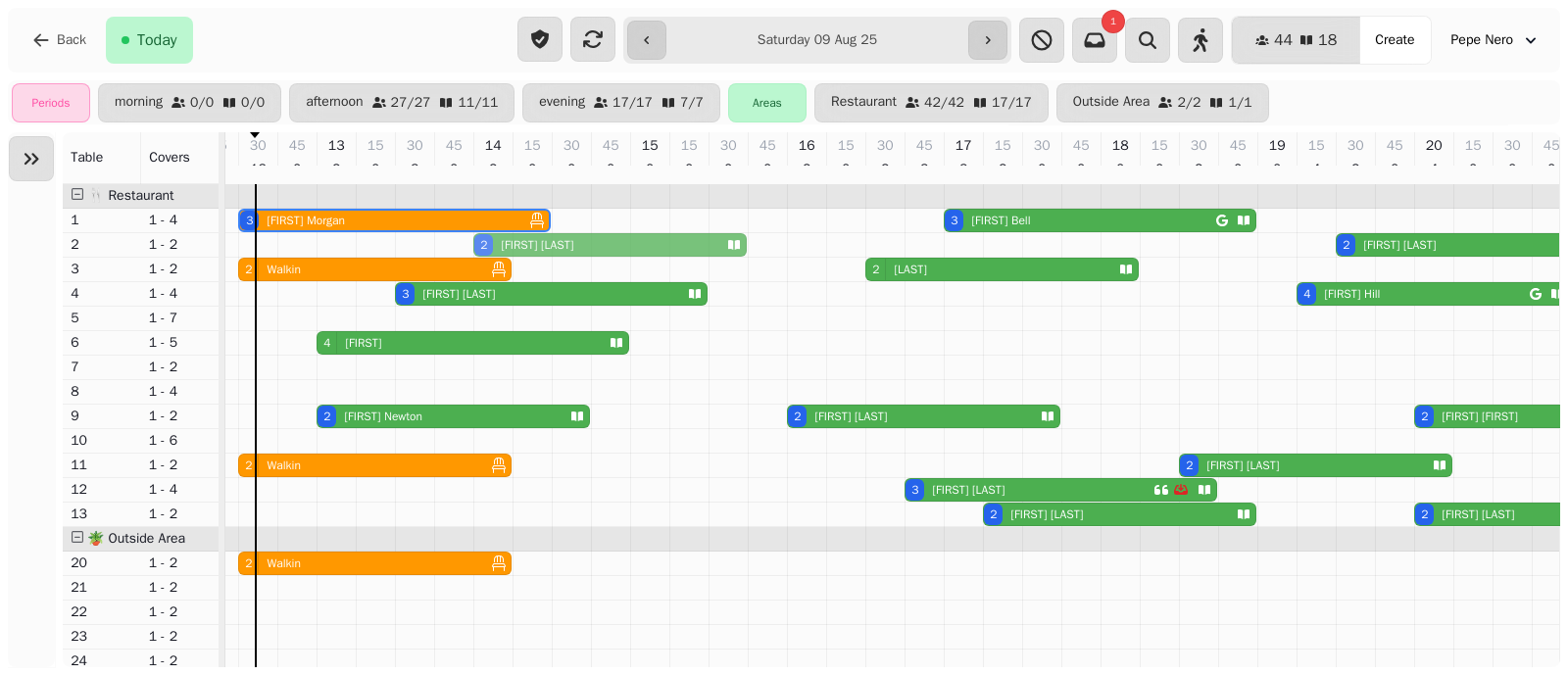 click on "3 Fergus   Morgan 3 Elizabeth   Bell 2 Jacqueline   MacMahon 2 David   Roulston 2 Walkin   2 Cassidy   3 Louise   Ashton 4 Richard   Hill 4 Charlotte   2 David   Roulston 2 David   Newton 2 John   Smart 2 Roger   Sonia 2 Walkin   2 Bryan   Temple 3 Rebecca   Maxwell 2 Patricia   Hennessy 2 Matthew   Colvin 2 Walkin" at bounding box center [1003, 465] 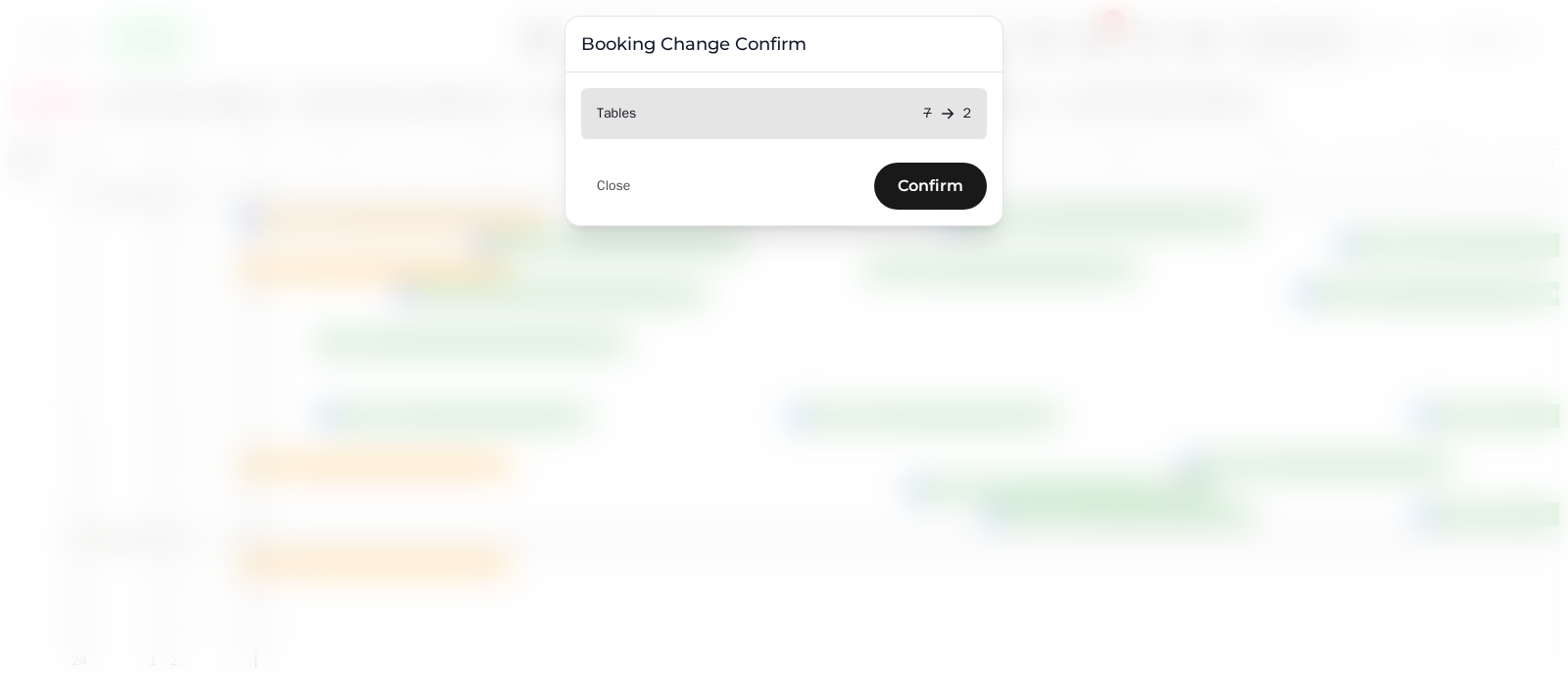 click on "Confirm" at bounding box center (930, 186) 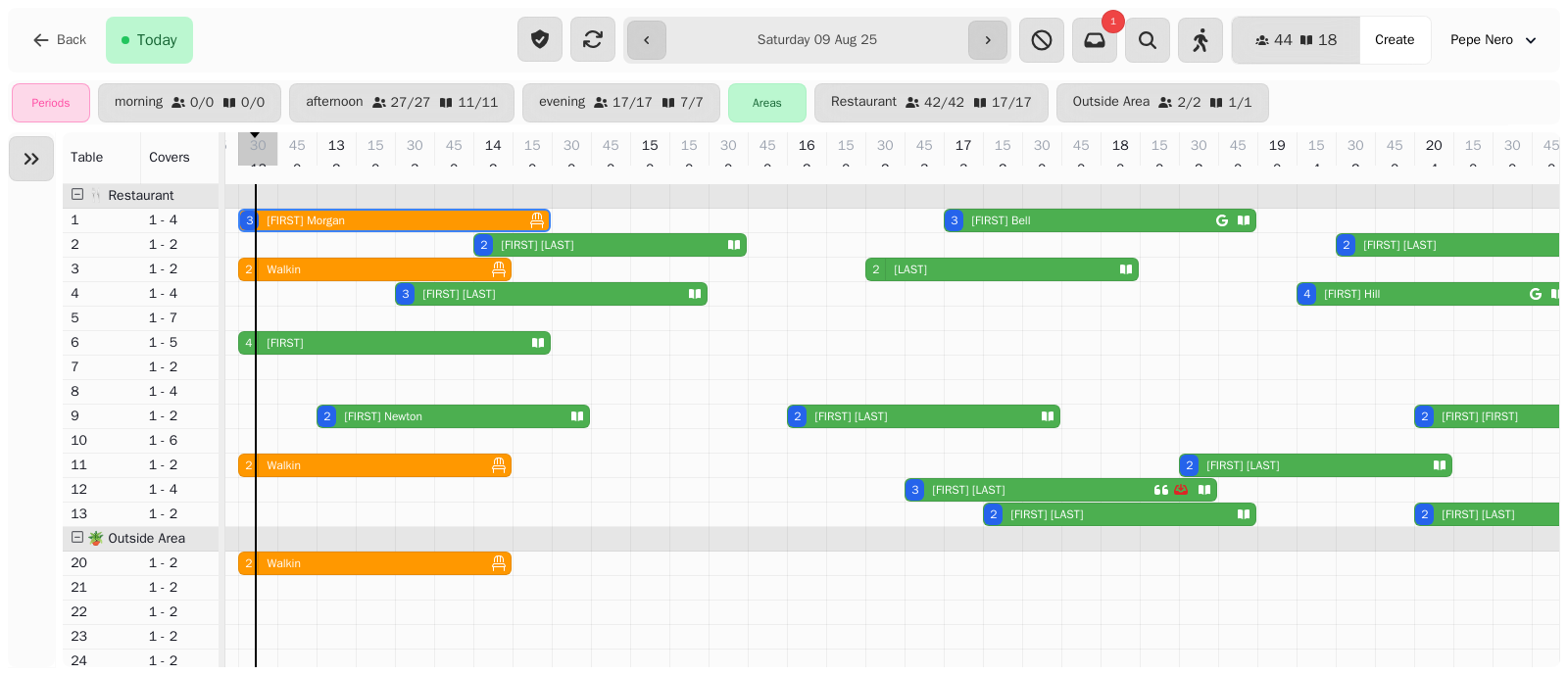 select on "*" 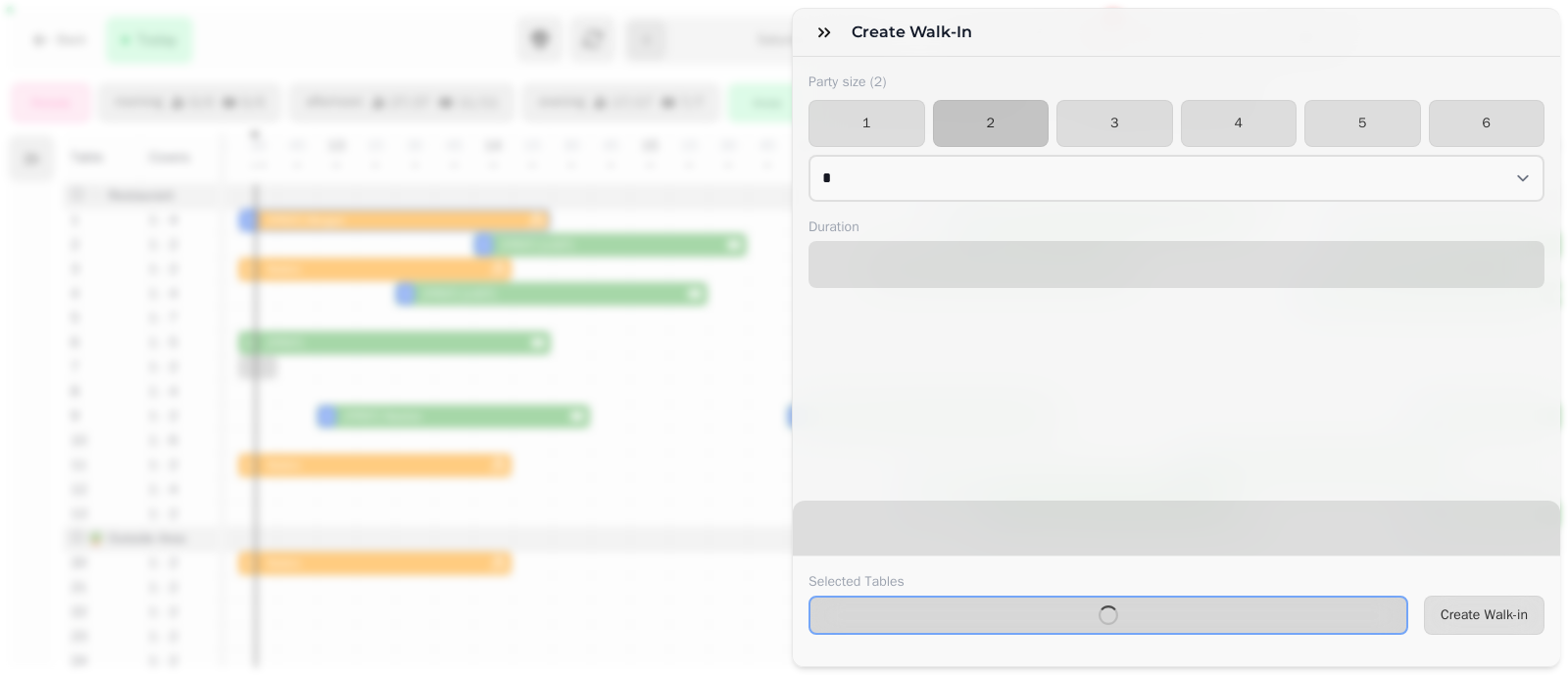 select on "****" 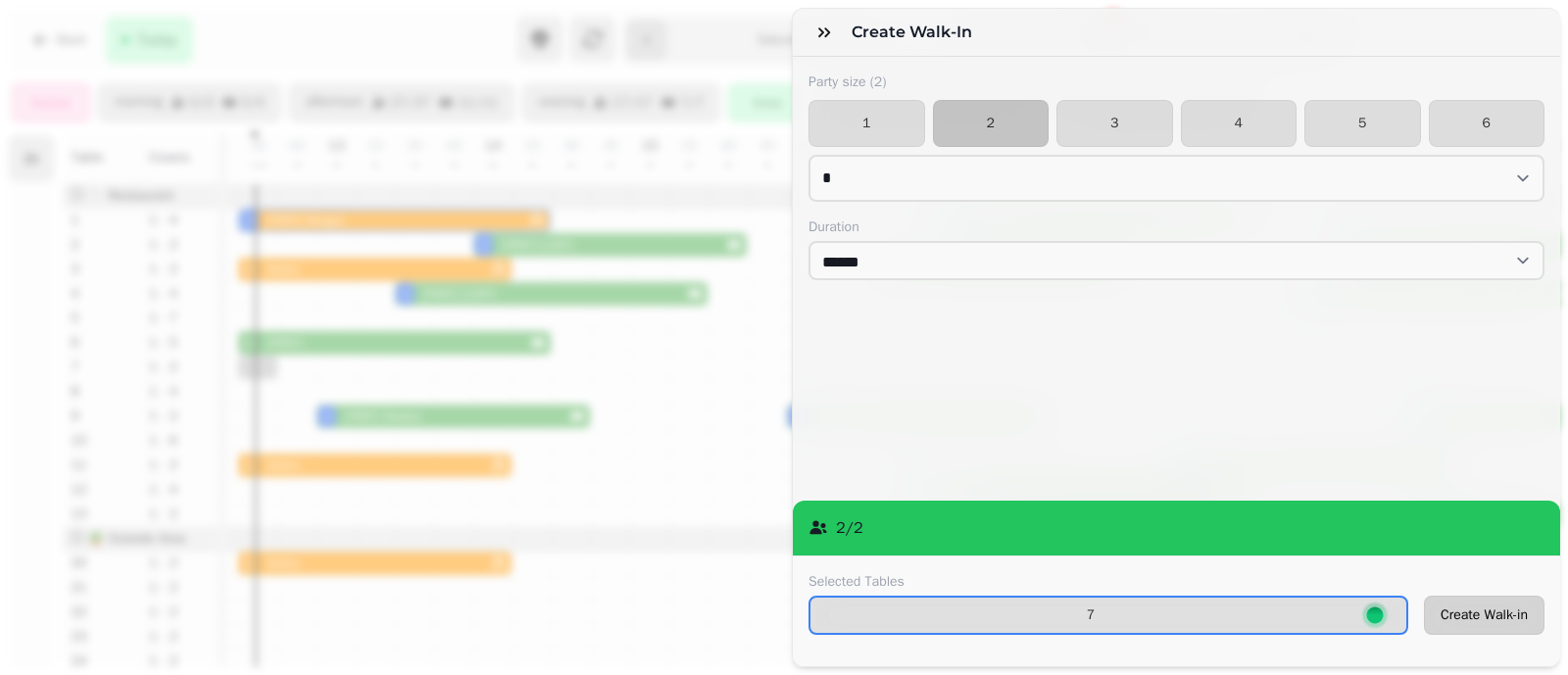 click on "Create Walk-in" at bounding box center [1484, 615] 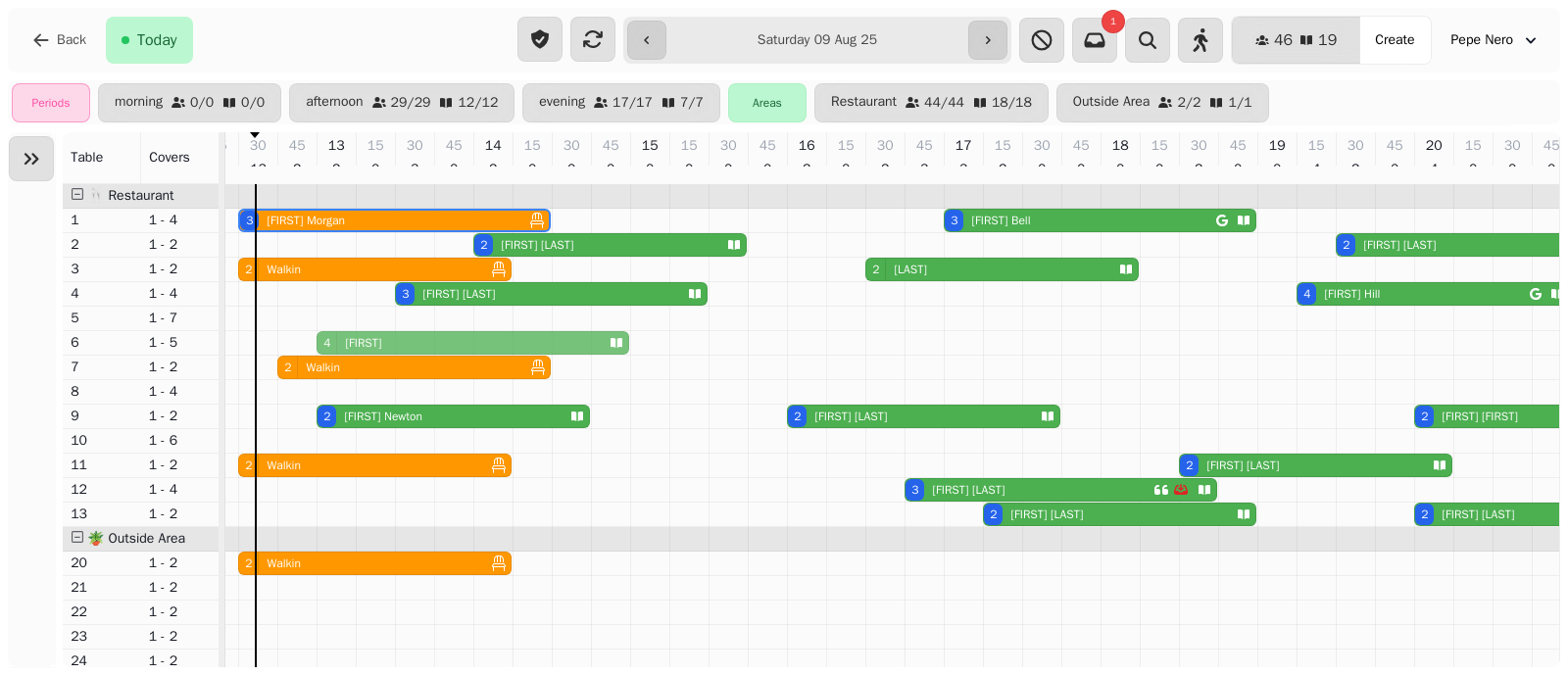 drag, startPoint x: 277, startPoint y: 357, endPoint x: 341, endPoint y: 353, distance: 64.12488 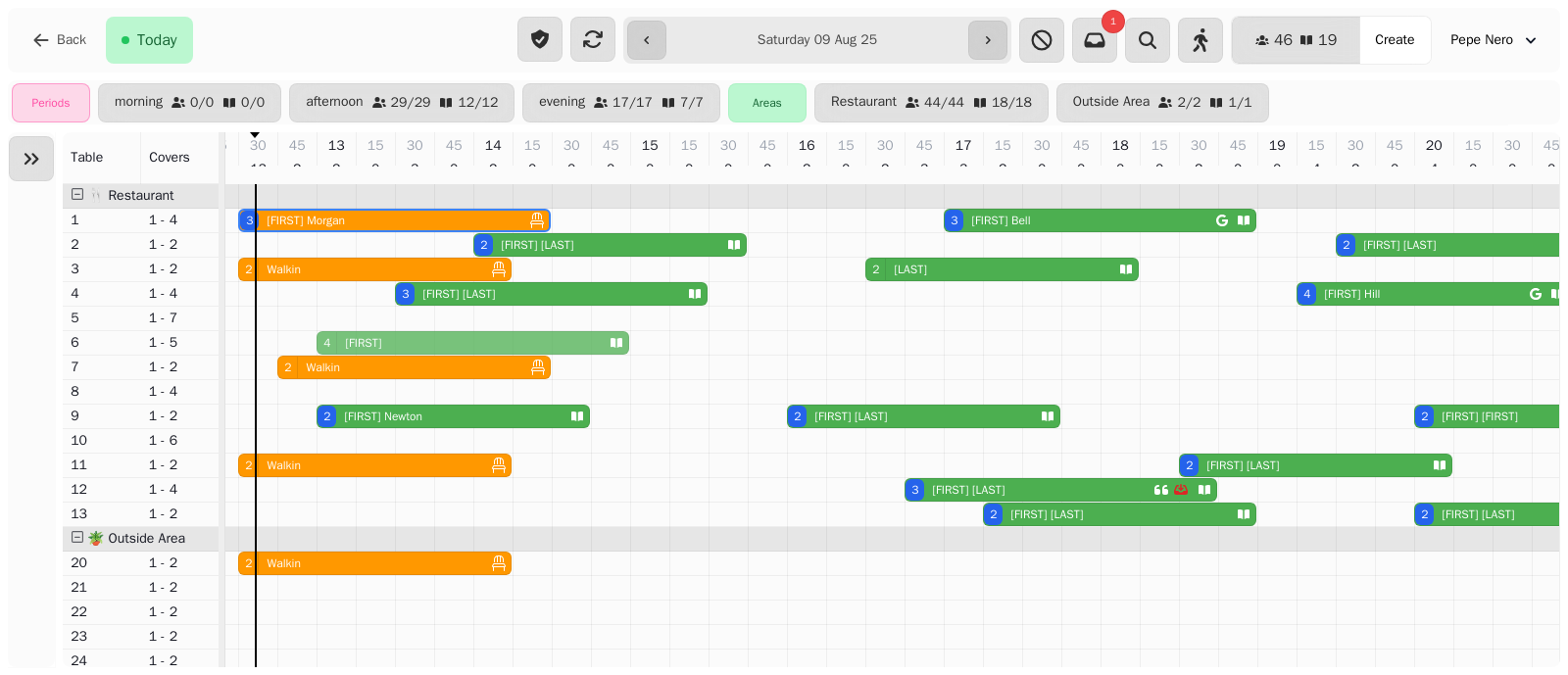 click on "4 Charlotte   4 Charlotte" at bounding box center [160, 343] 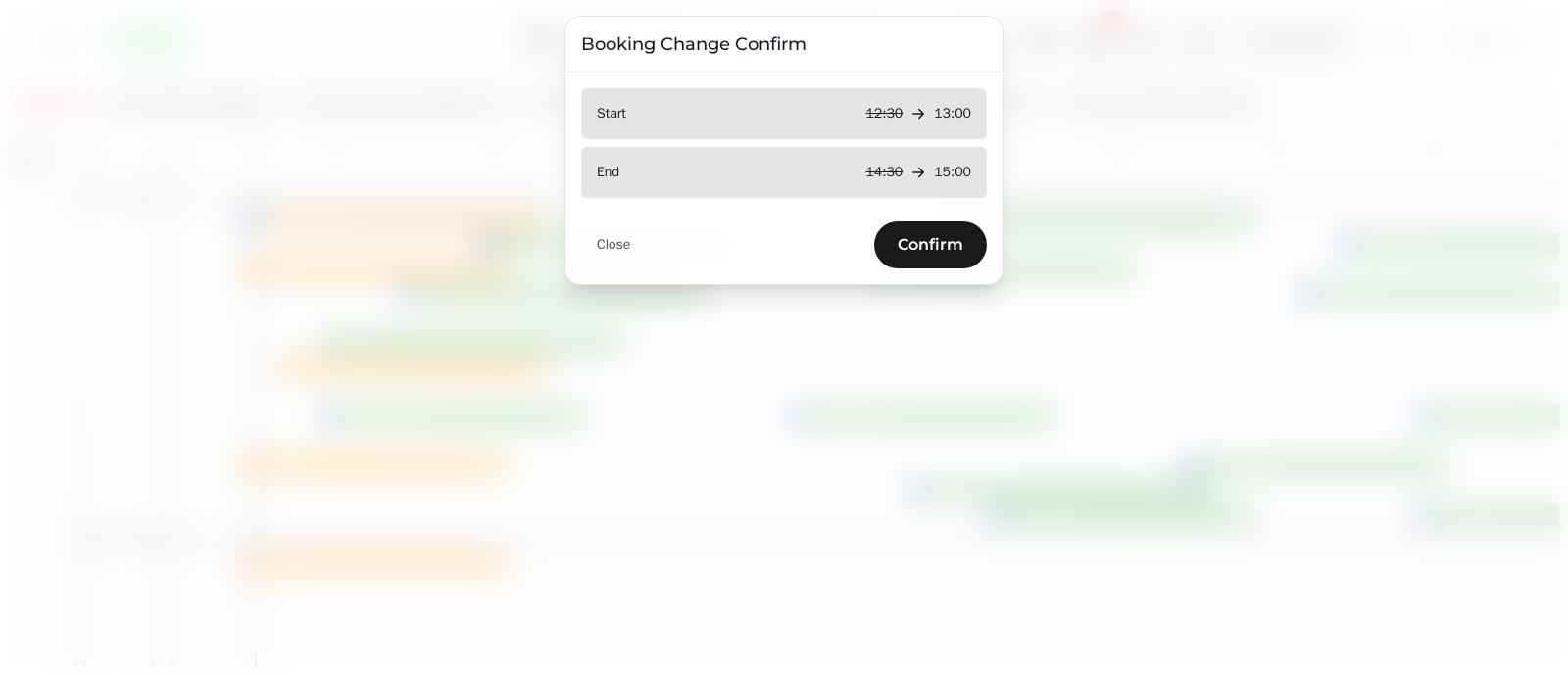 click on "Confirm" at bounding box center (930, 245) 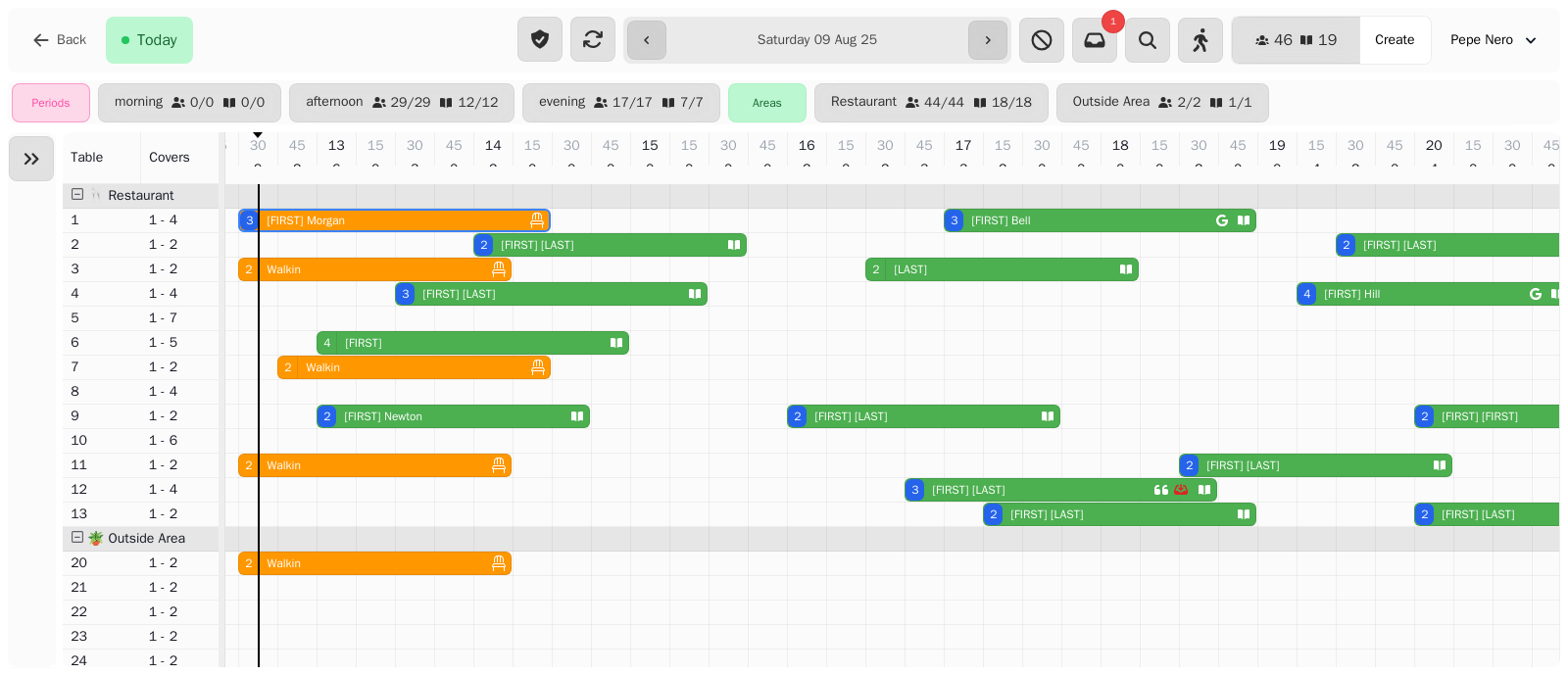 click on "**********" at bounding box center [817, 40] 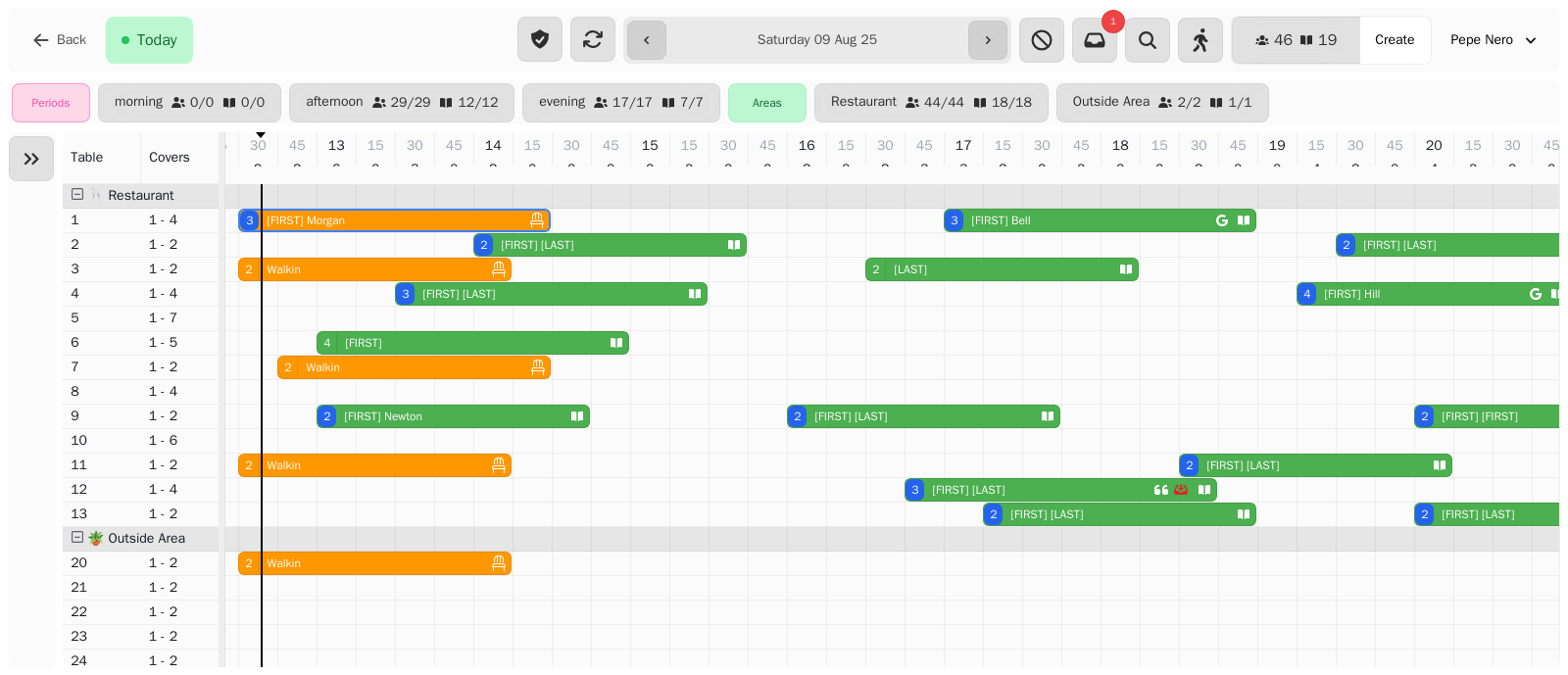 type on "**********" 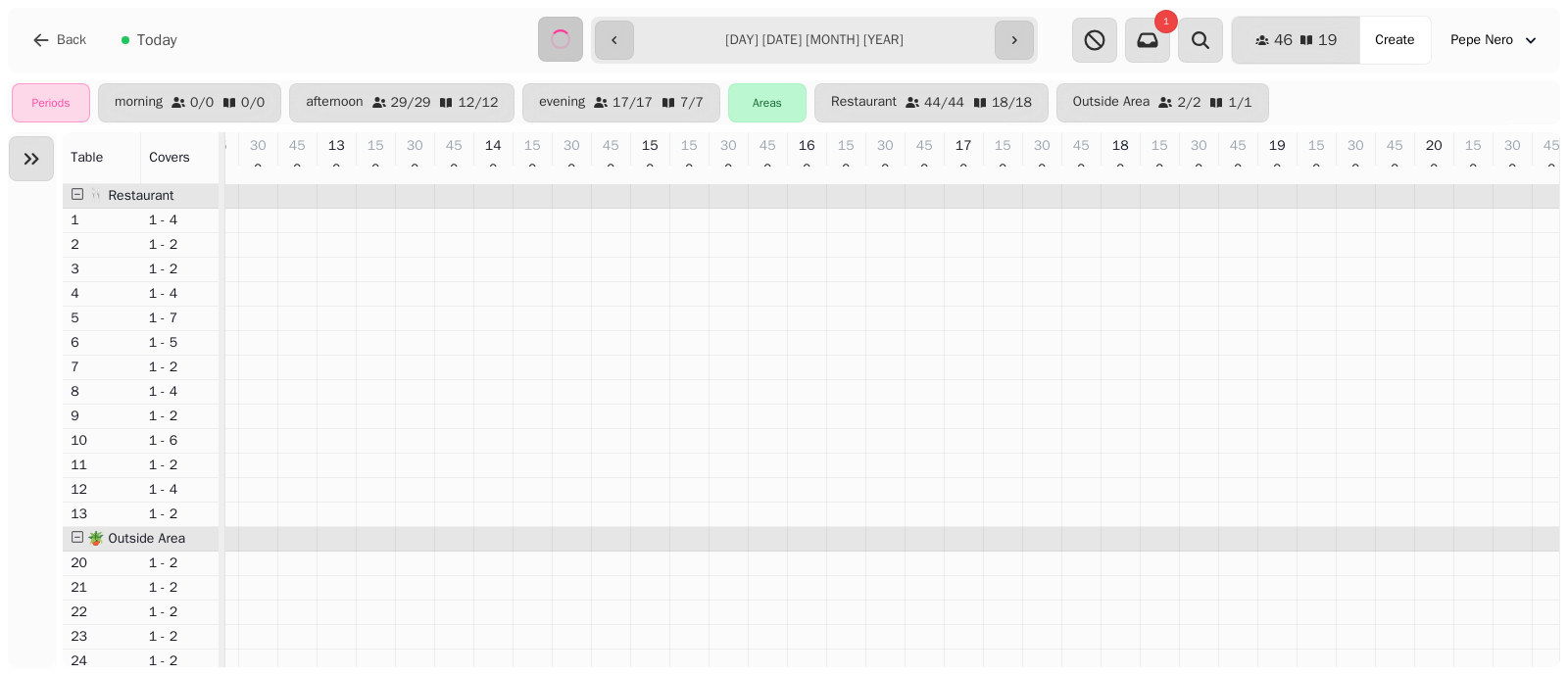 scroll, scrollTop: 0, scrollLeft: 0, axis: both 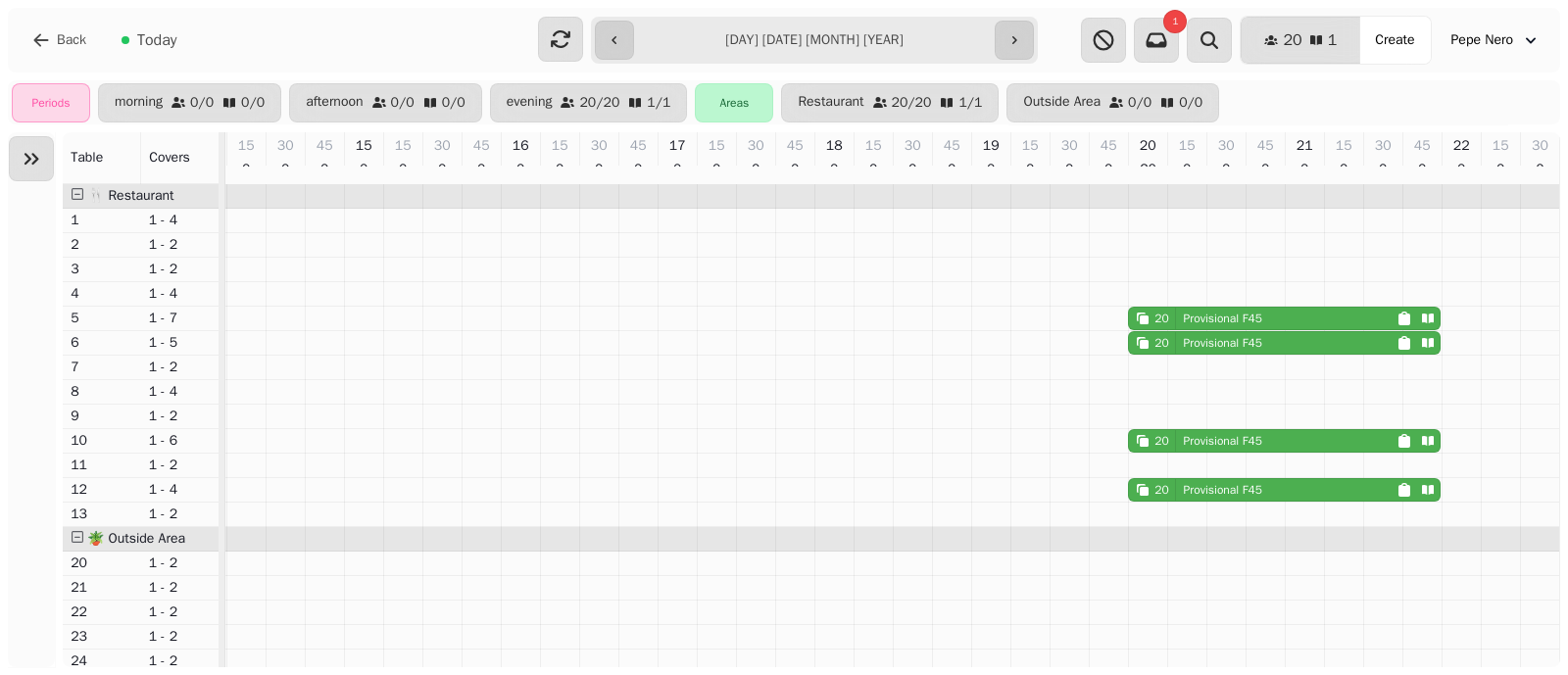 click on "Provisional   F45" at bounding box center (1223, 318) 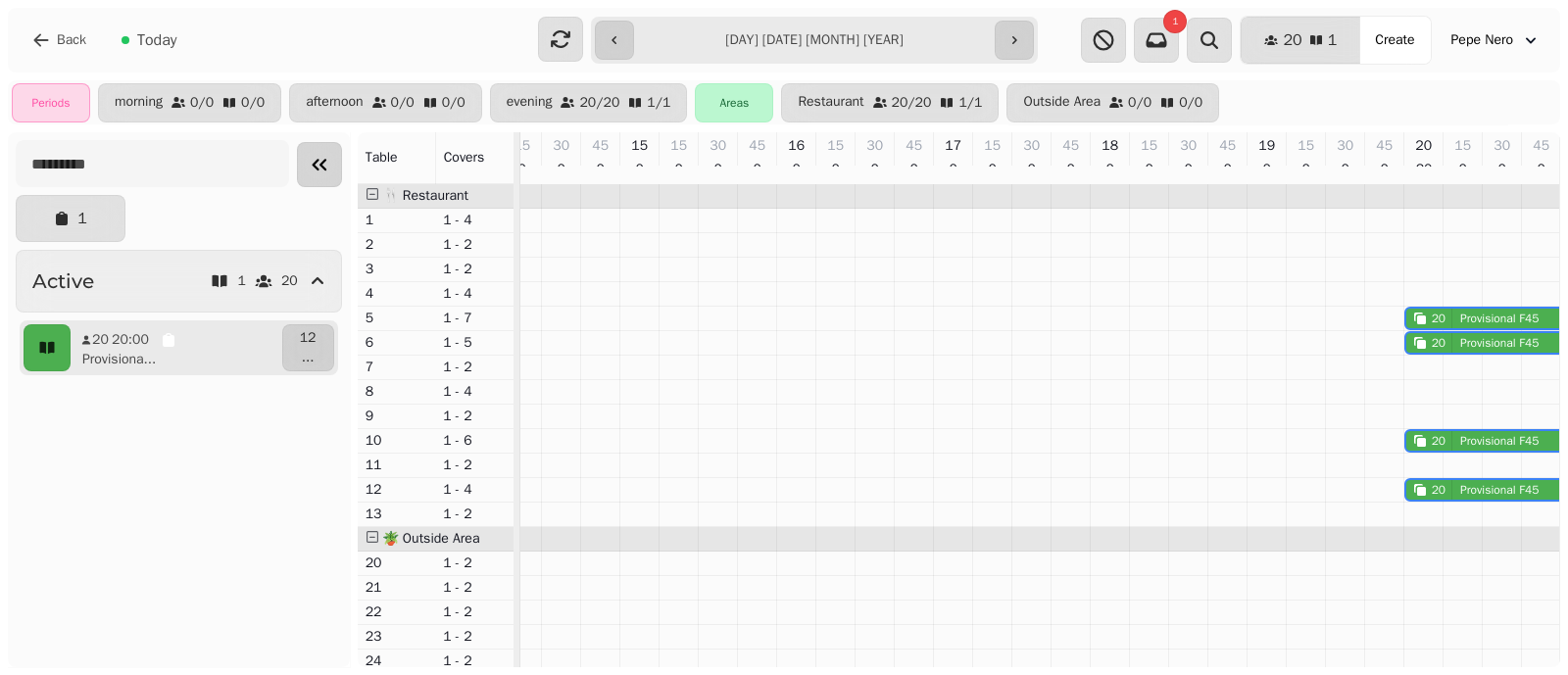 scroll, scrollTop: 0, scrollLeft: 372, axis: horizontal 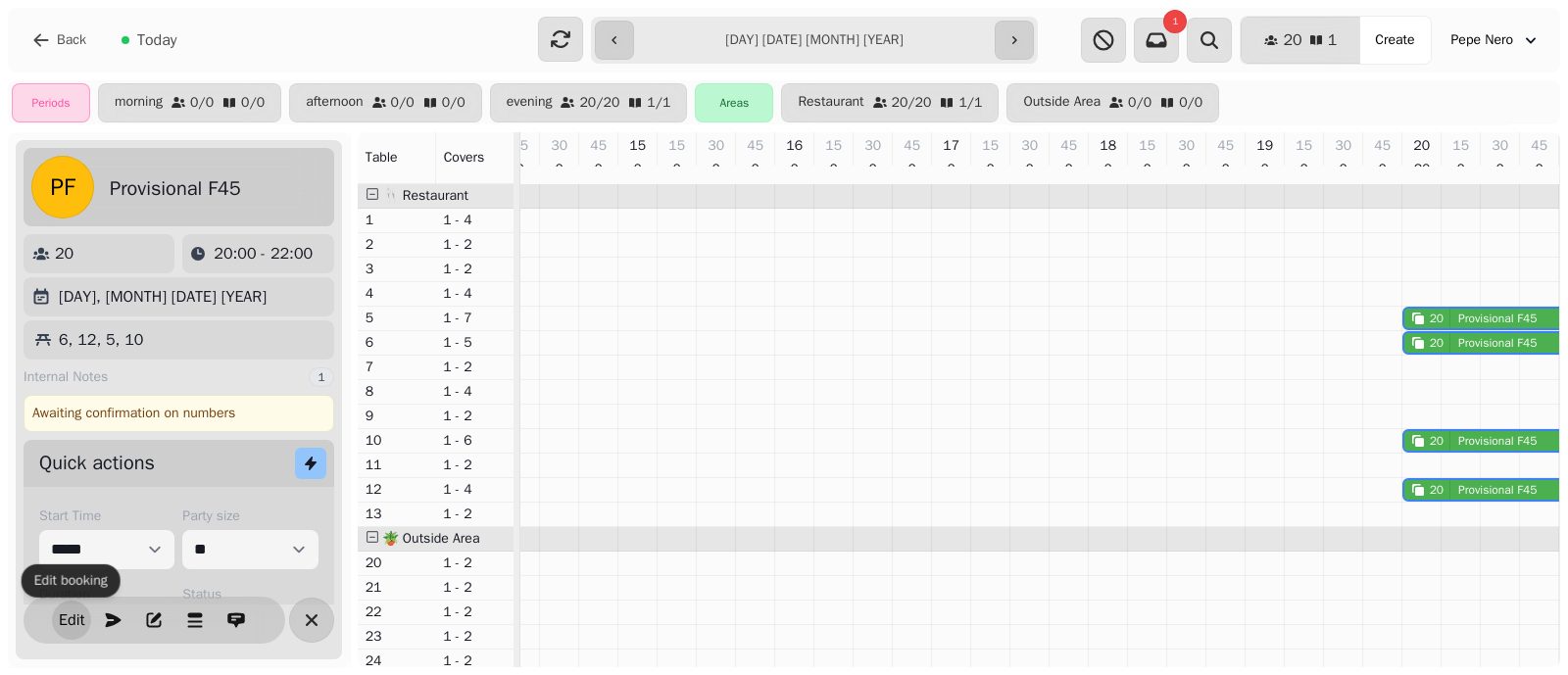 click on "Edit" at bounding box center [72, 620] 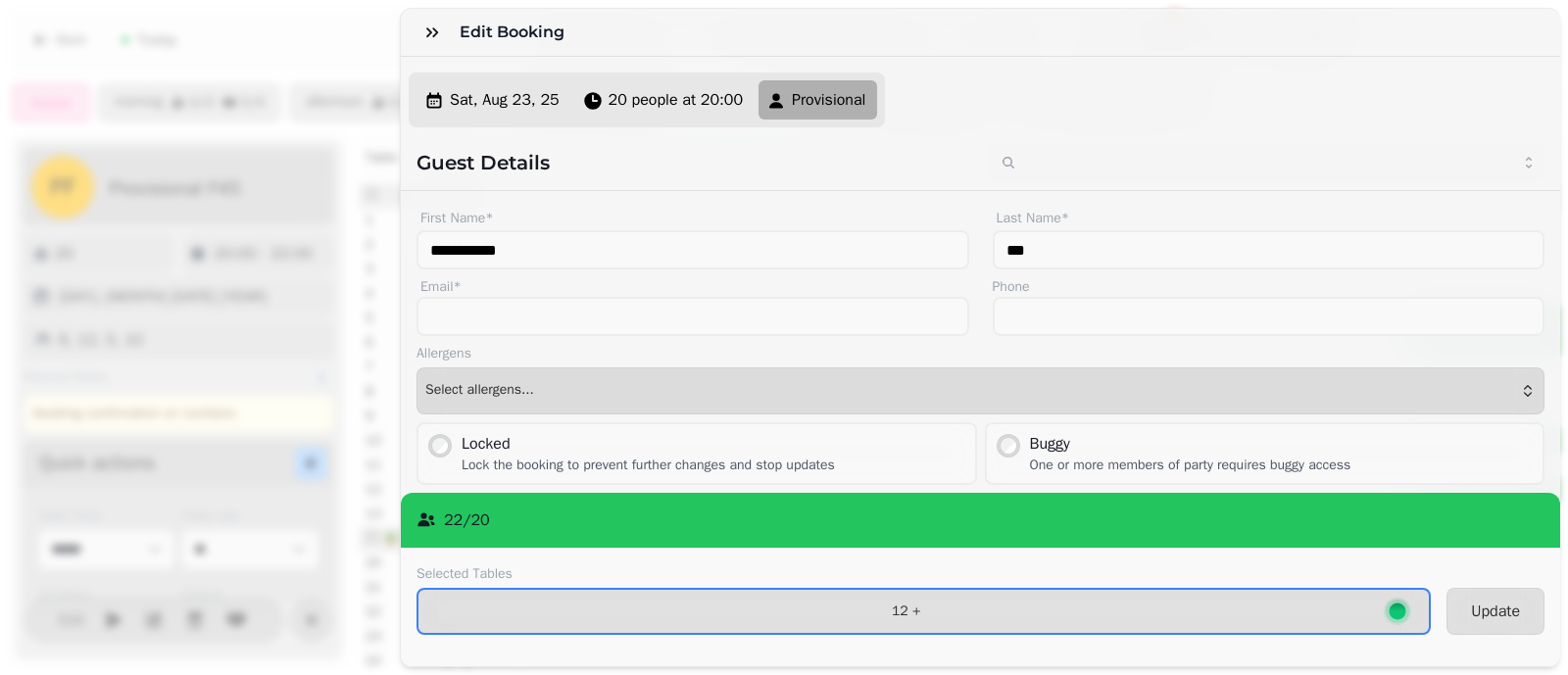 scroll, scrollTop: 121, scrollLeft: 0, axis: vertical 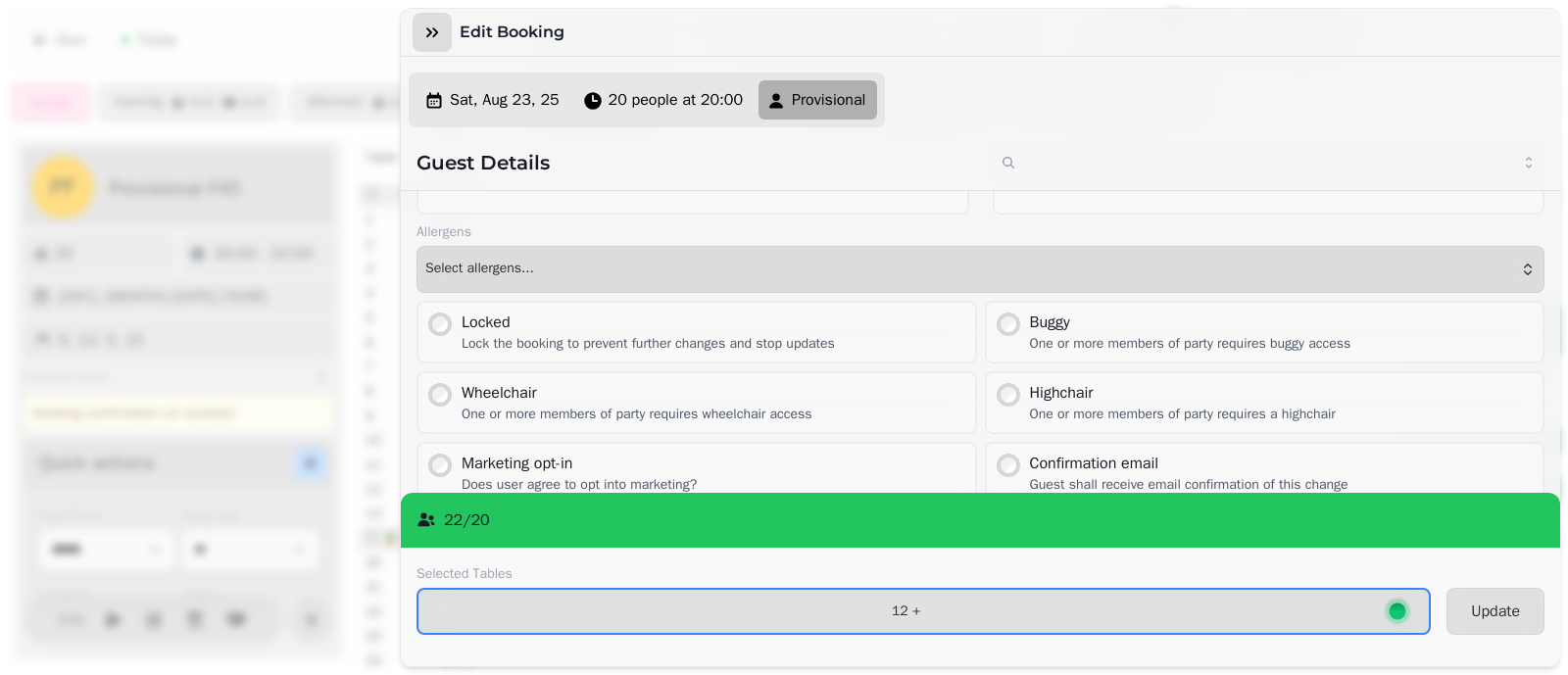 click 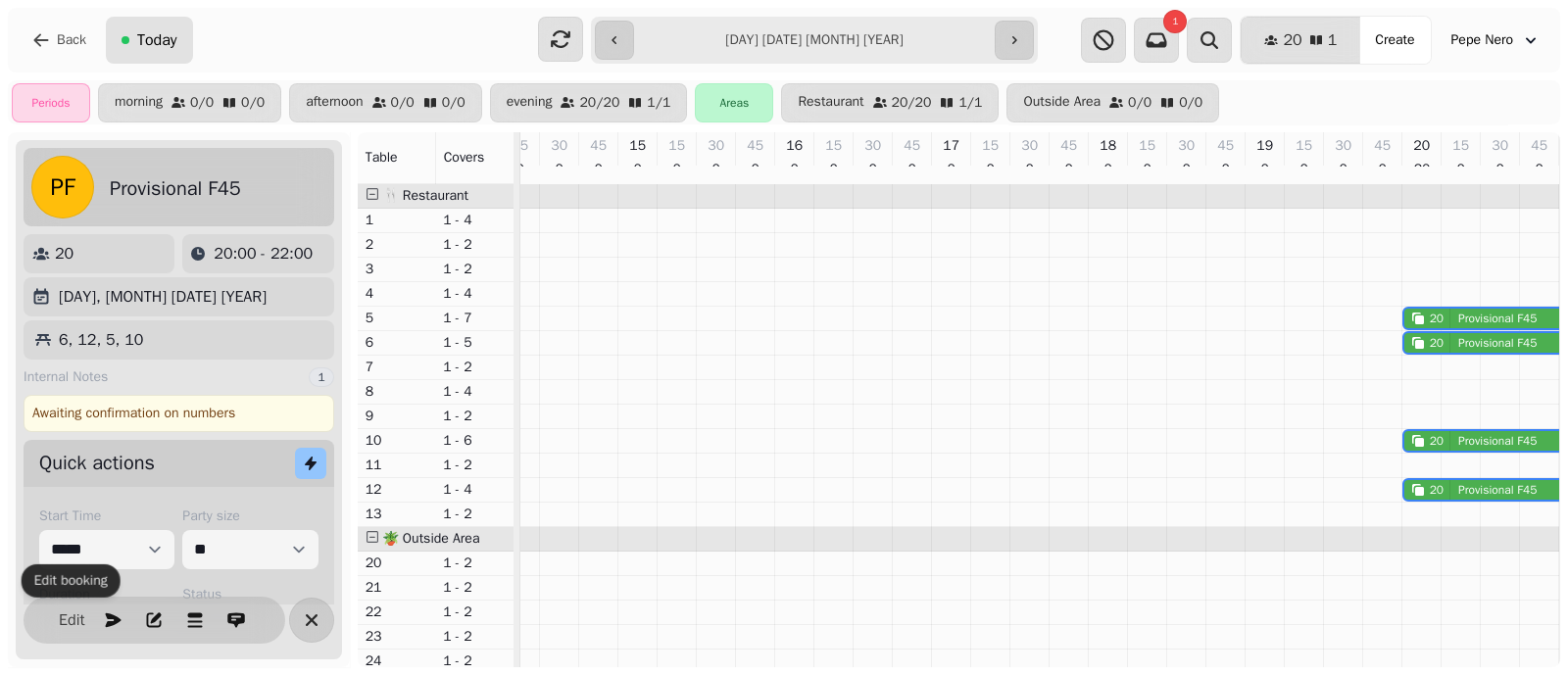 click on "Today" at bounding box center (157, 40) 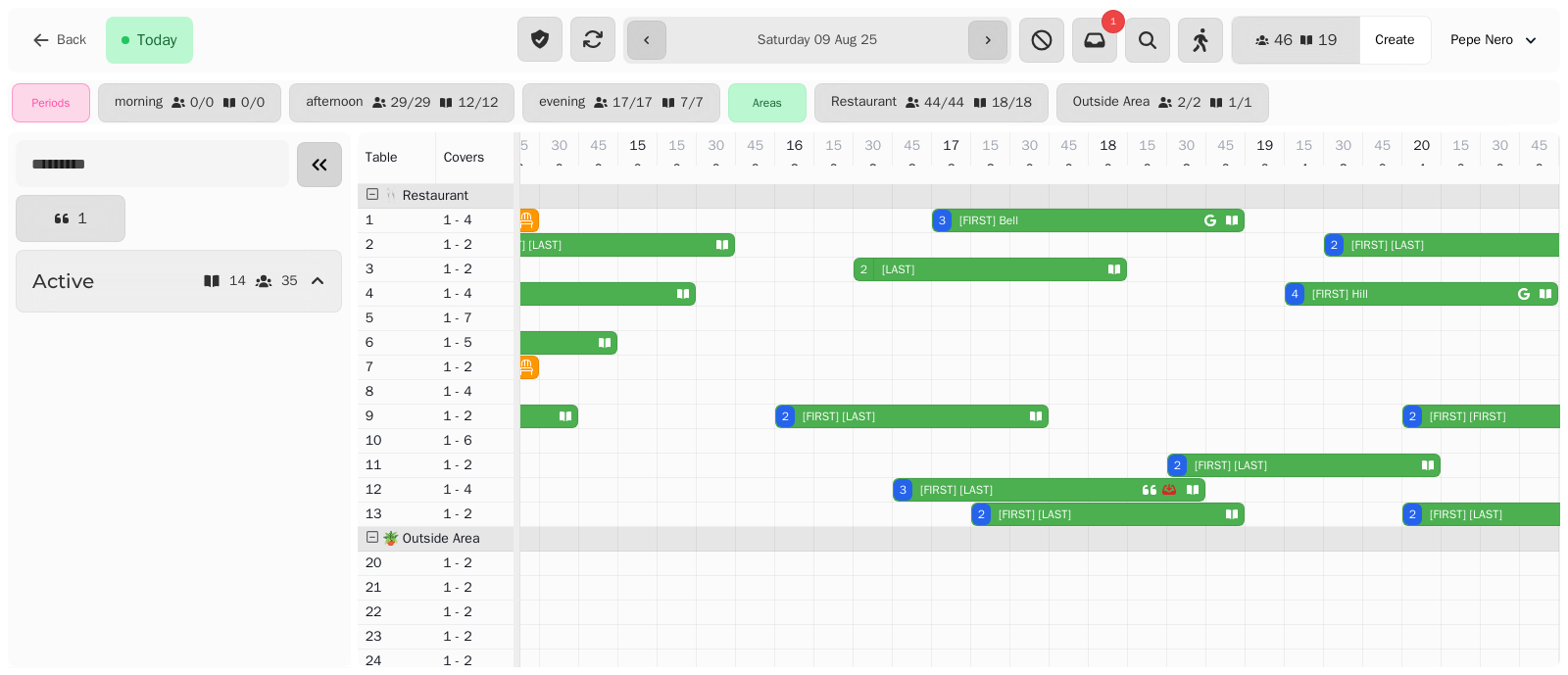 scroll, scrollTop: 0, scrollLeft: 0, axis: both 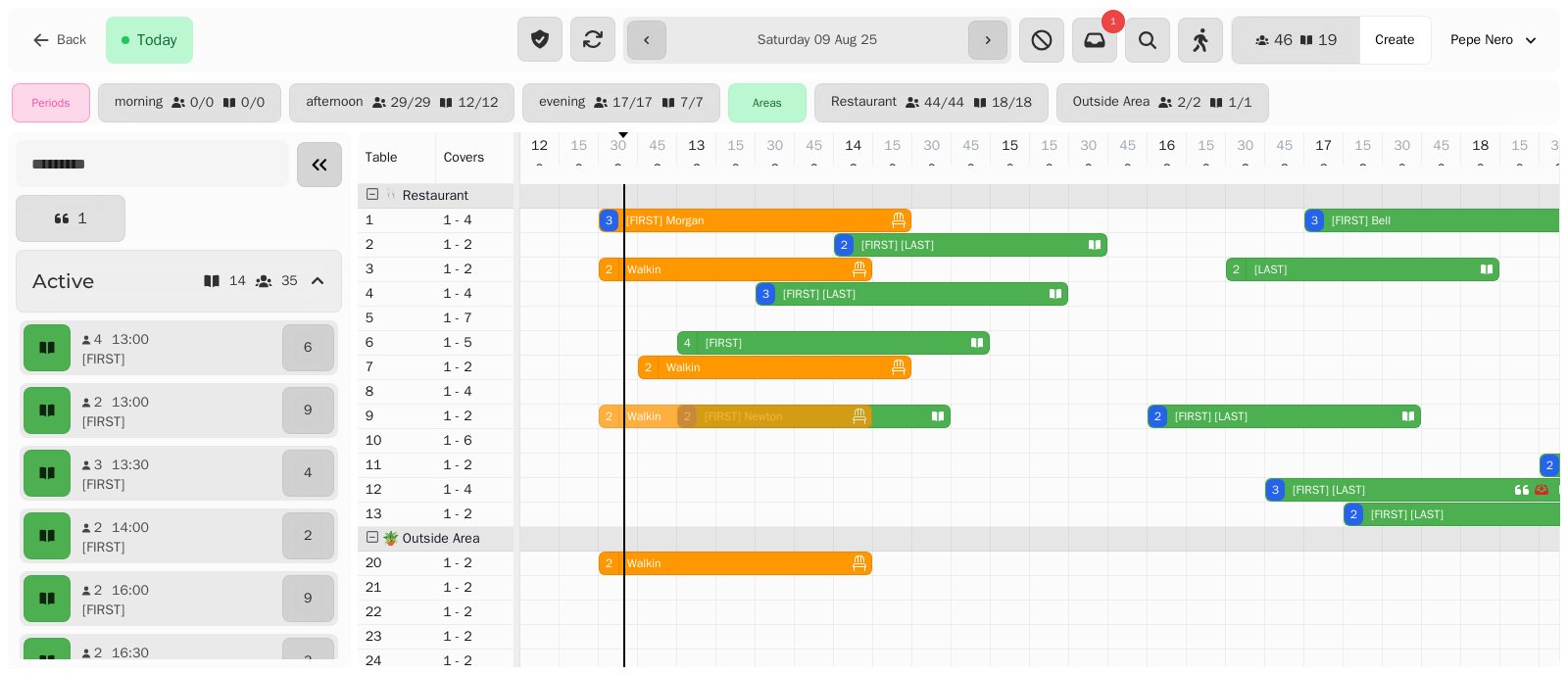 drag, startPoint x: 612, startPoint y: 481, endPoint x: 617, endPoint y: 437, distance: 44.28318 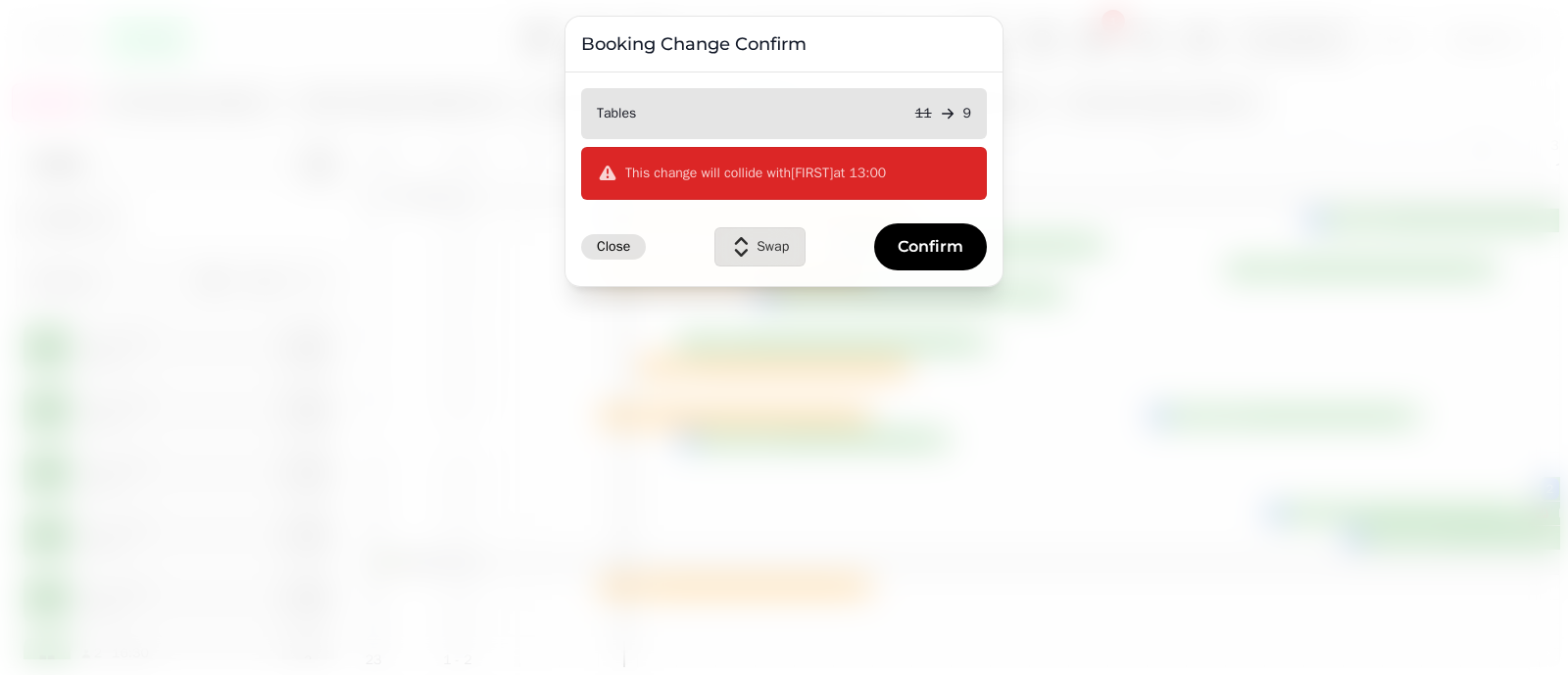 click on "Close" at bounding box center (613, 247) 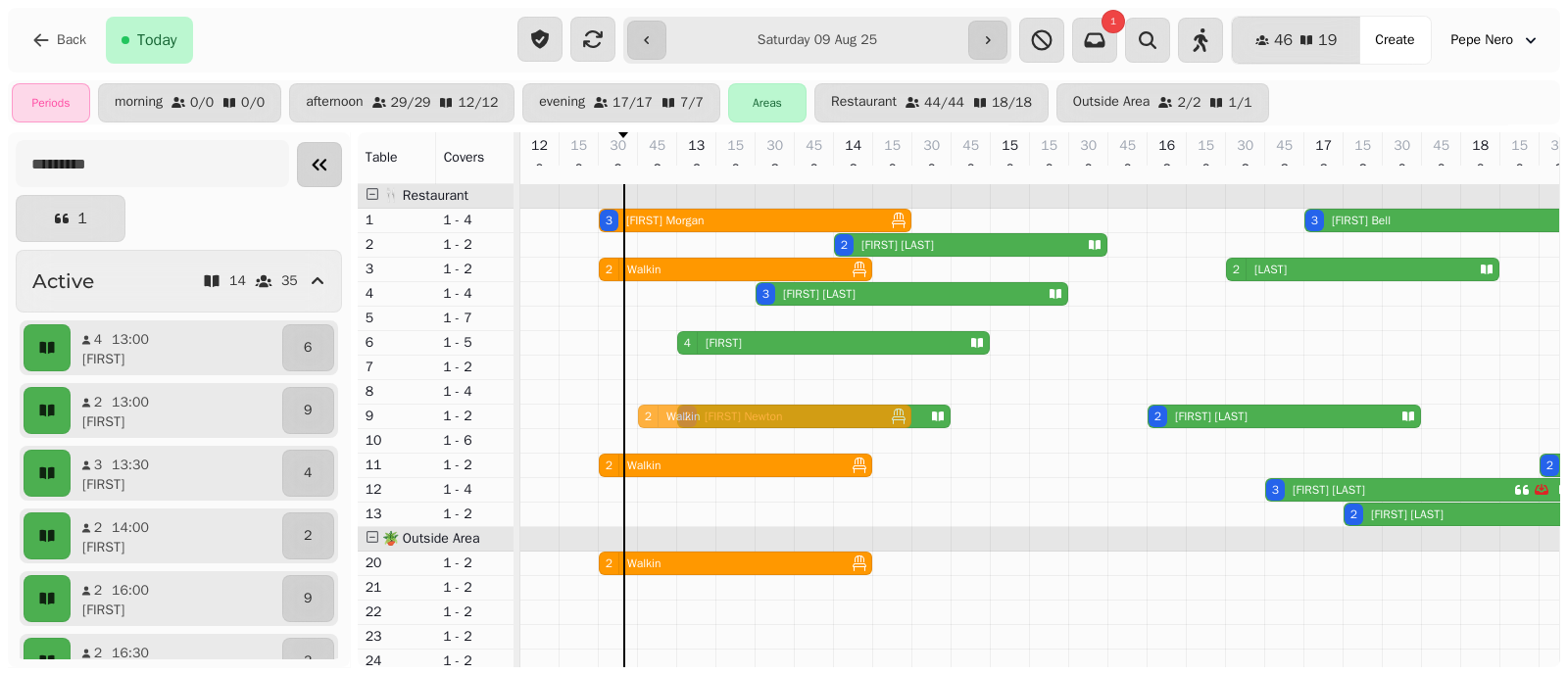 drag, startPoint x: 656, startPoint y: 374, endPoint x: 656, endPoint y: 423, distance: 49 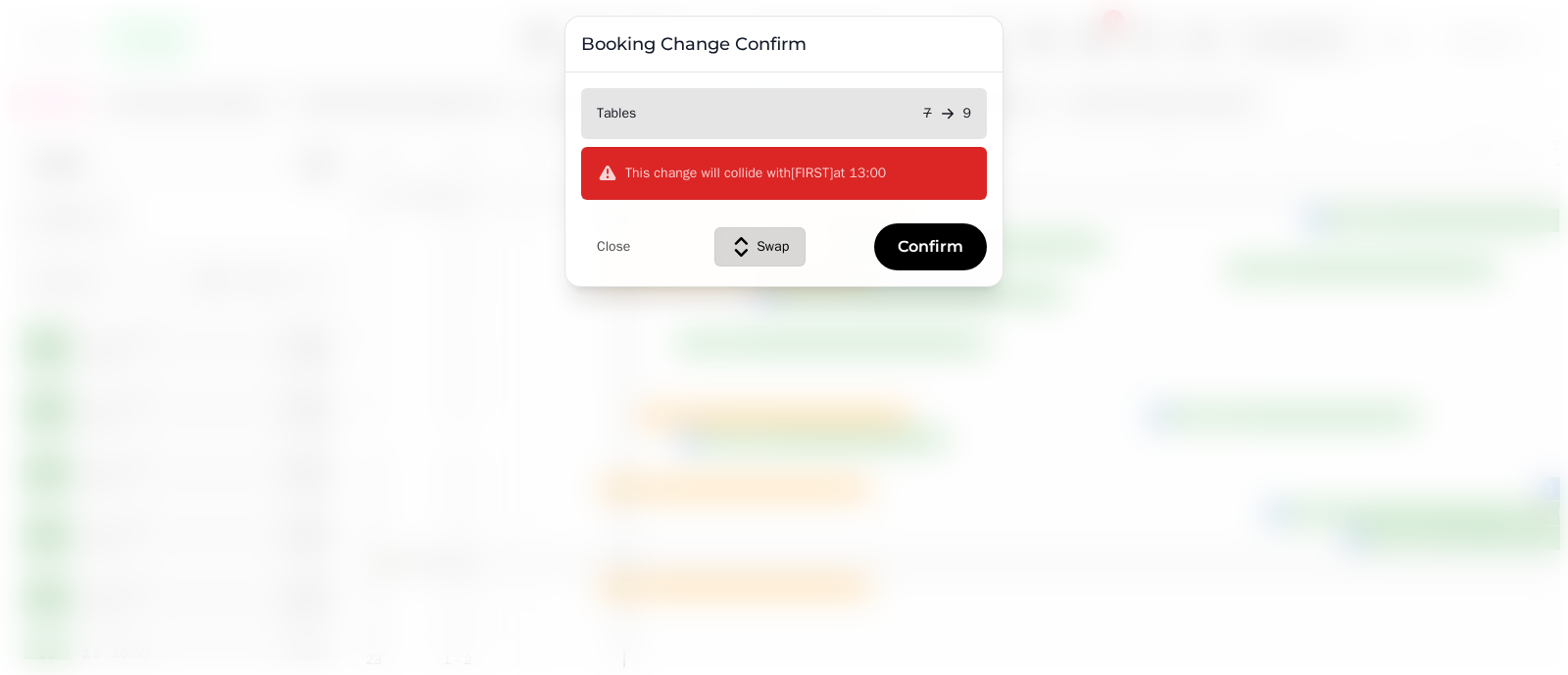click on "Swap" at bounding box center [772, 247] 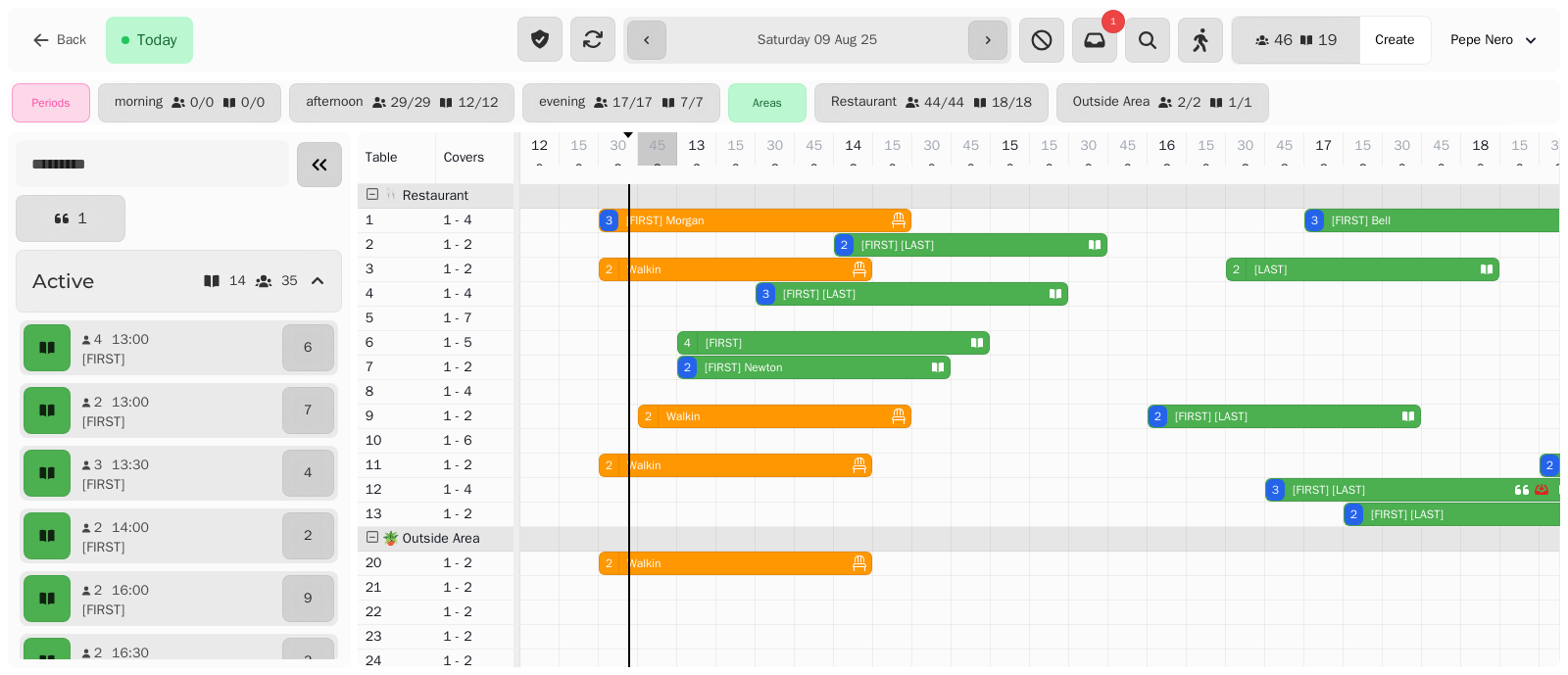 scroll, scrollTop: 107, scrollLeft: 0, axis: vertical 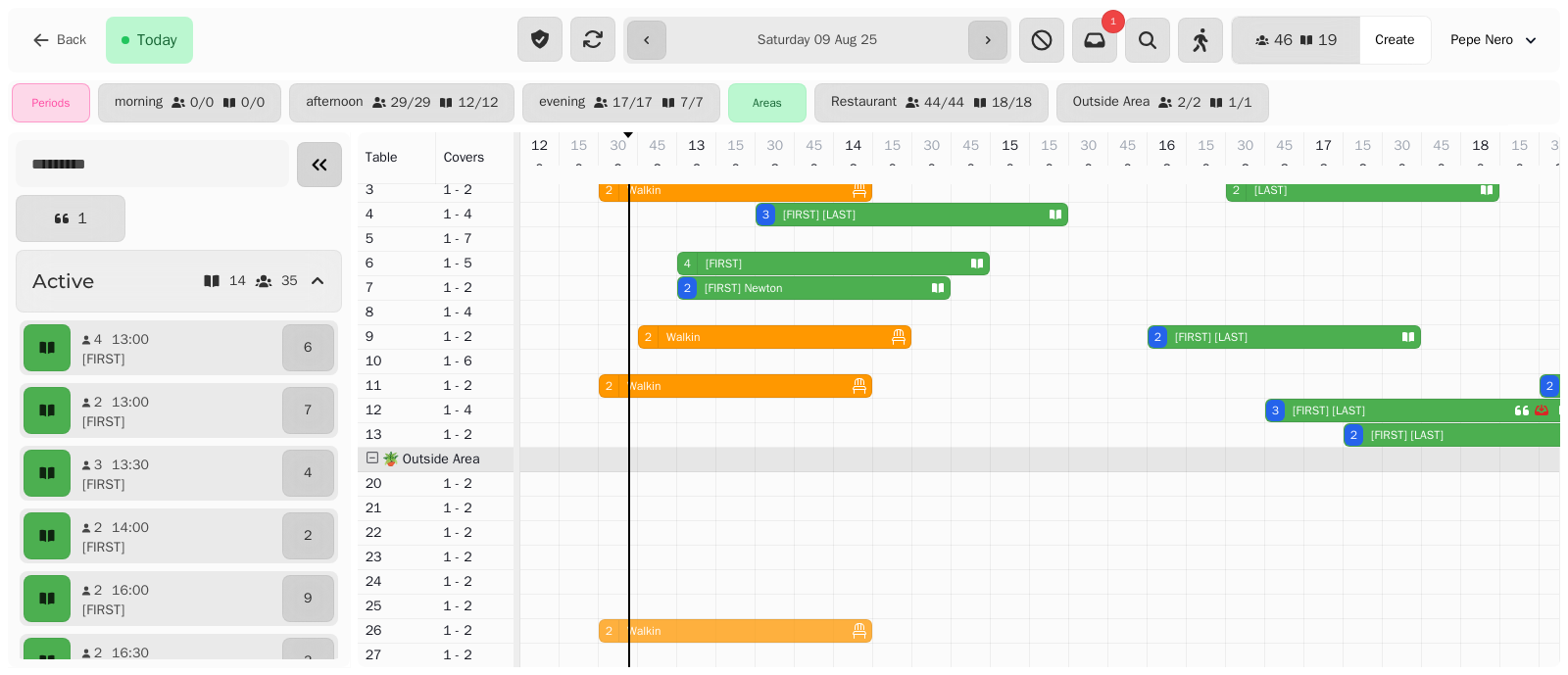 drag, startPoint x: 639, startPoint y: 467, endPoint x: 626, endPoint y: 605, distance: 138.61097 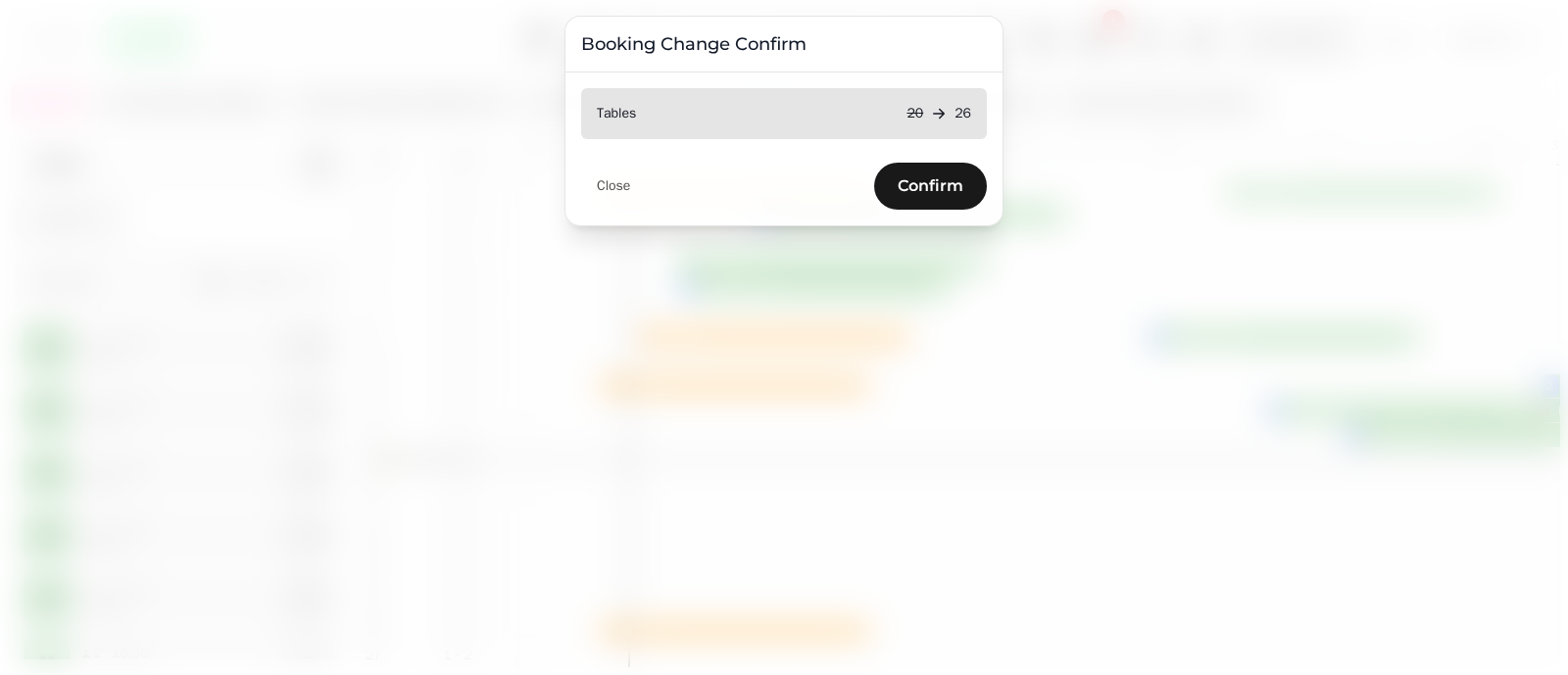 click on "Confirm" at bounding box center [930, 186] 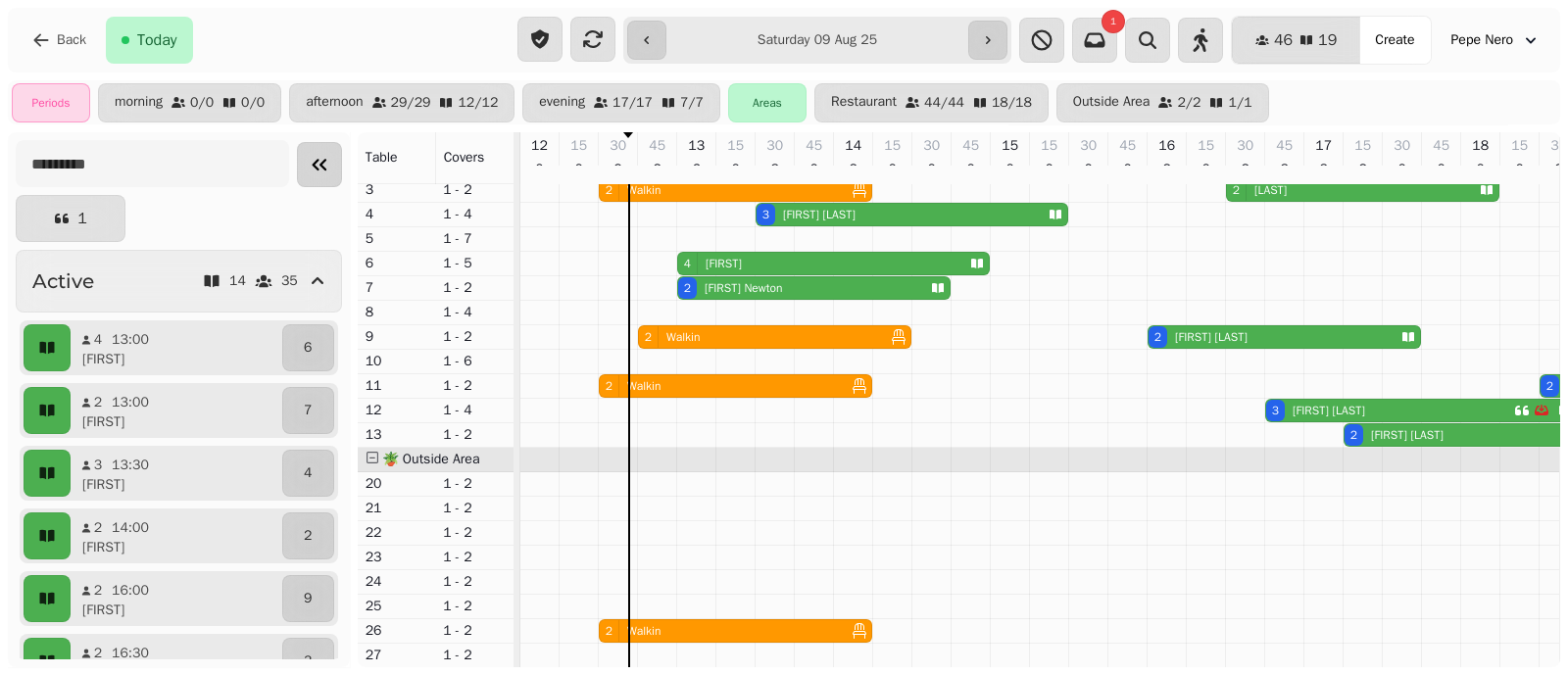 scroll, scrollTop: 7, scrollLeft: 0, axis: vertical 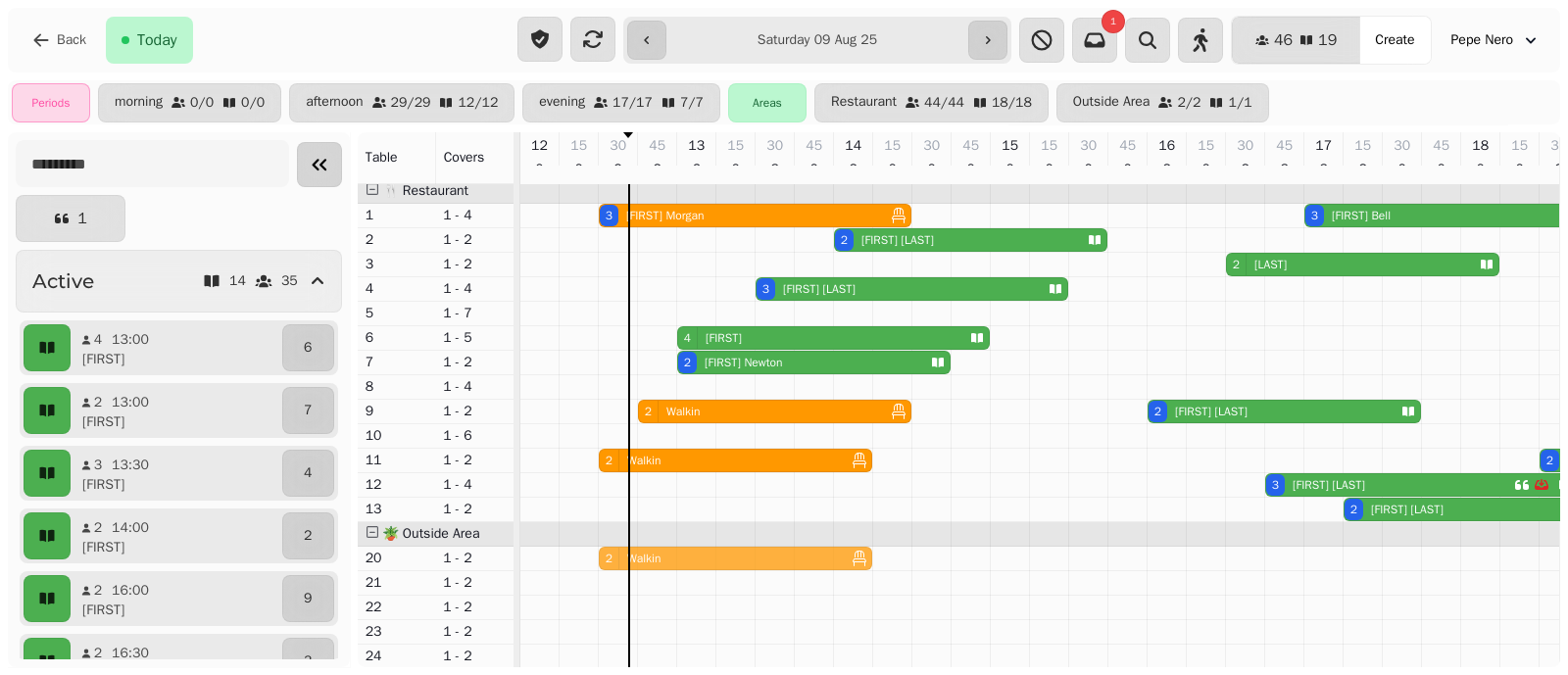 drag, startPoint x: 625, startPoint y: 266, endPoint x: 616, endPoint y: 566, distance: 300.13497 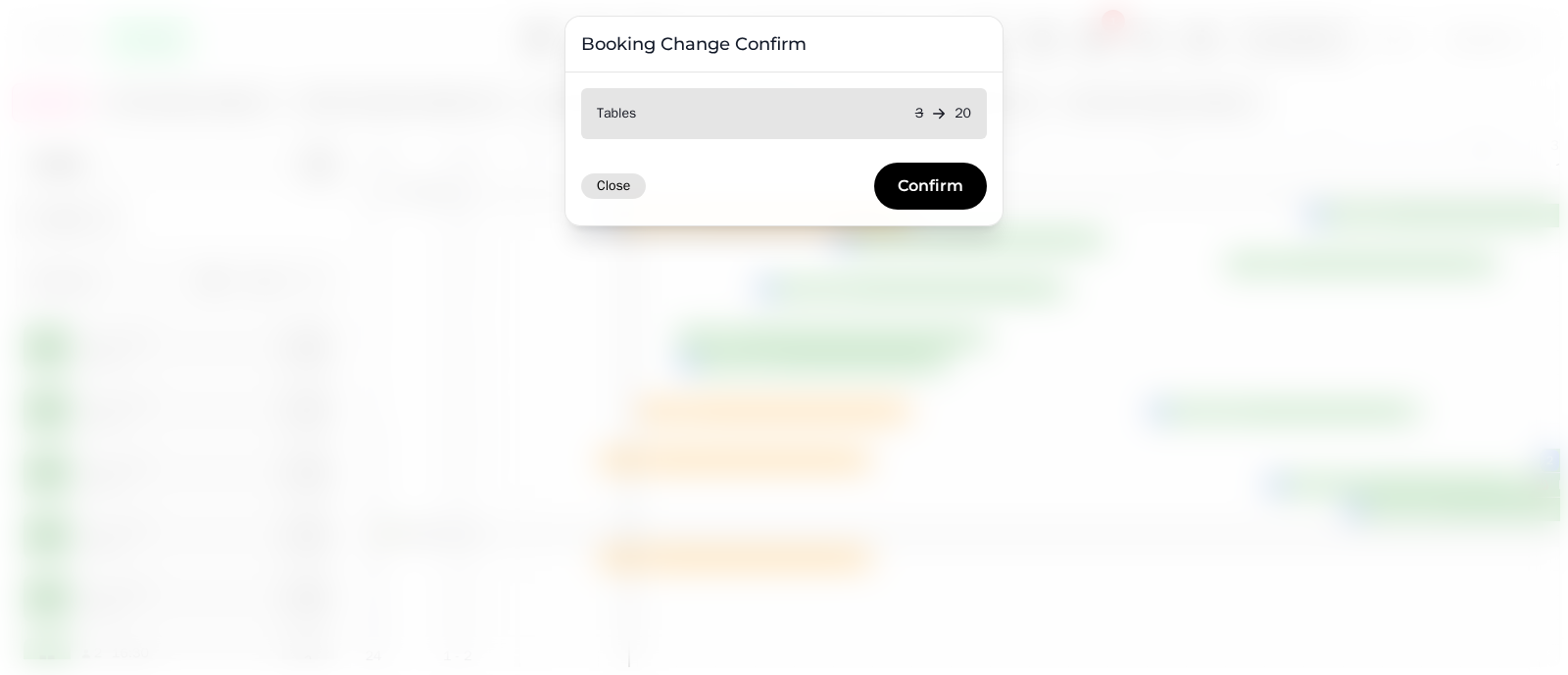 click on "Close" at bounding box center [613, 186] 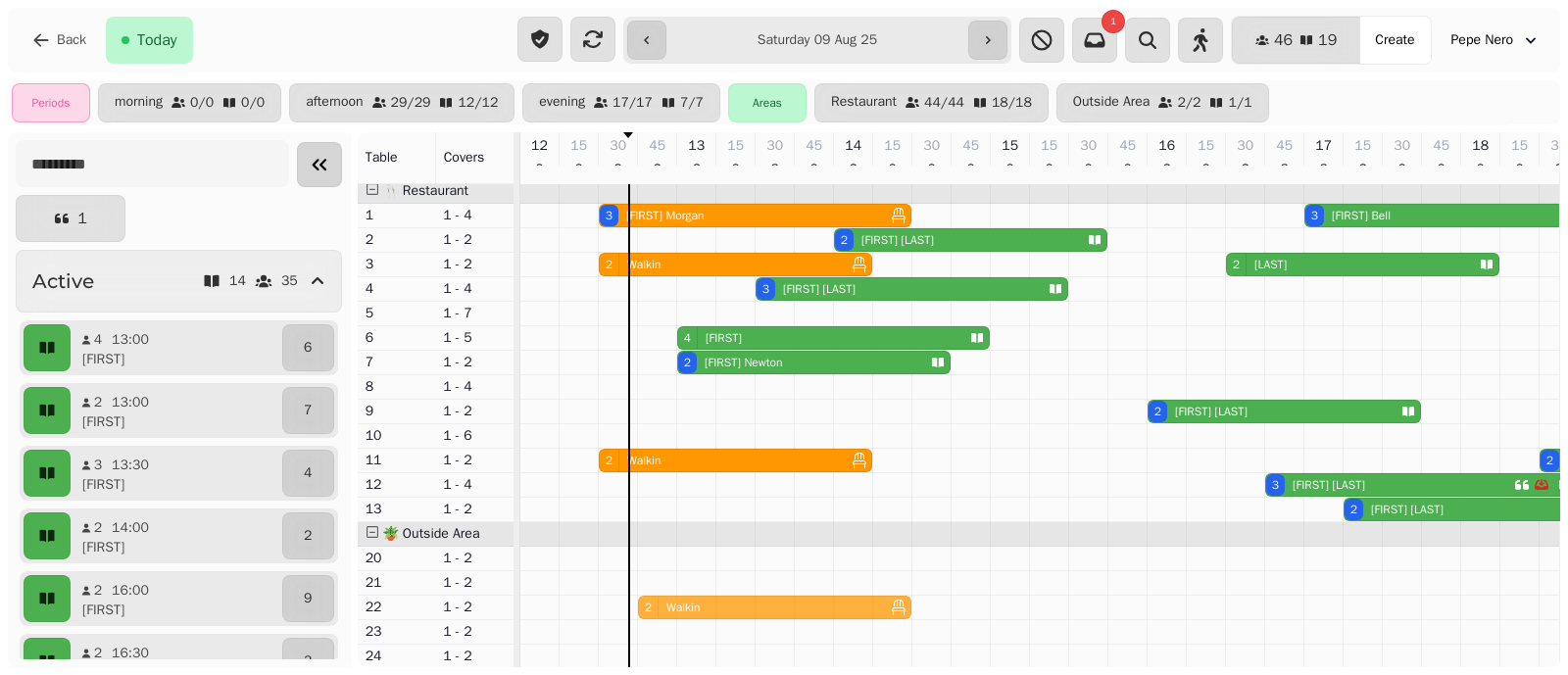scroll, scrollTop: 5, scrollLeft: 0, axis: vertical 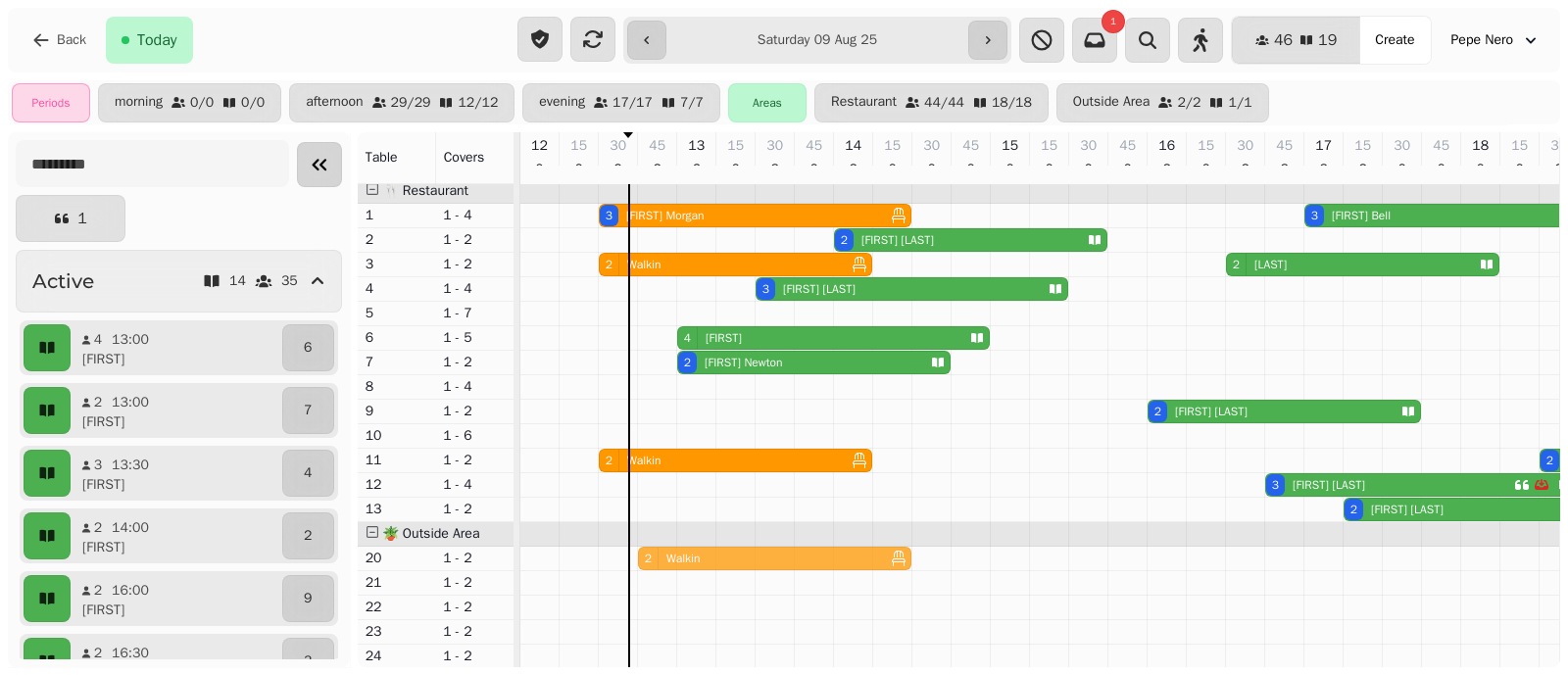 drag, startPoint x: 657, startPoint y: 419, endPoint x: 642, endPoint y: 570, distance: 151.7432 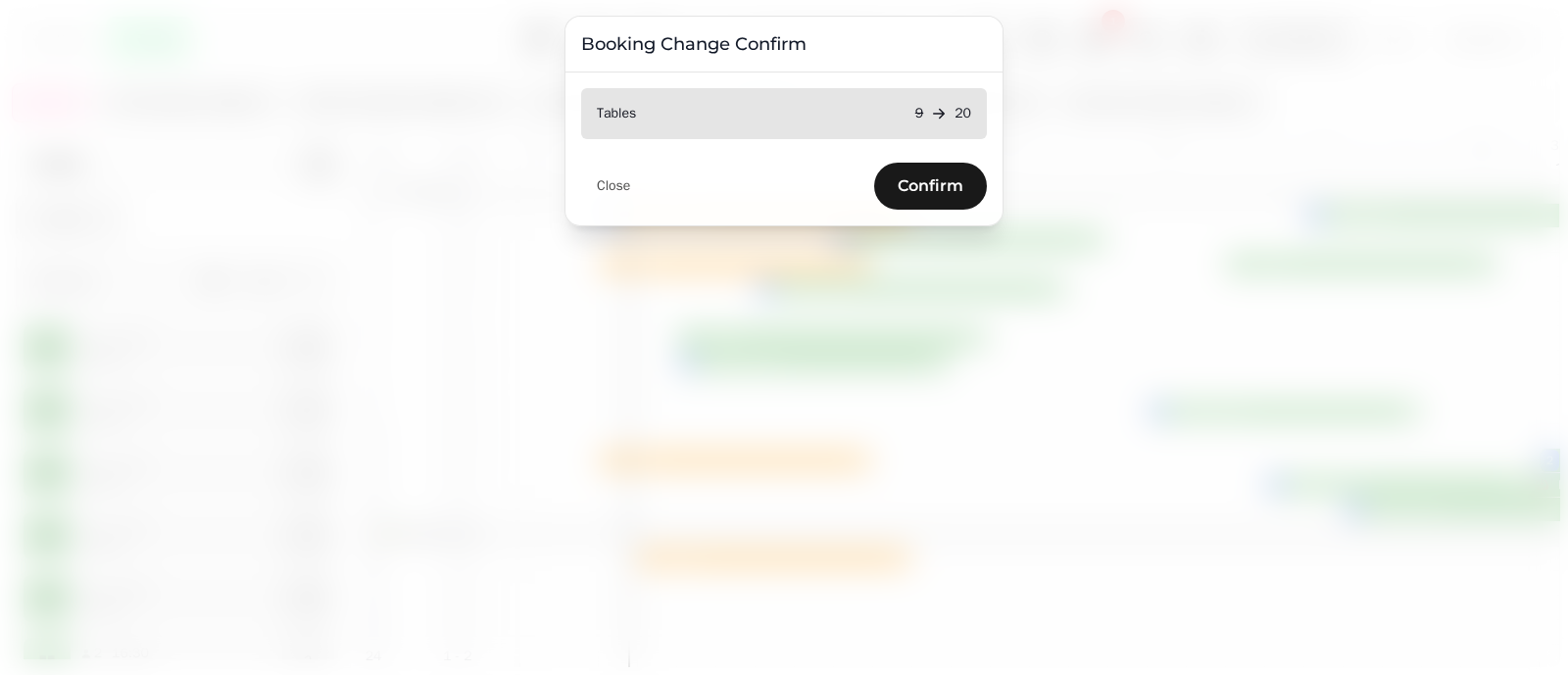 click on "Confirm" at bounding box center [930, 186] 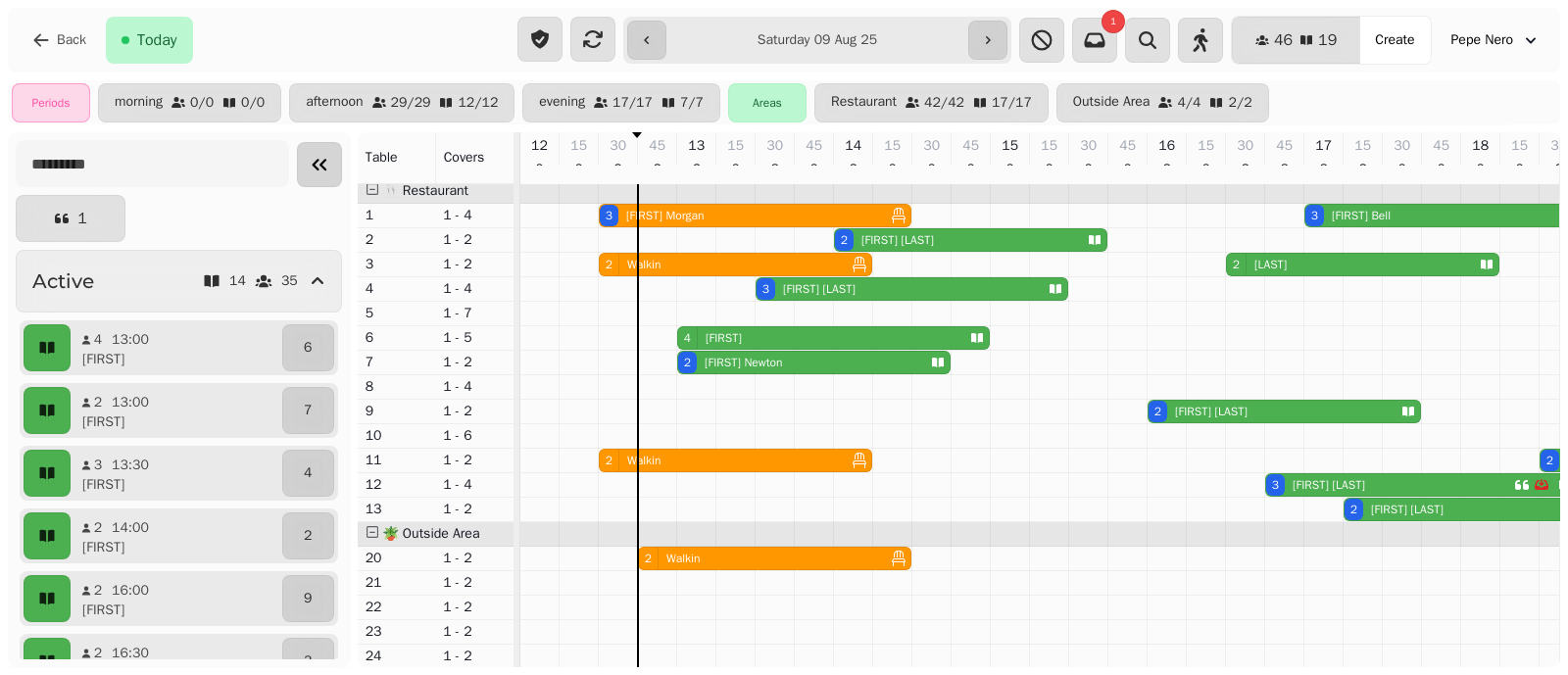 click on "**********" at bounding box center (817, 40) 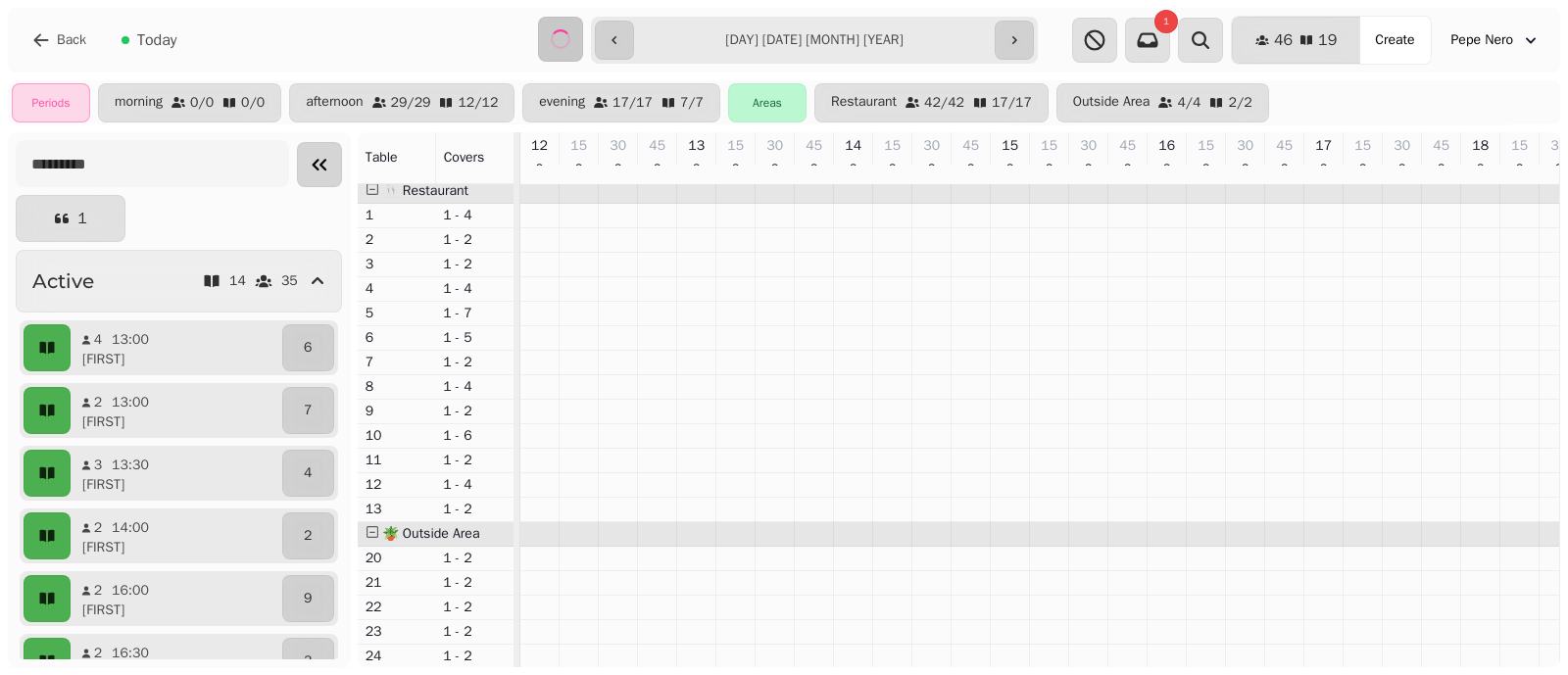 select on "**********" 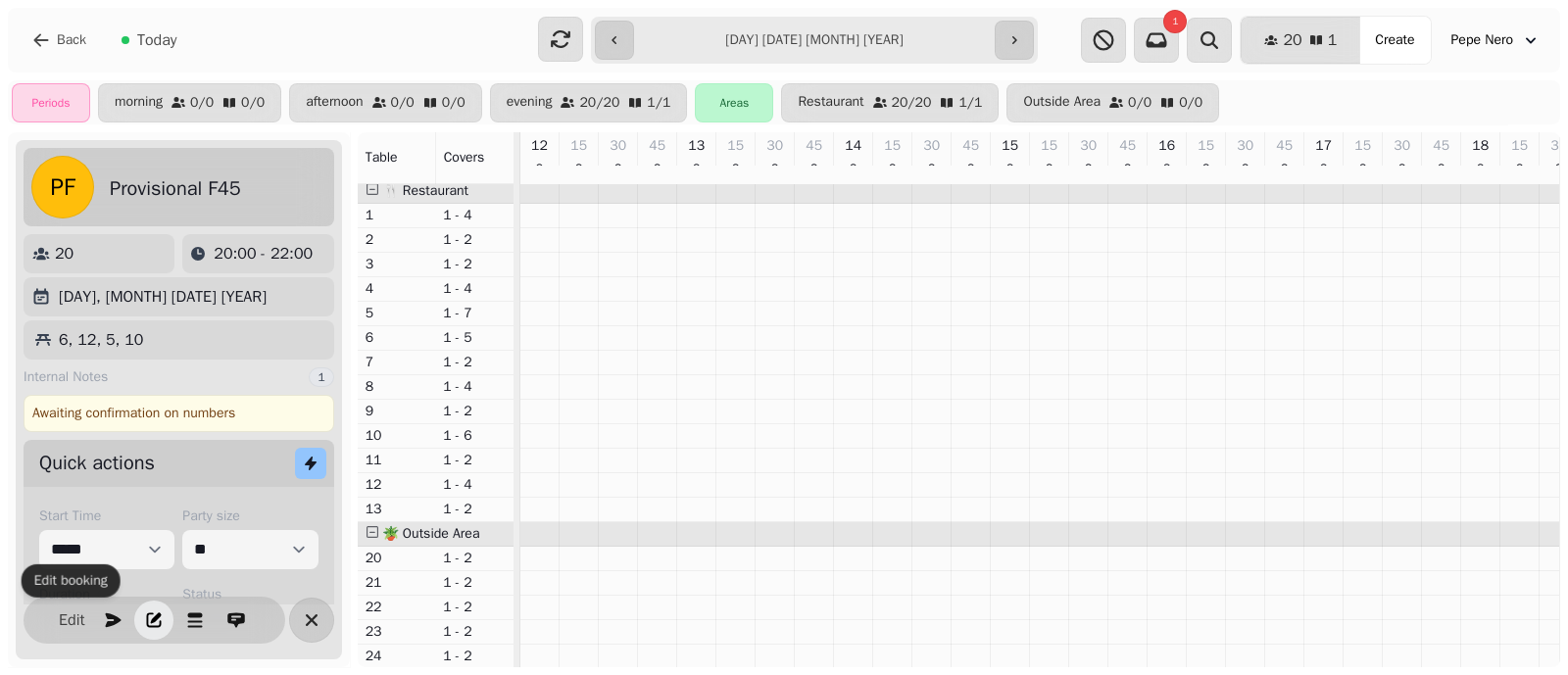 click 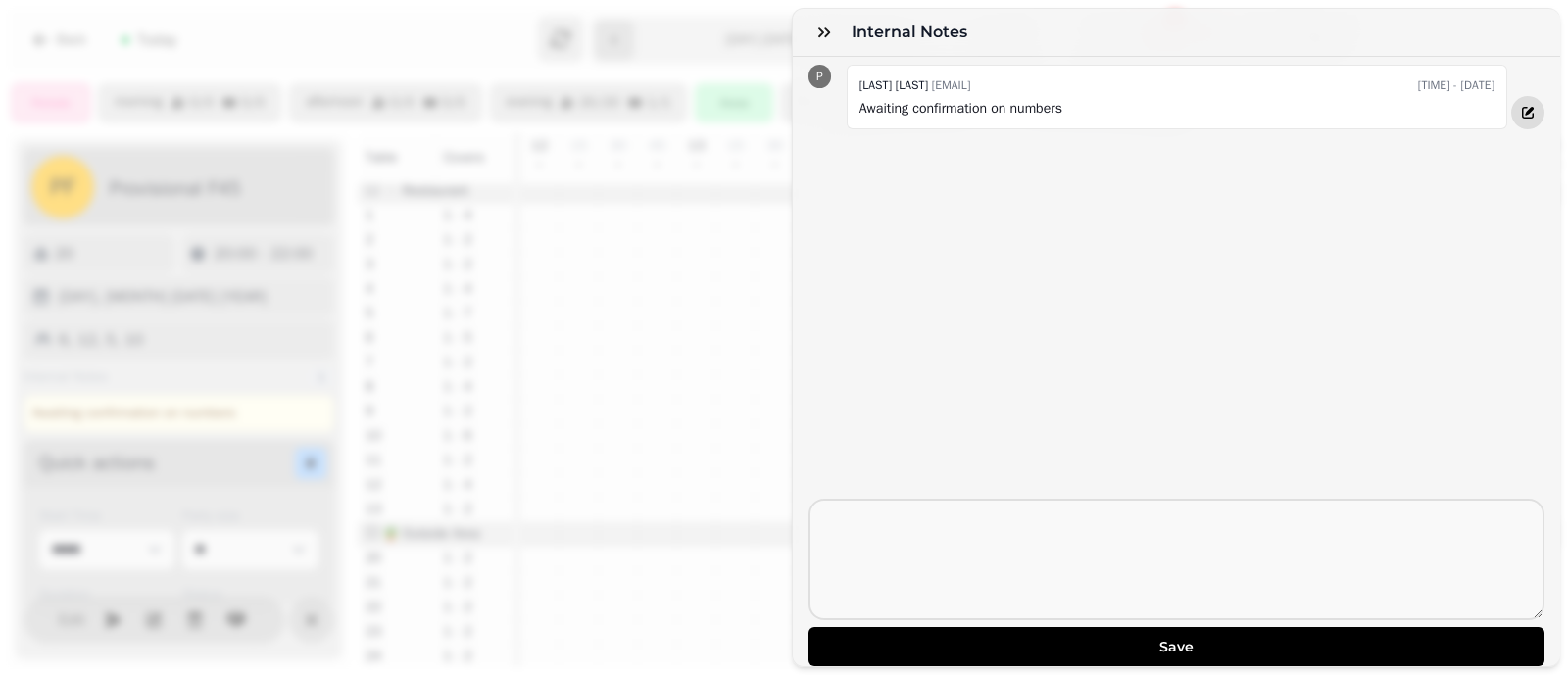 click at bounding box center (1528, 113) 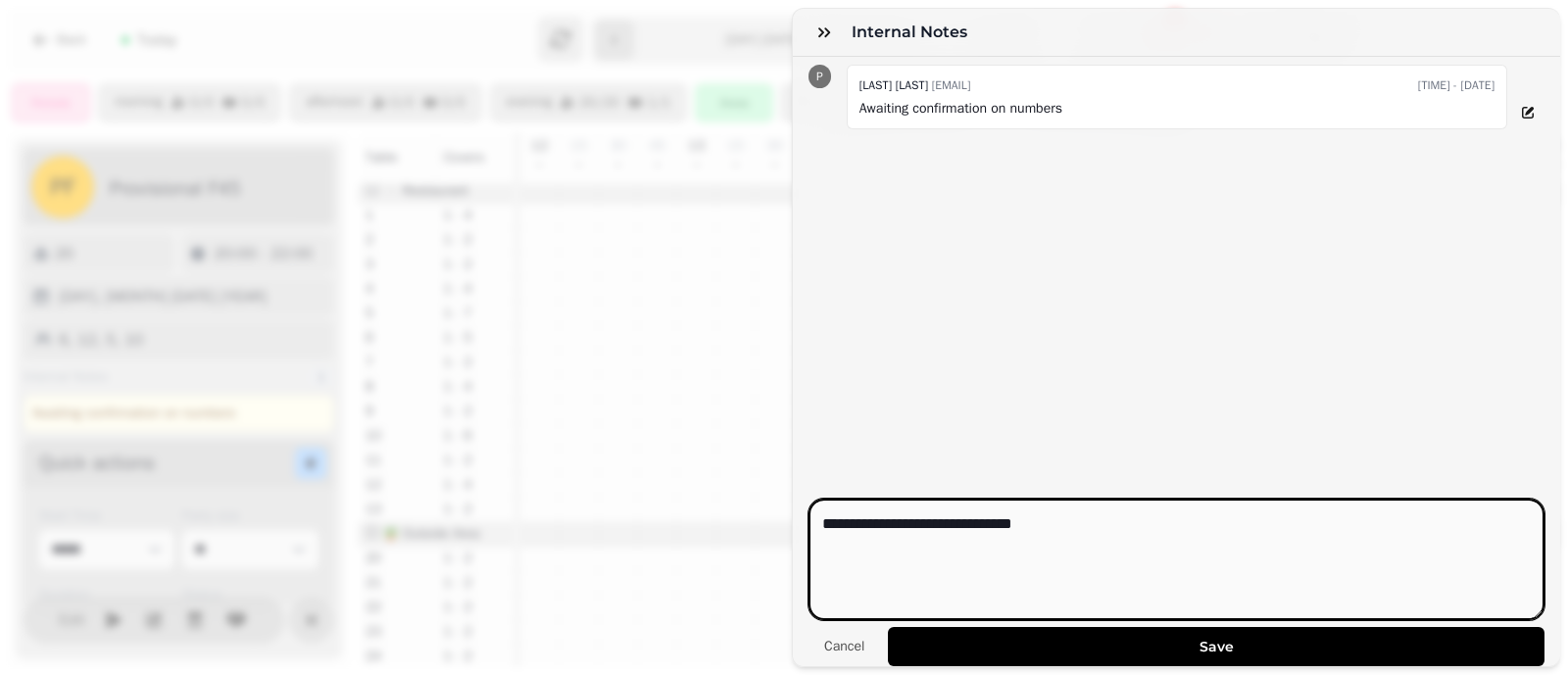 drag, startPoint x: 1094, startPoint y: 538, endPoint x: 772, endPoint y: 573, distance: 323.8966 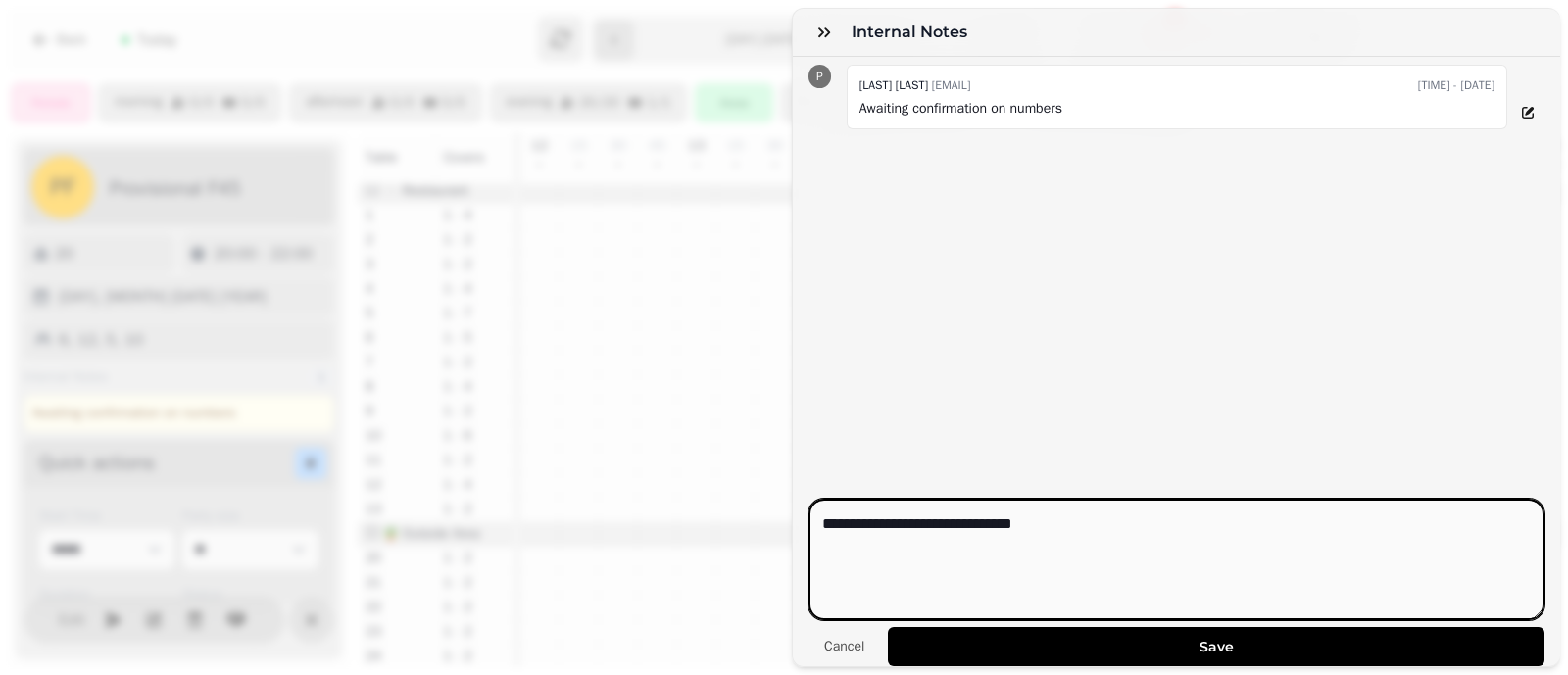 type on "*" 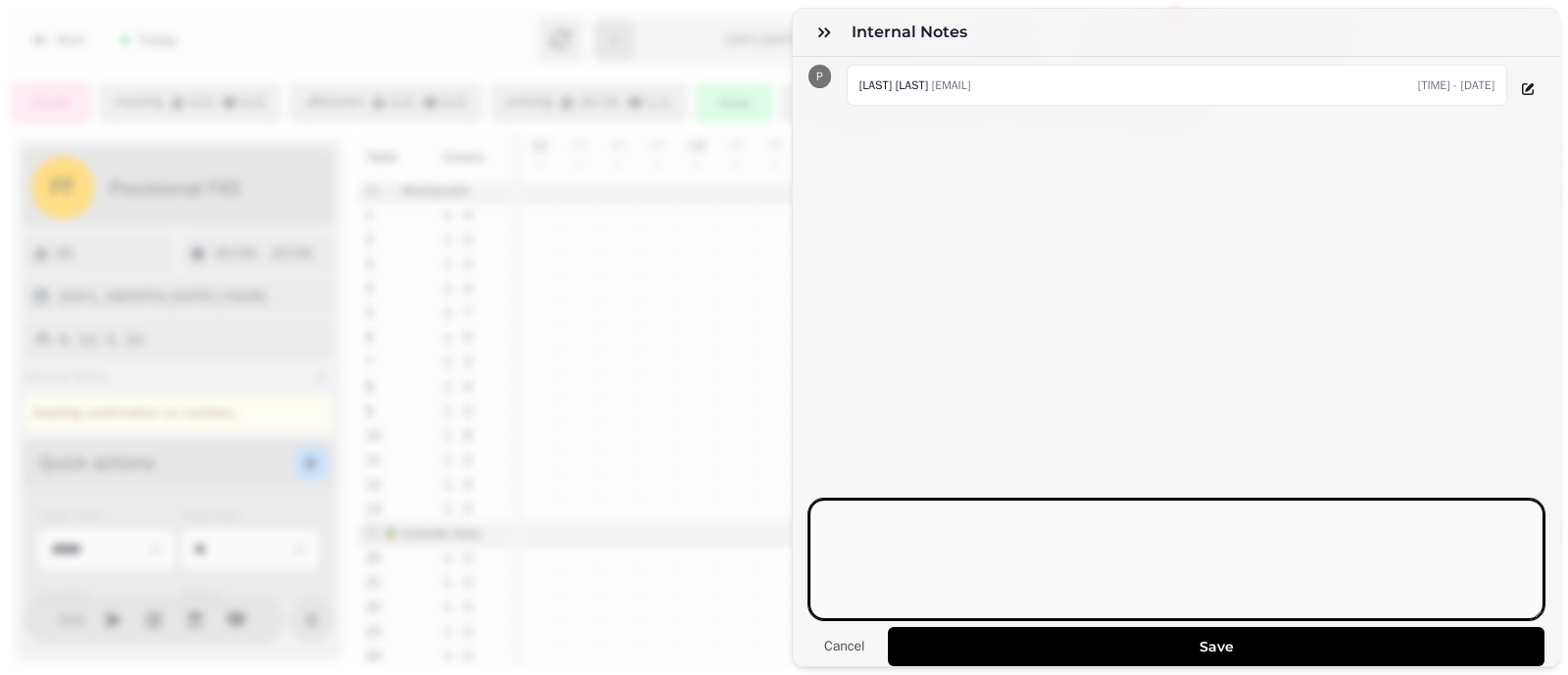type on "*" 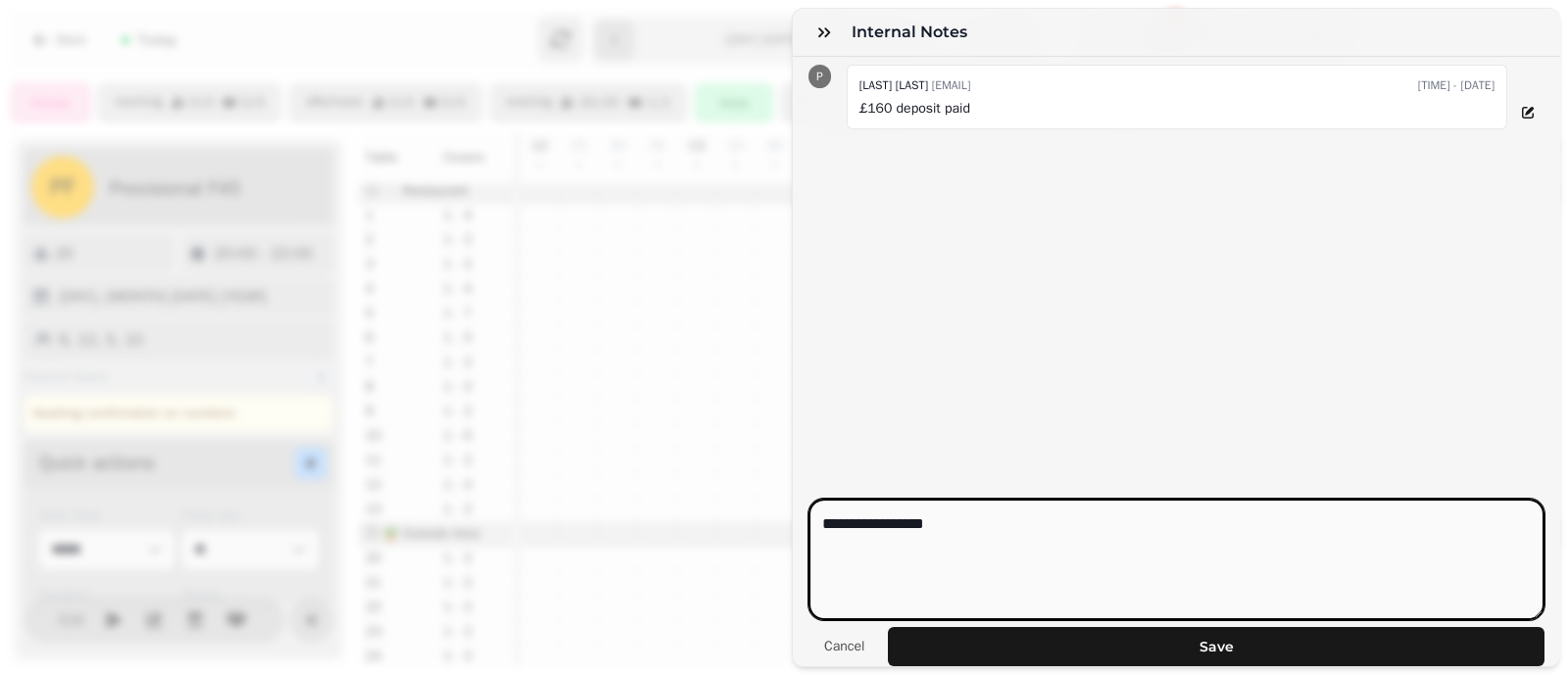 type on "**********" 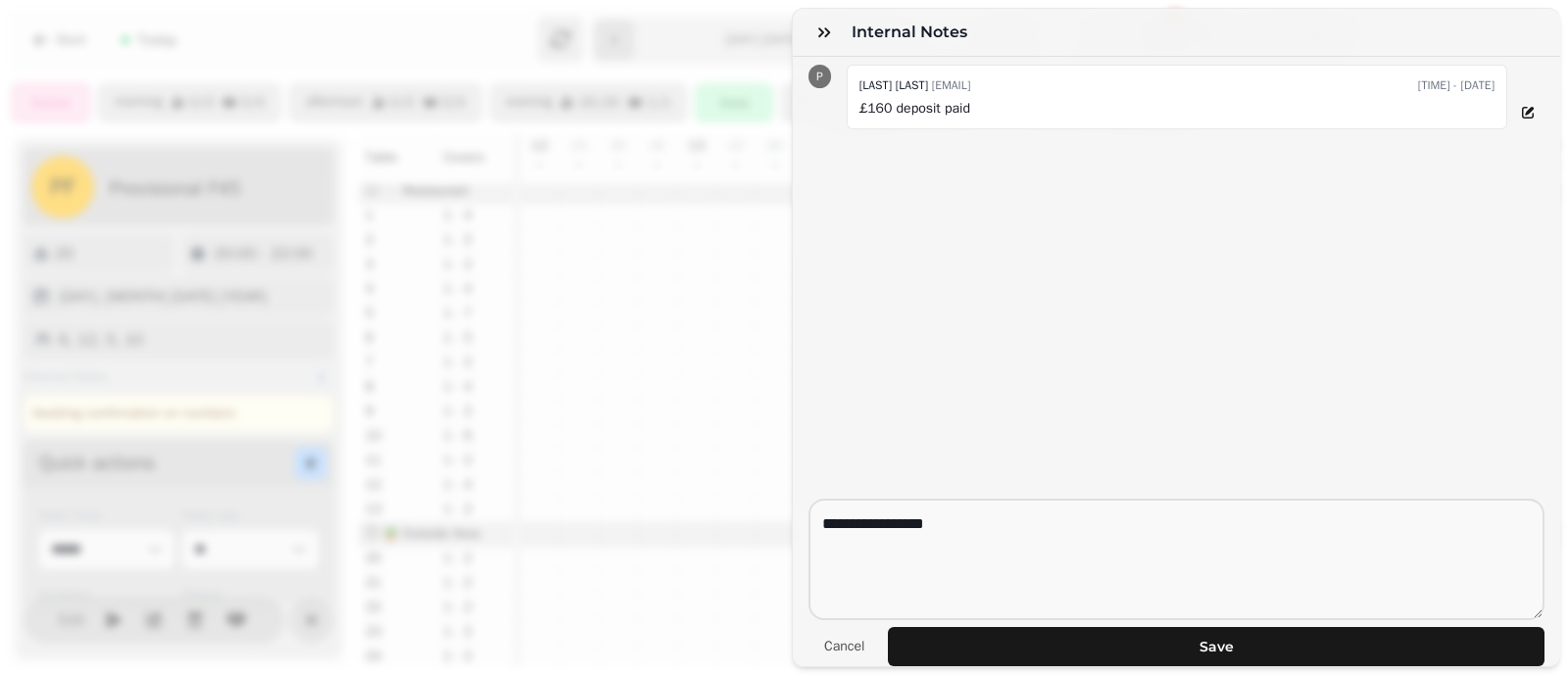 click on "Save" at bounding box center [1216, 647] 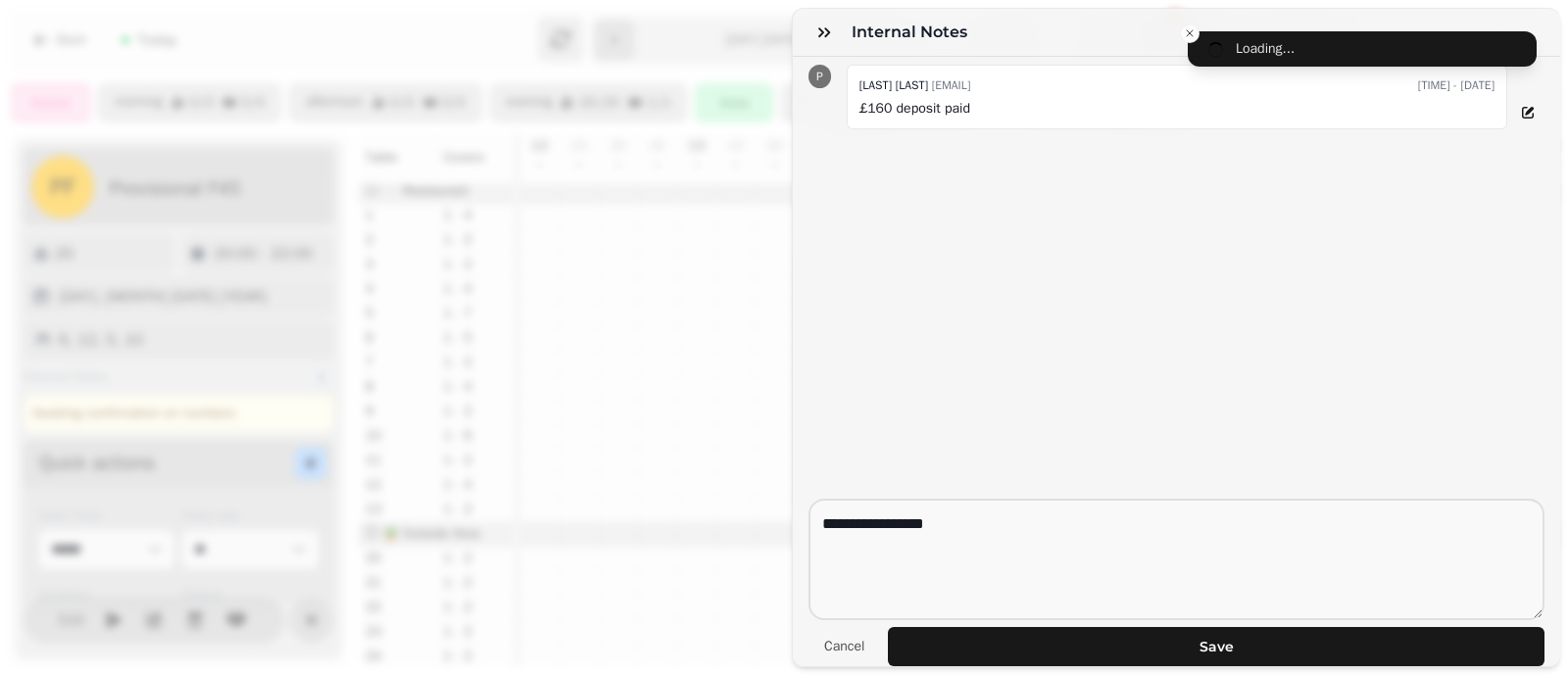 type 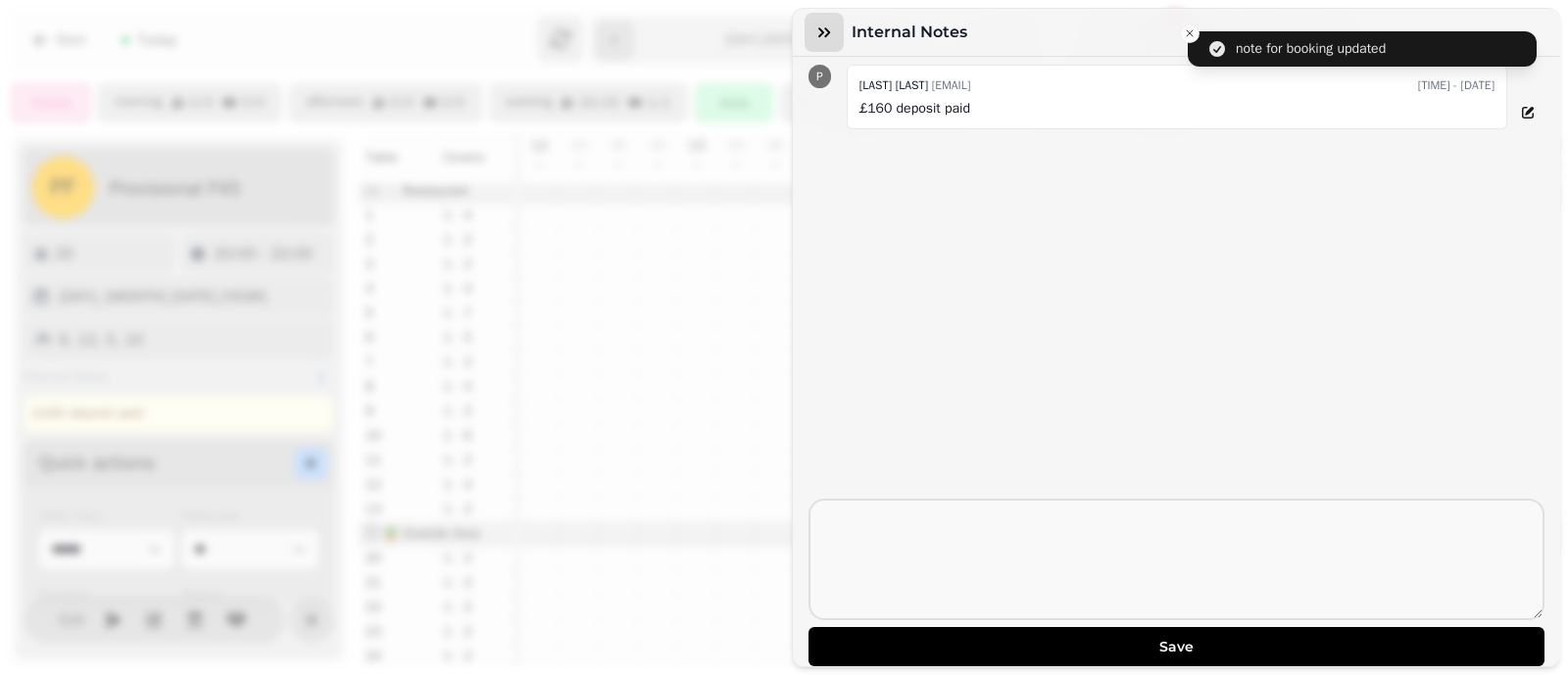 click 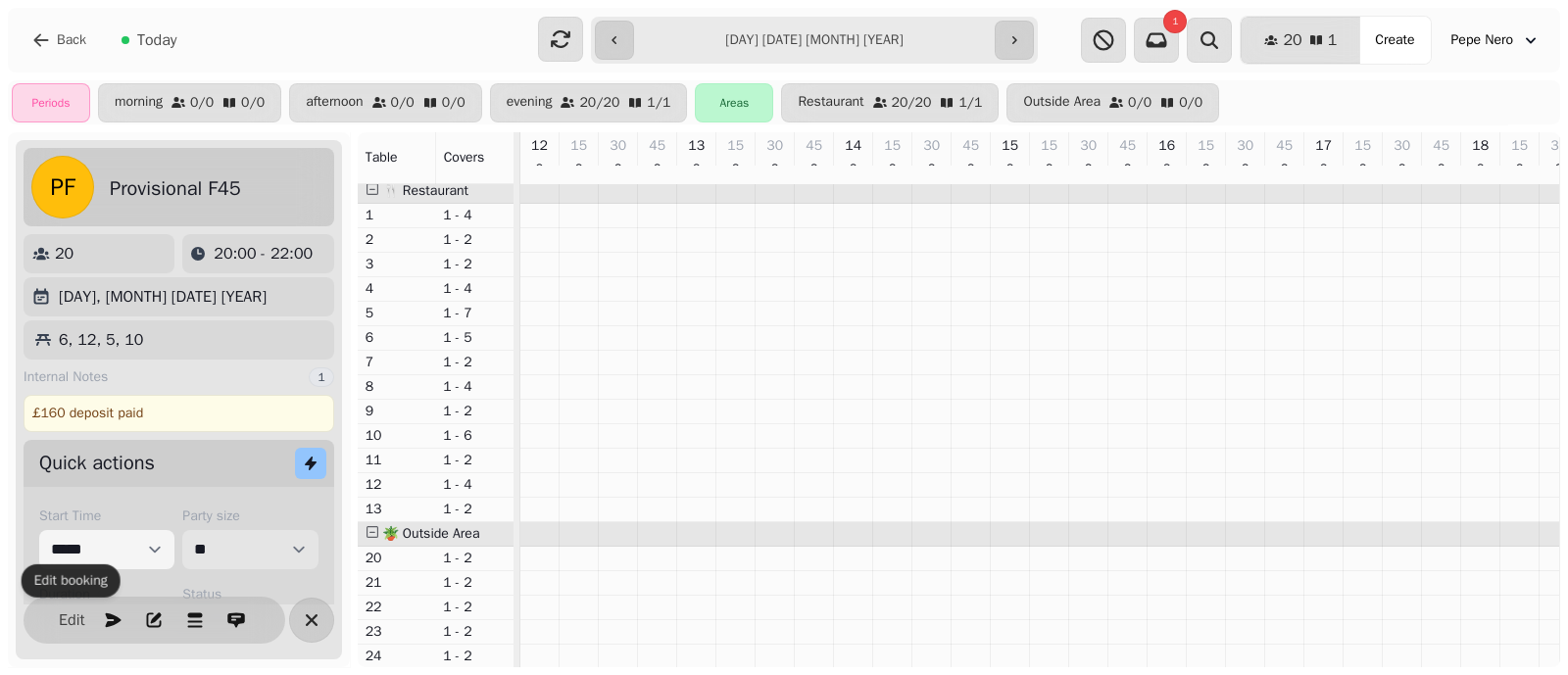 click on "* * * * * * * * * ** ** ** ** ** ** ** ** ** ** ** ** ** ** ** ** ** ** ** ** ** ** ** ** ** ** ** ** ** ** ** ** ** ** ** ** ** ** ** ** ** ** ** ** ** ** ** ** ** ** ** ** ** ** ** ** ** ** ** ** ** ** ** ** ** ** ** ** ** ** ** ** ** ** ** ** ** ** ** ** ** ** ** ** ** ** ** ** ** ** *** *** *** *** *** *** *** *** *** *** *** *** *** *** *** *** *** *** *** *** *** *** *** *** *** *** *** *** *** *** *** *** *** *** *** *** *** *** *** *** *** *** *** *** *** *** *** *** *** *** *** *** *** *** *** *** *** *** *** *** *** *** *** *** *** *** *** *** *** *** *** *** *** *** *** *** *** *** *** *** *** *** *** *** *** *** *** *** *** *** *** *** *** *** *** *** *** *** *** *** *** *** *** *** *** *** *** *** *** *** *** *** *** *** *** *** *** *** *** *** *** *** *** *** *** *** *** *** *** *** *** *** *** *** *** *** *** *** *** *** *** *** *** *** *** *** *** *** *** *** ***" at bounding box center [250, 550] 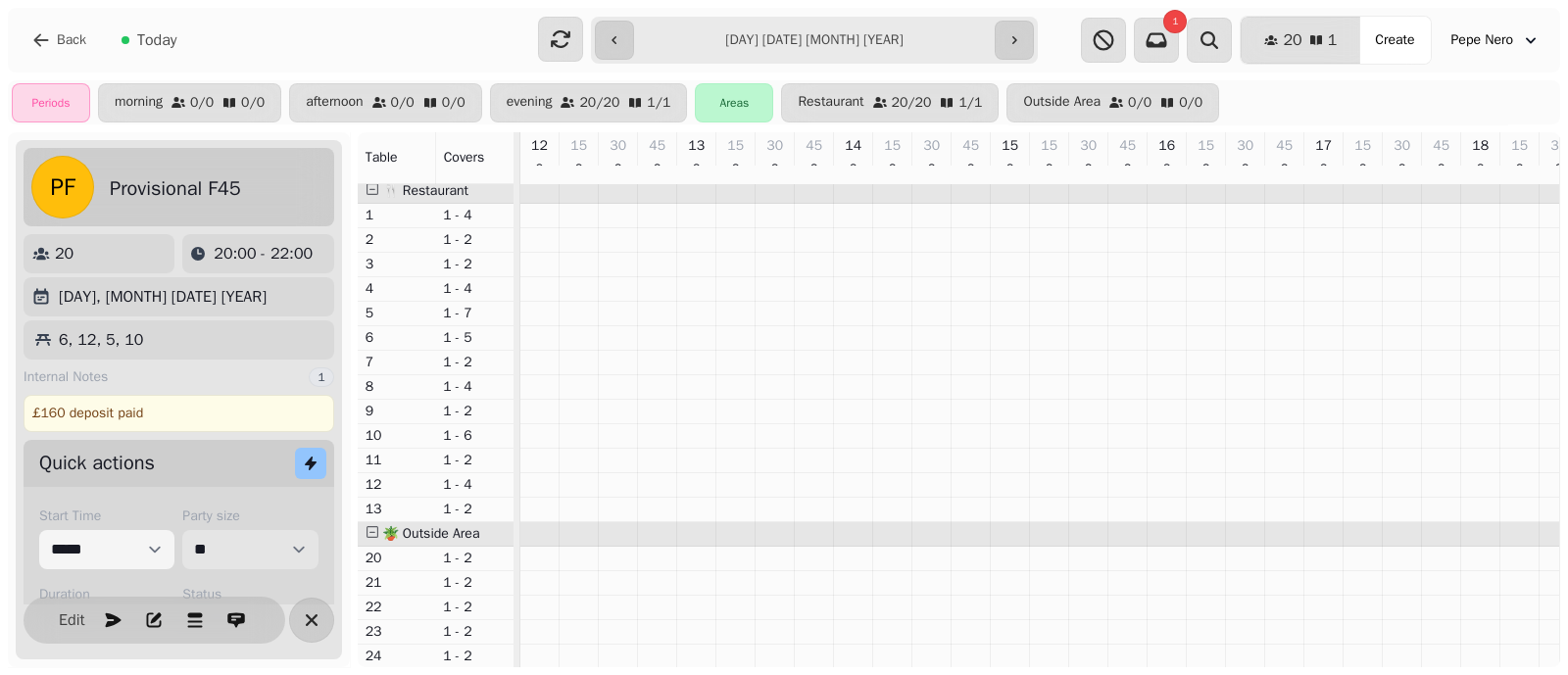 select on "**" 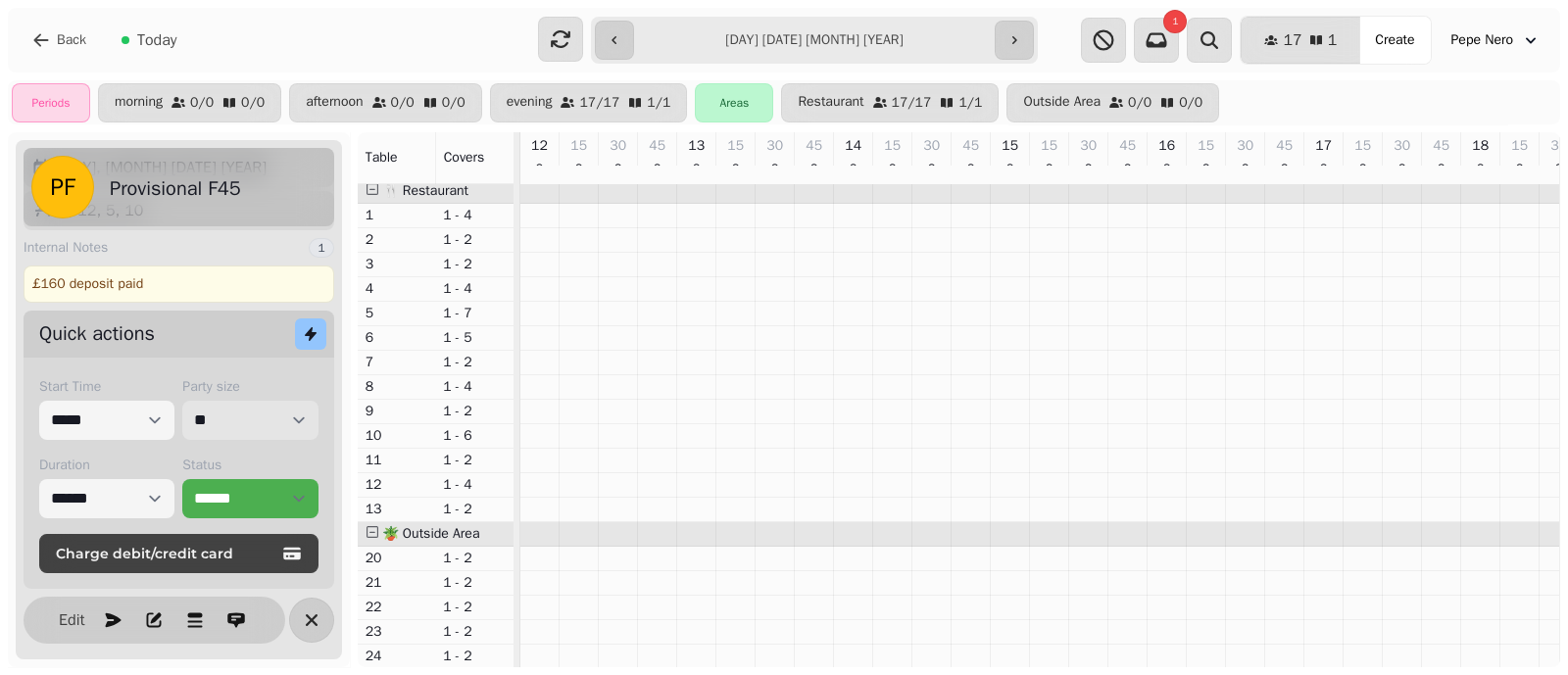 scroll, scrollTop: 0, scrollLeft: 0, axis: both 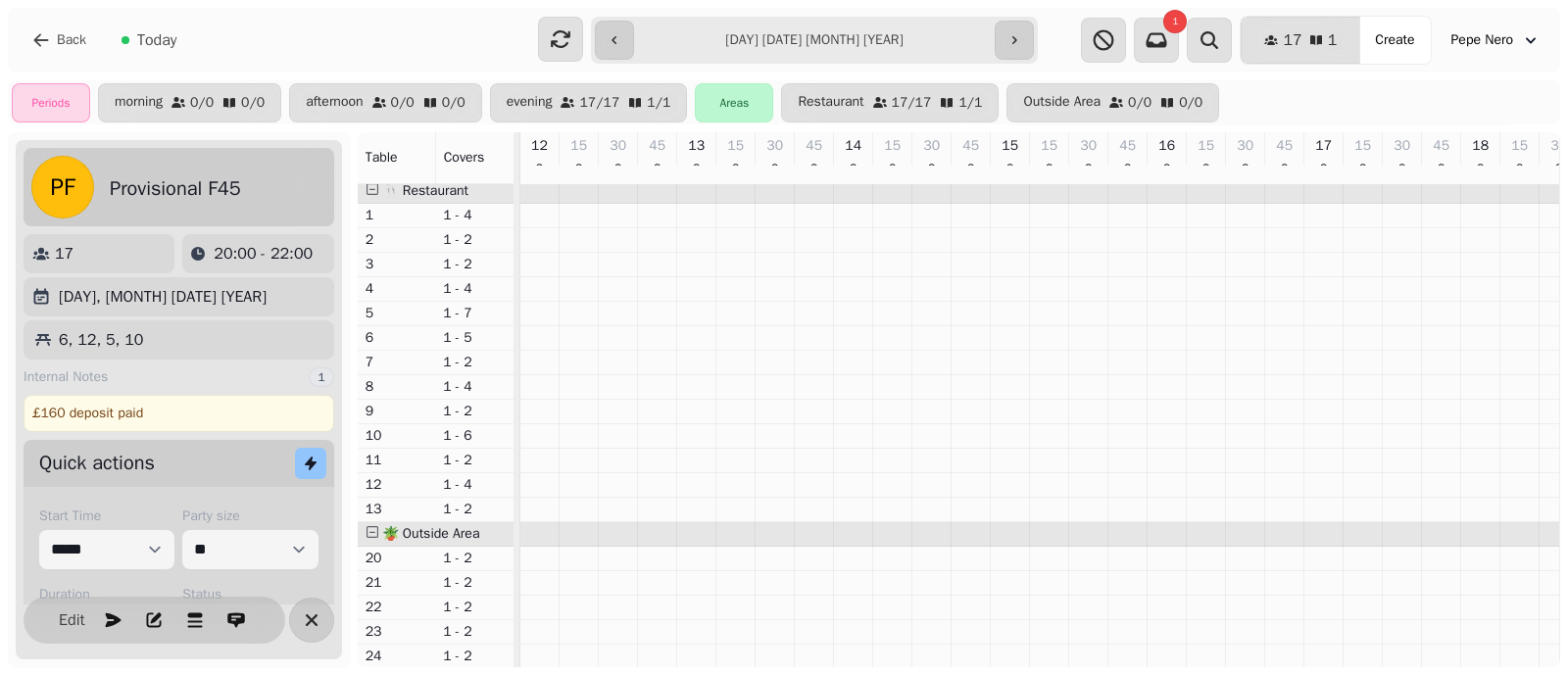 click on "6, 12, 5, 10" at bounding box center (101, 340) 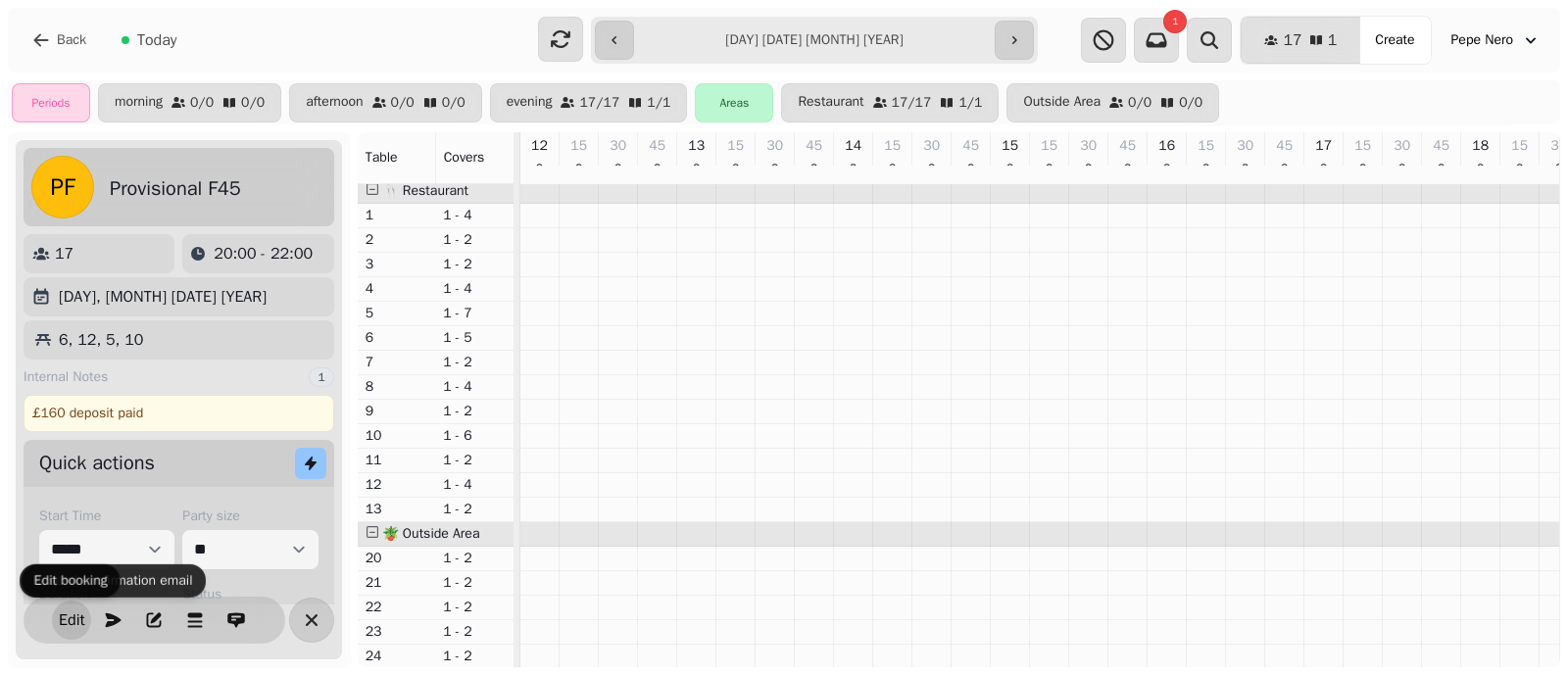 click on "Edit" at bounding box center (72, 620) 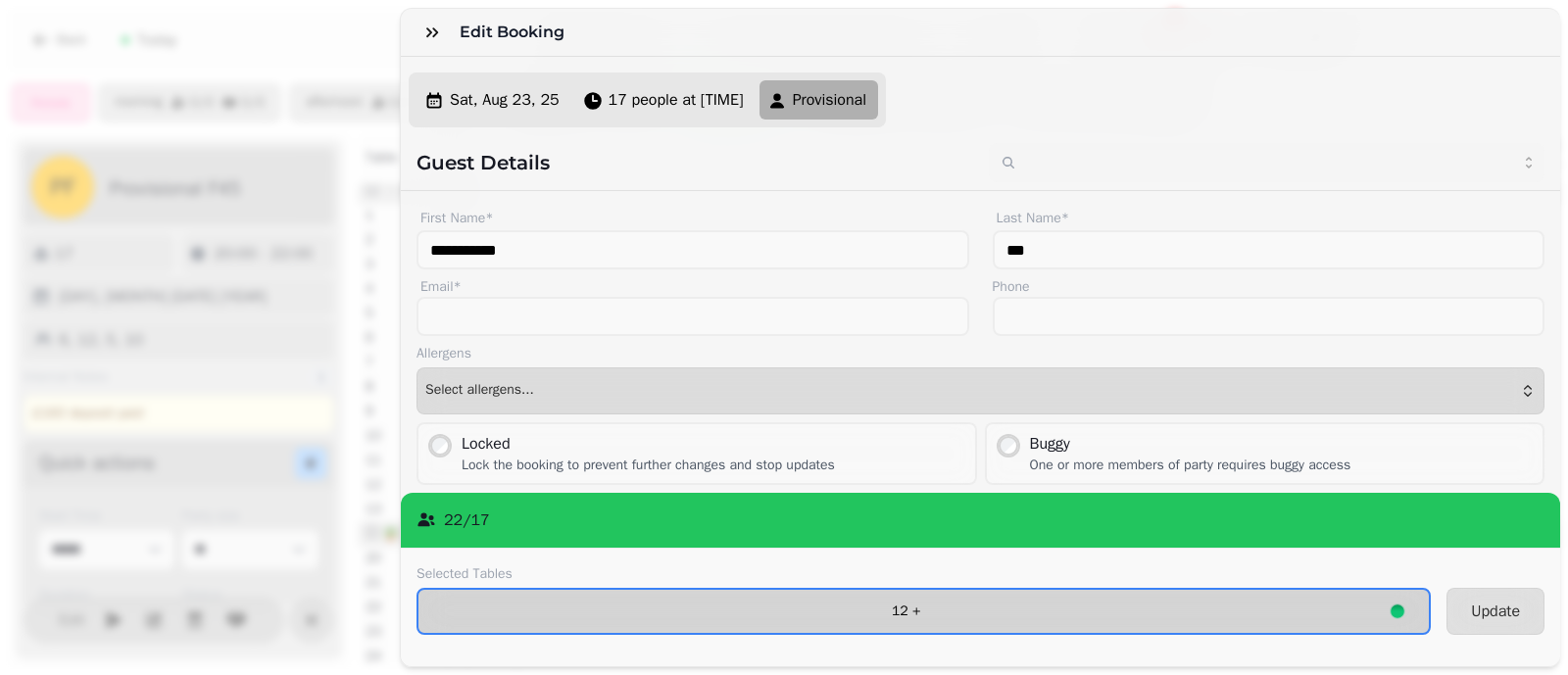 click on "12     +" at bounding box center (923, 611) 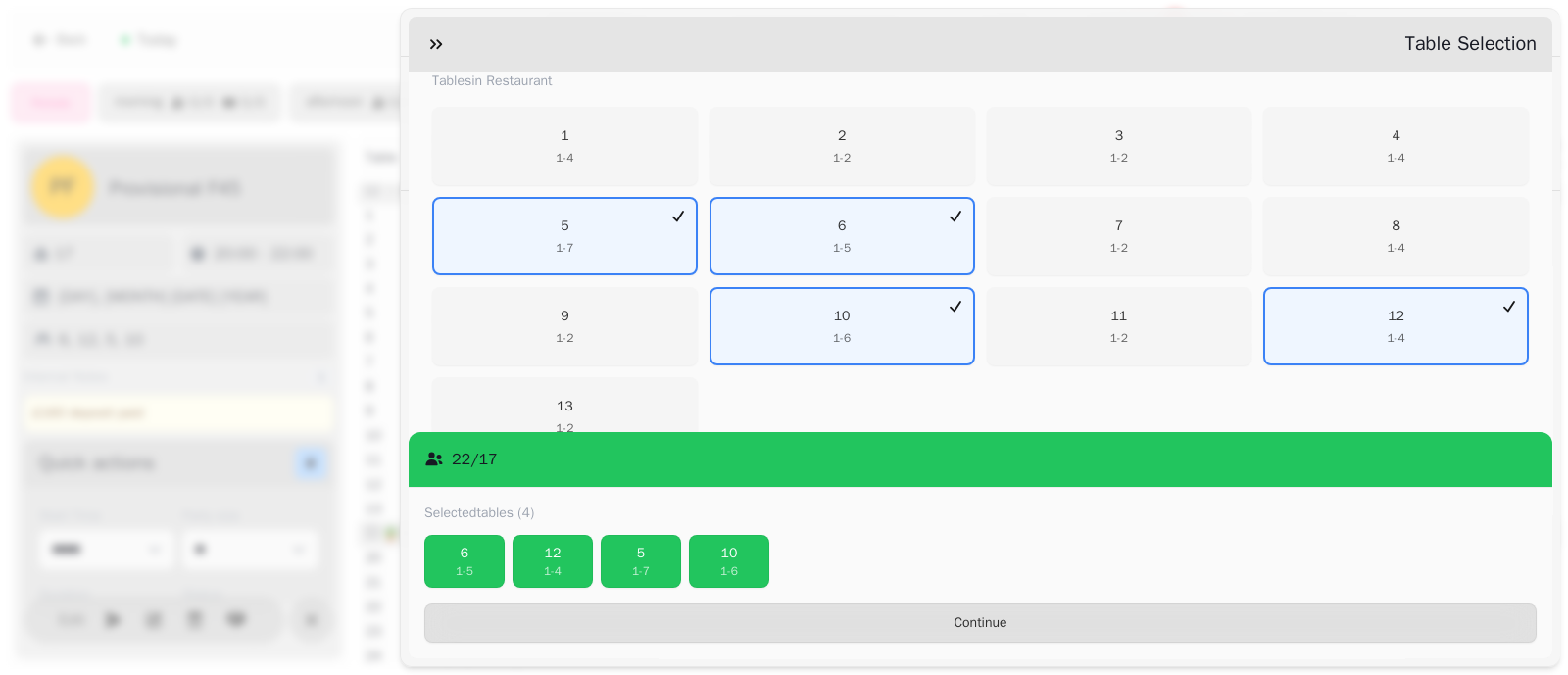 scroll, scrollTop: 405, scrollLeft: 0, axis: vertical 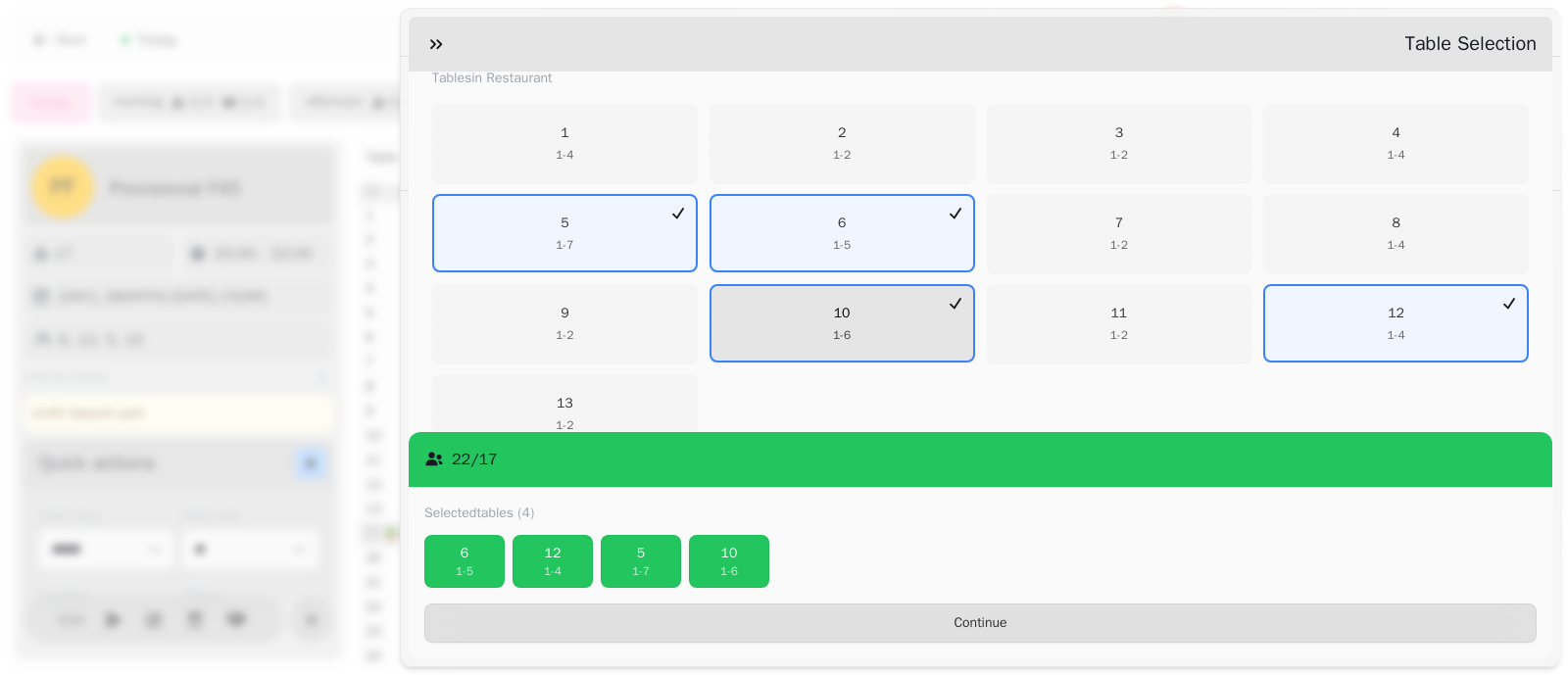 click on "10 1  -  6" at bounding box center (842, 323) 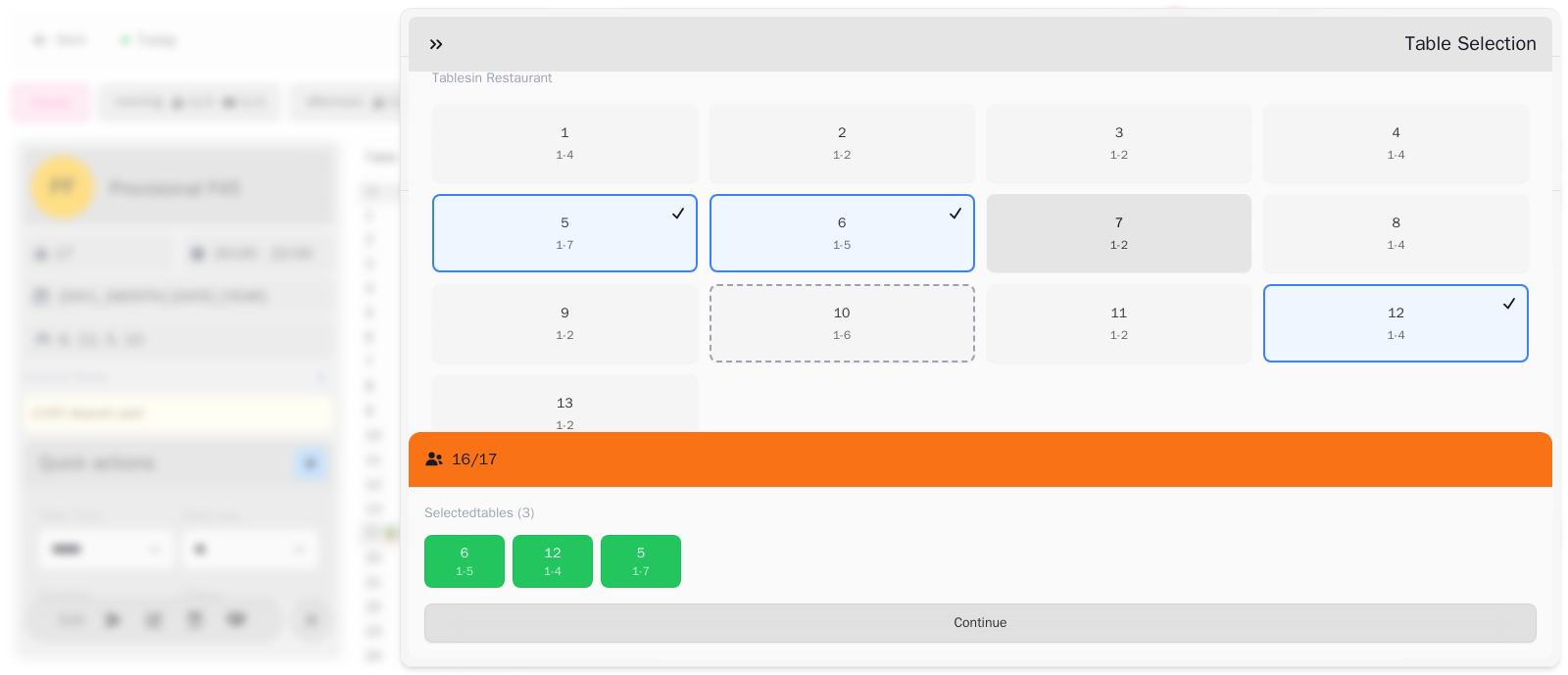 click on "7 1  -  2" at bounding box center [1119, 233] 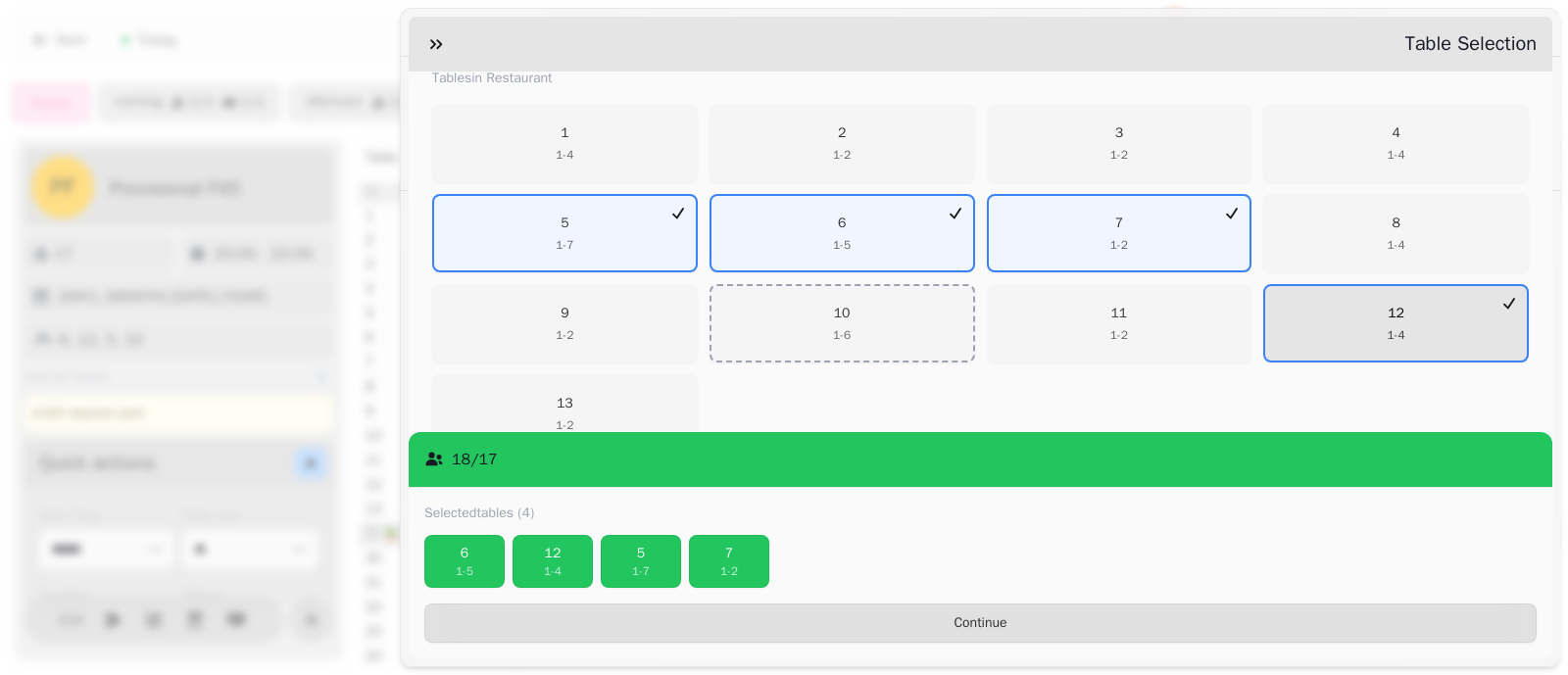 click on "12 1  -  4" at bounding box center [1396, 323] 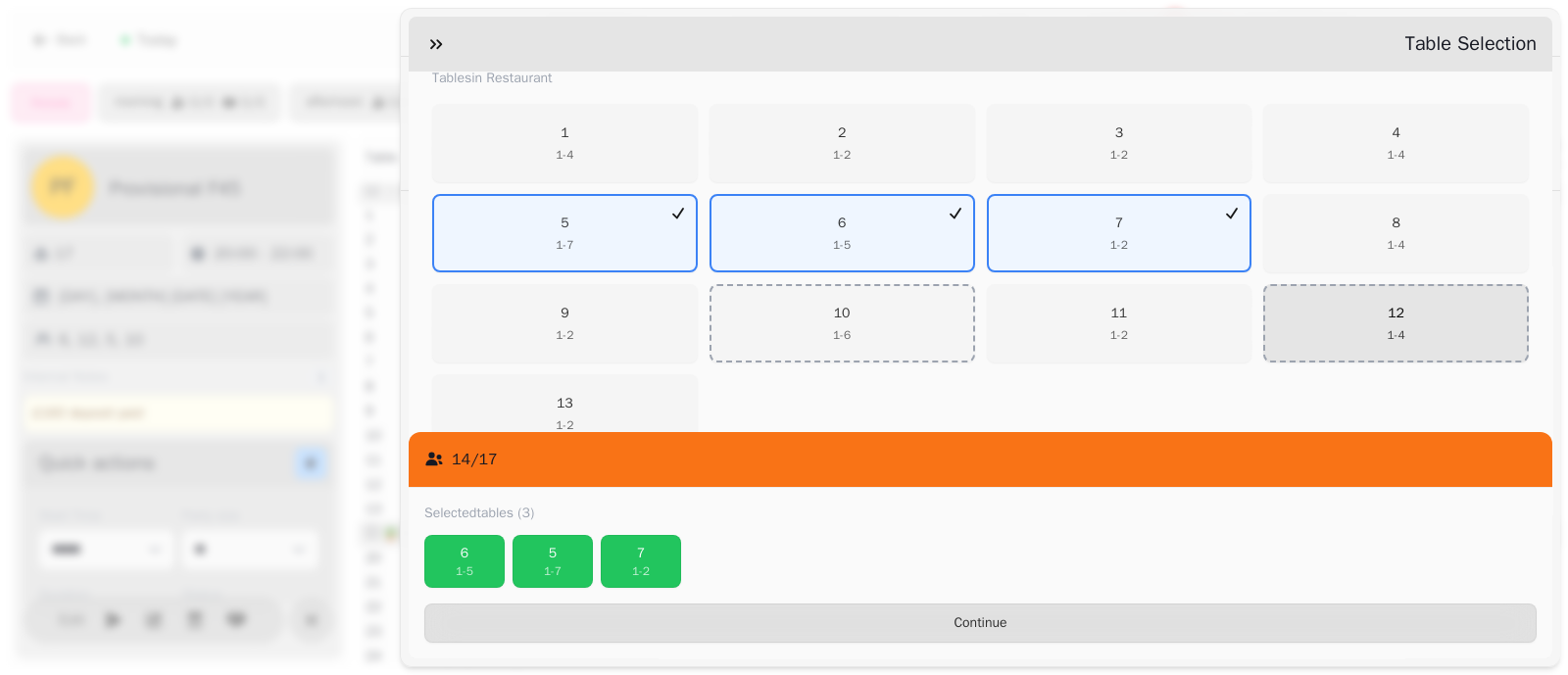 click on "12 1  -  4" at bounding box center [1396, 323] 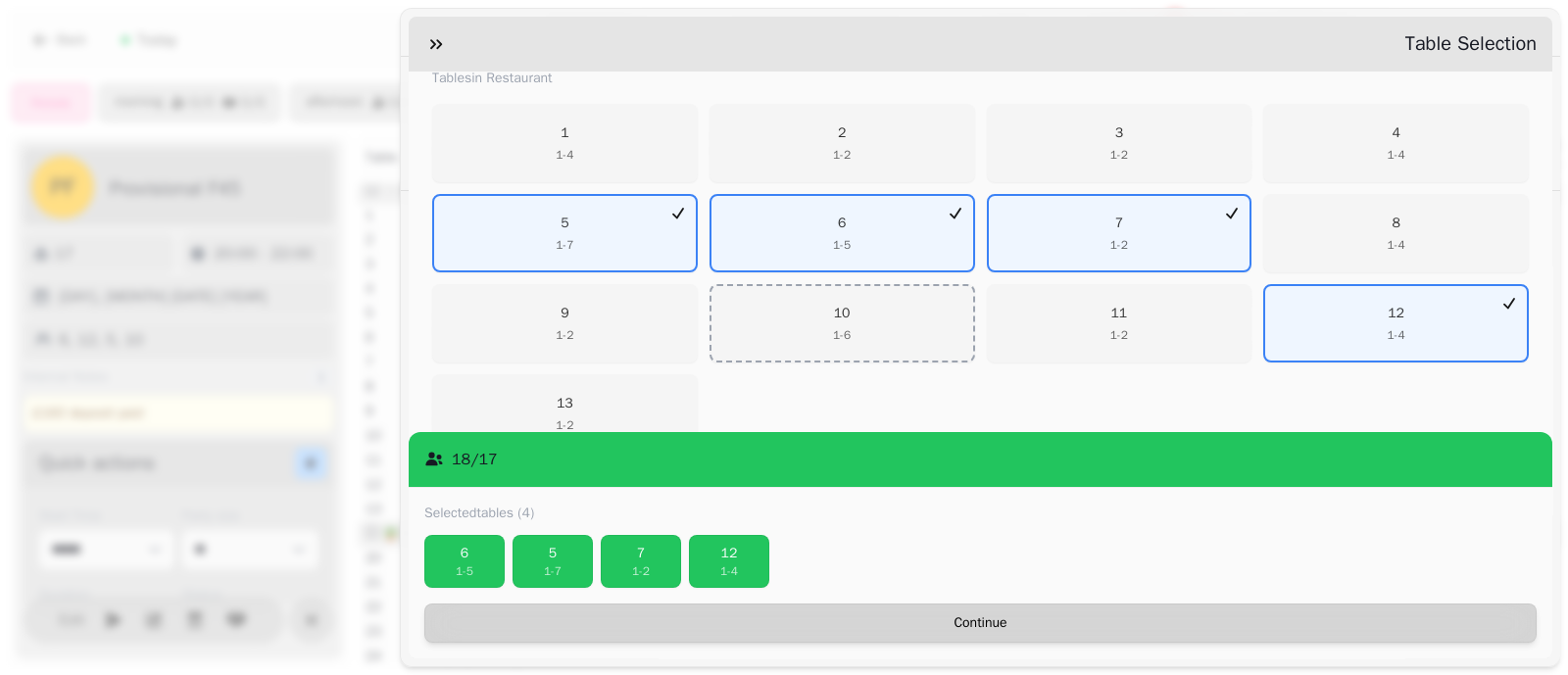 click on "Continue" at bounding box center [980, 623] 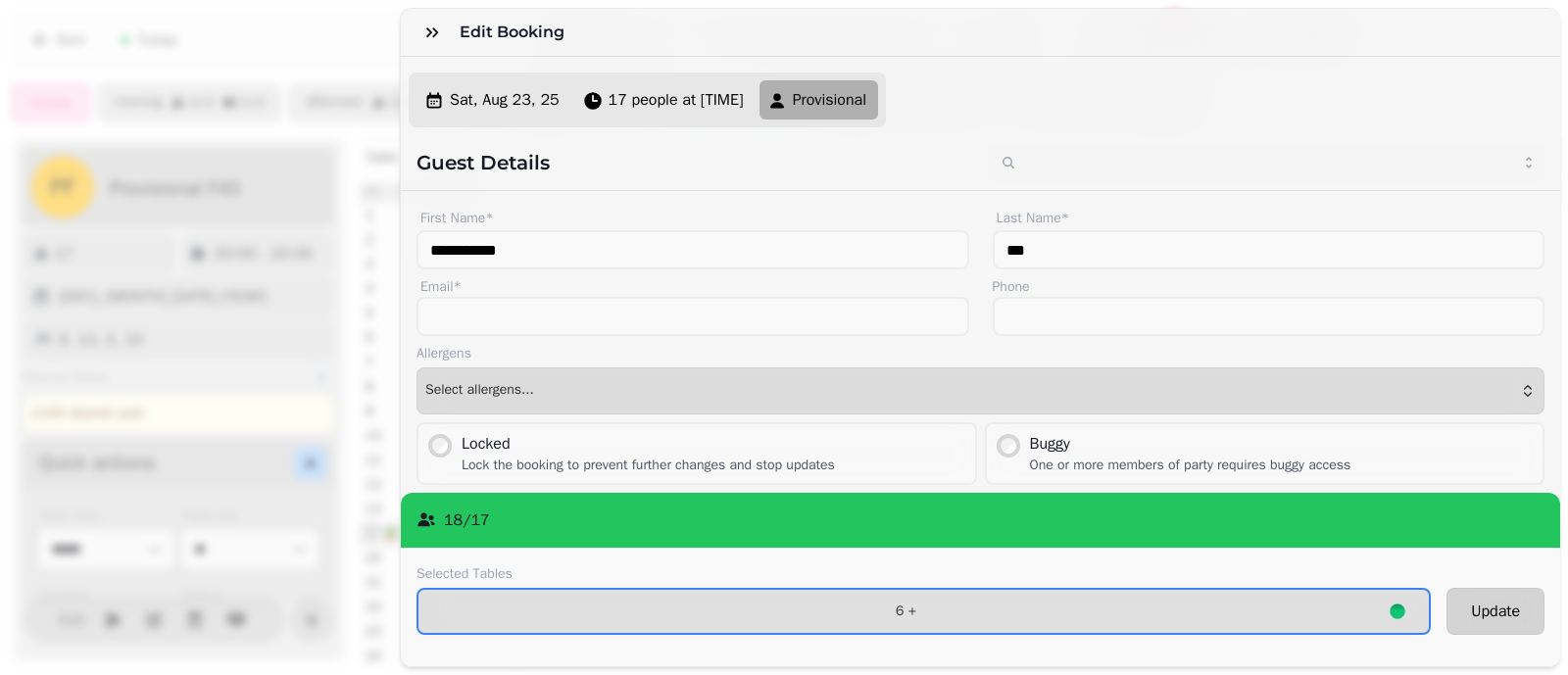 click on "Update" at bounding box center [1495, 611] 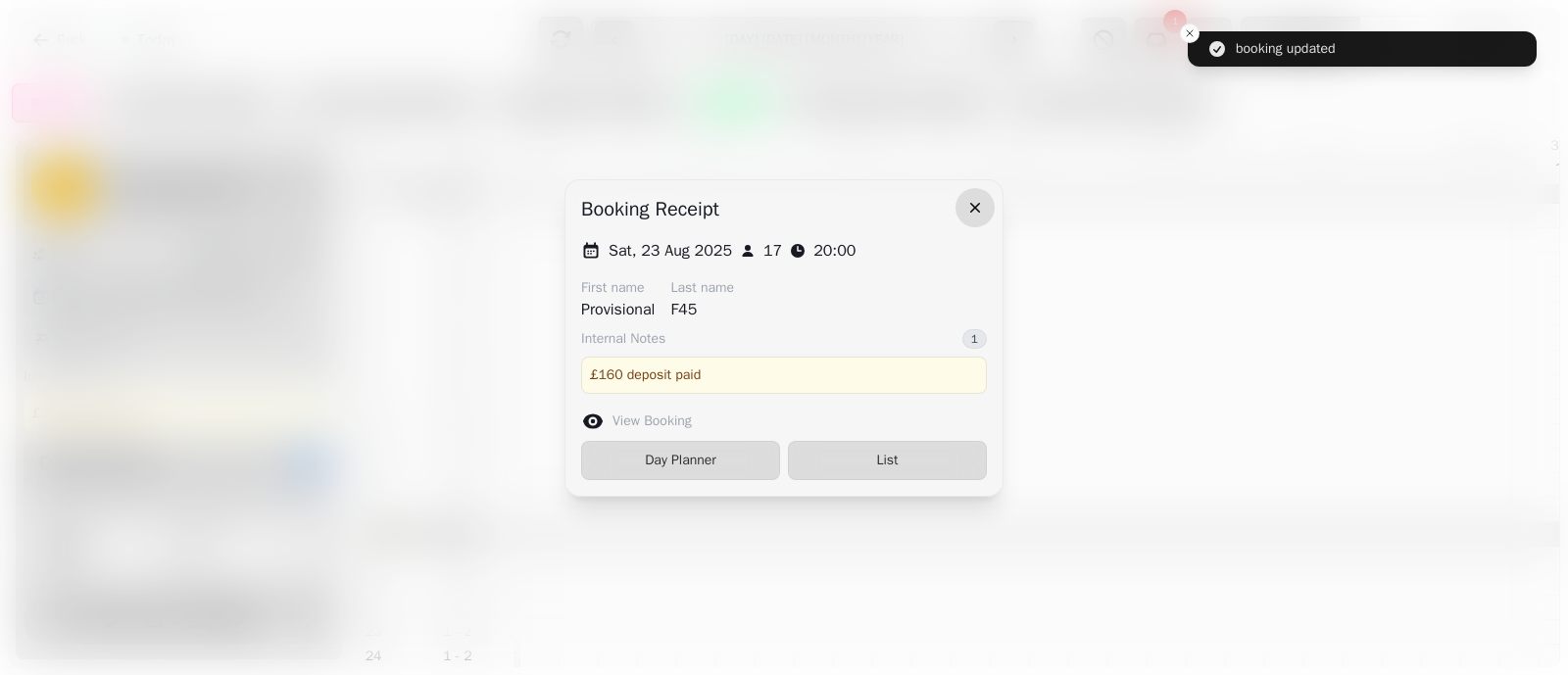 click 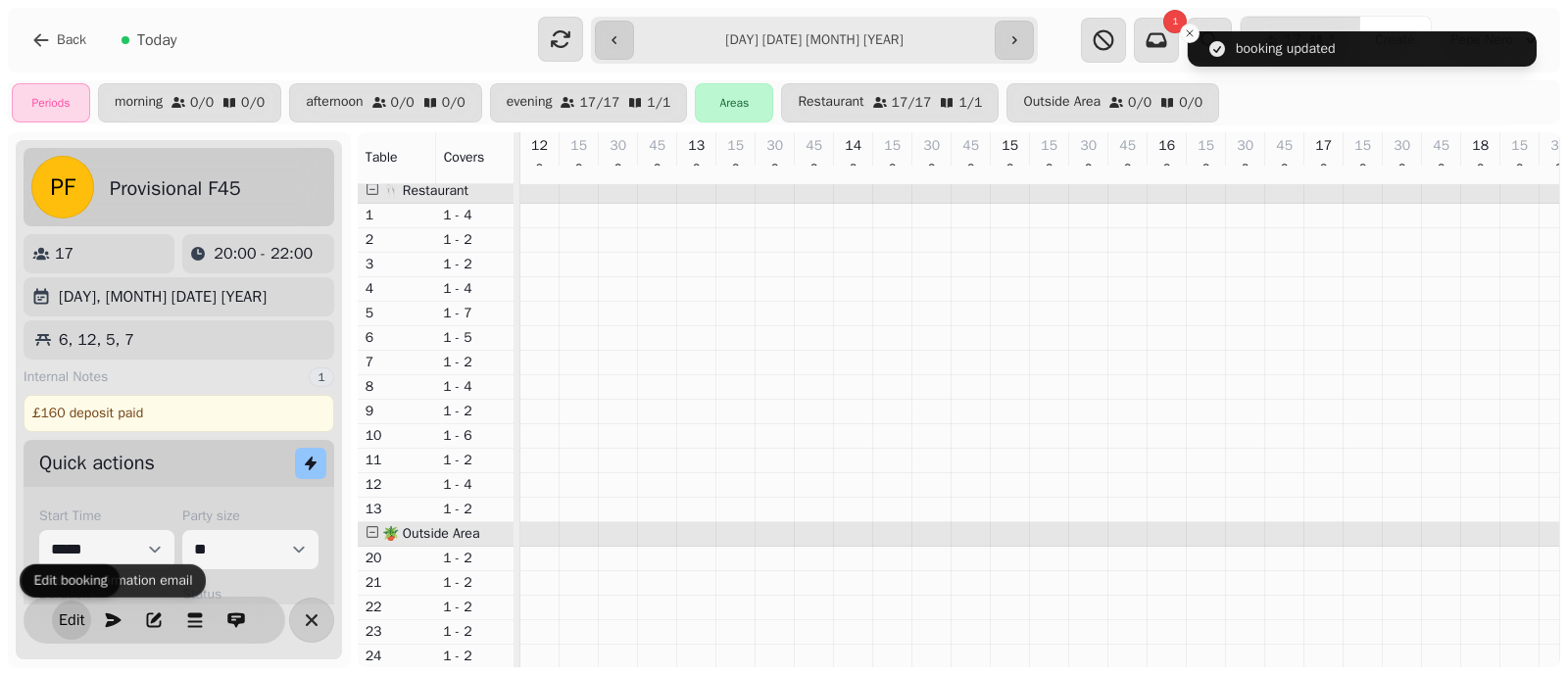 click on "Edit" at bounding box center [72, 620] 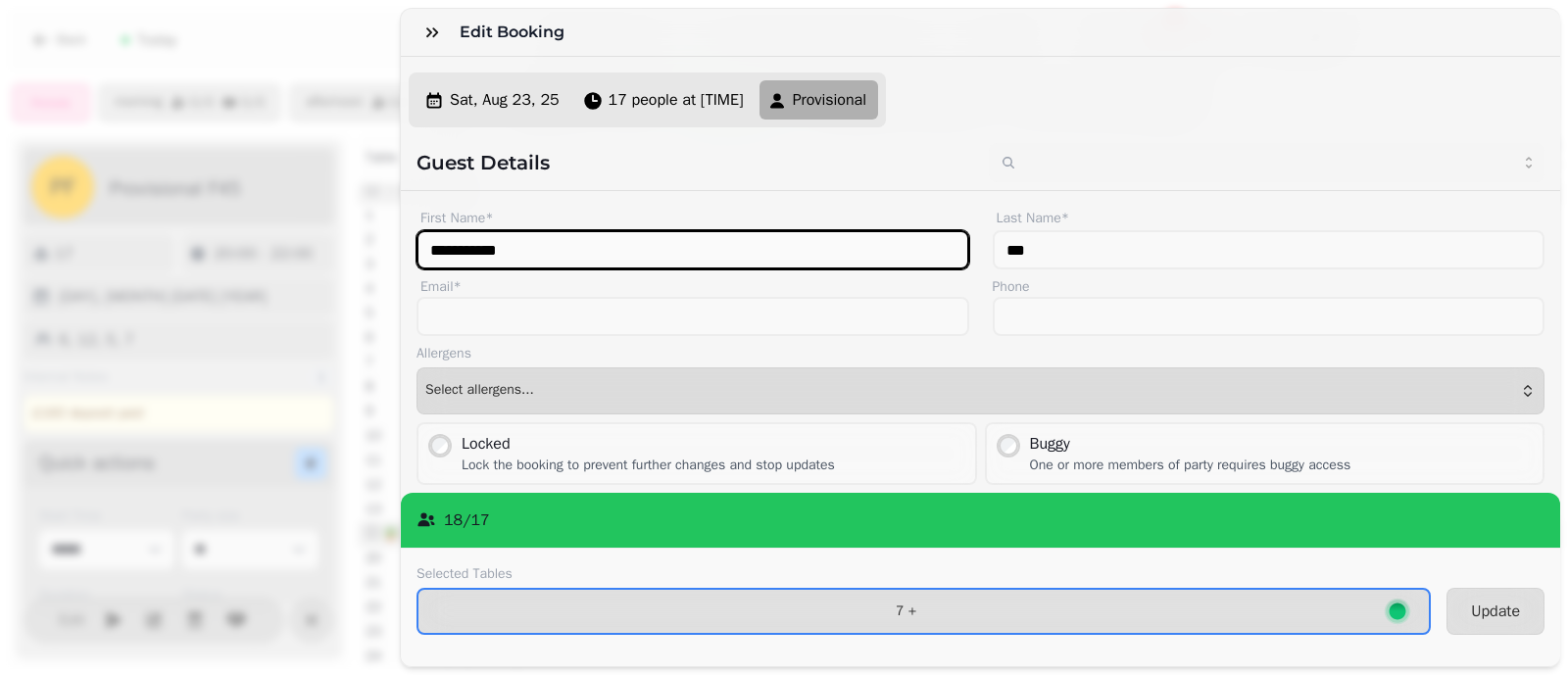 drag, startPoint x: 881, startPoint y: 257, endPoint x: 348, endPoint y: 292, distance: 534.1479 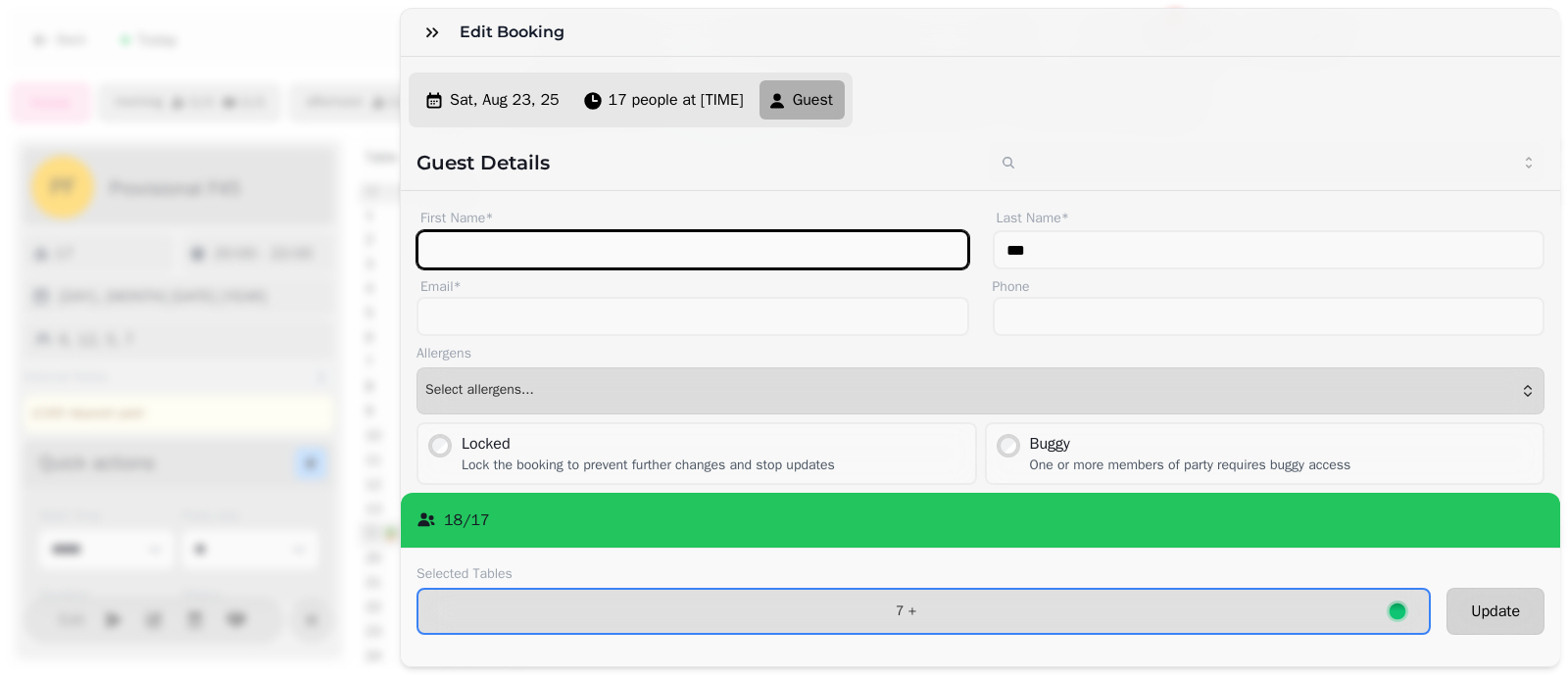 scroll, scrollTop: 201, scrollLeft: 0, axis: vertical 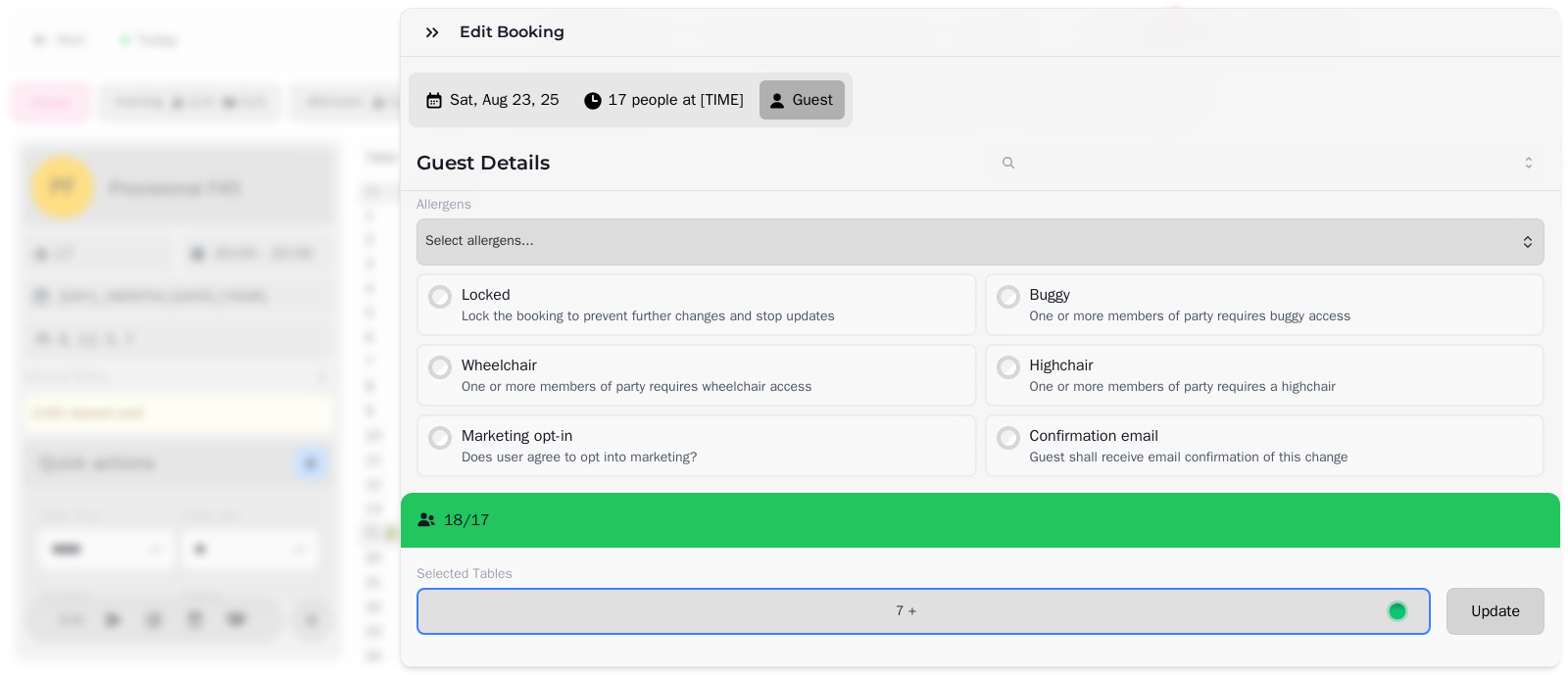 type 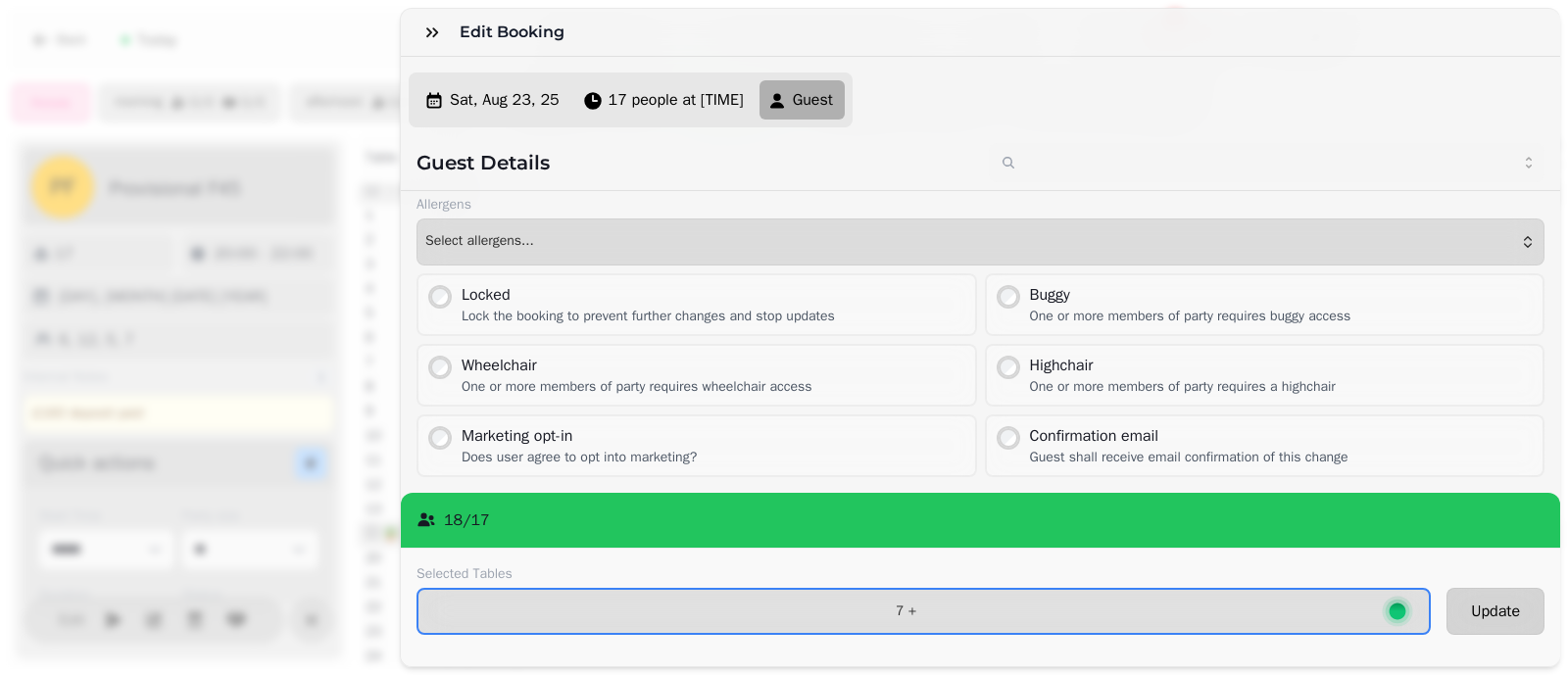 click on "Update" at bounding box center [1495, 611] 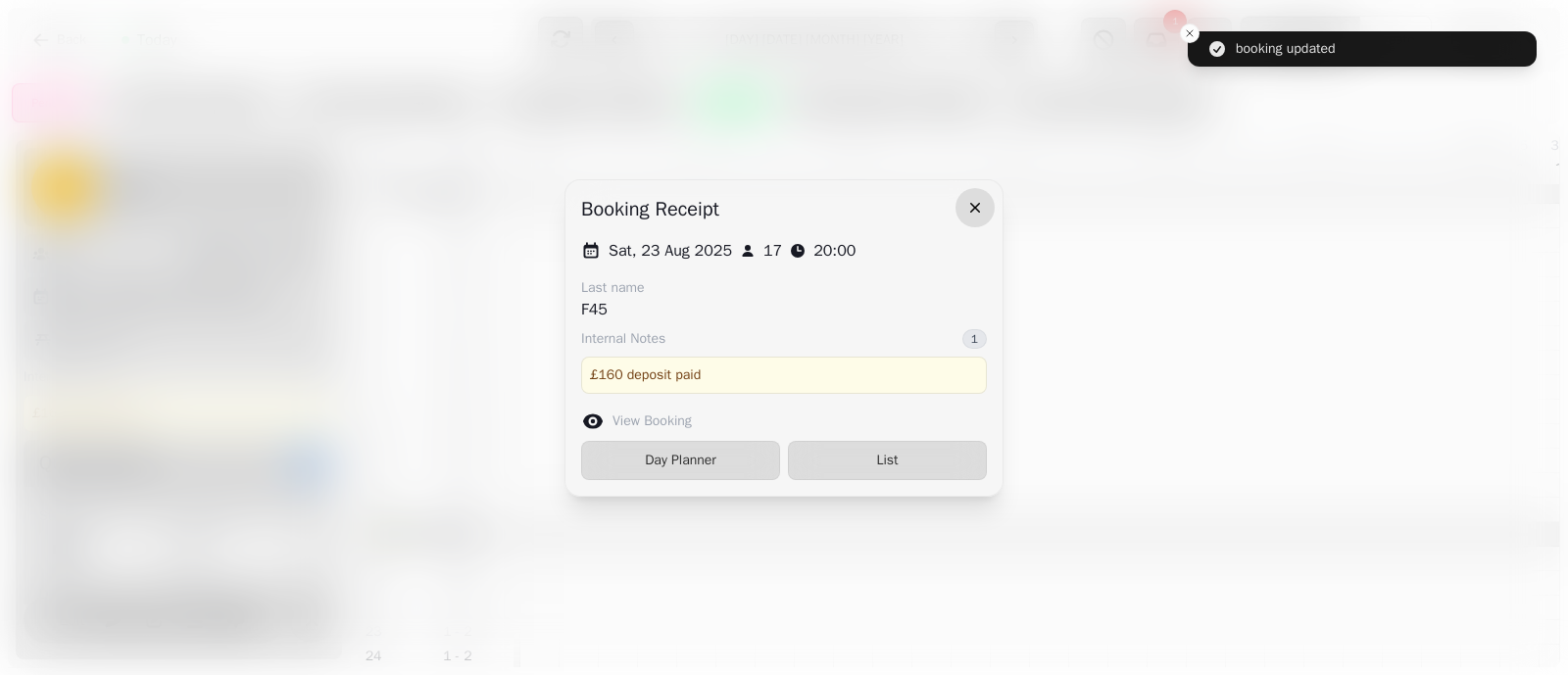 click 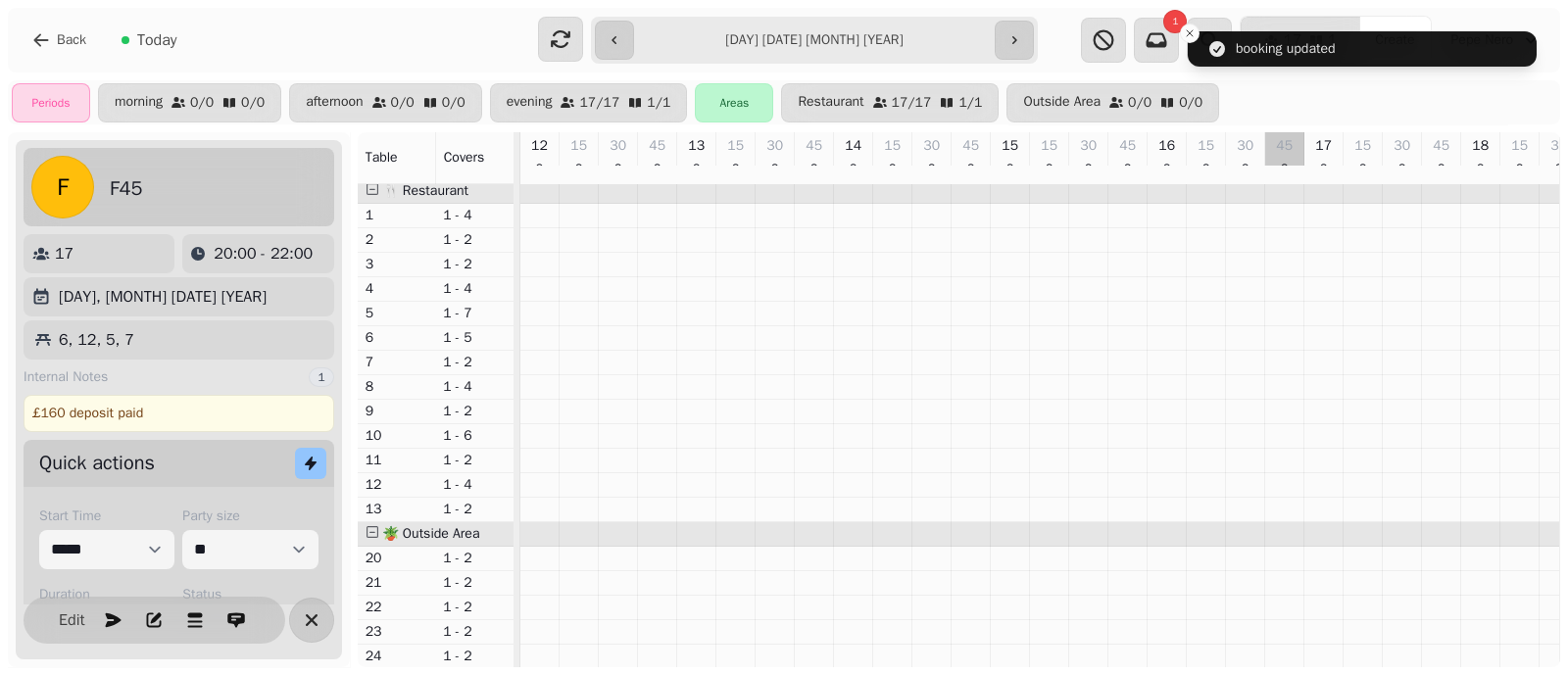scroll, scrollTop: 5, scrollLeft: 664, axis: both 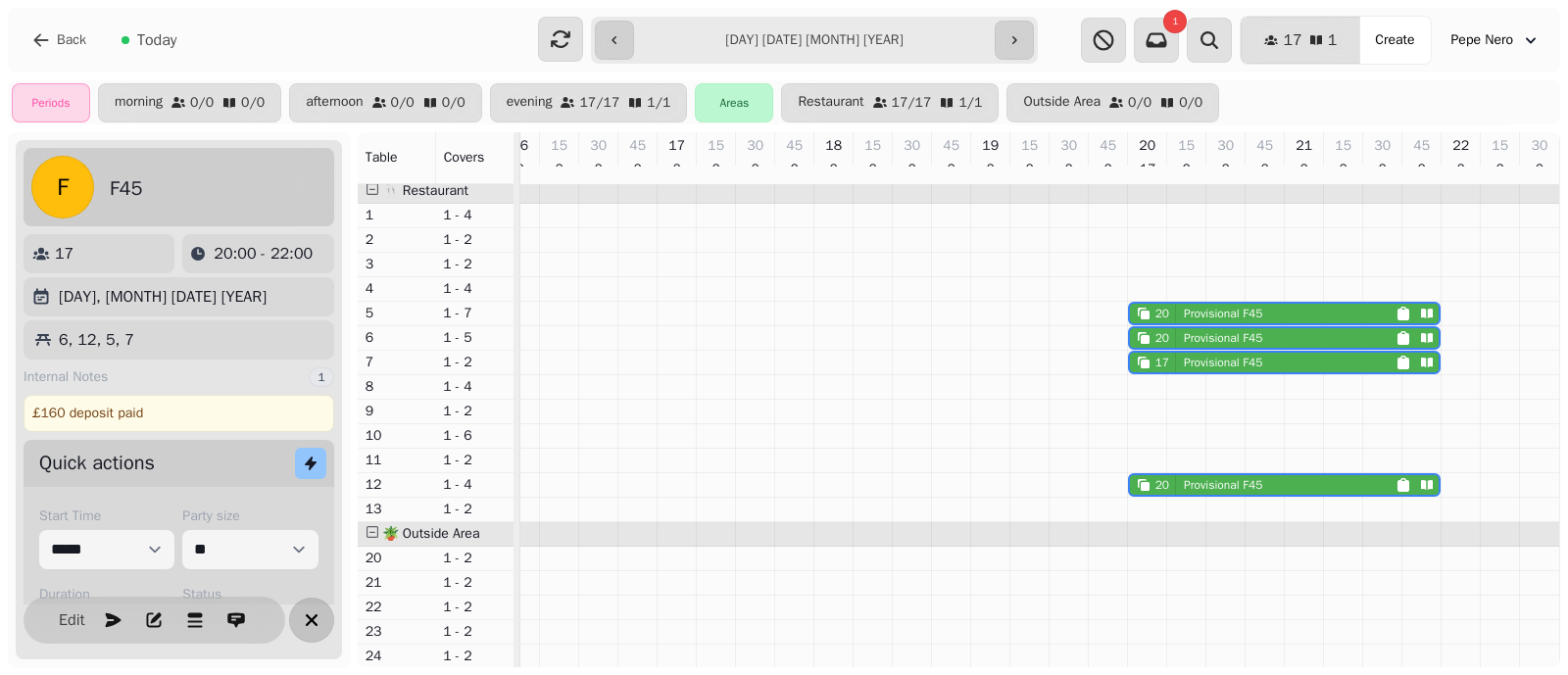 click 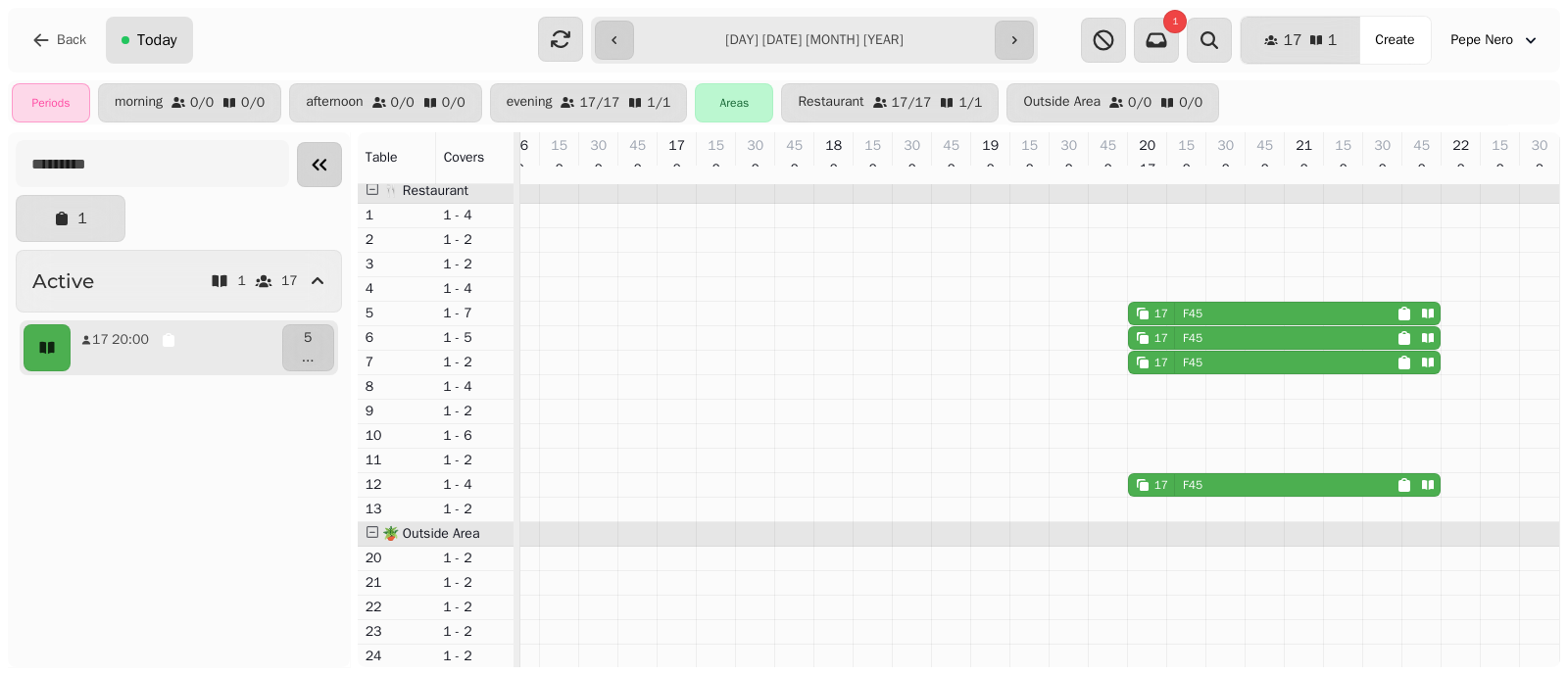 click on "Today" at bounding box center (149, 40) 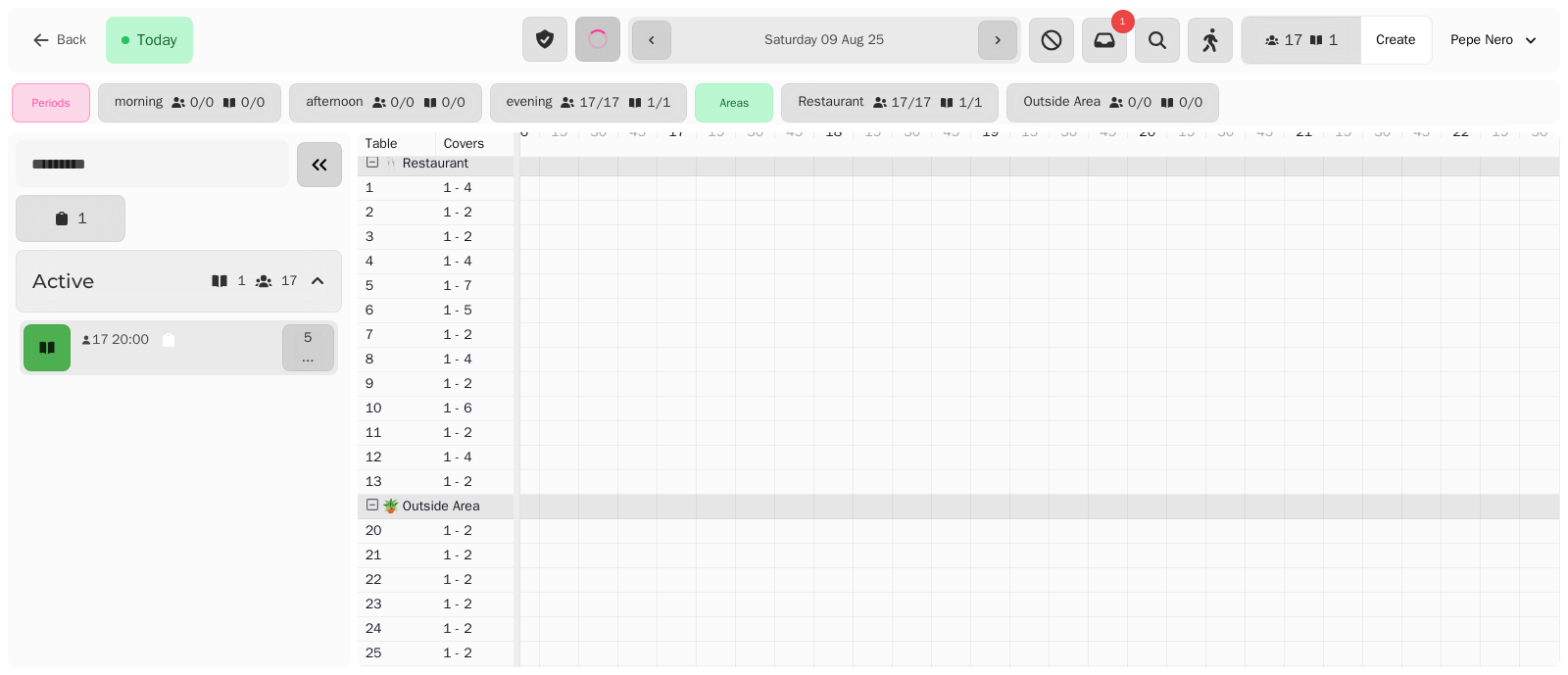 type on "**********" 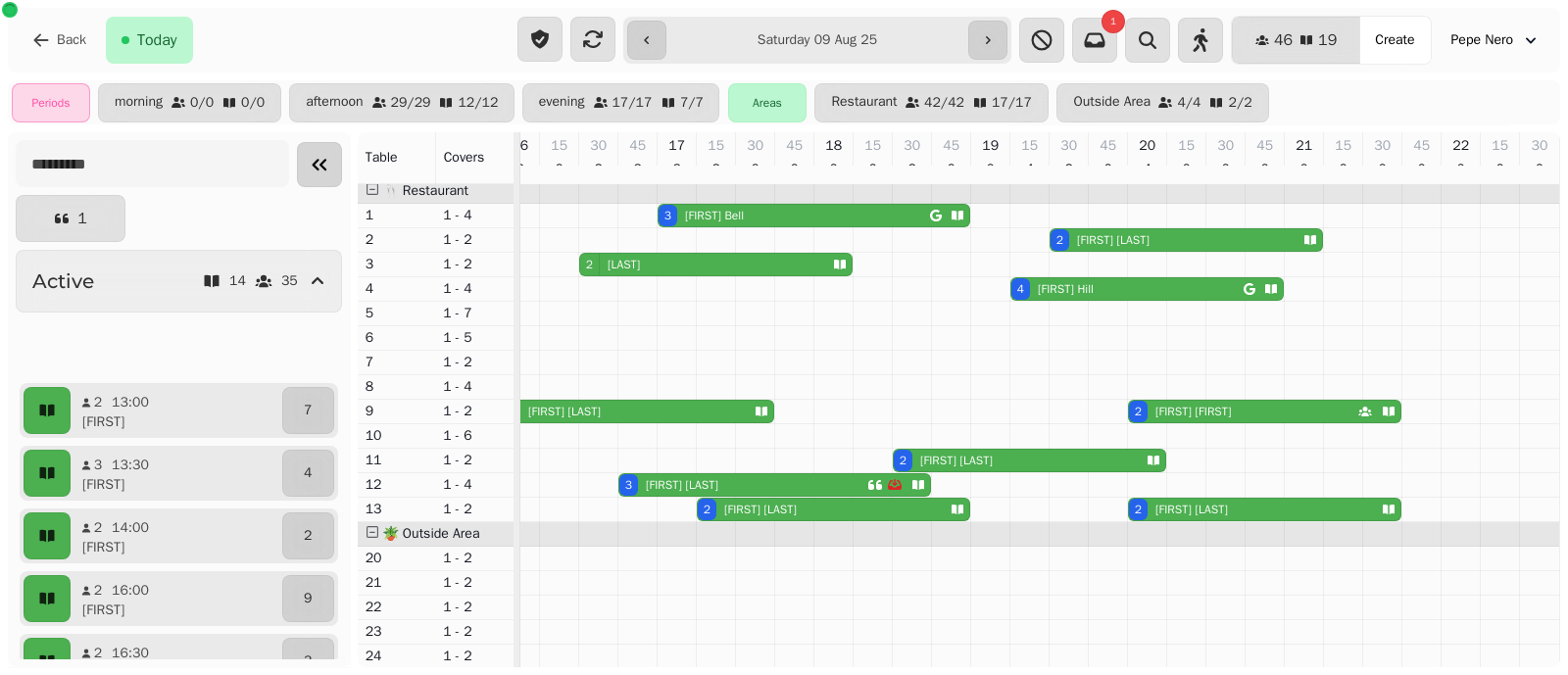 scroll, scrollTop: 0, scrollLeft: 0, axis: both 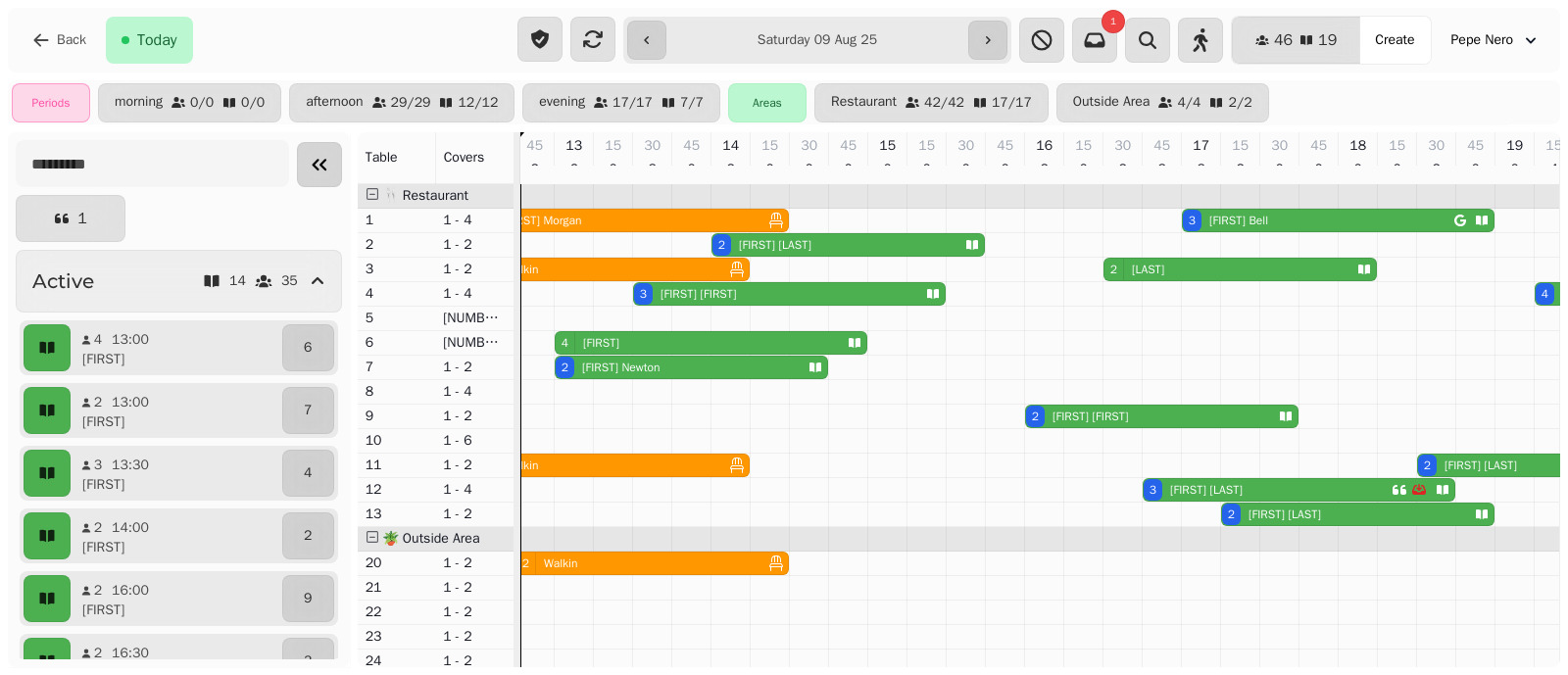 click 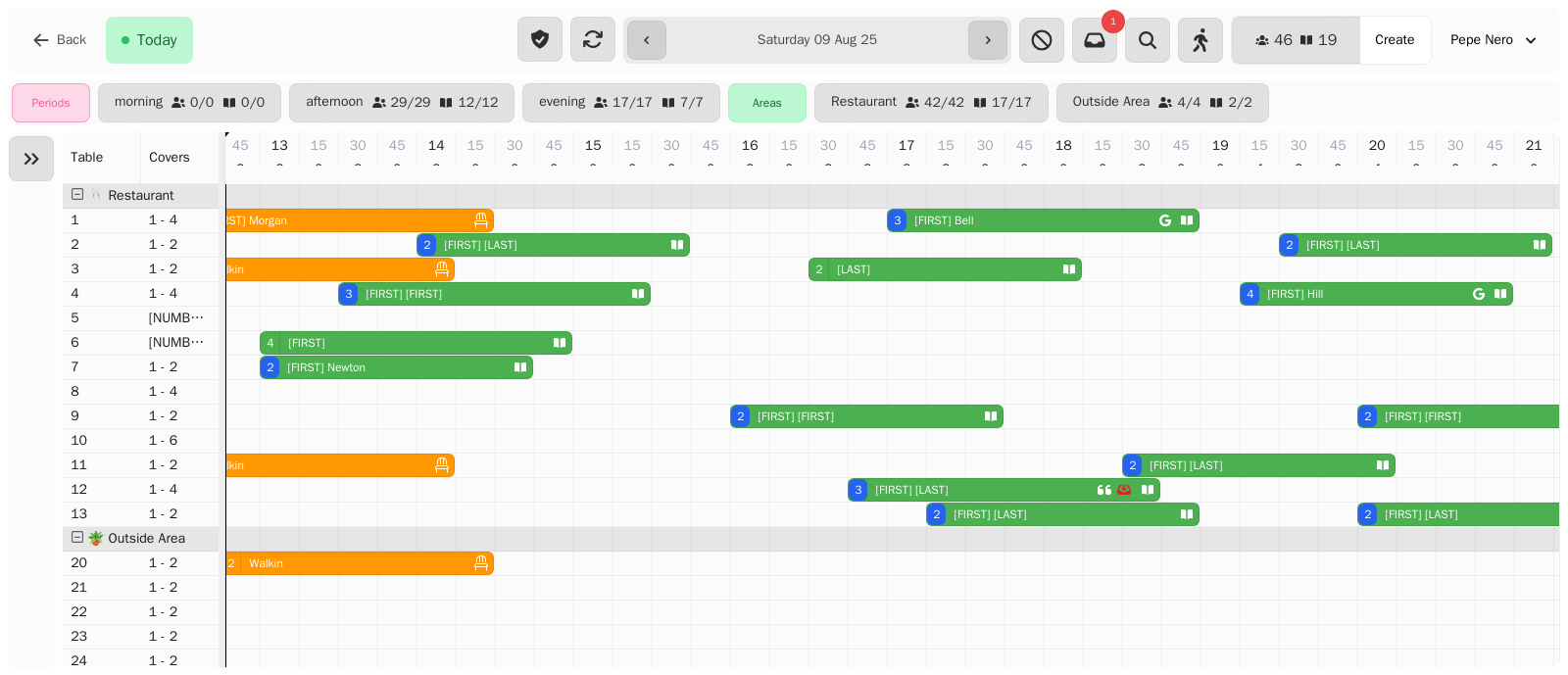 scroll, scrollTop: 0, scrollLeft: 0, axis: both 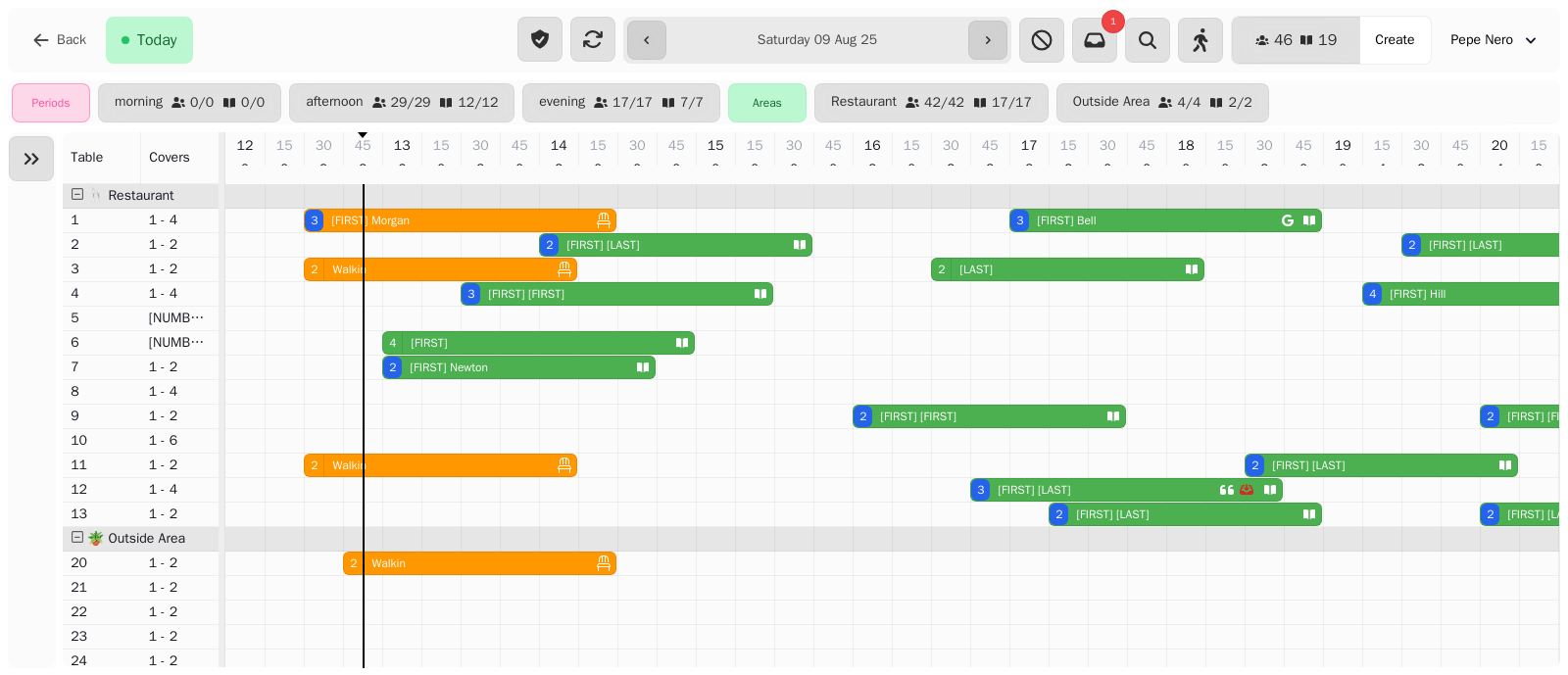 click on "[FIRST]" at bounding box center (428, 343) 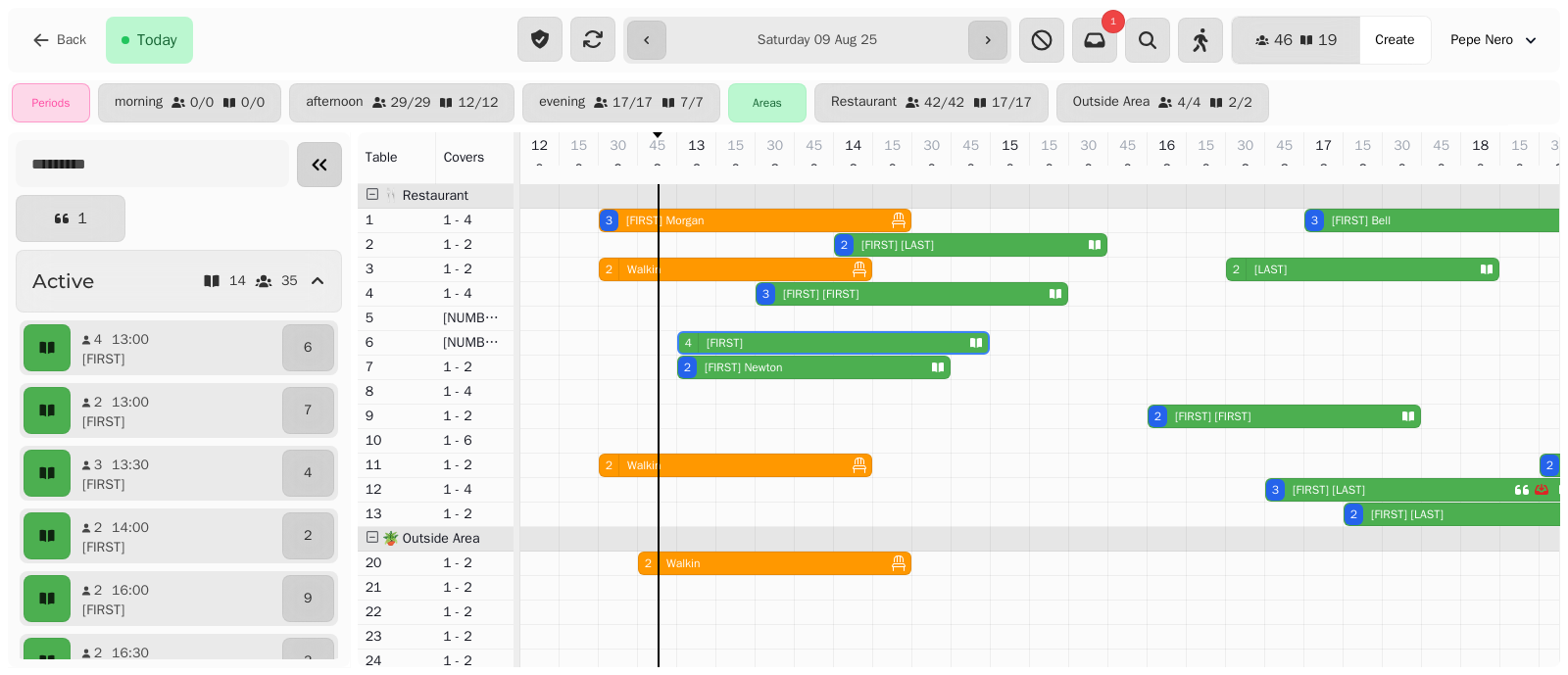 scroll, scrollTop: 0, scrollLeft: 144, axis: horizontal 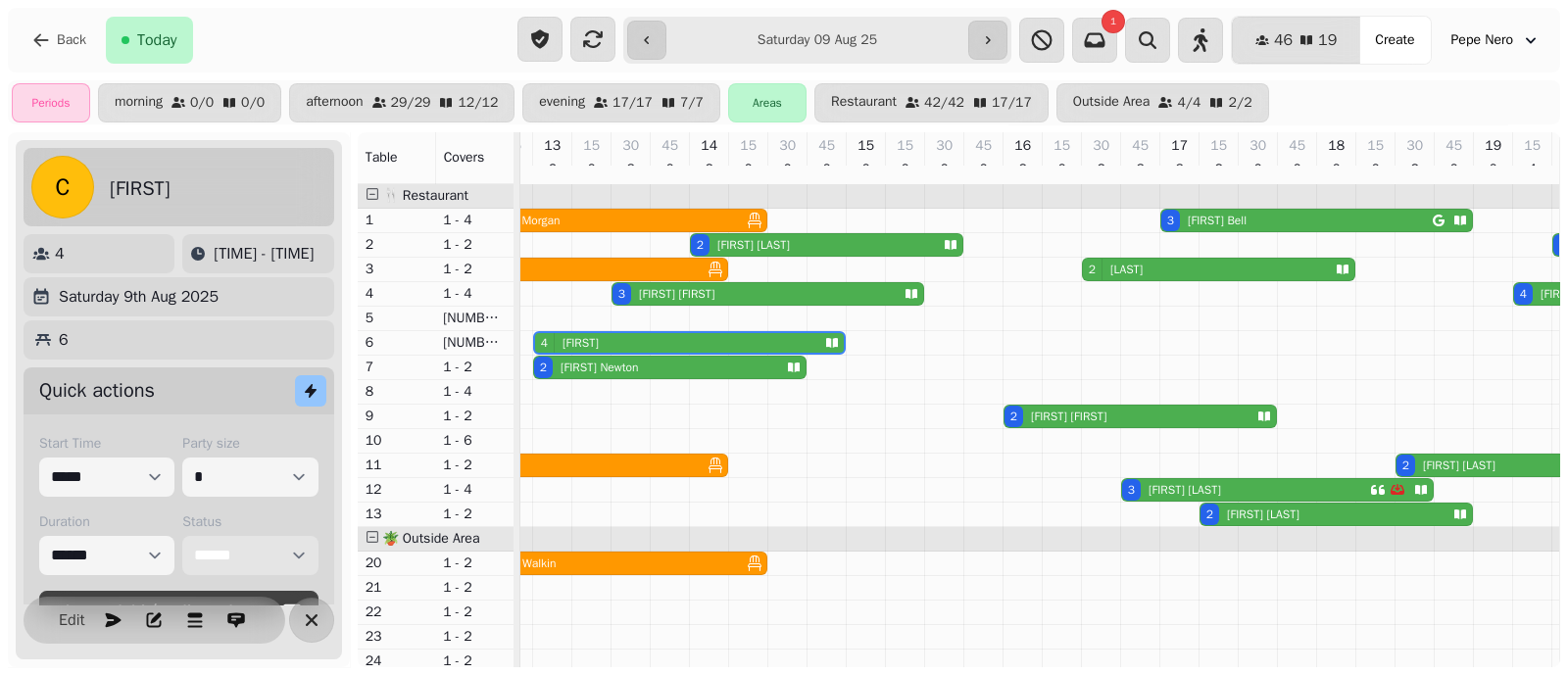click on "**********" at bounding box center (250, 555) 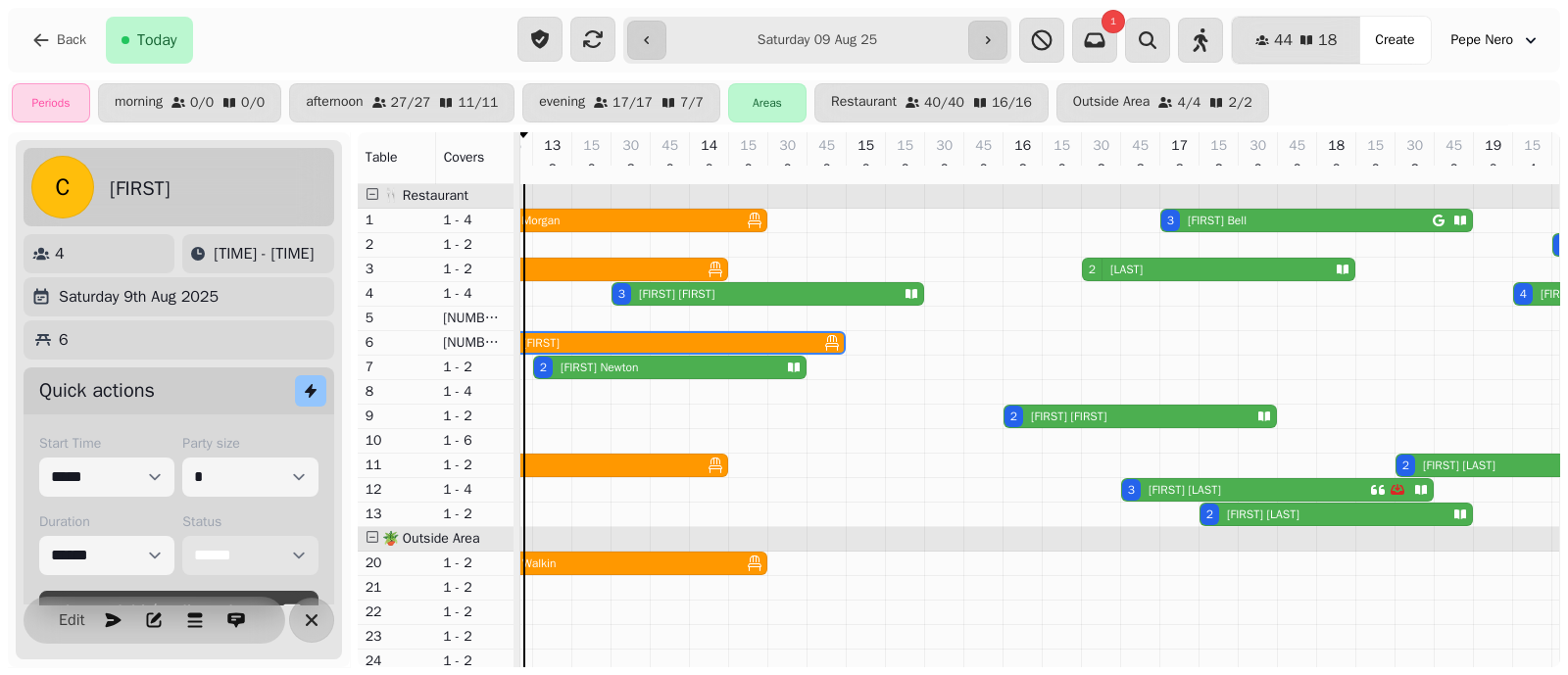 scroll, scrollTop: 107, scrollLeft: 144, axis: both 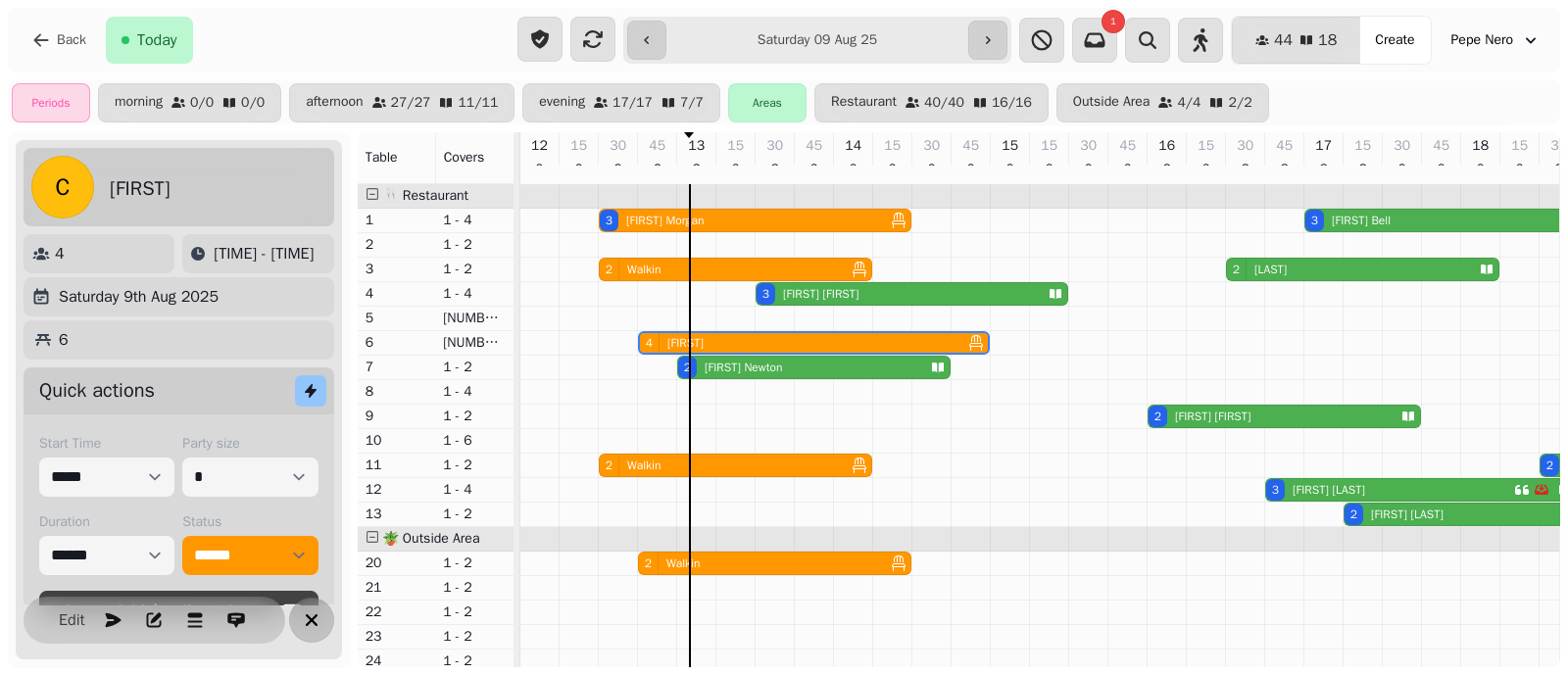click at bounding box center (312, 620) 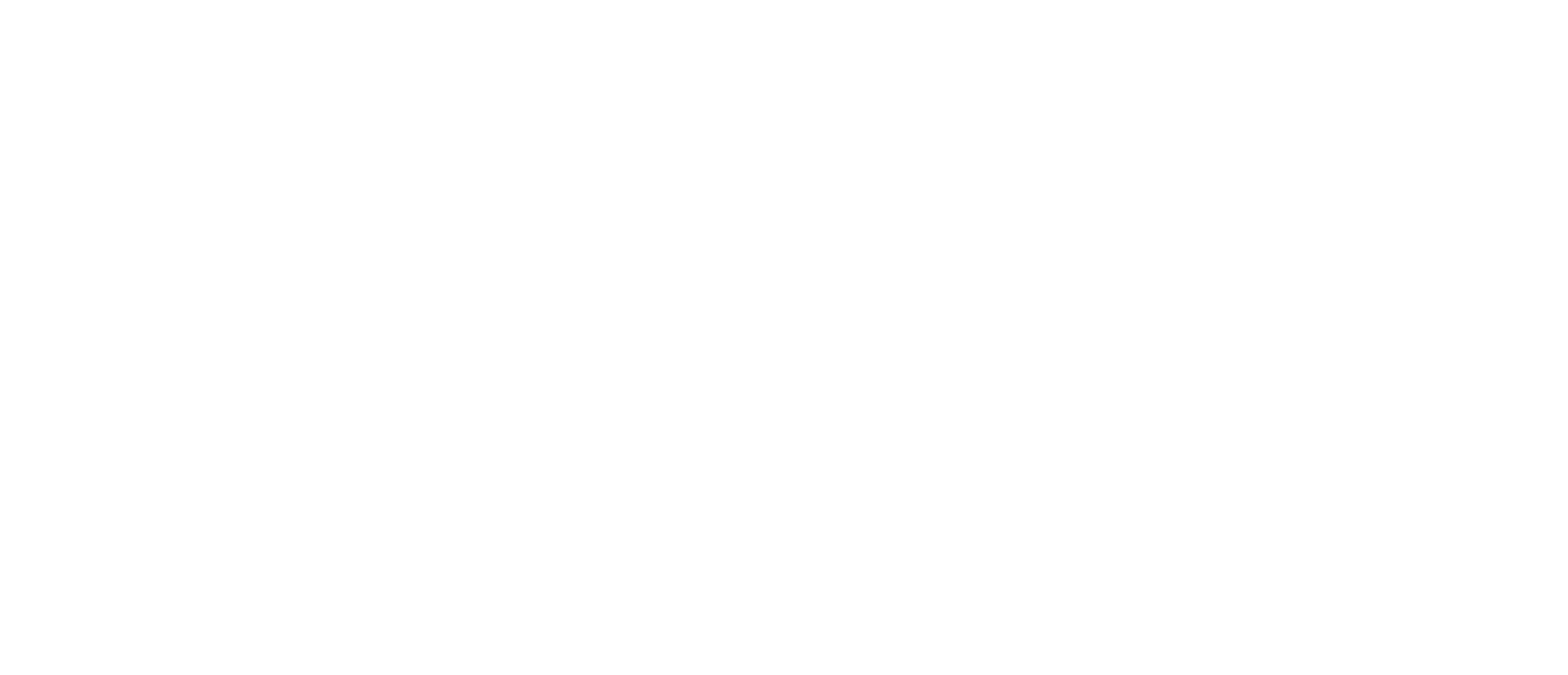 scroll, scrollTop: 0, scrollLeft: 0, axis: both 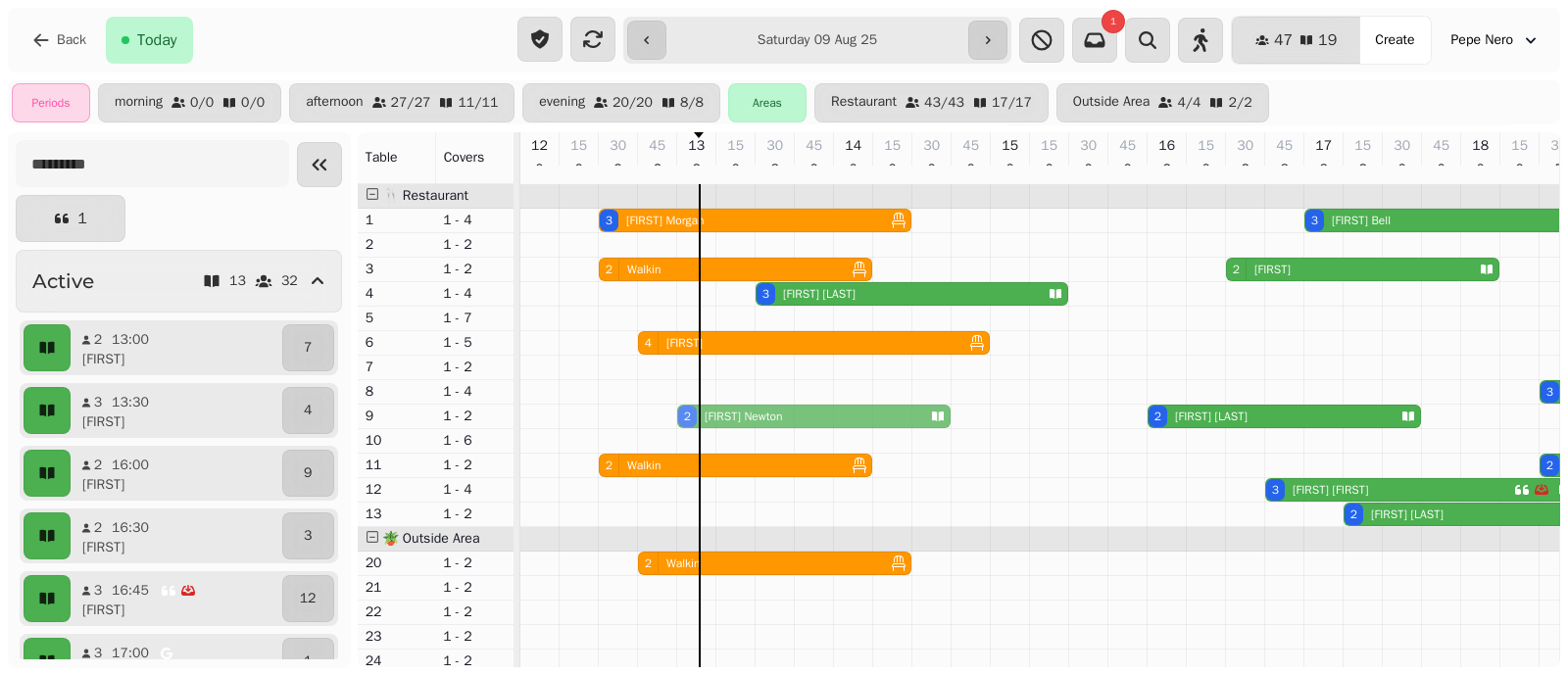 drag, startPoint x: 692, startPoint y: 380, endPoint x: 691, endPoint y: 425, distance: 45.01111 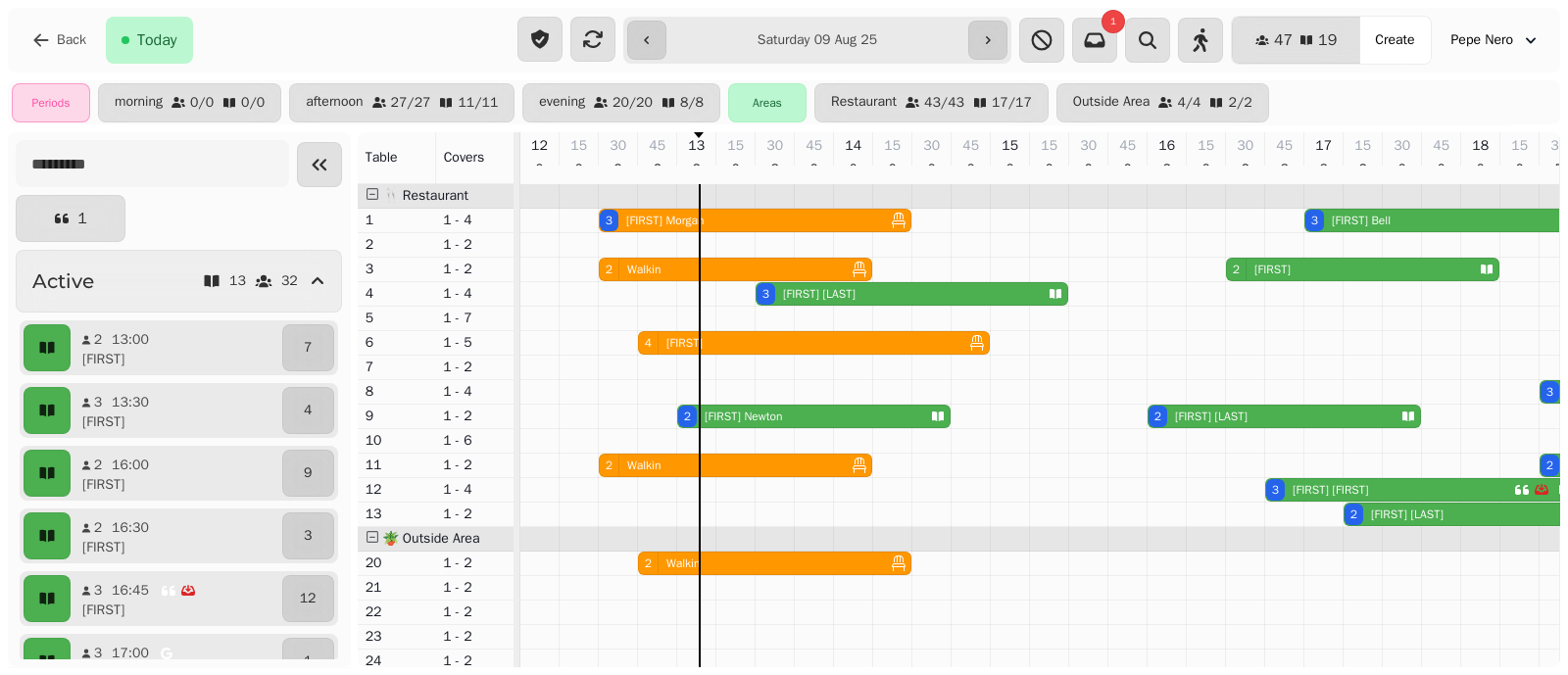 click on "David   Newton" at bounding box center (744, 416) 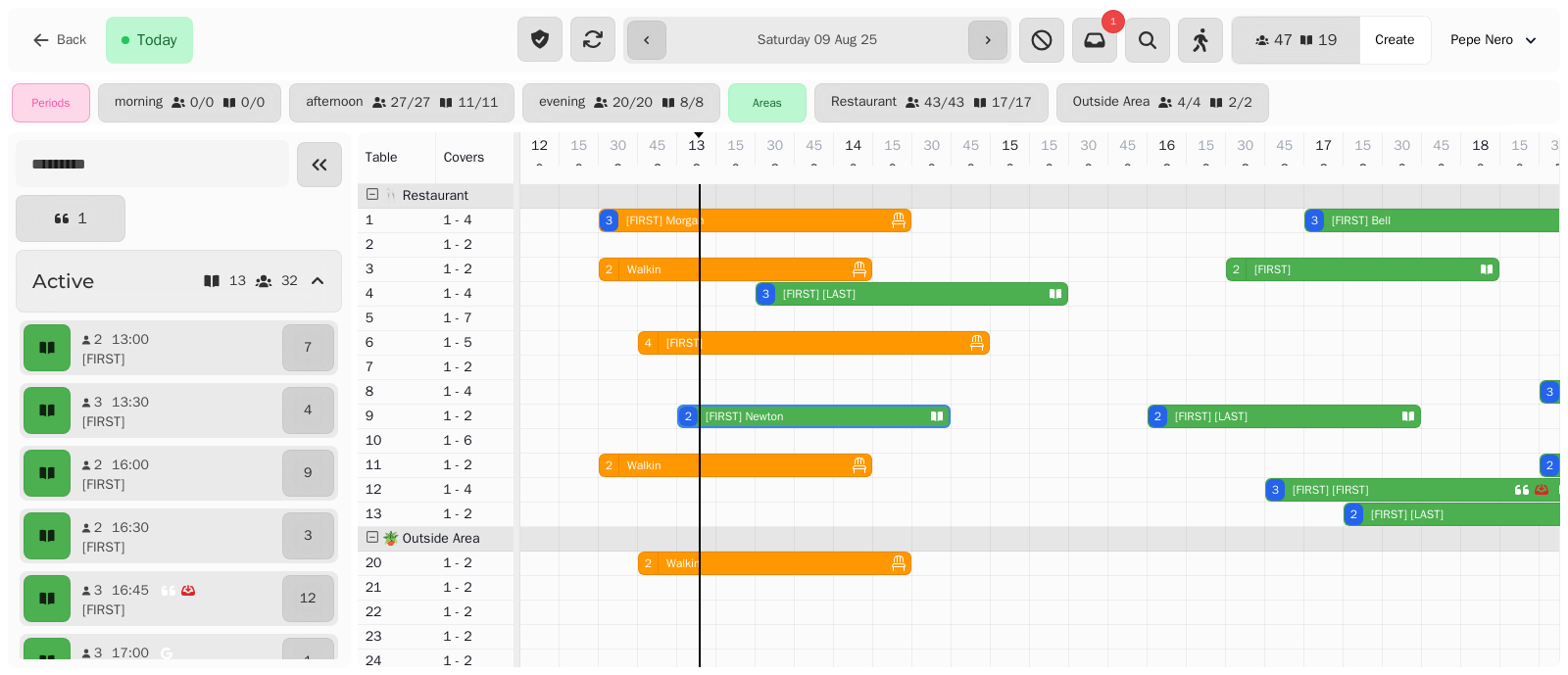 scroll, scrollTop: 0, scrollLeft: 144, axis: horizontal 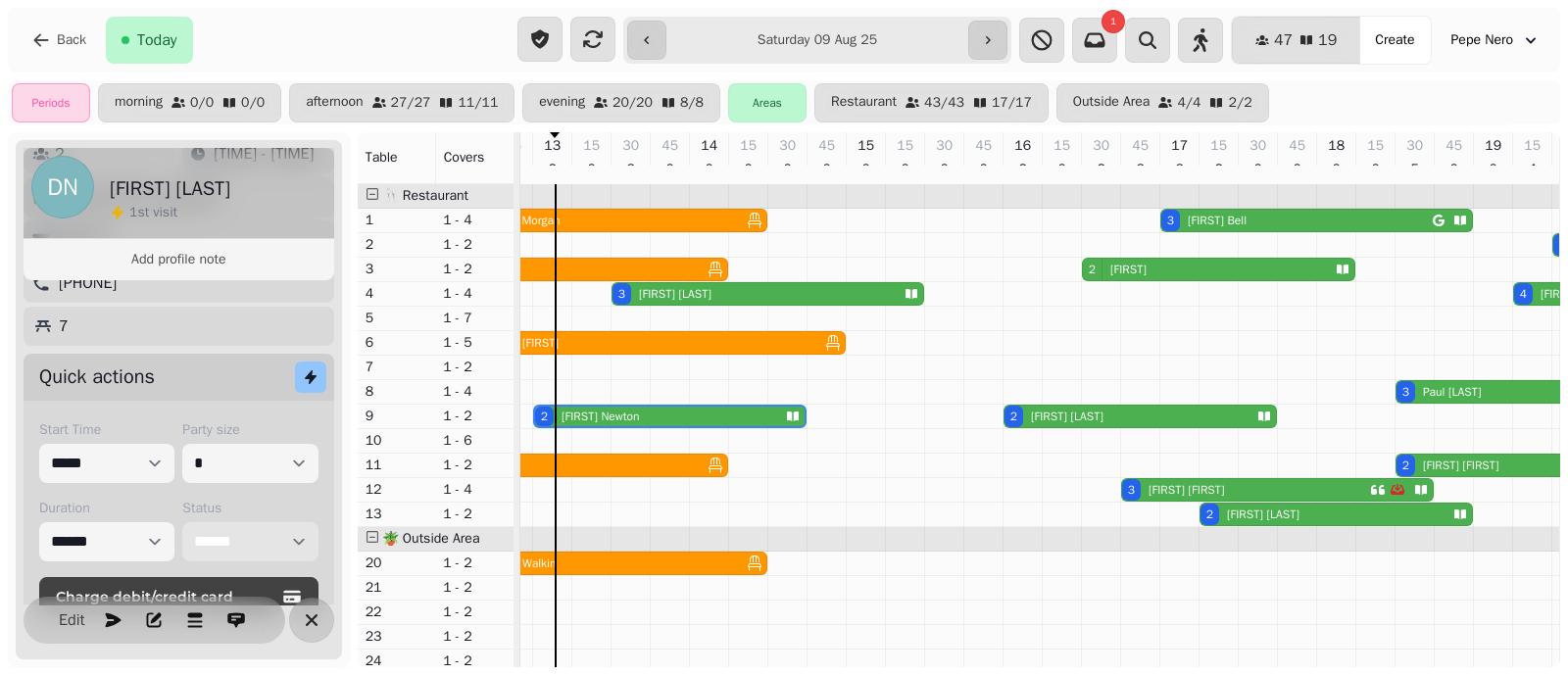click on "**********" at bounding box center [250, 542] 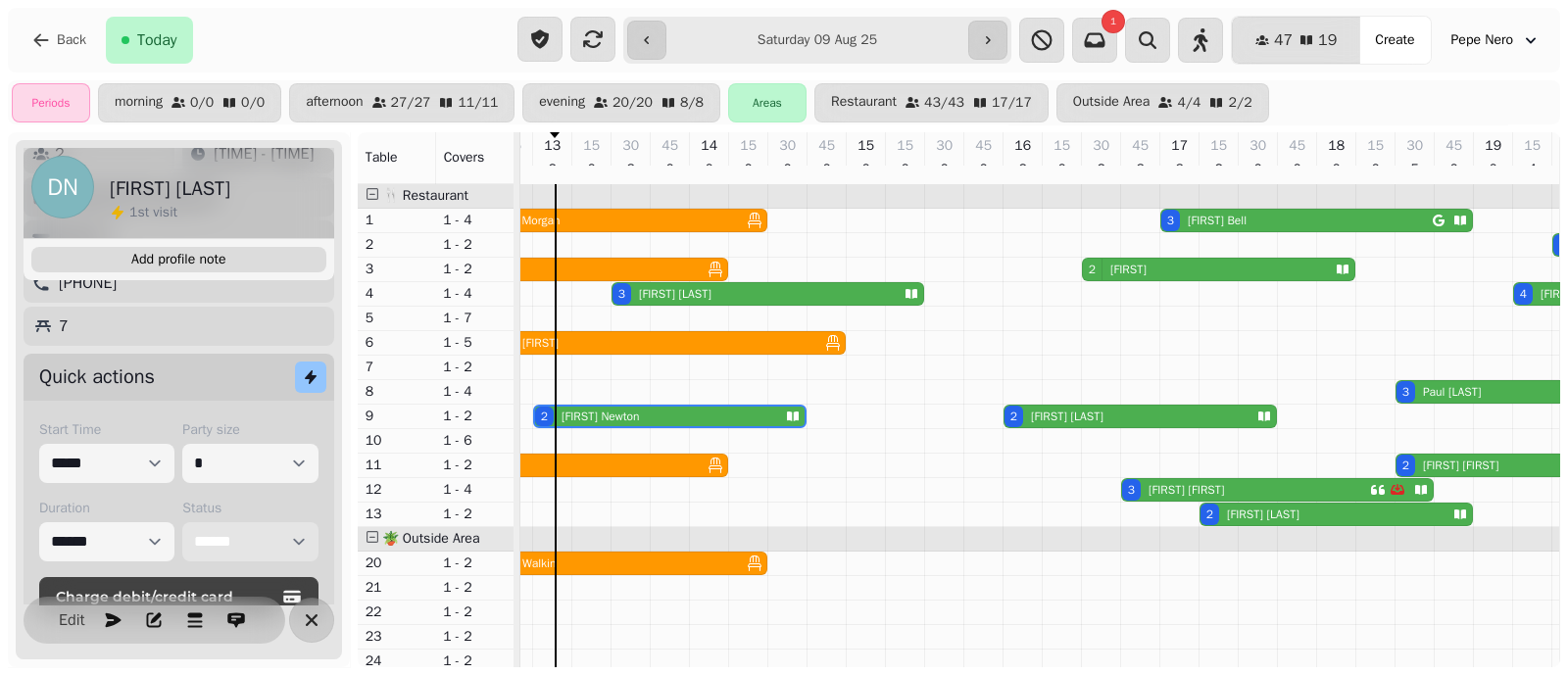 select on "******" 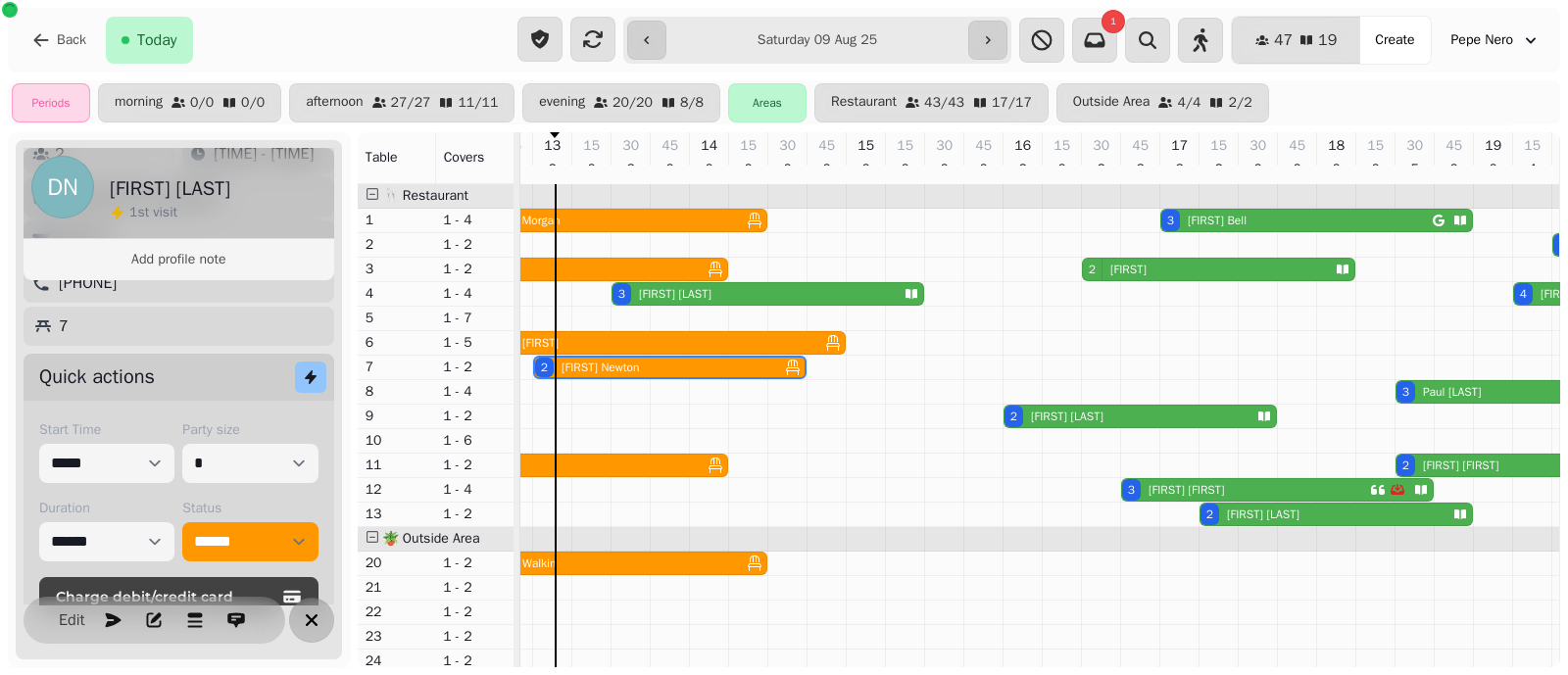 click 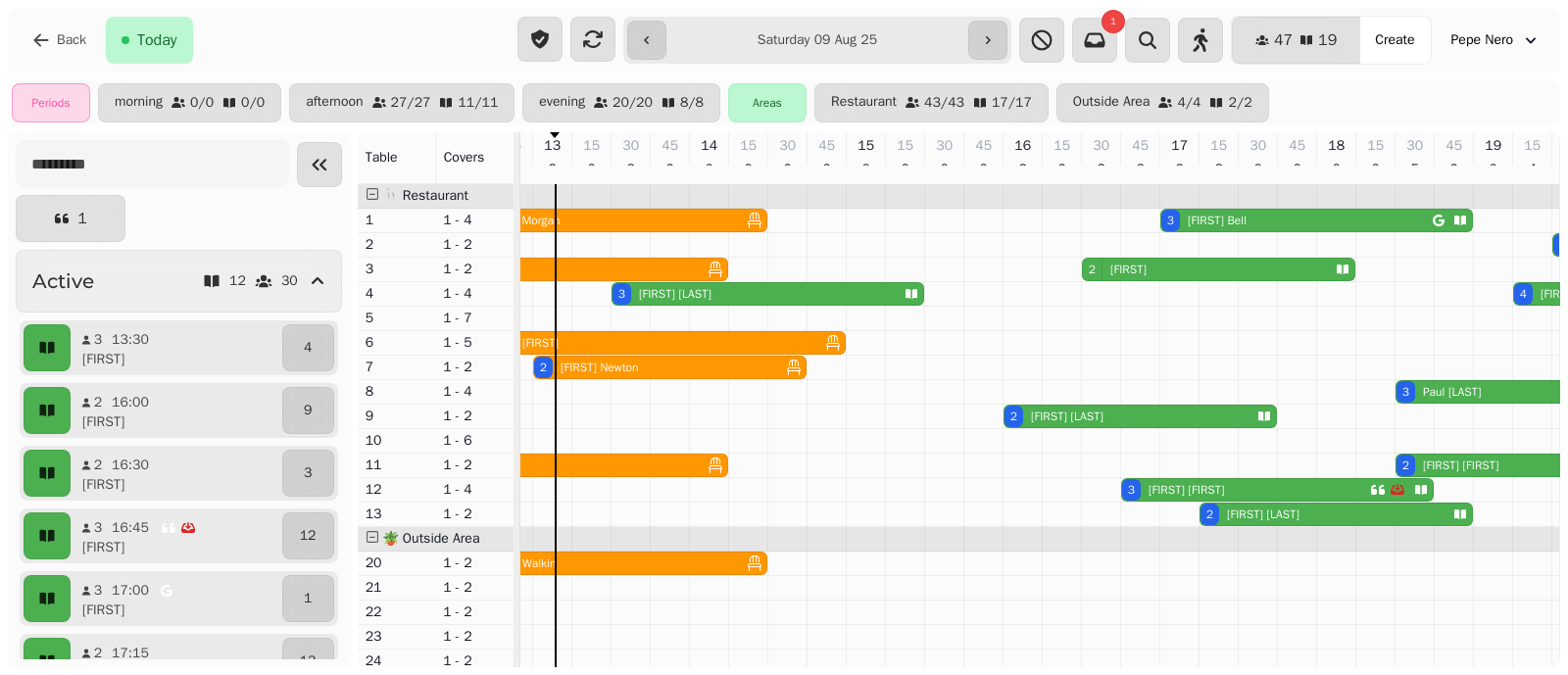 scroll, scrollTop: 0, scrollLeft: 0, axis: both 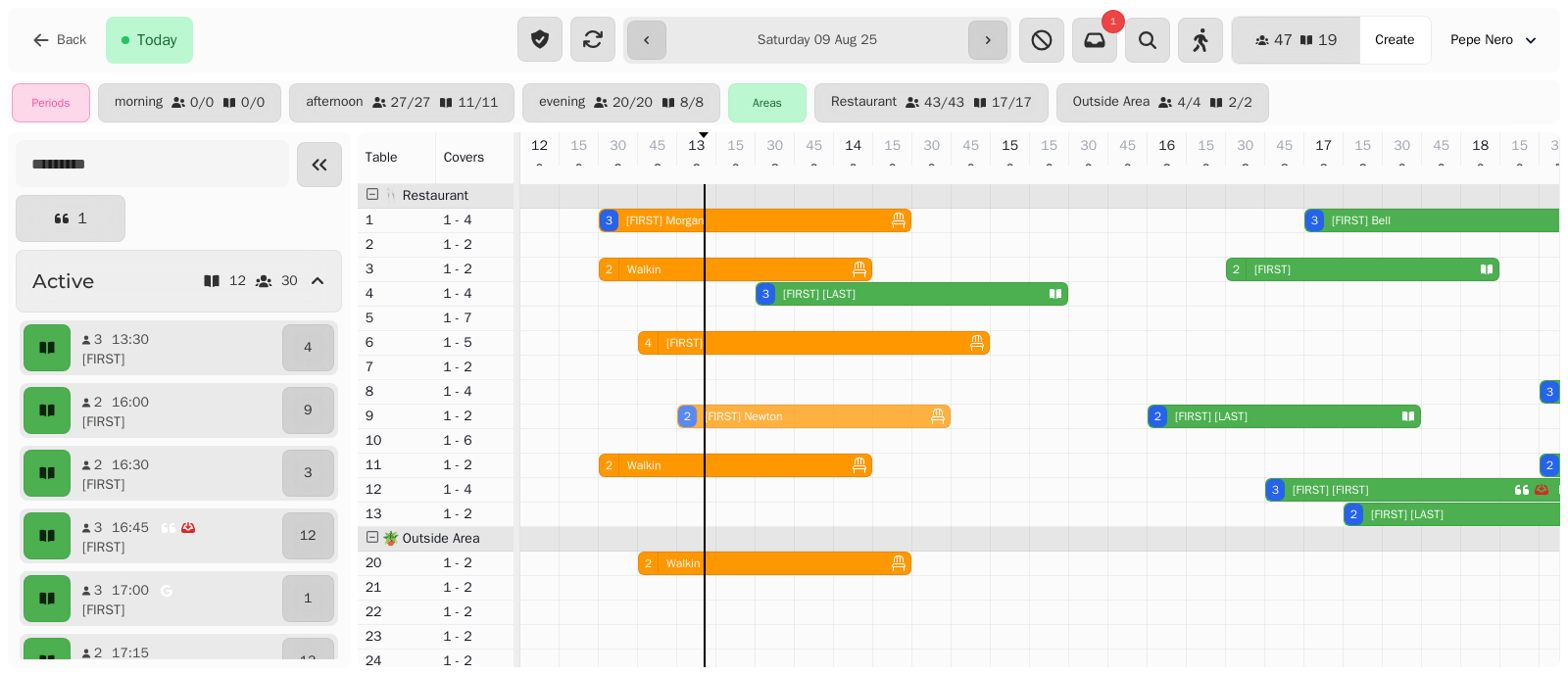 drag, startPoint x: 698, startPoint y: 381, endPoint x: 695, endPoint y: 431, distance: 50.089919 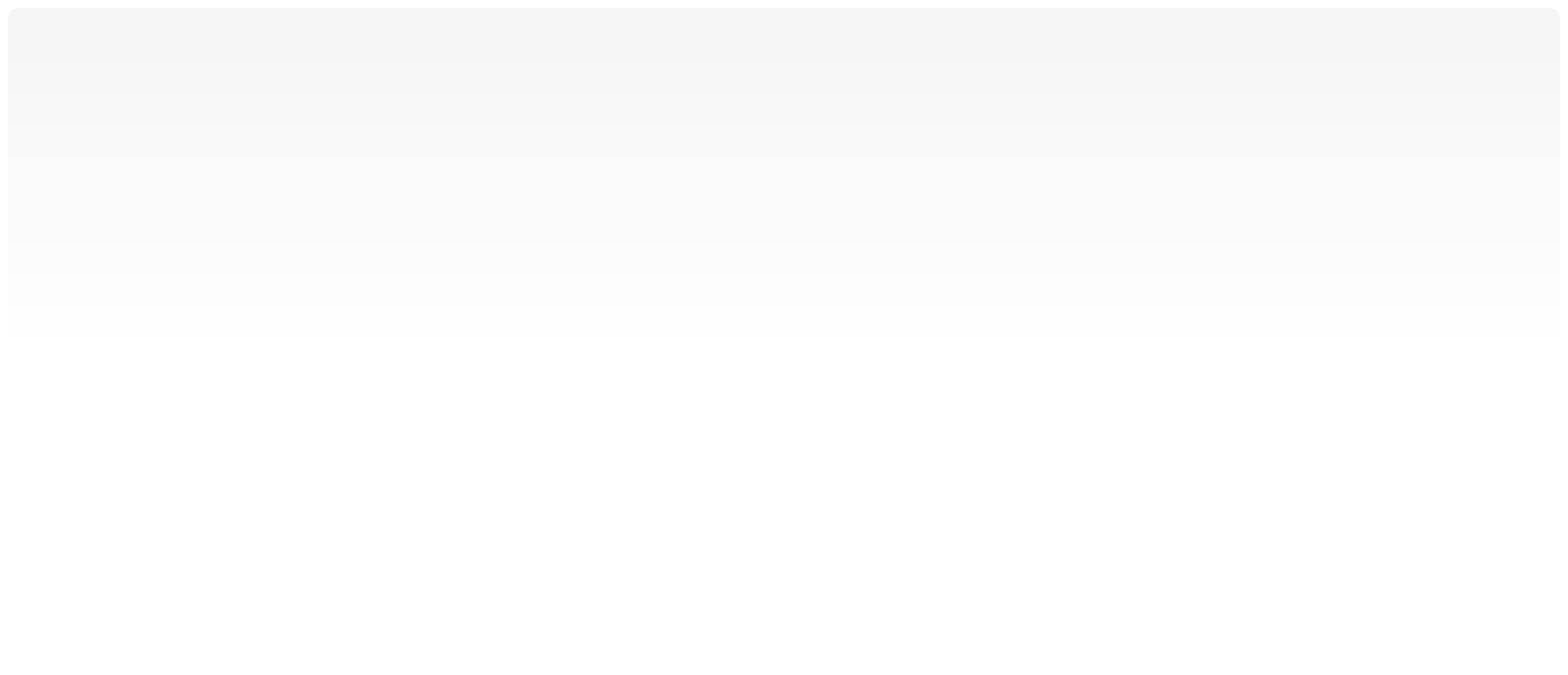 scroll, scrollTop: 0, scrollLeft: 0, axis: both 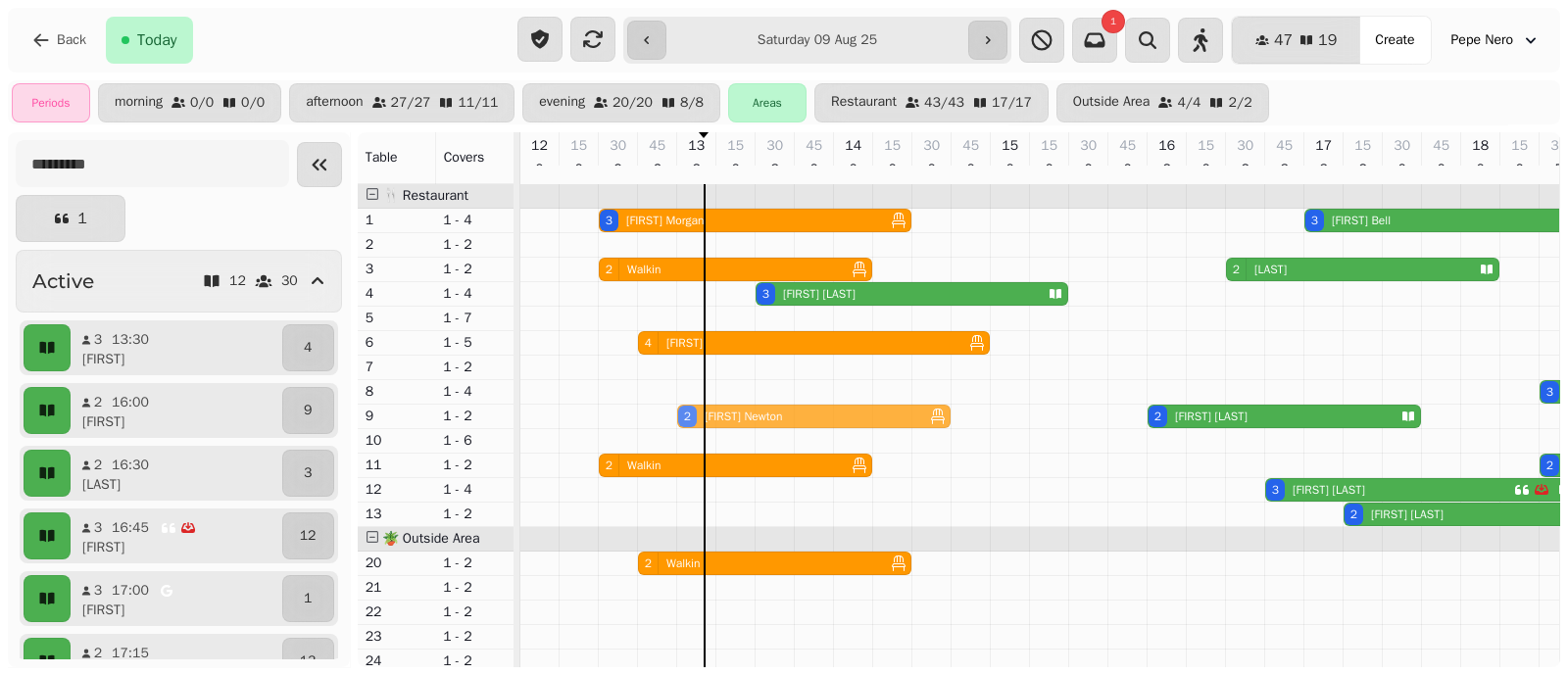drag, startPoint x: 715, startPoint y: 379, endPoint x: 709, endPoint y: 428, distance: 49.36598 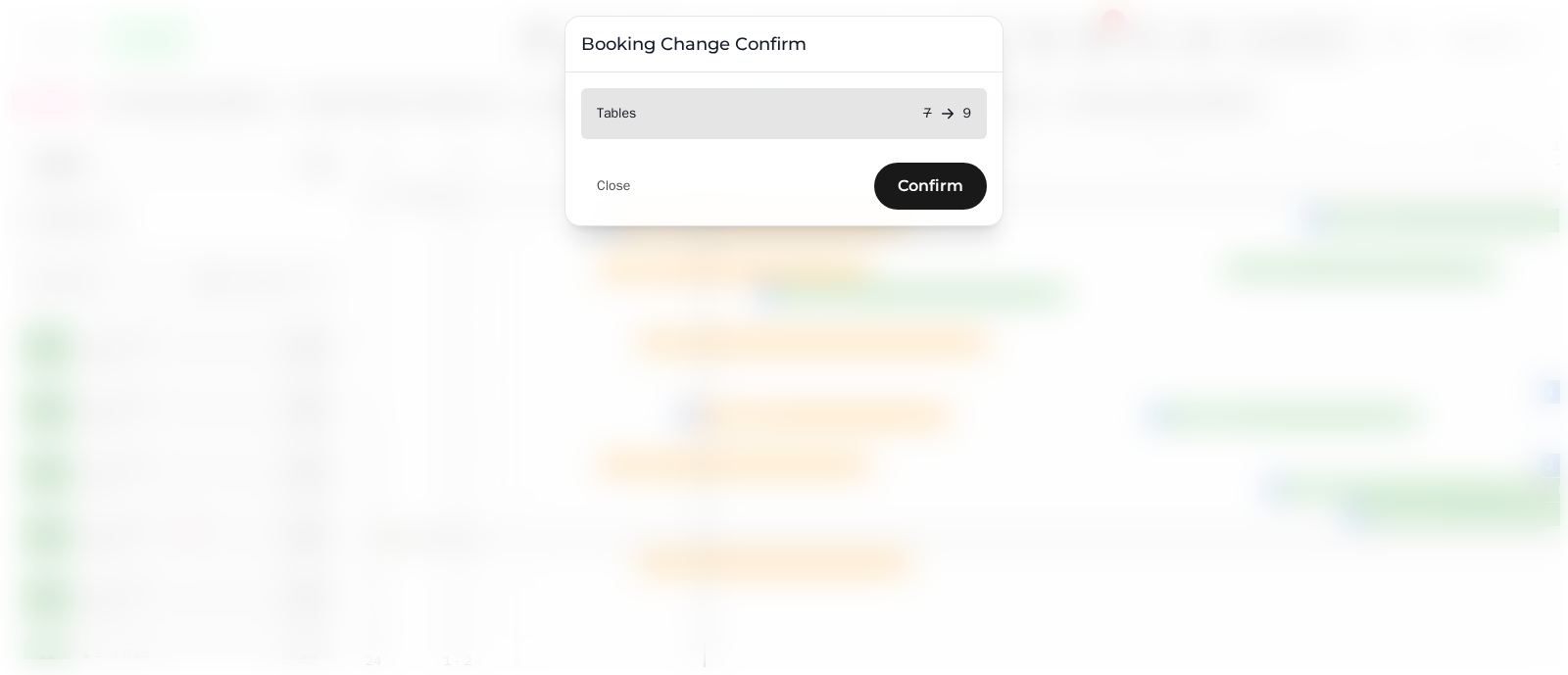 click on "Confirm" at bounding box center (930, 186) 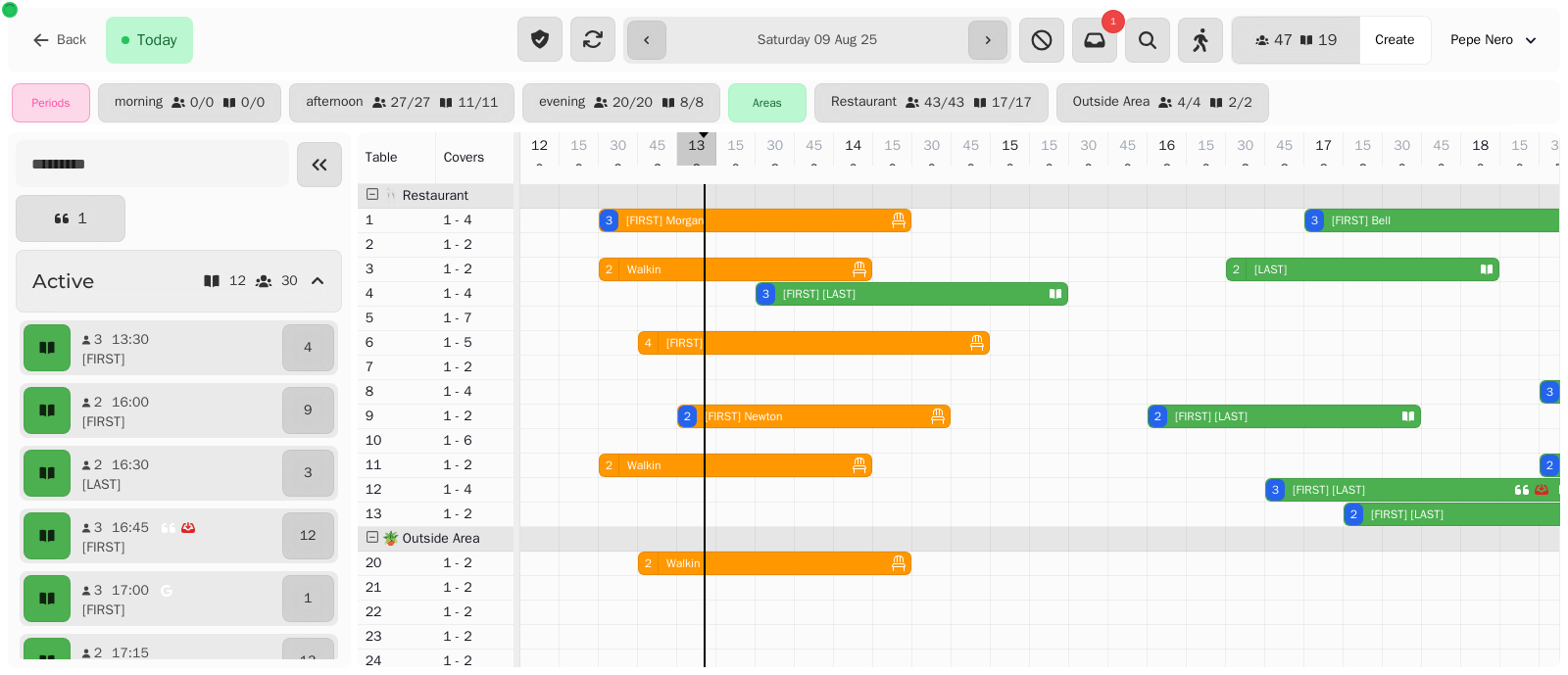 select on "*" 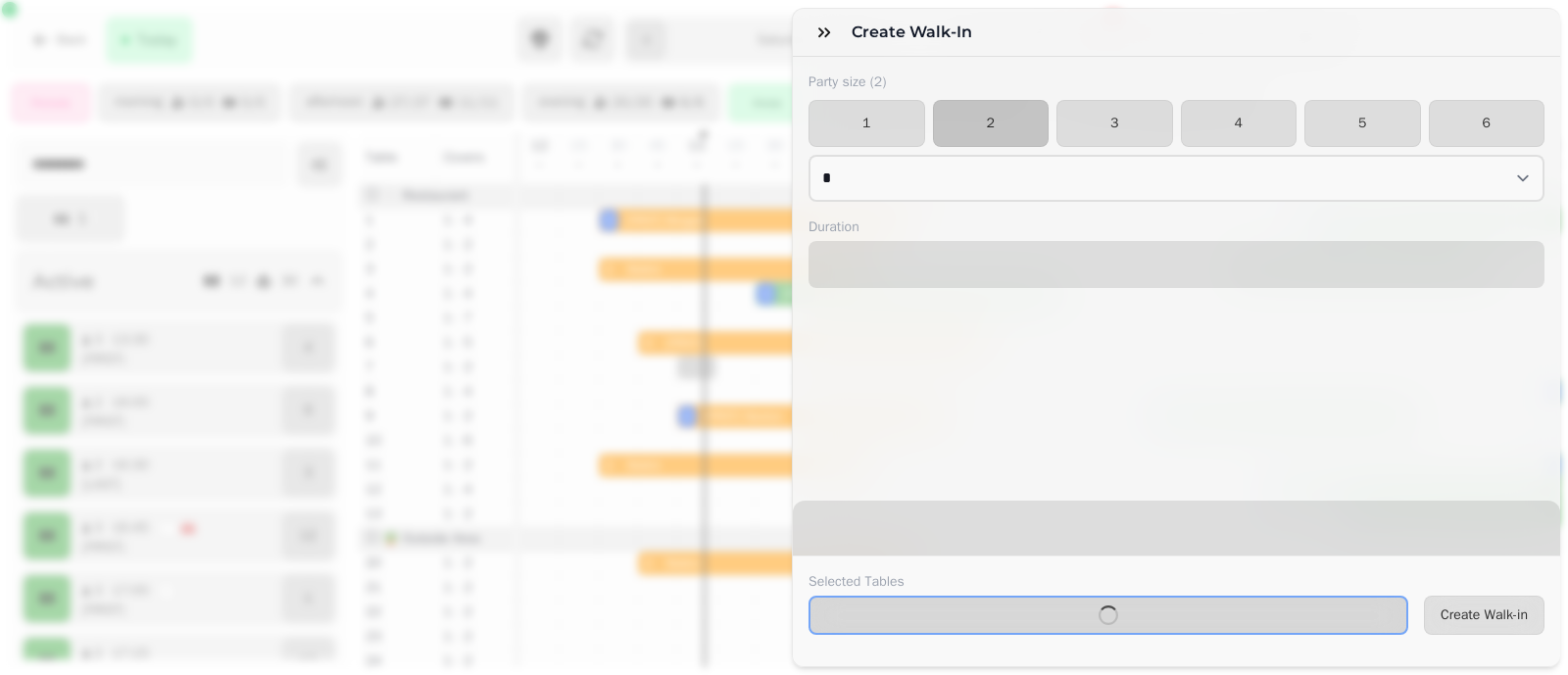 select on "****" 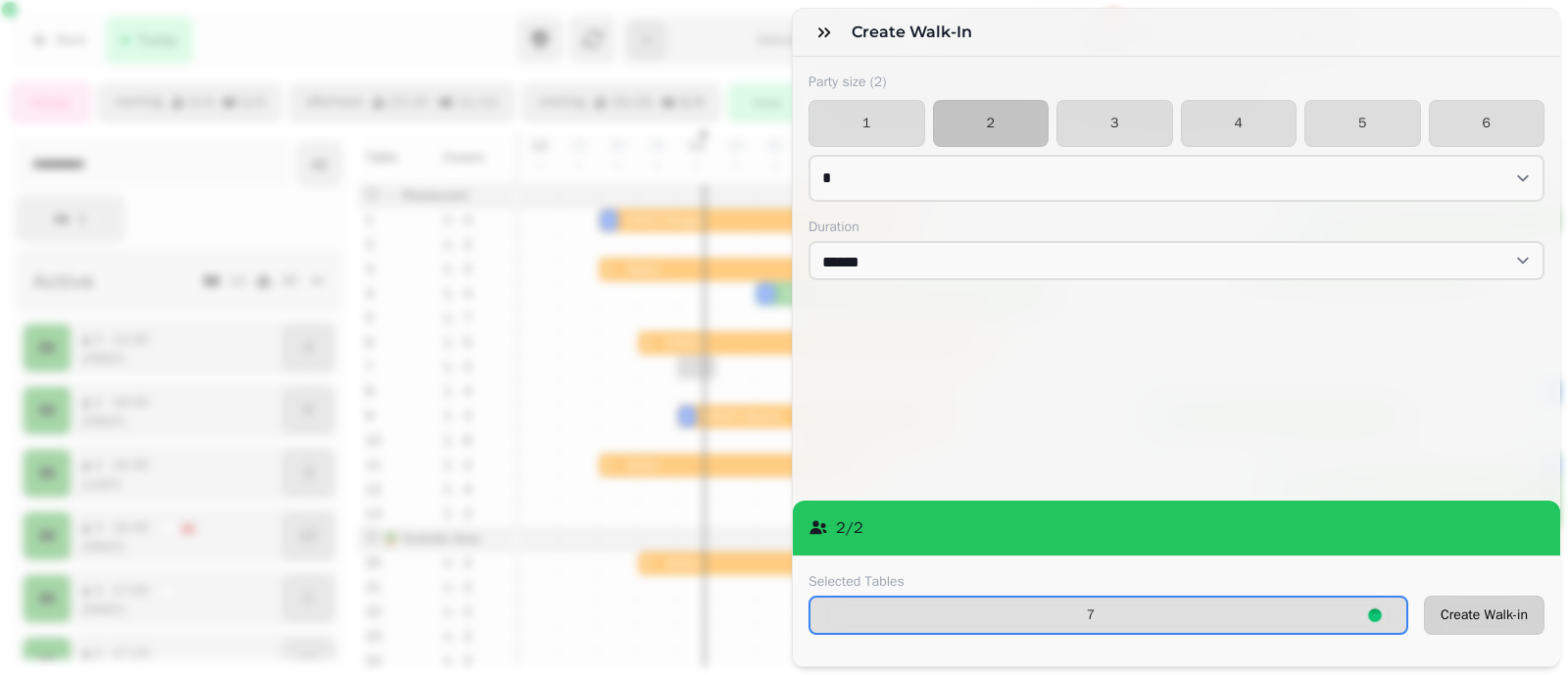 click on "Create Walk-in" at bounding box center [1484, 615] 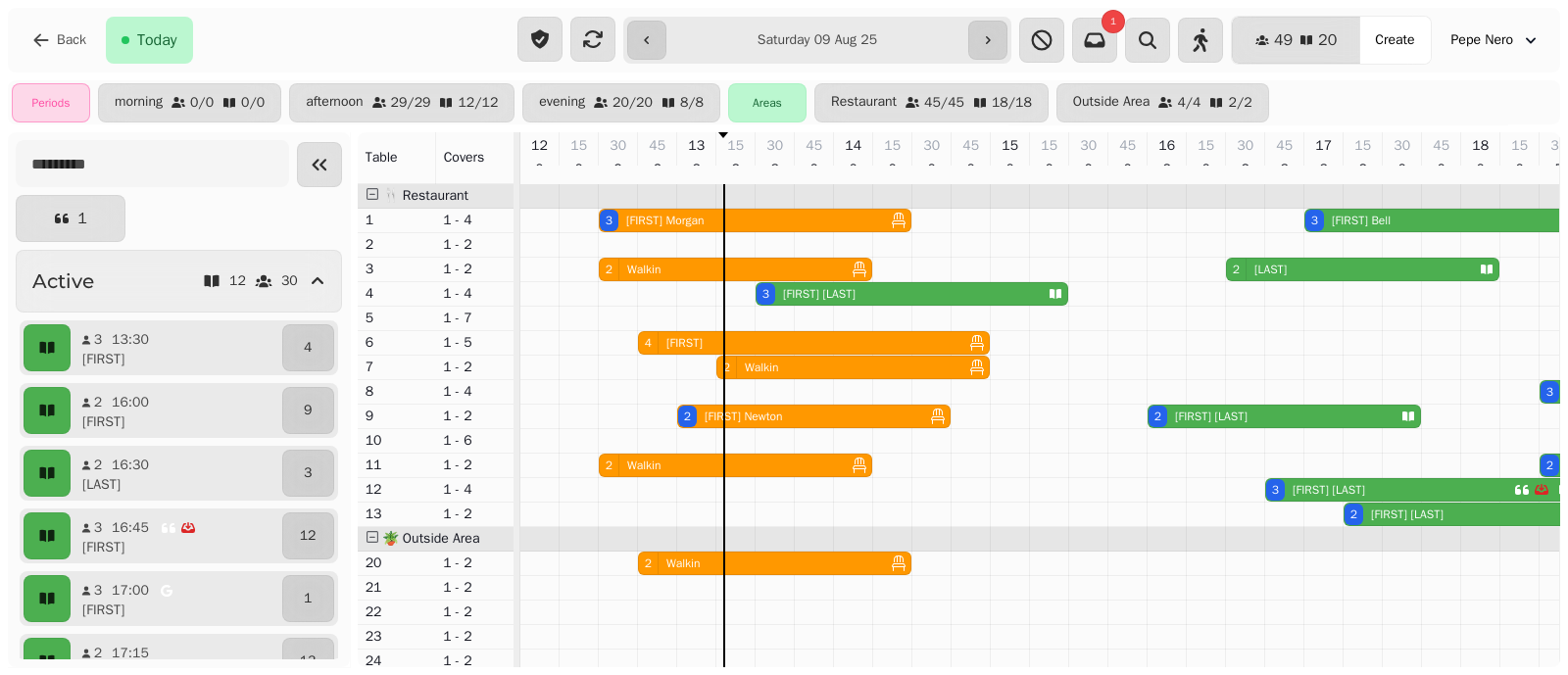 click on "[FIRST] [LAST]" at bounding box center [1329, 490] 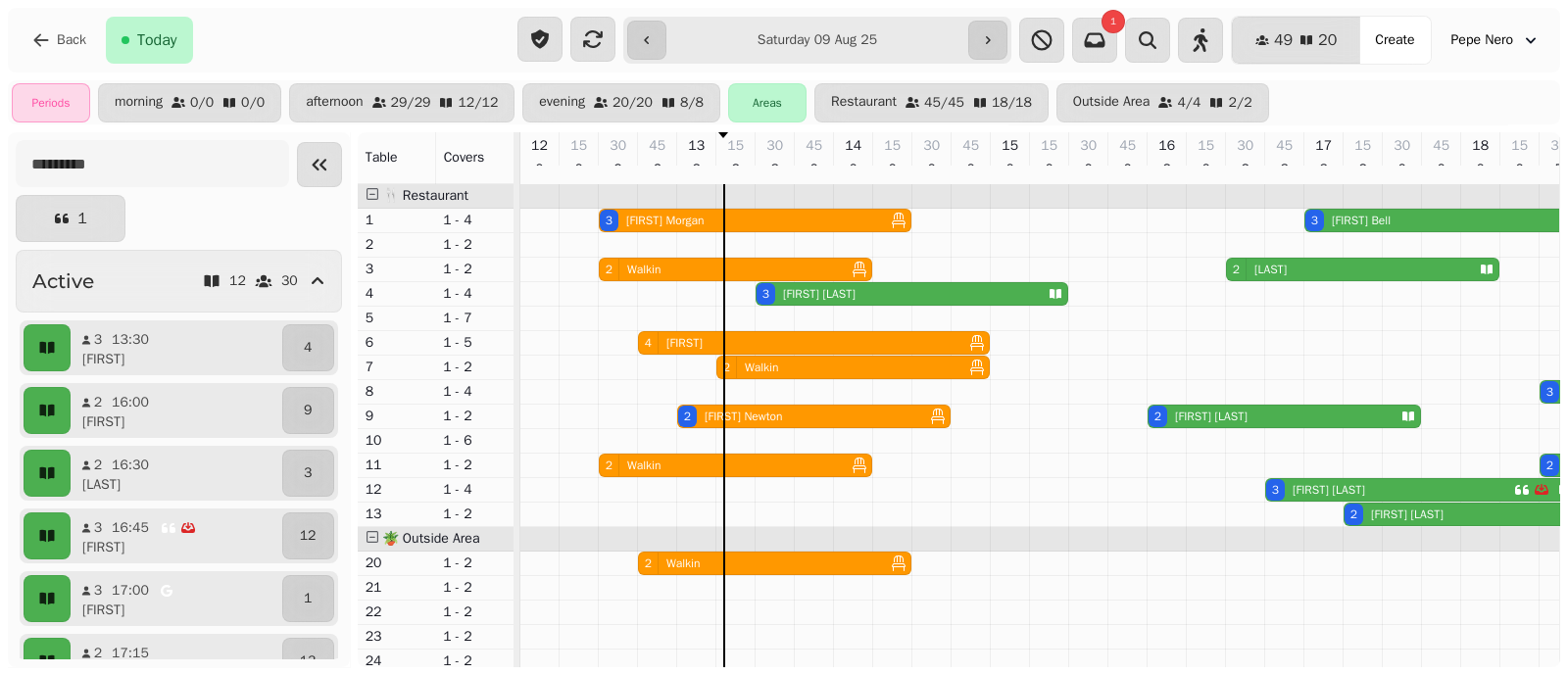 select on "**********" 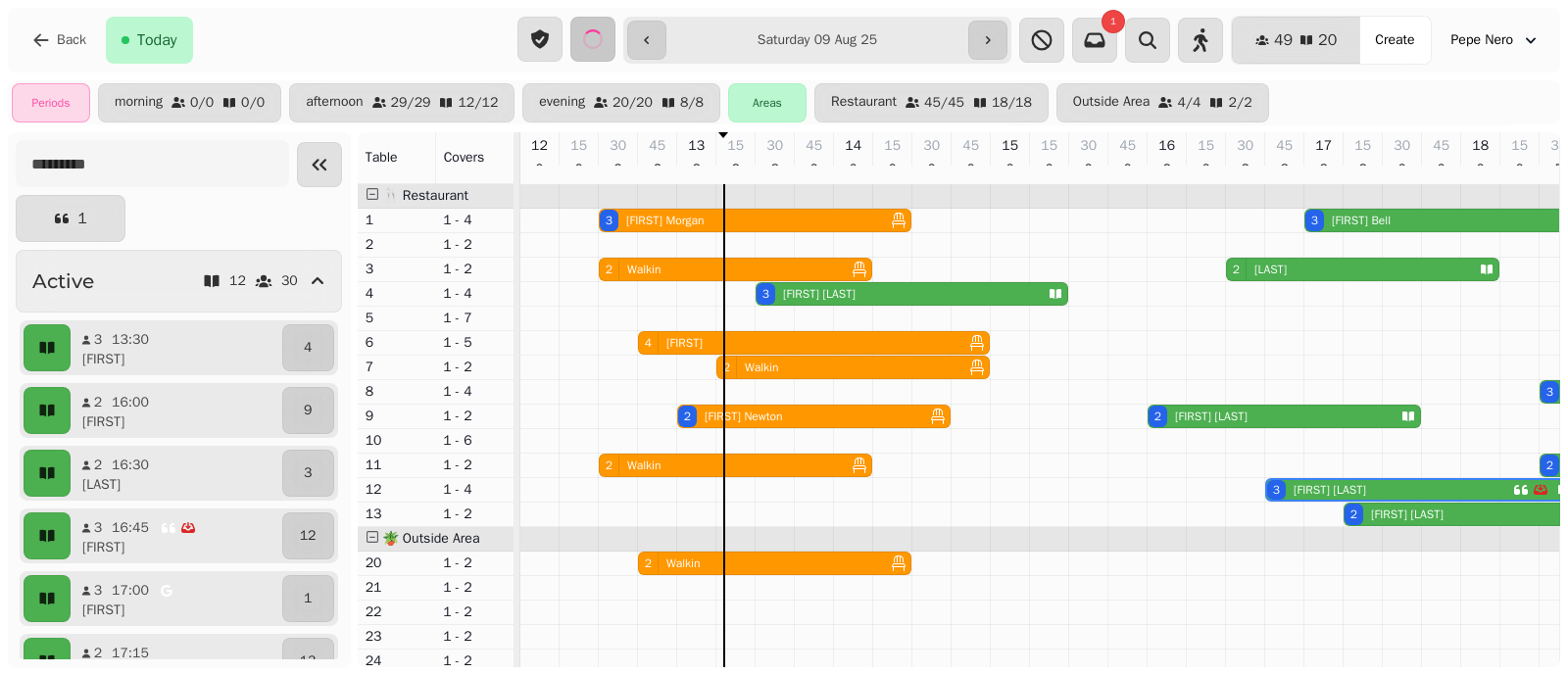 scroll, scrollTop: 0, scrollLeft: 664, axis: horizontal 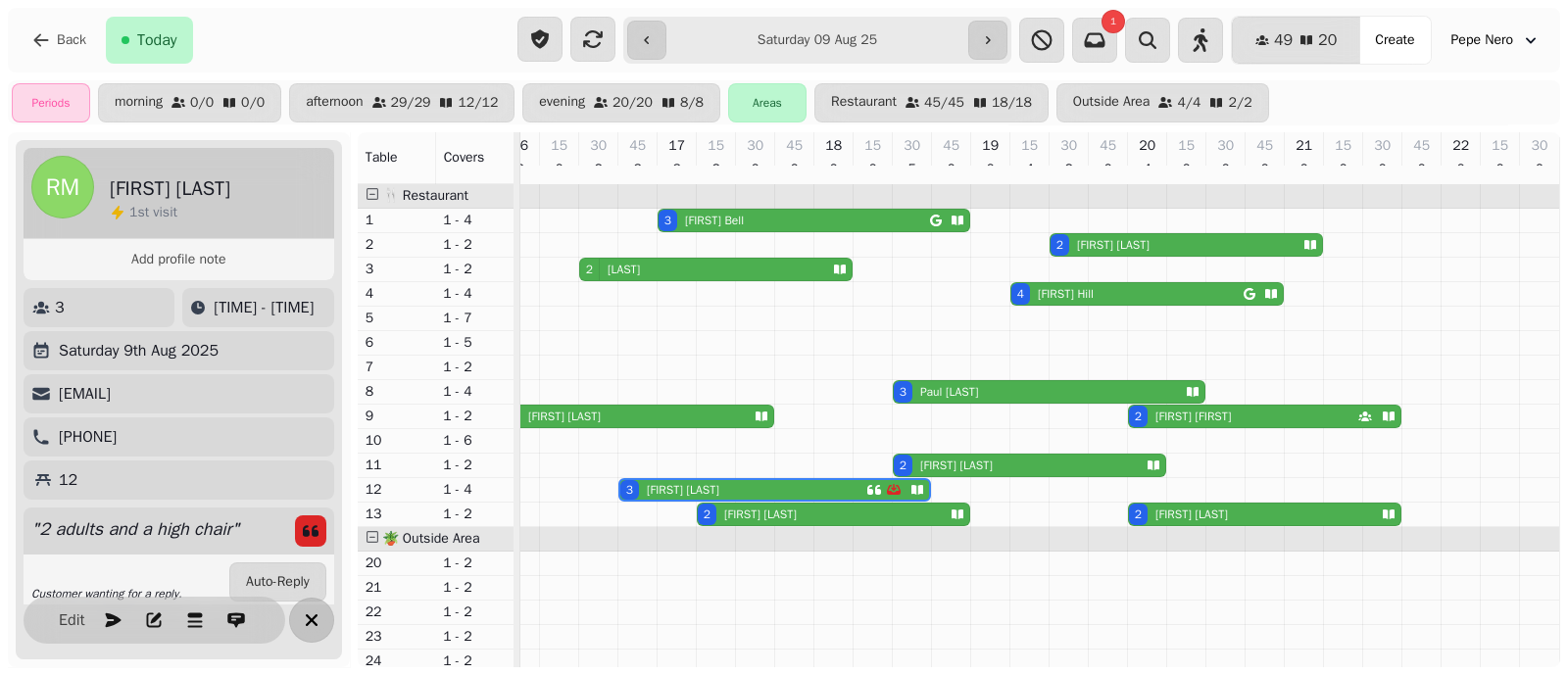 click 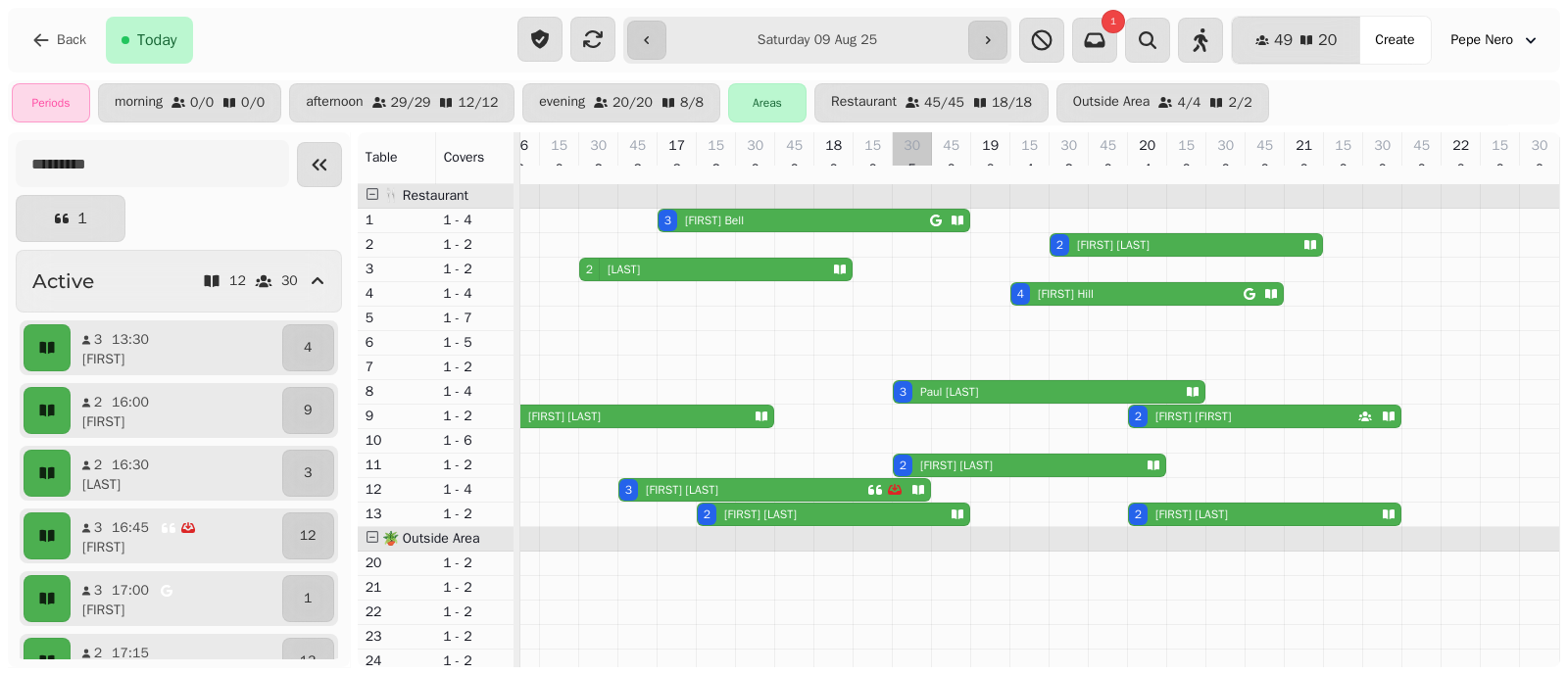 scroll, scrollTop: 0, scrollLeft: 10, axis: horizontal 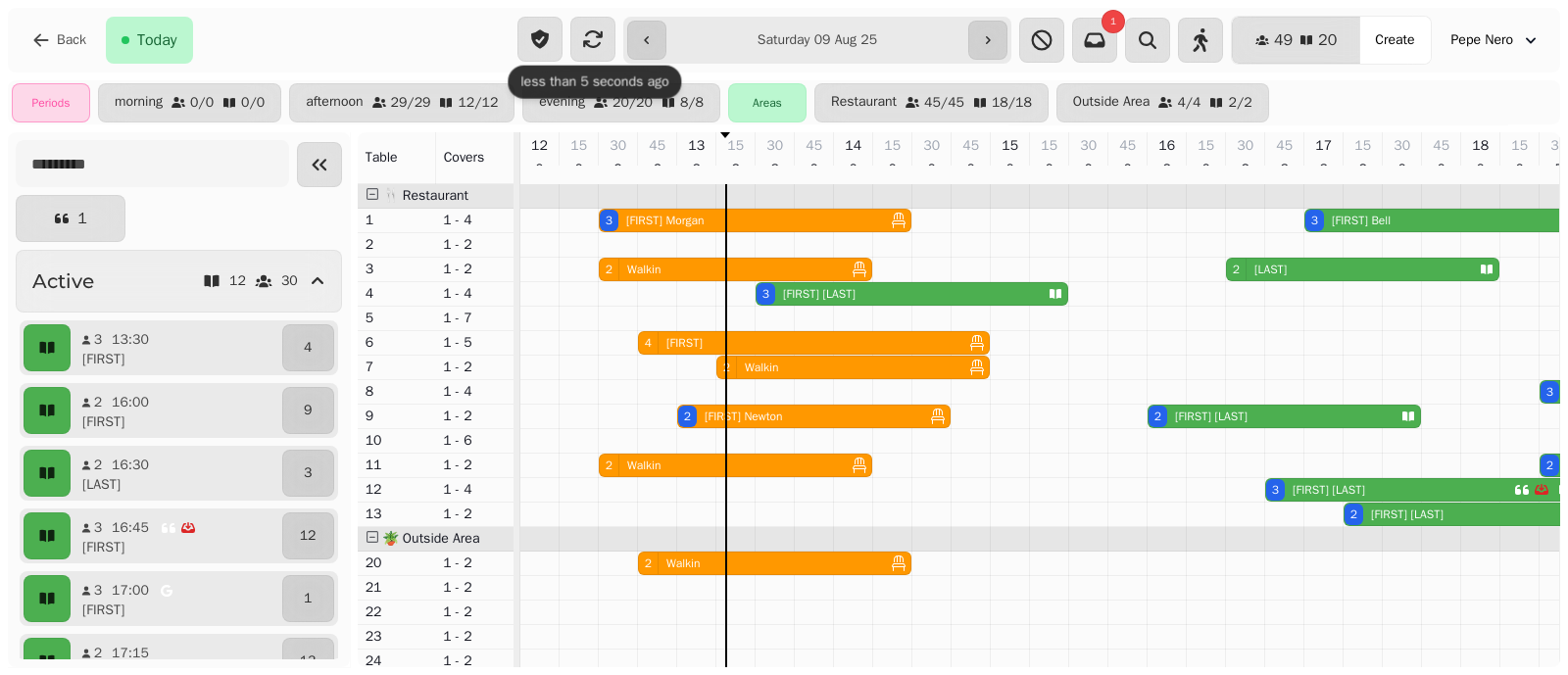 click on "less than 5 seconds ago less than 5 seconds ago" at bounding box center (594, 82) 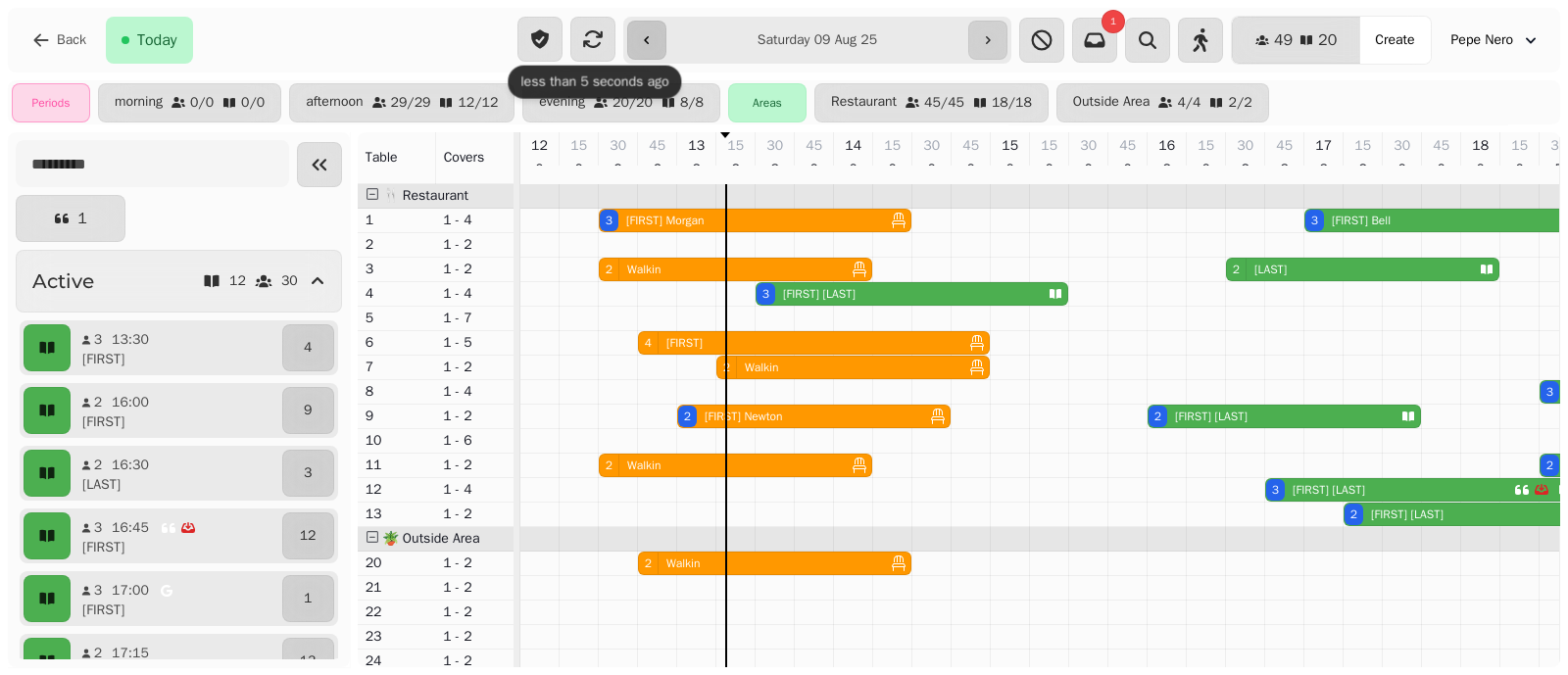 click 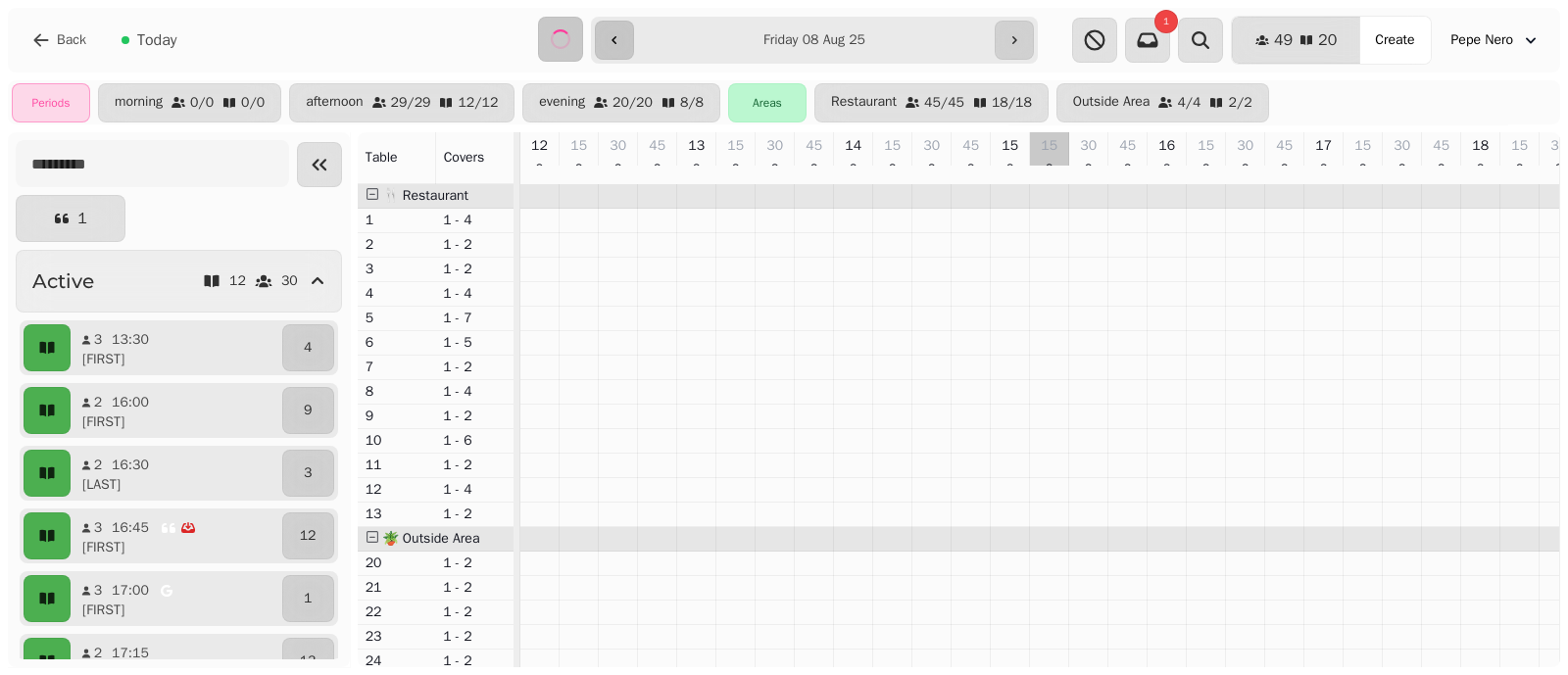 scroll, scrollTop: 0, scrollLeft: 186, axis: horizontal 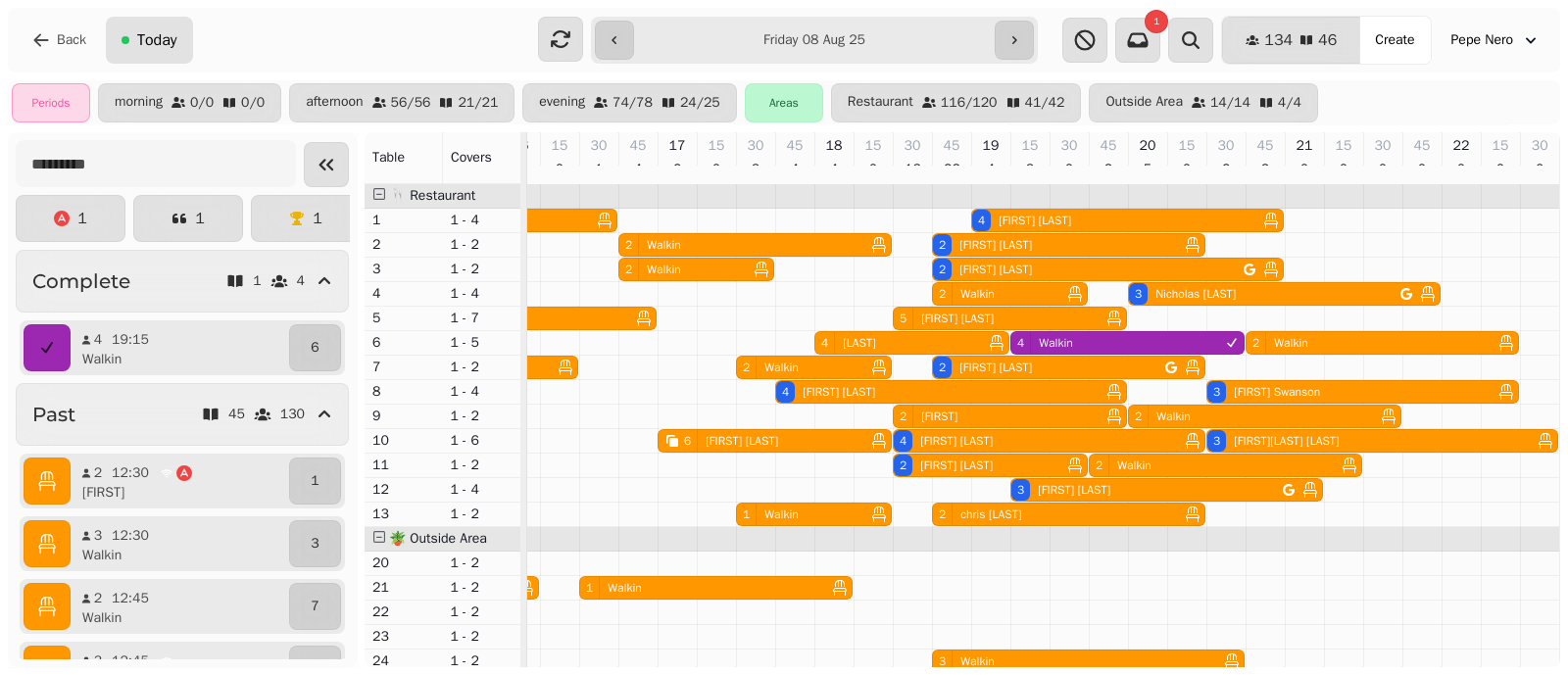 click on "Today" at bounding box center [149, 40] 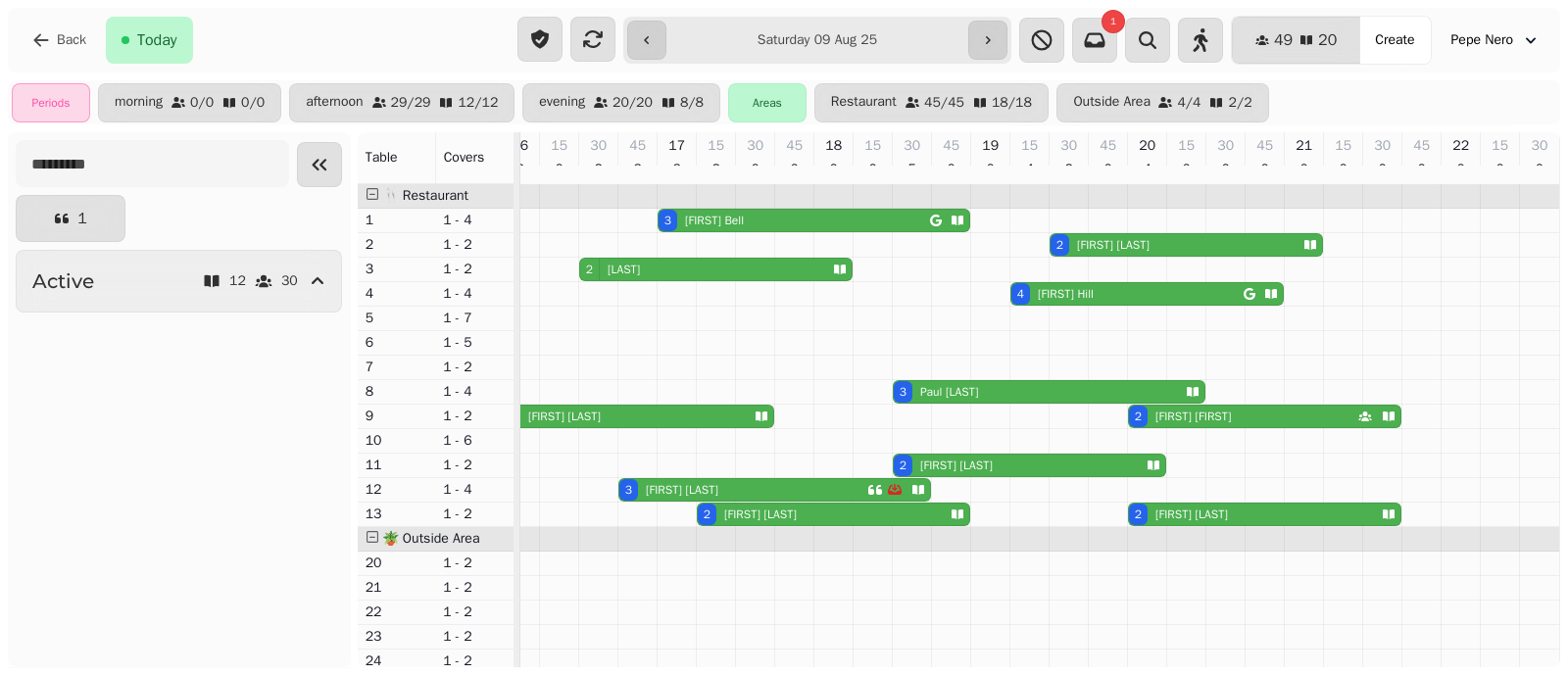 type on "**********" 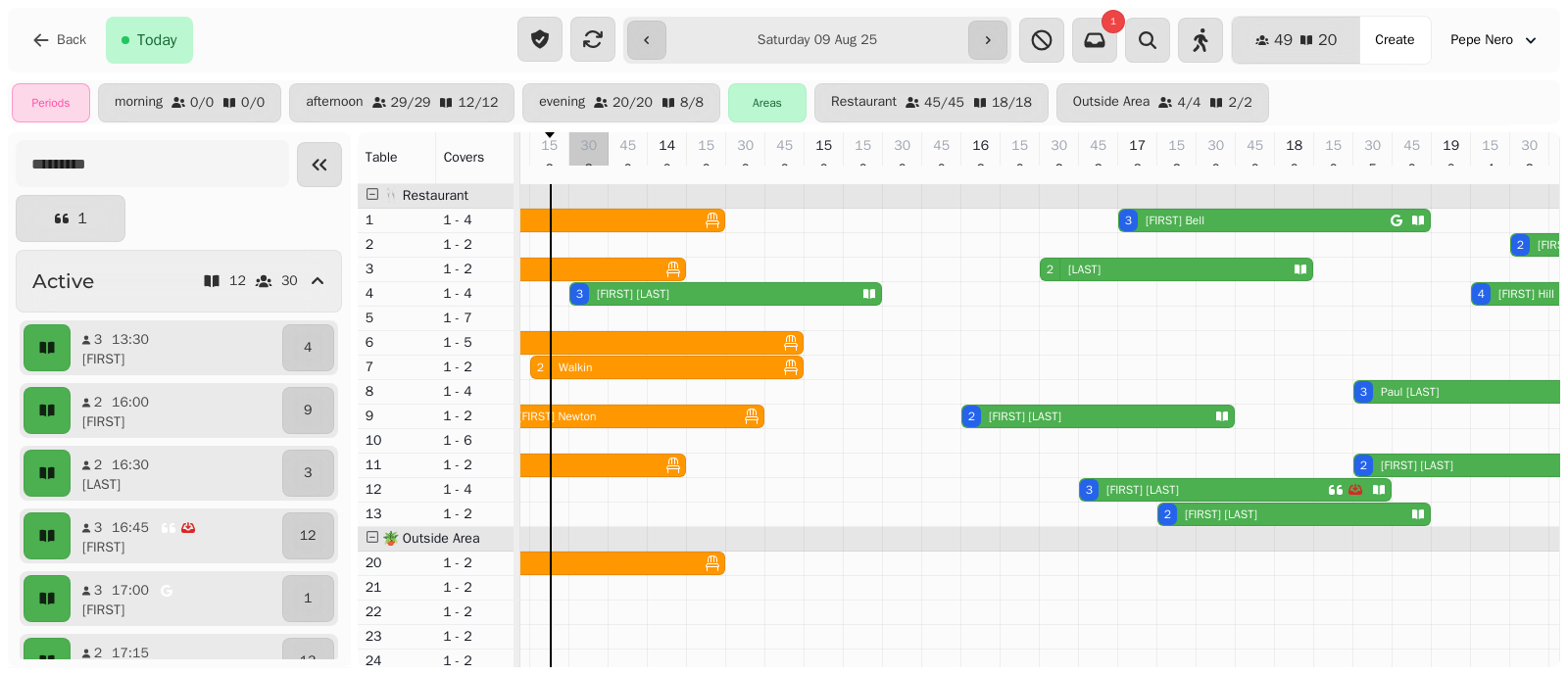 scroll, scrollTop: 0, scrollLeft: 75, axis: horizontal 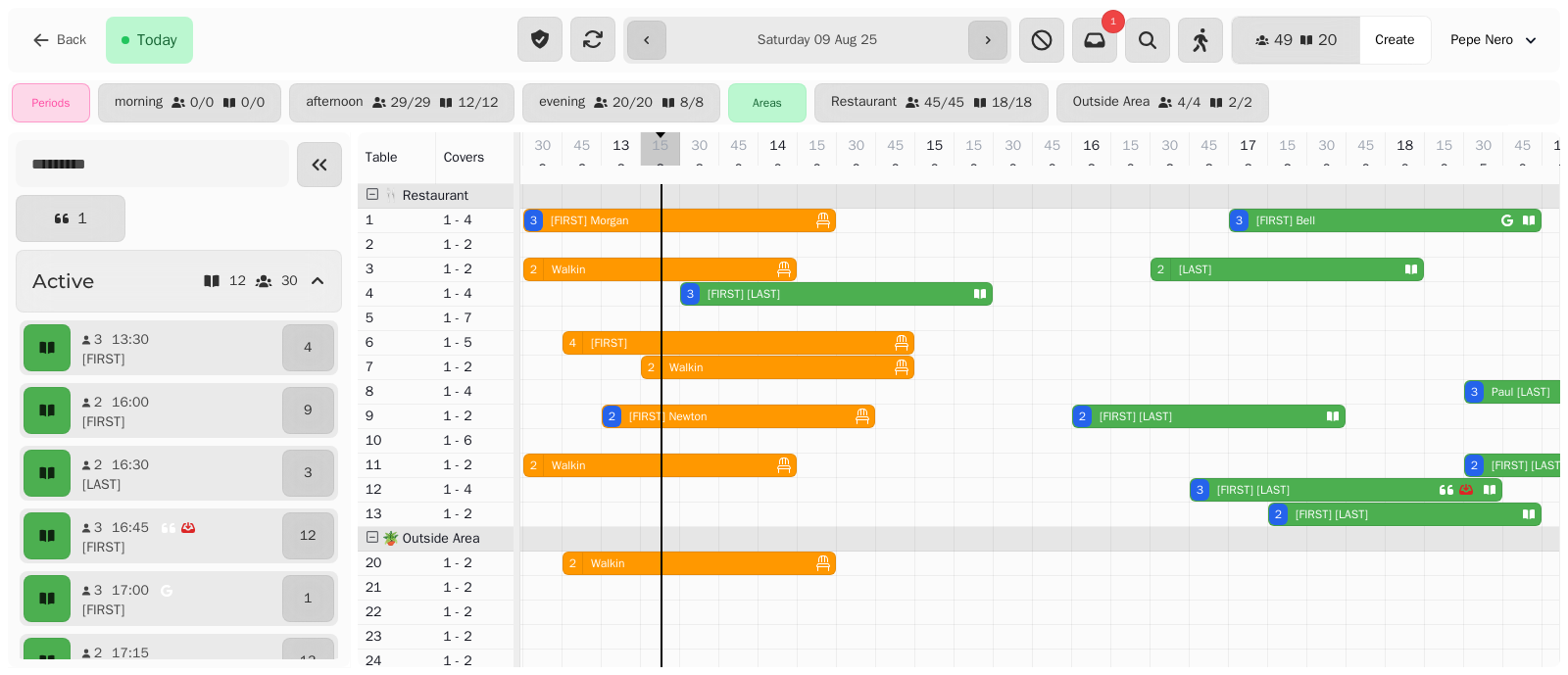 select on "*" 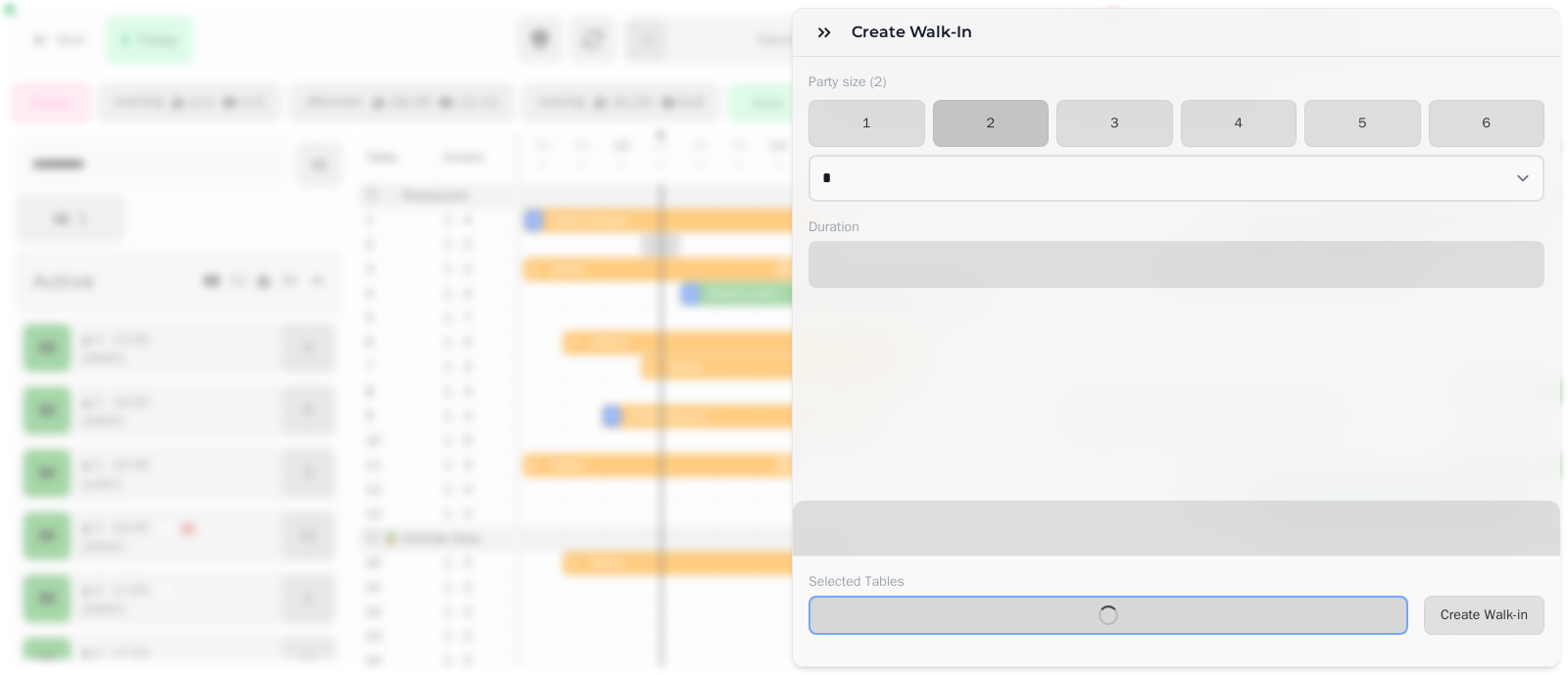select on "****" 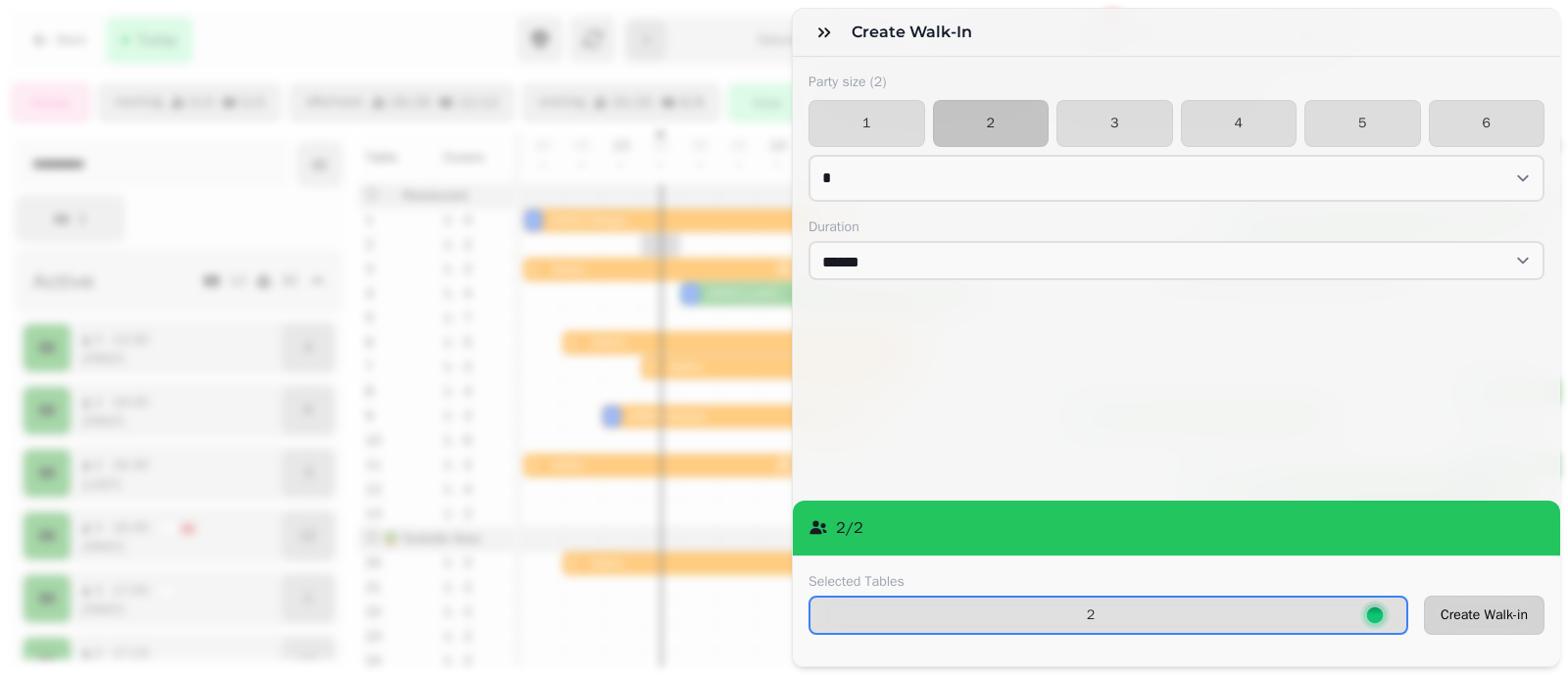 click on "Create Walk-in" at bounding box center (1484, 615) 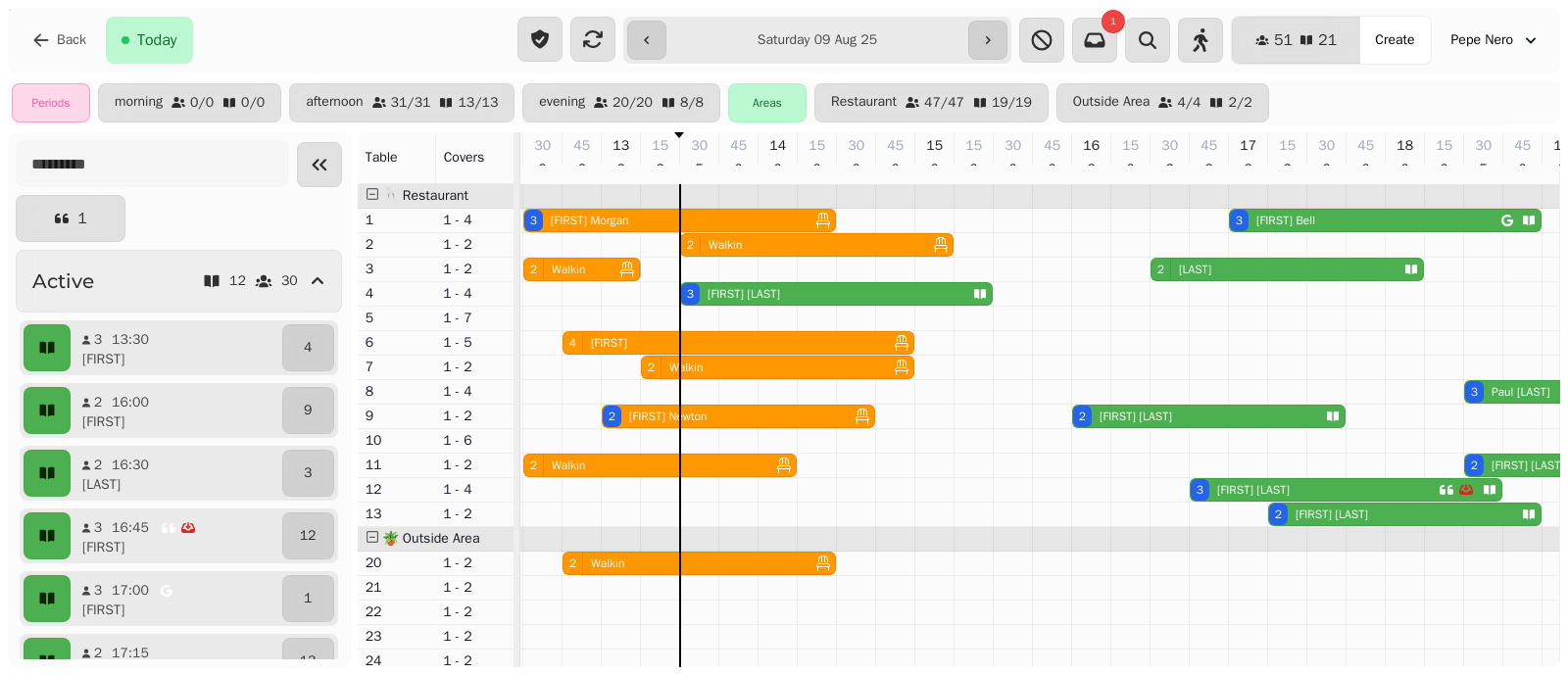 drag, startPoint x: 798, startPoint y: 283, endPoint x: 660, endPoint y: 279, distance: 138.05796 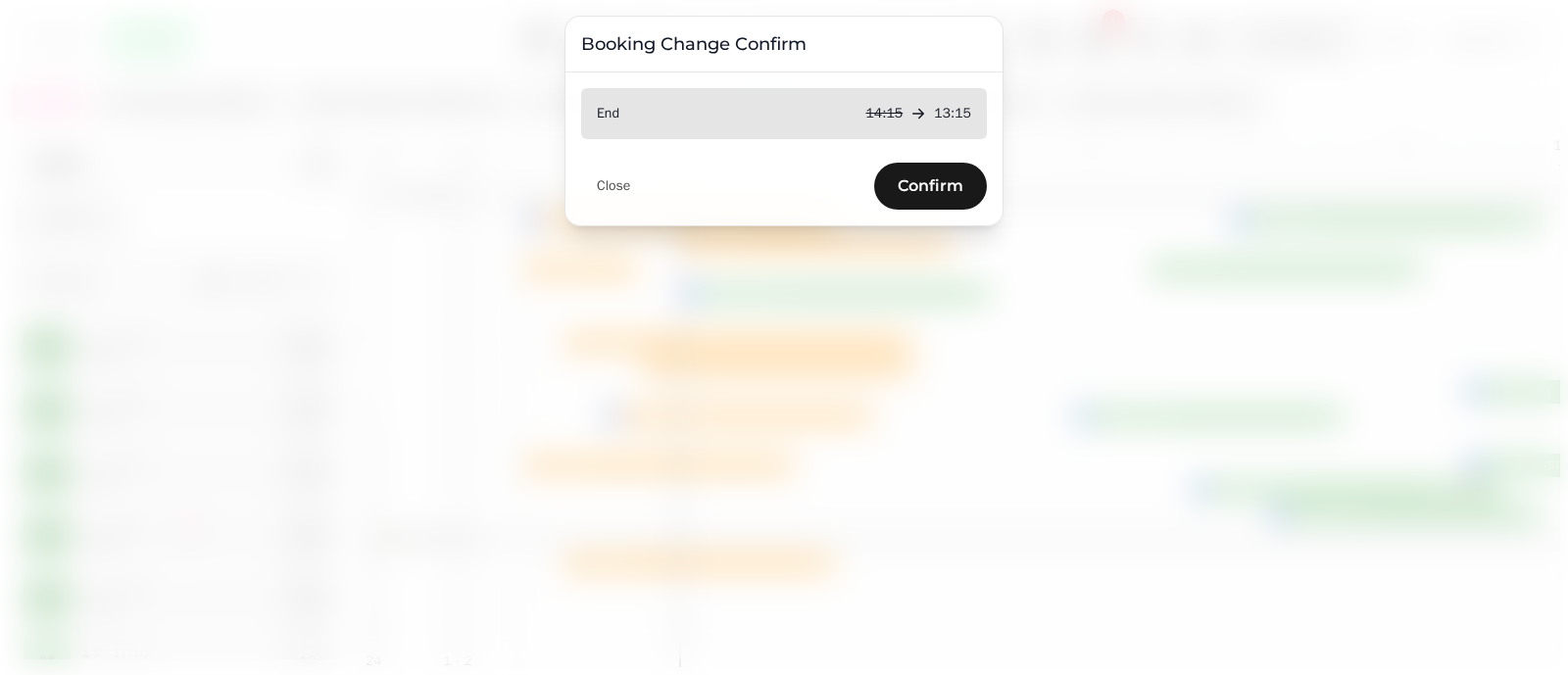 click on "Confirm" at bounding box center (930, 186) 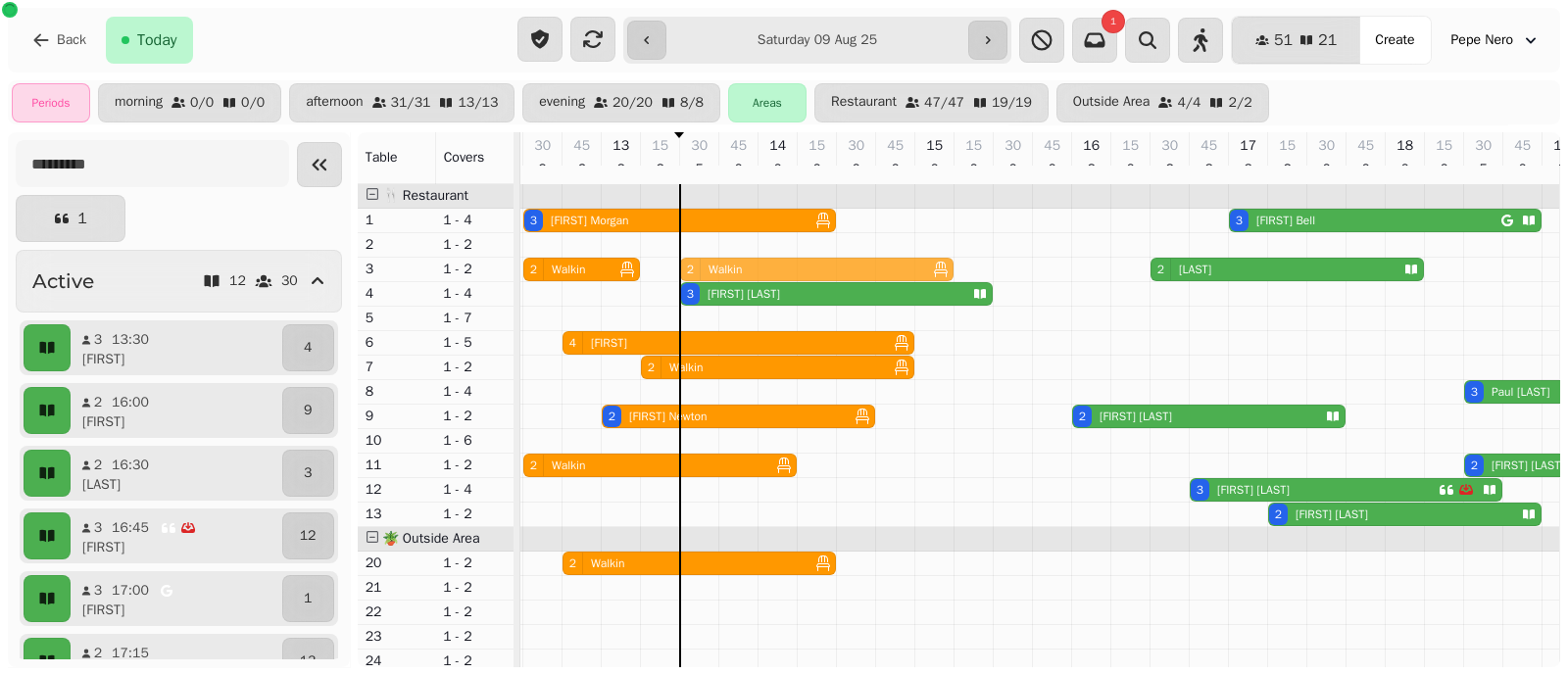 drag, startPoint x: 693, startPoint y: 255, endPoint x: 691, endPoint y: 274, distance: 19.10497 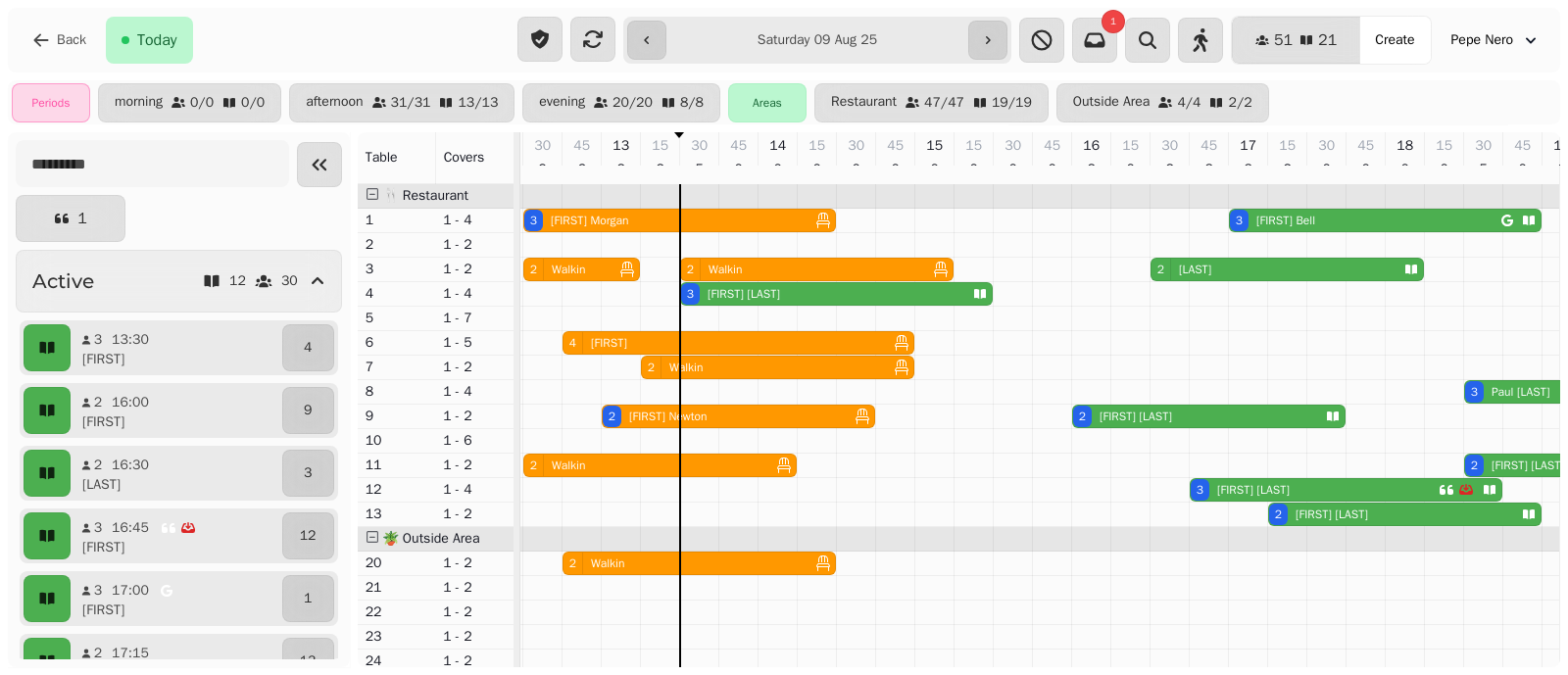 click on "Walkin" at bounding box center [725, 269] 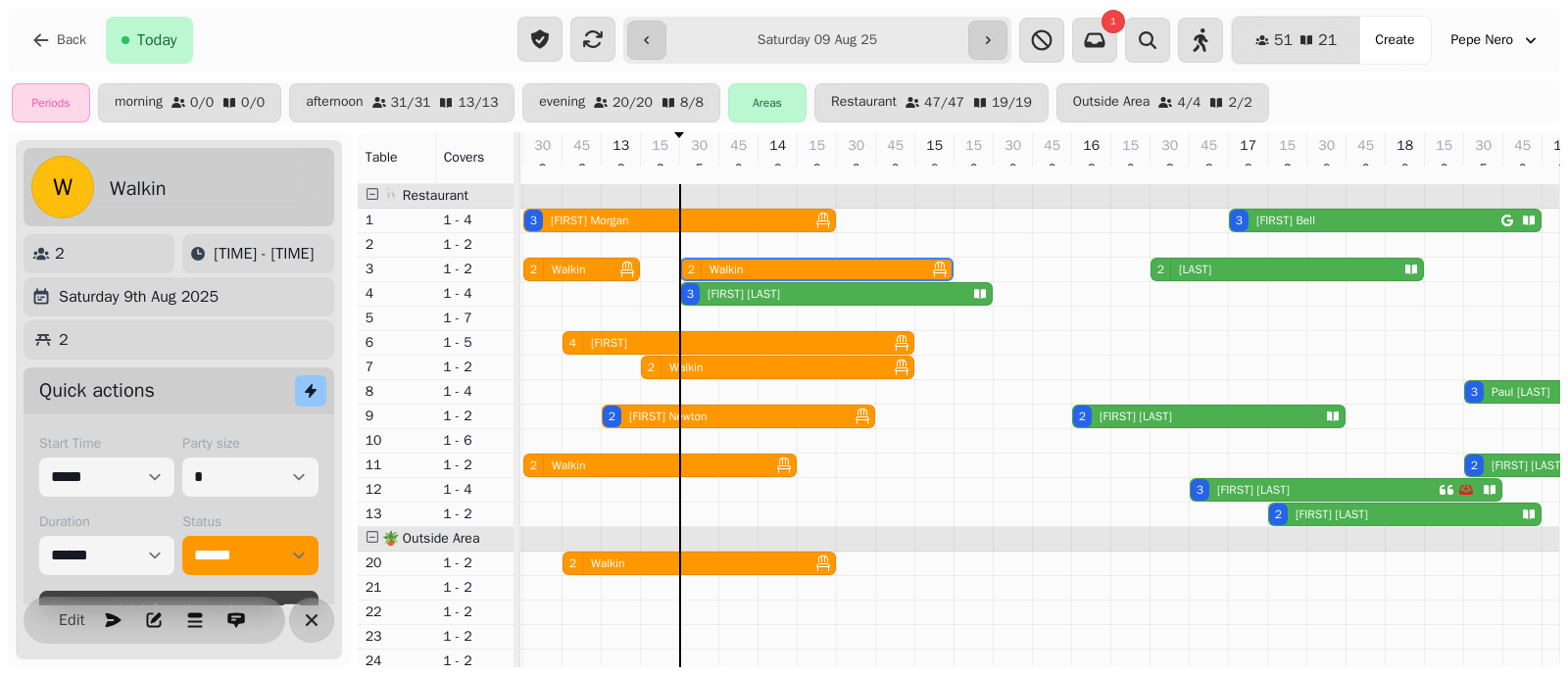 scroll, scrollTop: 0, scrollLeft: 222, axis: horizontal 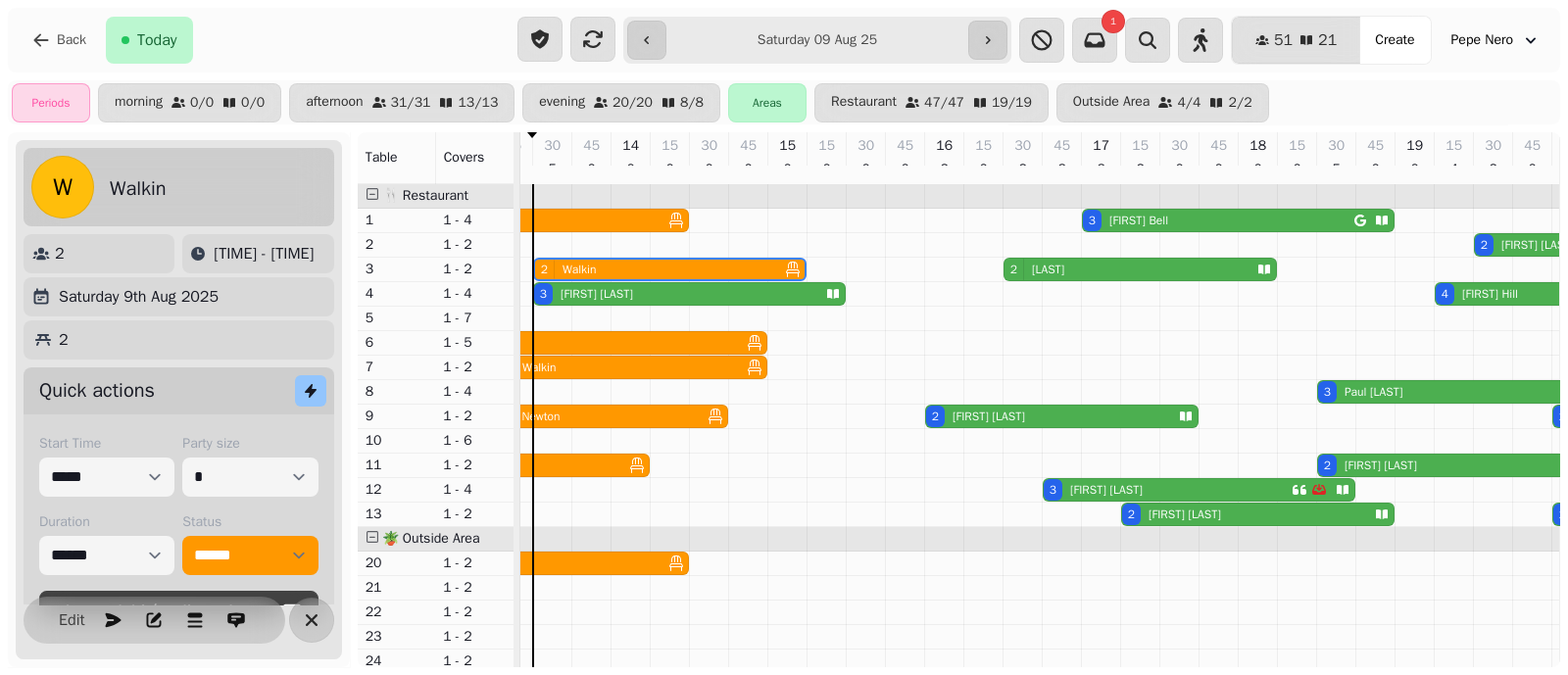 click on "Start Time ***** ***** ***** ***** ***** ***** ***** ***** ***** ***** ***** ***** ***** ***** ***** ***** ***** ***** ***** ***** ***** ***** ***** ***** ***** ***** ***** ***** ***** ***** ***** ***** ***** ***** ***** ***** ***** ***** ***** ***** ***** ***** ***** ***** ***** ***** ***** ***** ***** ***** ***** ***** ***** ***** ***** ***** ***** ***** ***** ***** ***** ***** ***** ***** ***** ***** ***** ***** ***** ***** ***** ***** ***** ***** ***** ***** ***** ***** ***** ***** ***** ***** ***** ***** ***** ***** ***** ***** ***** ***** ***** ***** ***** ***** ***** ***** Party size * * * * * * * * * ** ** ** ** ** ** ** ** ** ** ** ** ** ** ** ** ** ** ** ** ** ** ** ** ** ** ** ** ** ** ** ** ** ** ** ** ** ** ** ** ** ** ** ** ** ** ** ** ** ** ** ** ** ** ** ** ** ** ** ** ** ** ** ** ** ** ** ** ** ** ** ** ** ** ** ** ** ** ** ** ** ** ** ** ** ** ** ** ** ** *** *** *** *** *** *** *** *** *** *** *** *** *** *** *** *** *** *** *** *** *** *** *** *** *** *** *** *** *** *** *** *** *** ***" at bounding box center (178, 532) 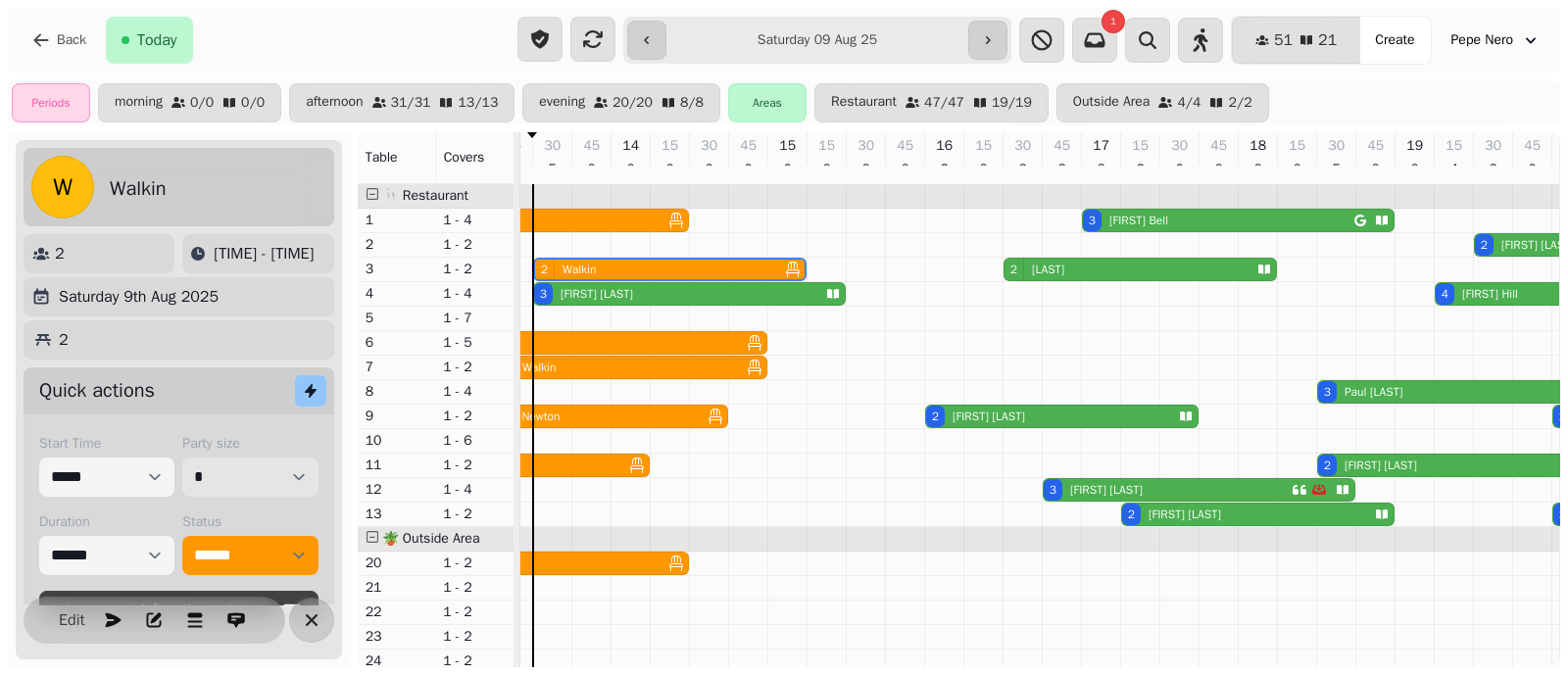 click on "* * * * * * * * * ** ** ** ** ** ** ** ** ** ** ** ** ** ** ** ** ** ** ** ** ** ** ** ** ** ** ** ** ** ** ** ** ** ** ** ** ** ** ** ** ** ** ** ** ** ** ** ** ** ** ** ** ** ** ** ** ** ** ** ** ** ** ** ** ** ** ** ** ** ** ** ** ** ** ** ** ** ** ** ** ** ** ** ** ** ** ** ** ** ** *** *** *** *** *** *** *** *** *** *** *** *** *** *** *** *** *** *** *** *** *** *** *** *** *** *** *** *** *** *** *** *** *** *** *** *** *** *** *** *** *** *** *** *** *** *** *** *** *** *** *** *** *** *** *** *** *** *** *** *** *** *** *** *** *** *** *** *** *** *** *** *** *** *** *** *** *** *** *** *** *** *** *** *** *** *** *** *** *** *** *** *** *** *** *** *** *** *** *** *** *** *** *** *** *** *** *** *** *** *** *** *** *** *** *** *** *** *** *** *** *** *** *** *** *** *** *** *** *** *** *** *** *** *** *** *** *** *** *** *** *** *** *** *** *** *** *** *** *** *** ***" at bounding box center [250, 477] 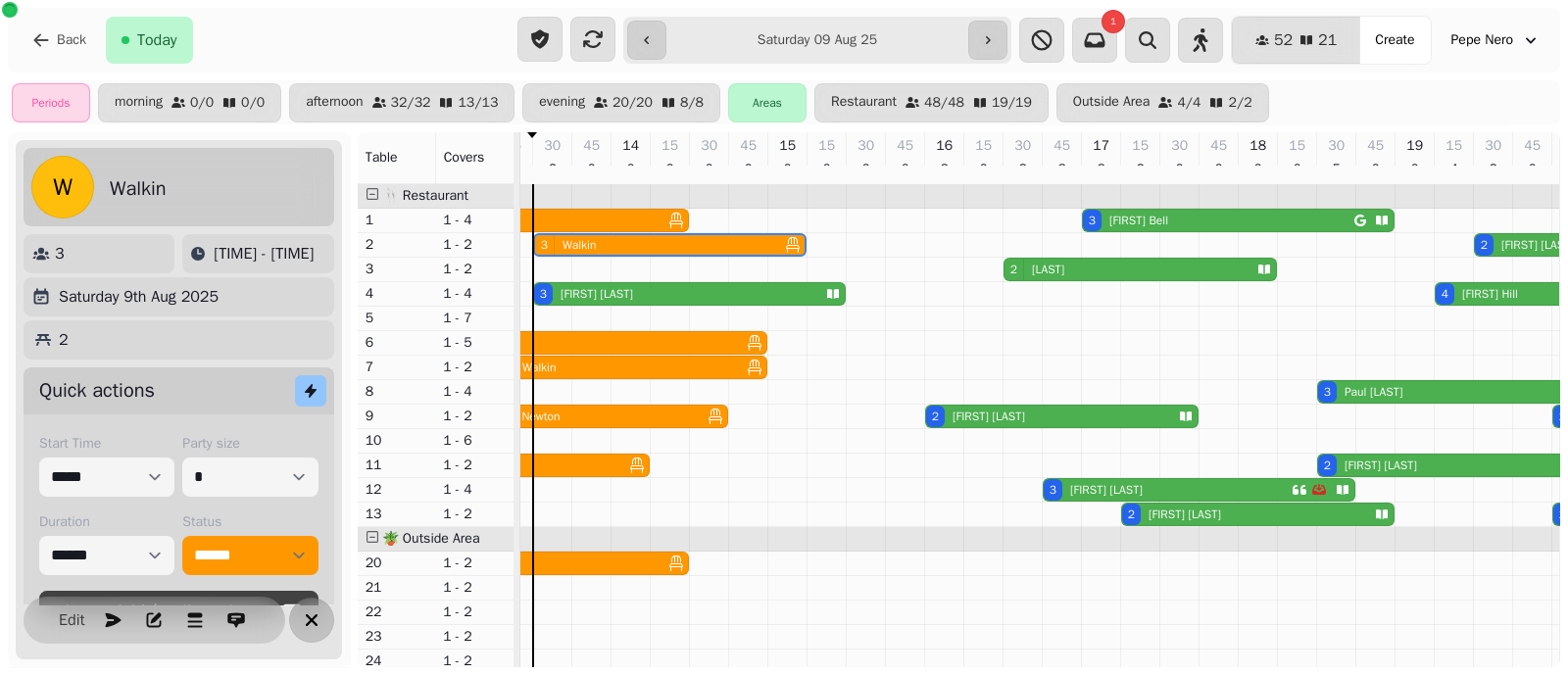 click at bounding box center [312, 620] 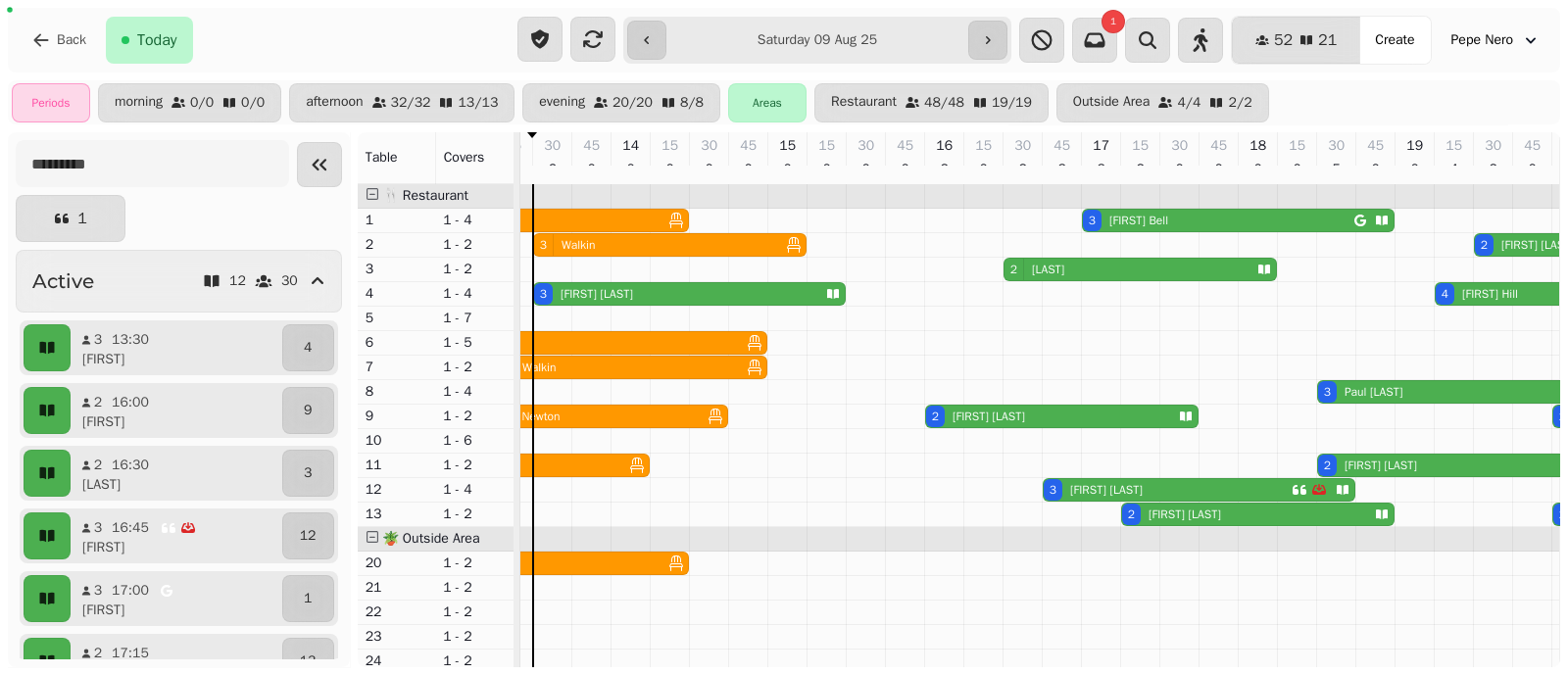 scroll, scrollTop: 0, scrollLeft: 0, axis: both 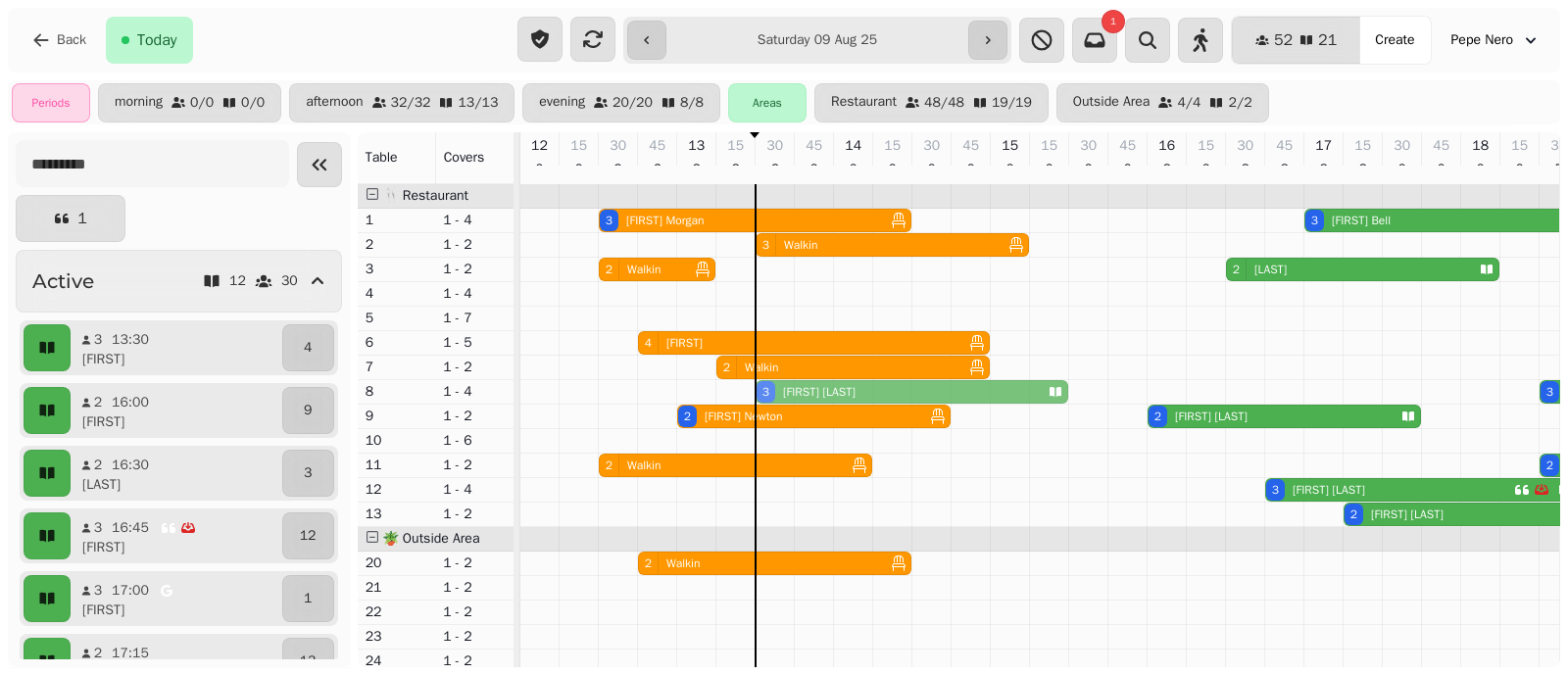 drag, startPoint x: 763, startPoint y: 301, endPoint x: 769, endPoint y: 396, distance: 95.18929 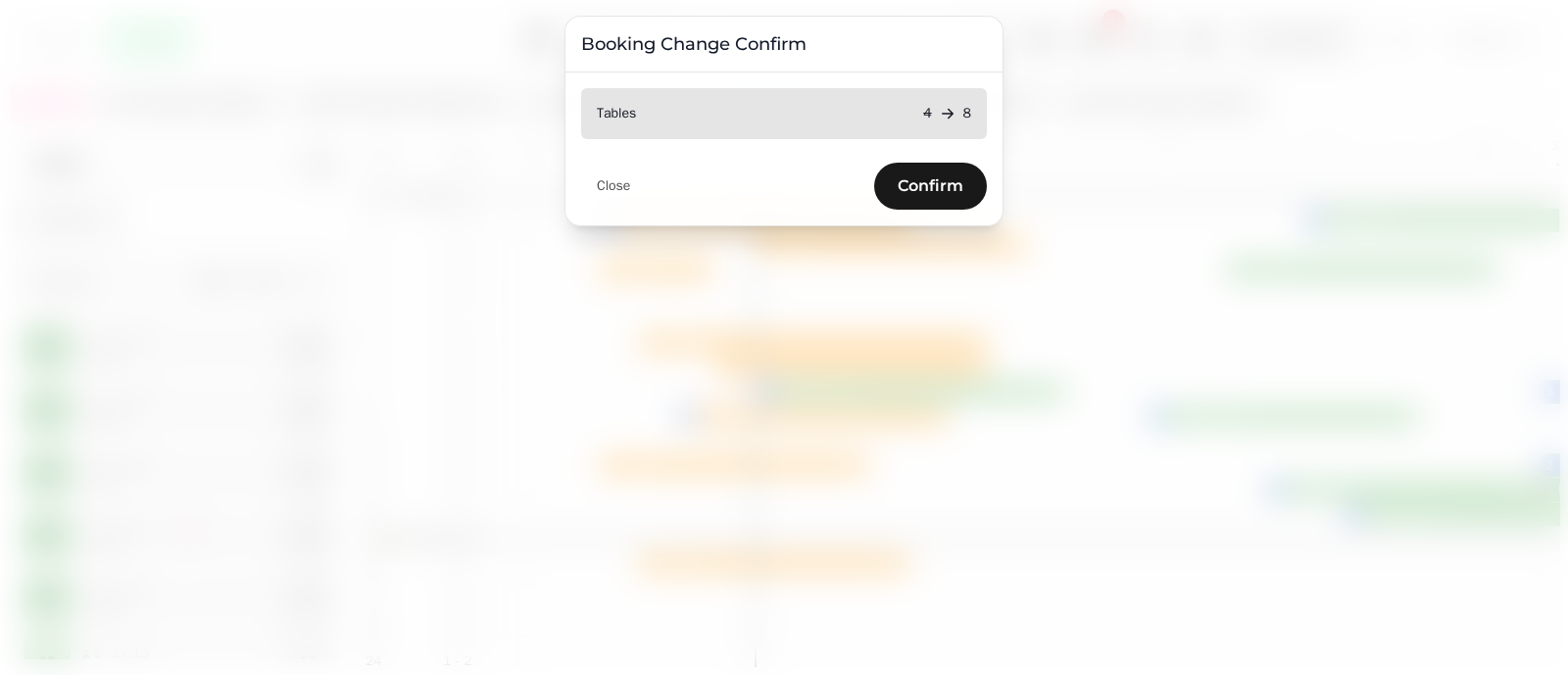 click on "Confirm" at bounding box center [930, 186] 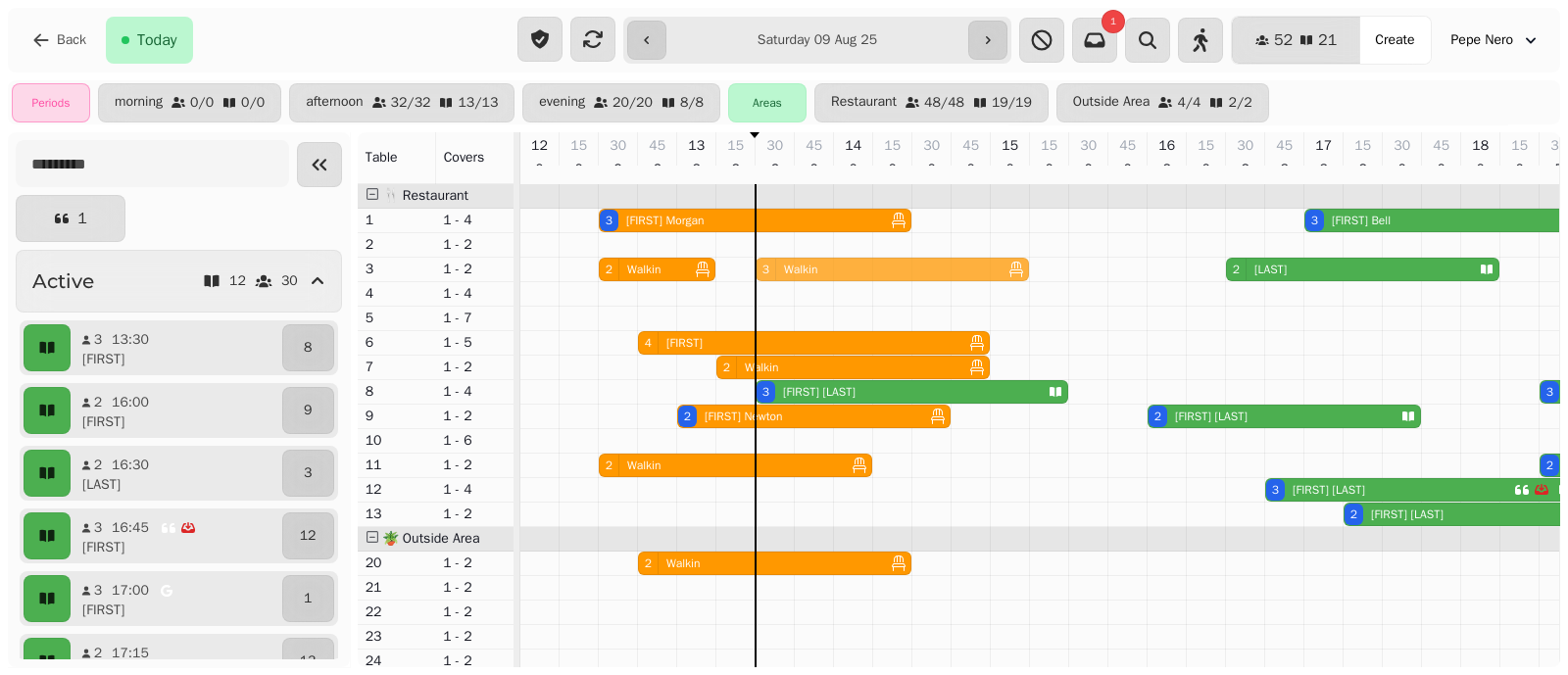drag, startPoint x: 765, startPoint y: 261, endPoint x: 766, endPoint y: 276, distance: 15.0333 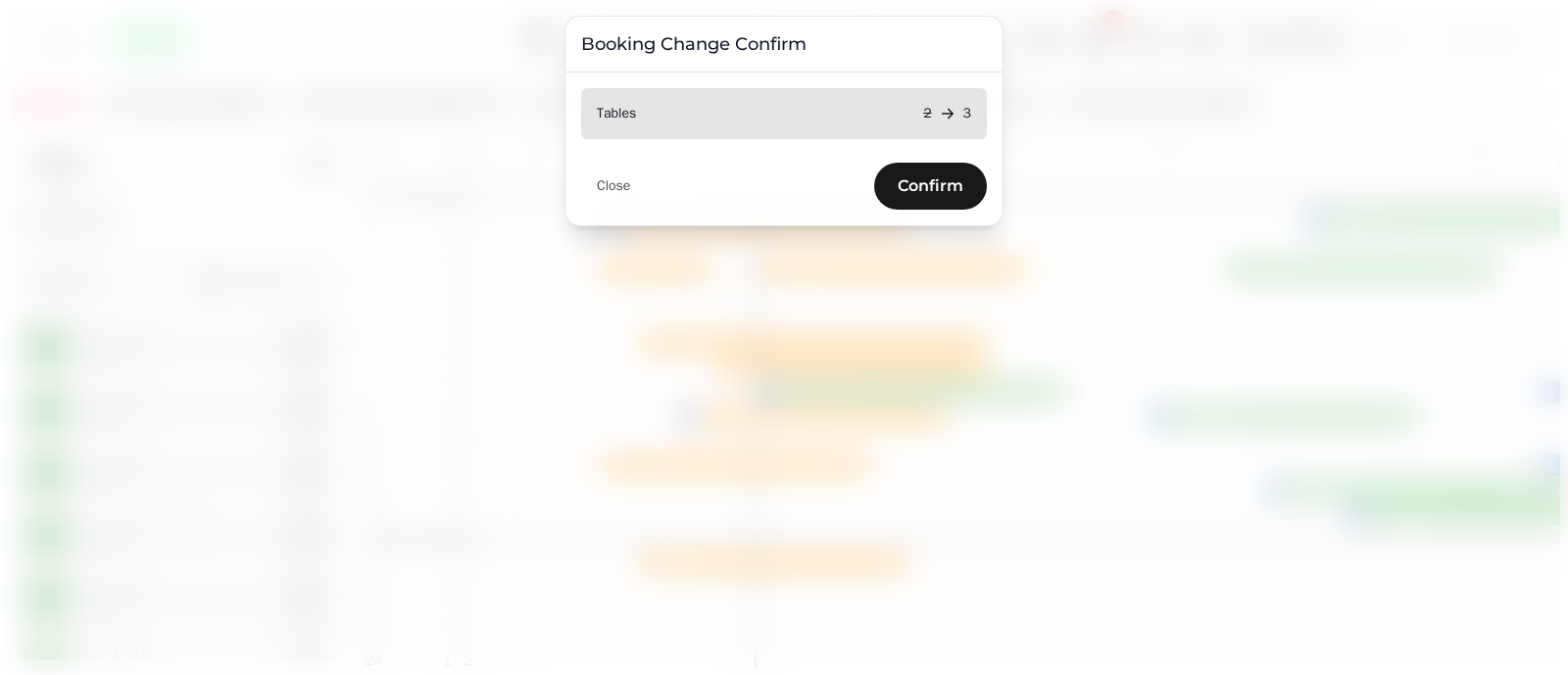 click on "Confirm" at bounding box center (930, 186) 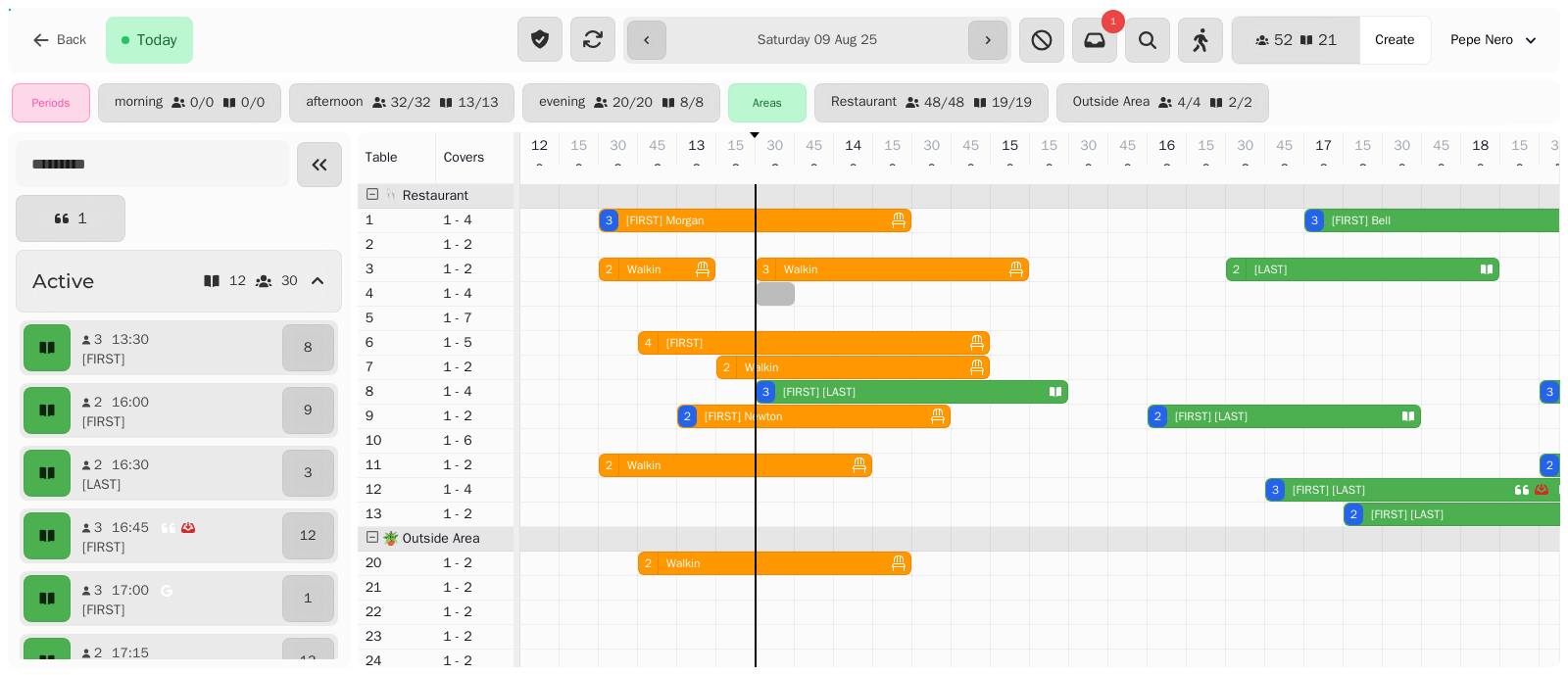 select on "*" 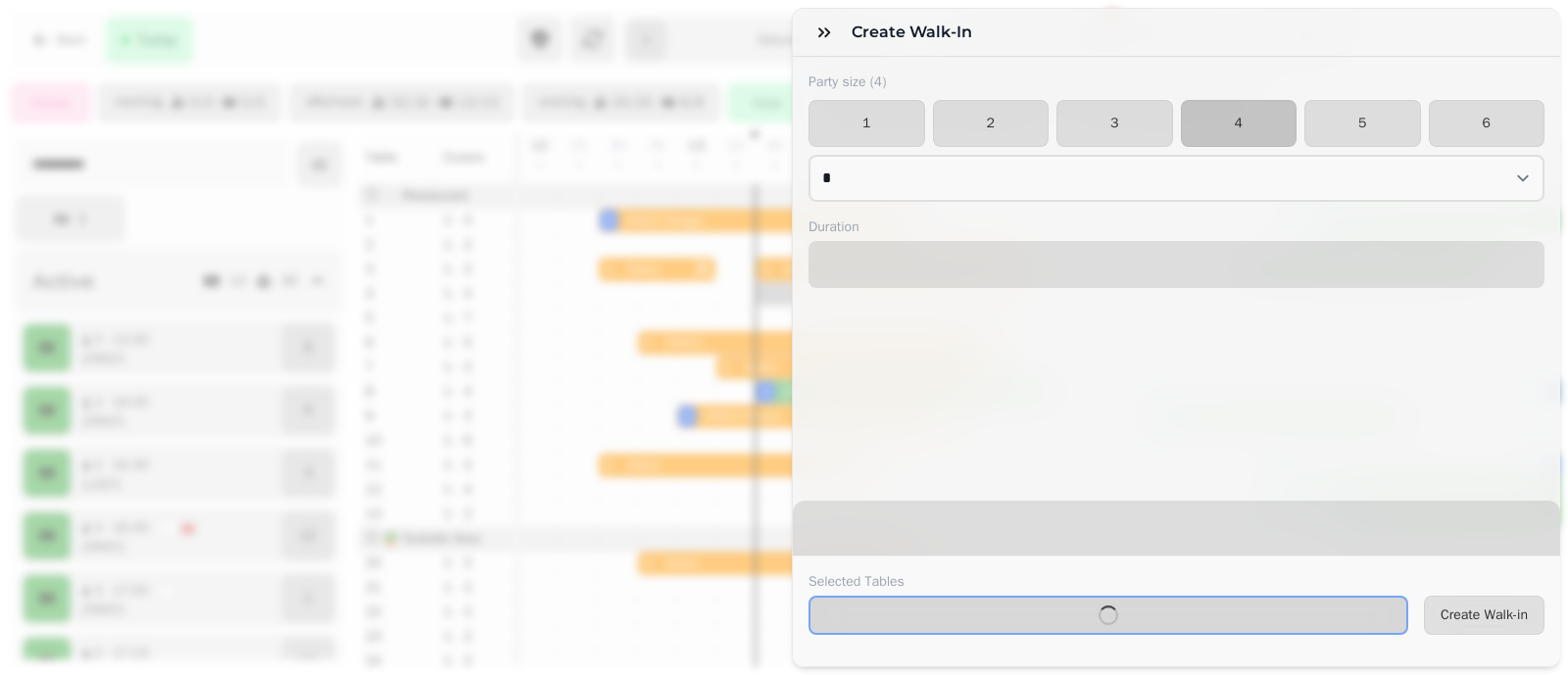 select on "****" 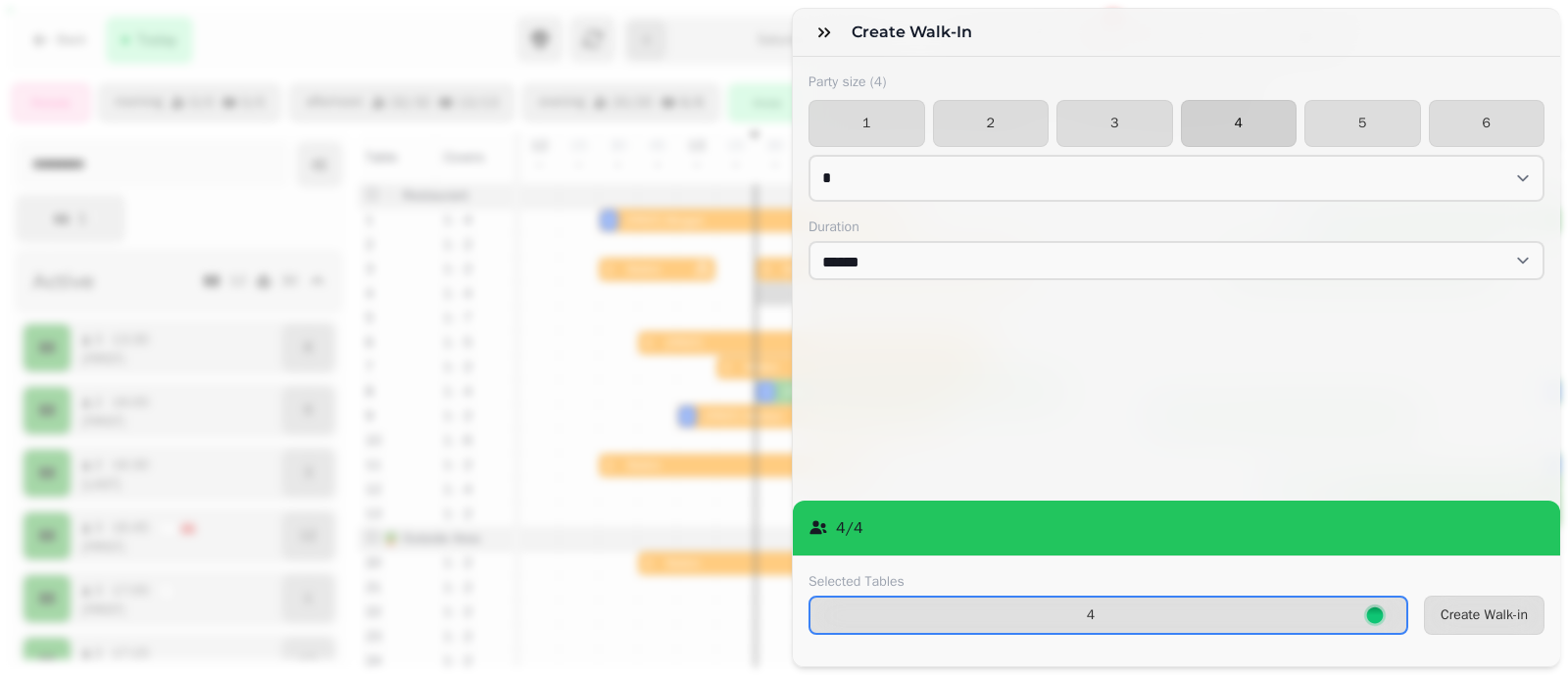 click on "4" at bounding box center [1239, 123] 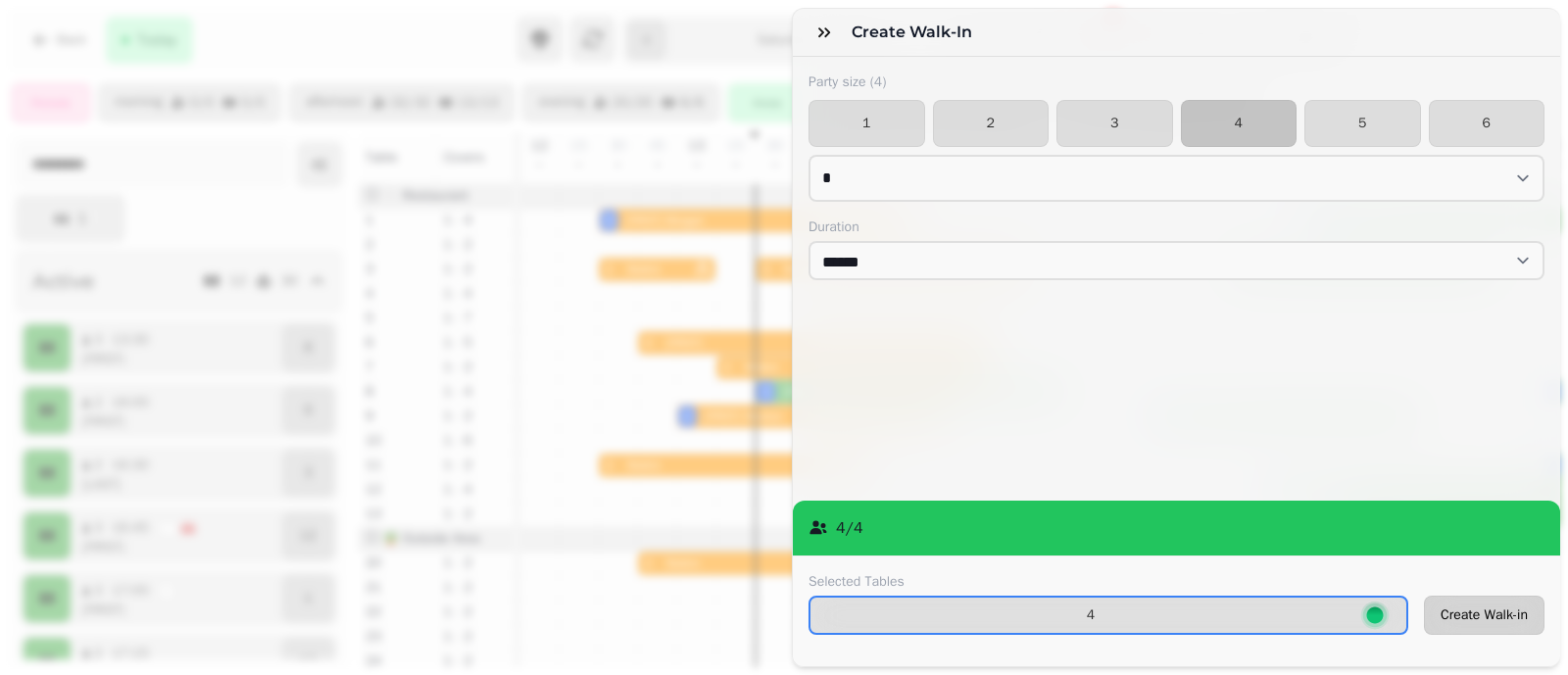 click on "Create Walk-in" at bounding box center (1484, 615) 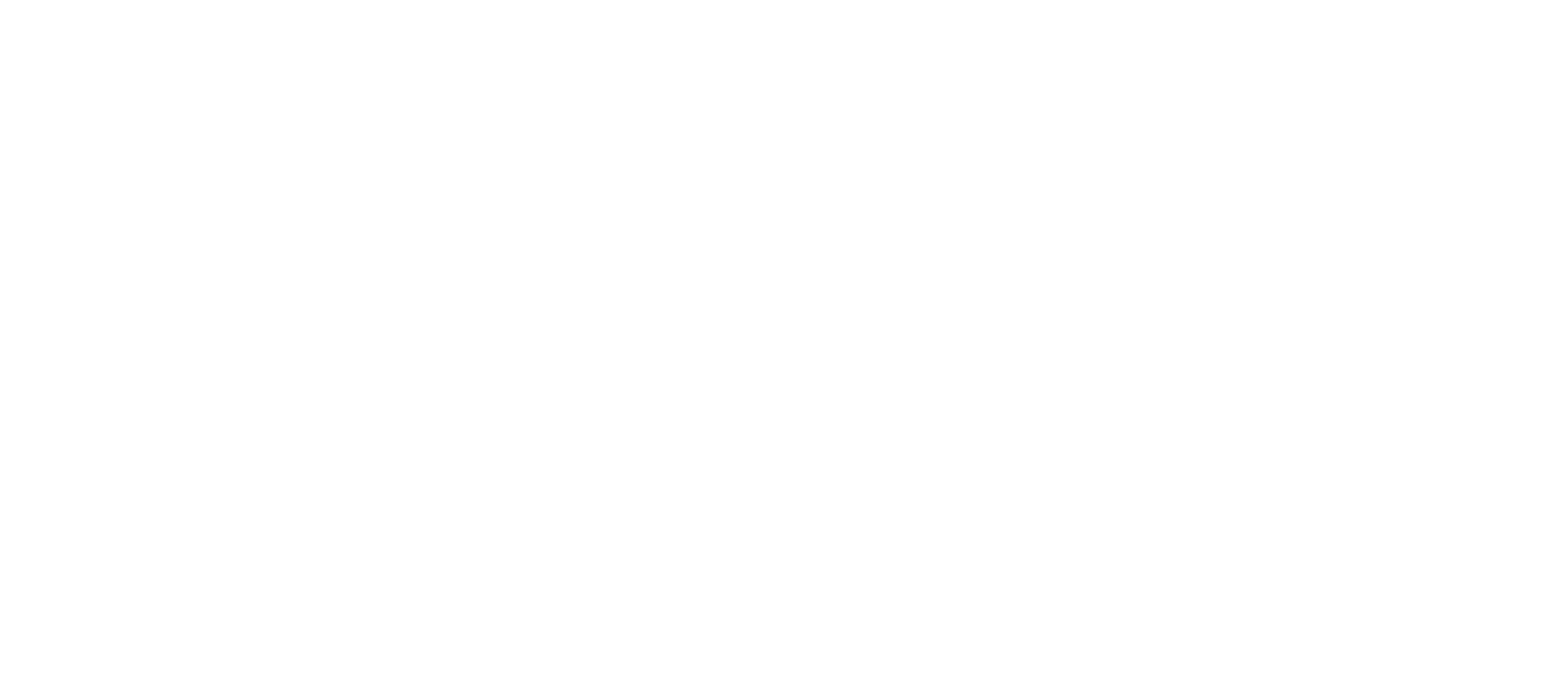 scroll, scrollTop: 0, scrollLeft: 0, axis: both 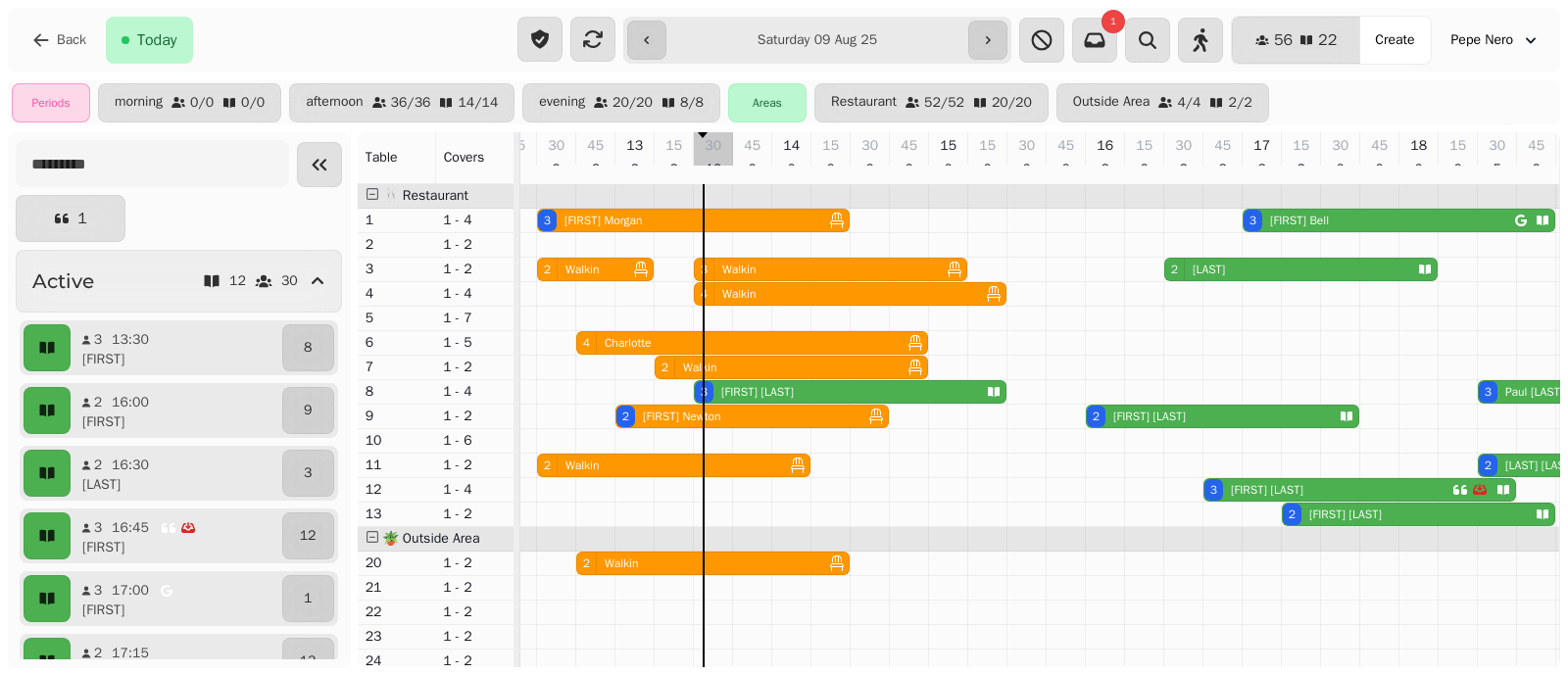 select on "*" 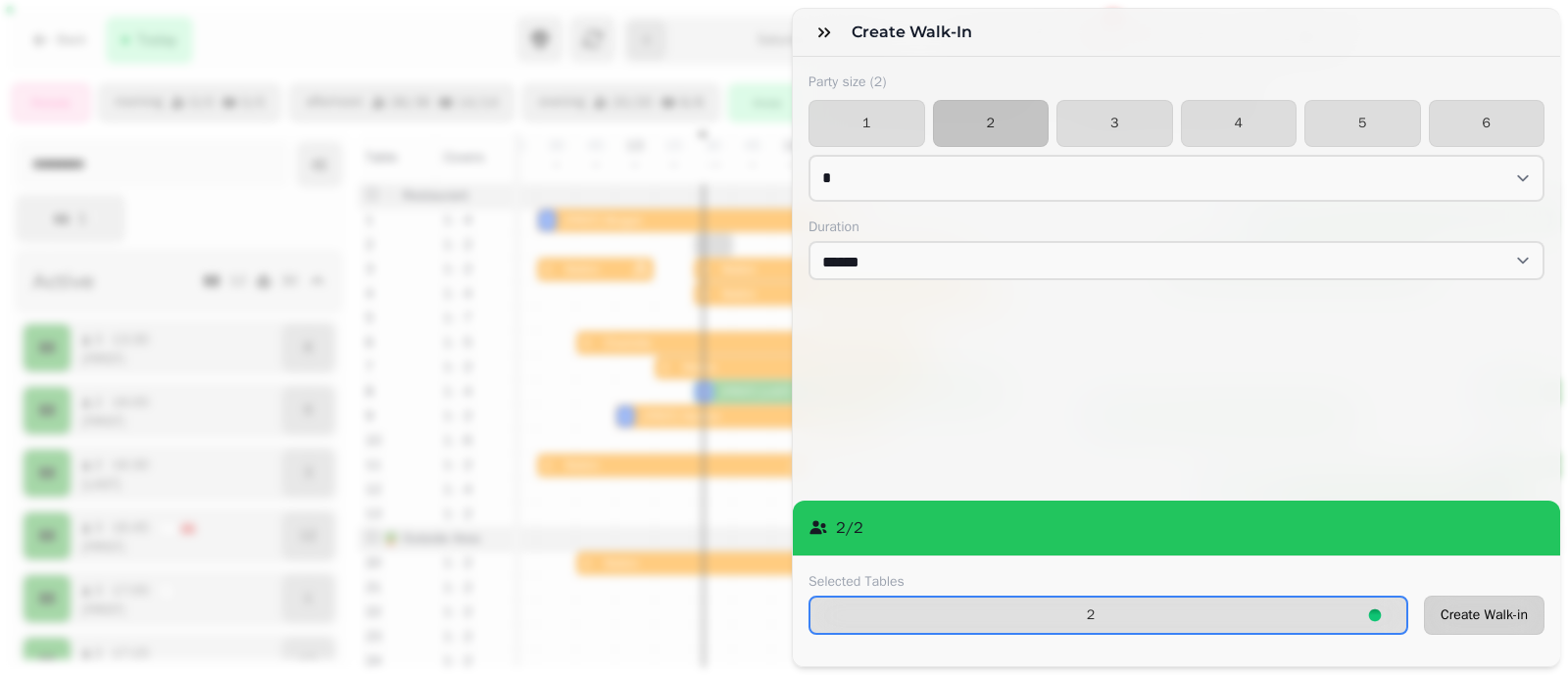 click on "Create Walk-in" at bounding box center [1484, 615] 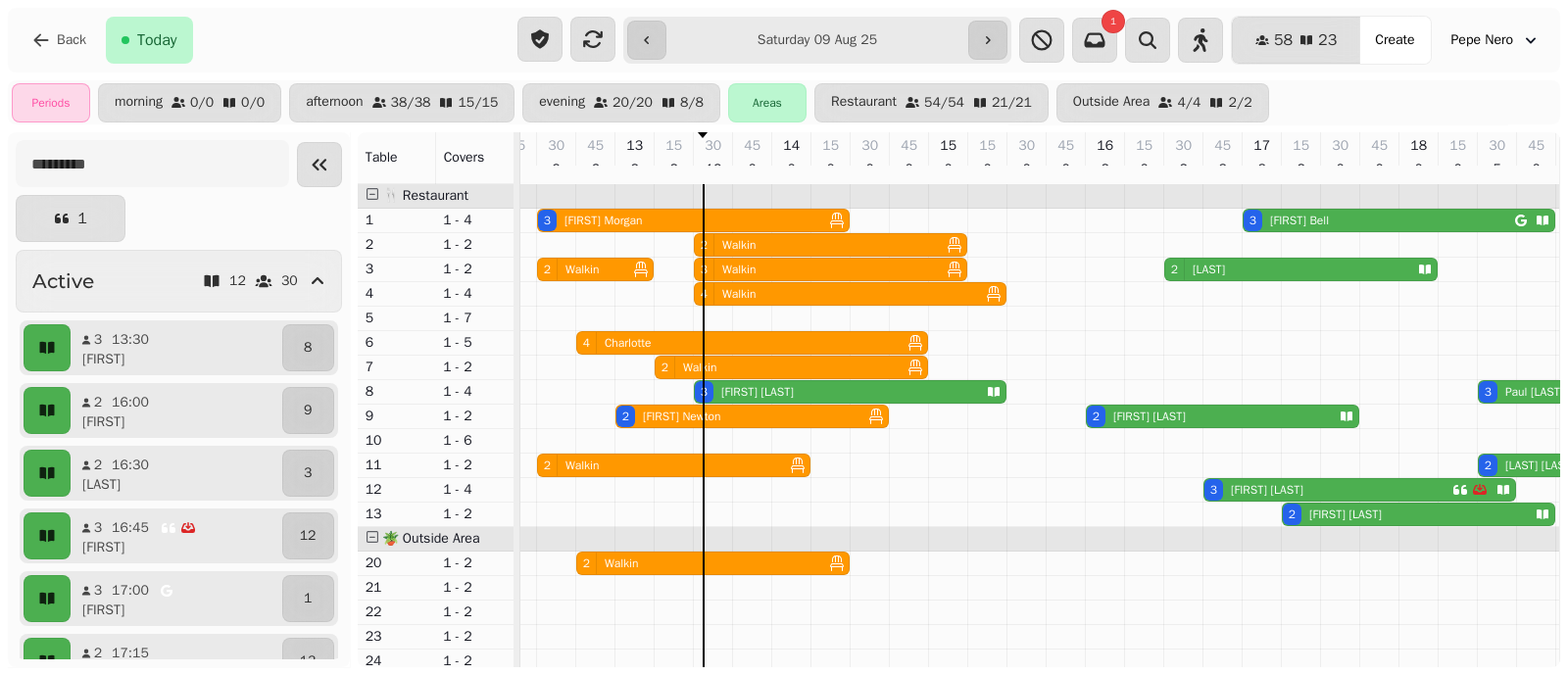 scroll, scrollTop: 107, scrollLeft: 62, axis: both 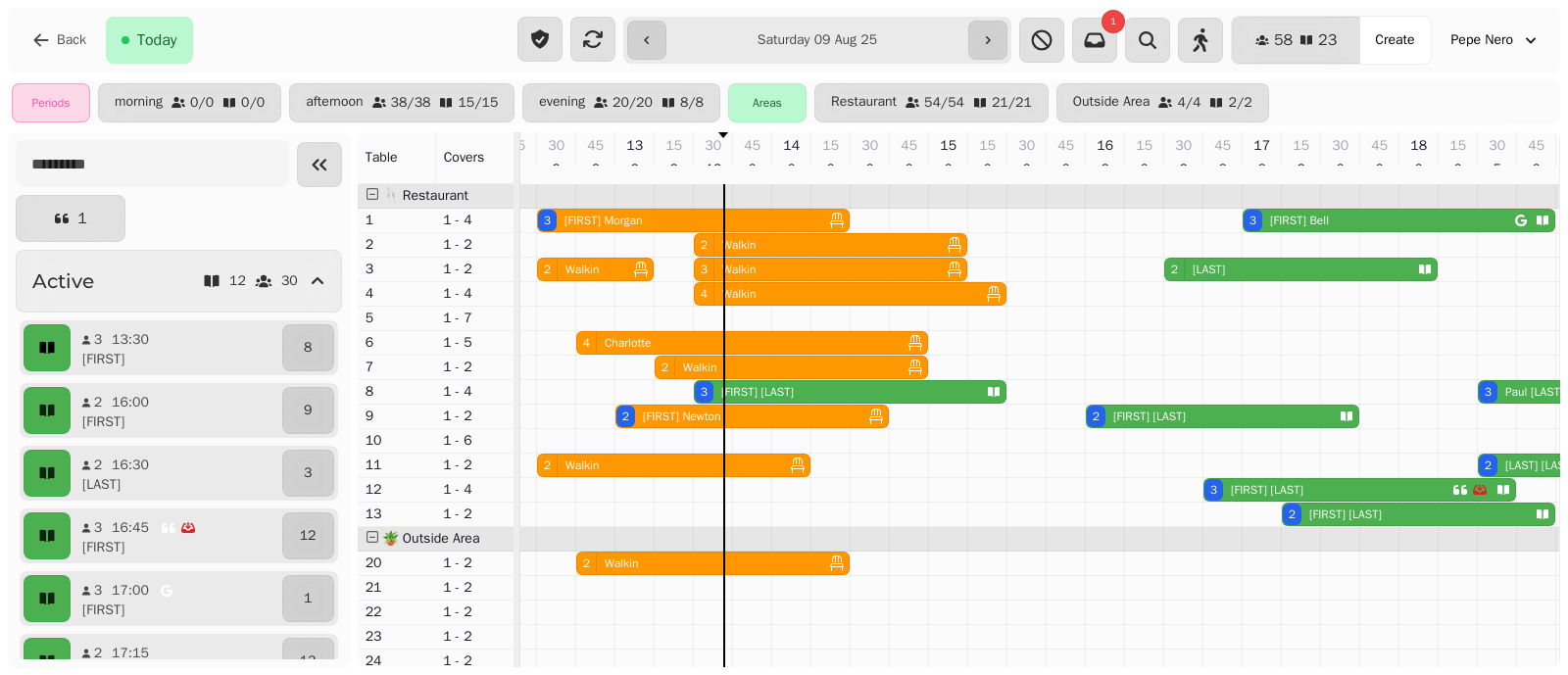 click at bounding box center (47, 348) 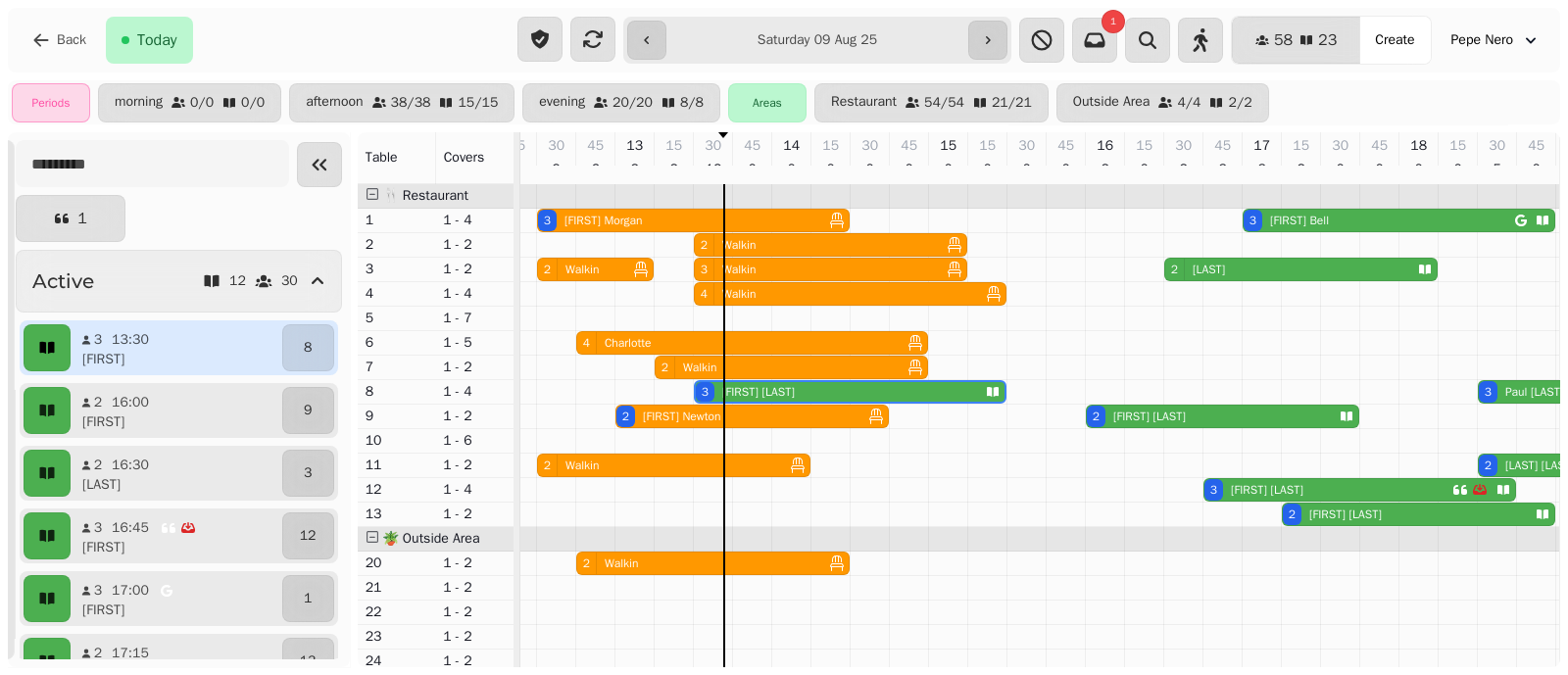 scroll, scrollTop: 0, scrollLeft: 222, axis: horizontal 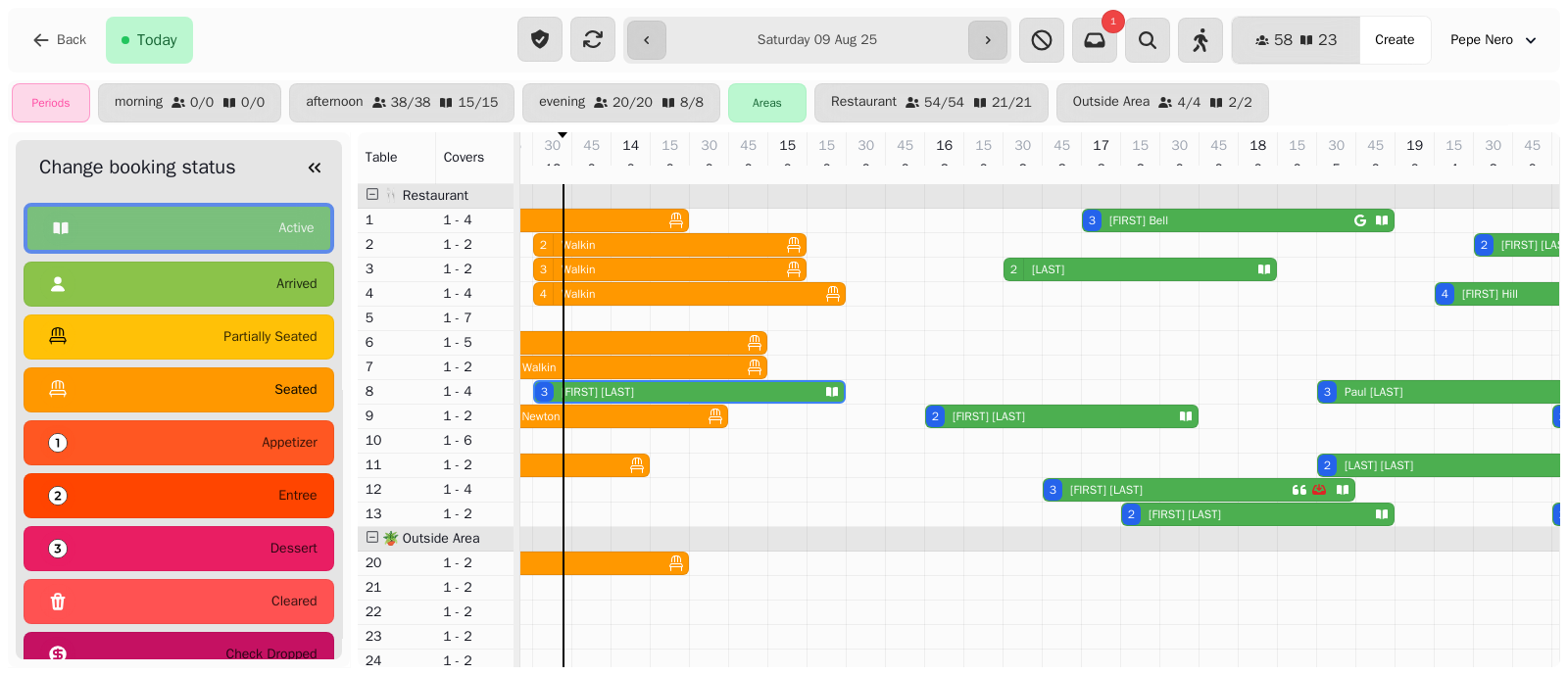 click on "seated" at bounding box center [178, 390] 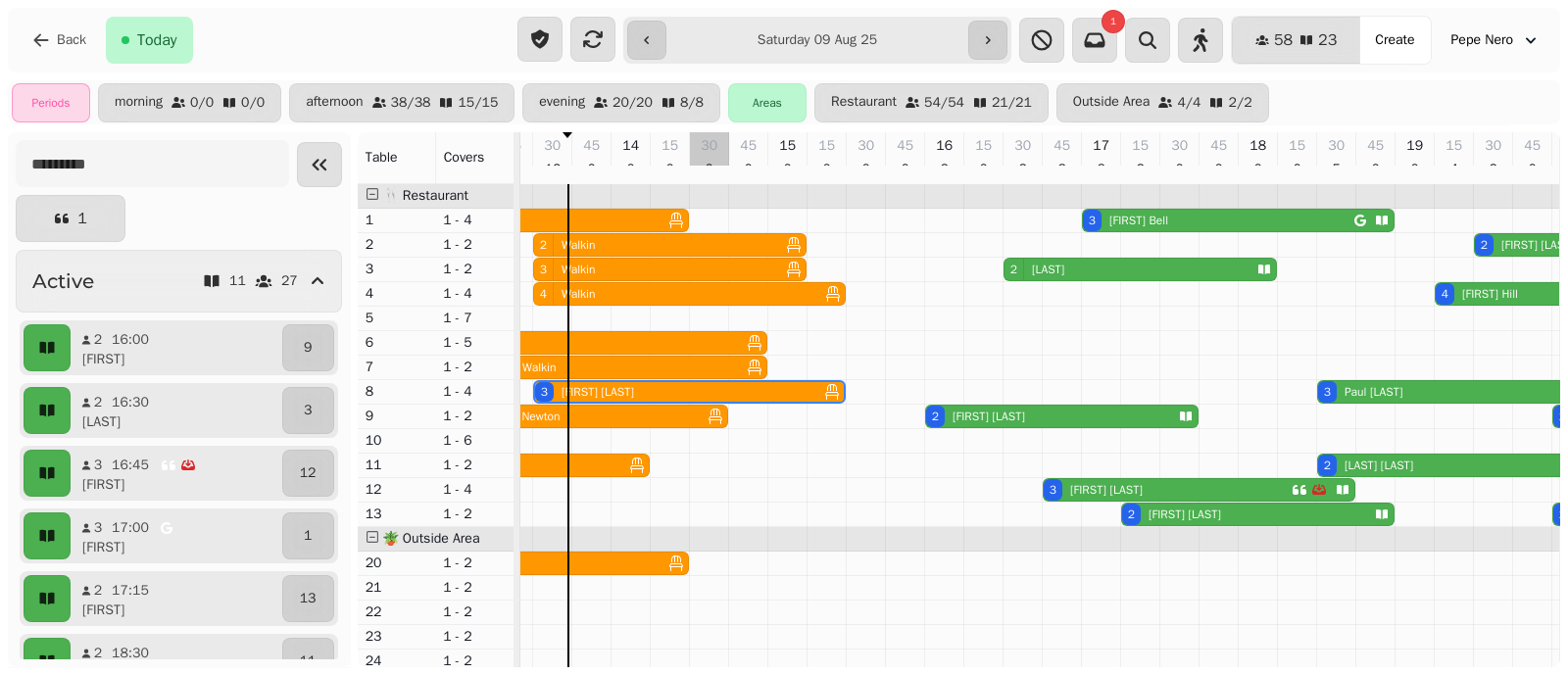 scroll, scrollTop: 107, scrollLeft: 222, axis: both 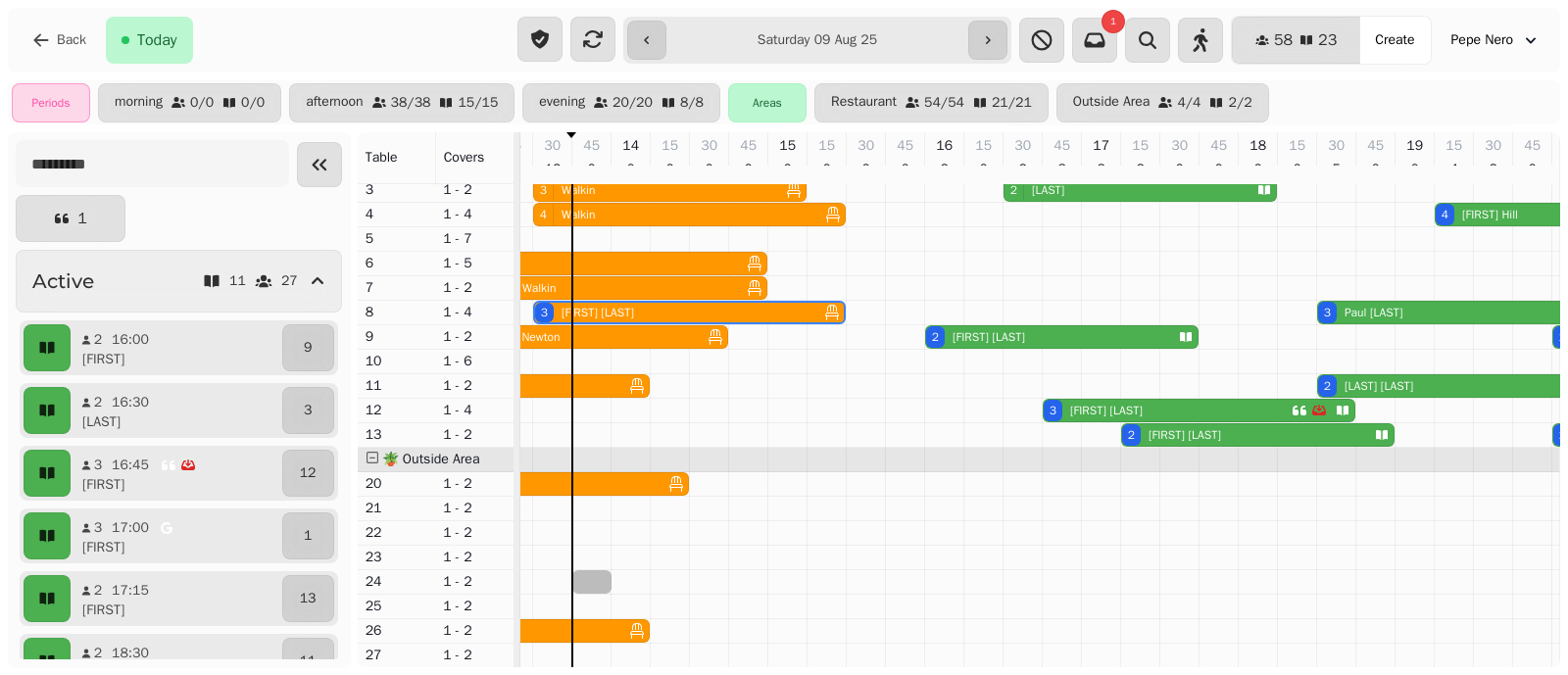select on "*" 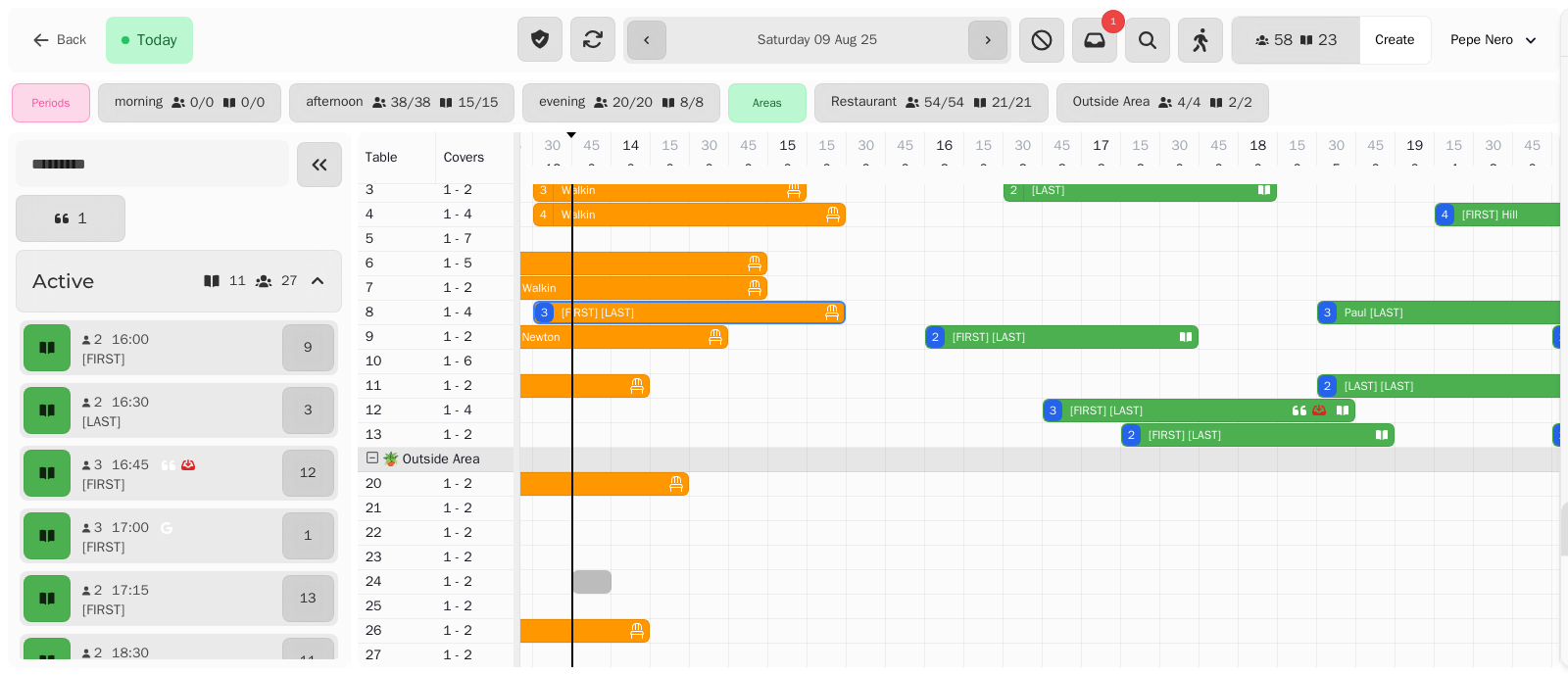select on "****" 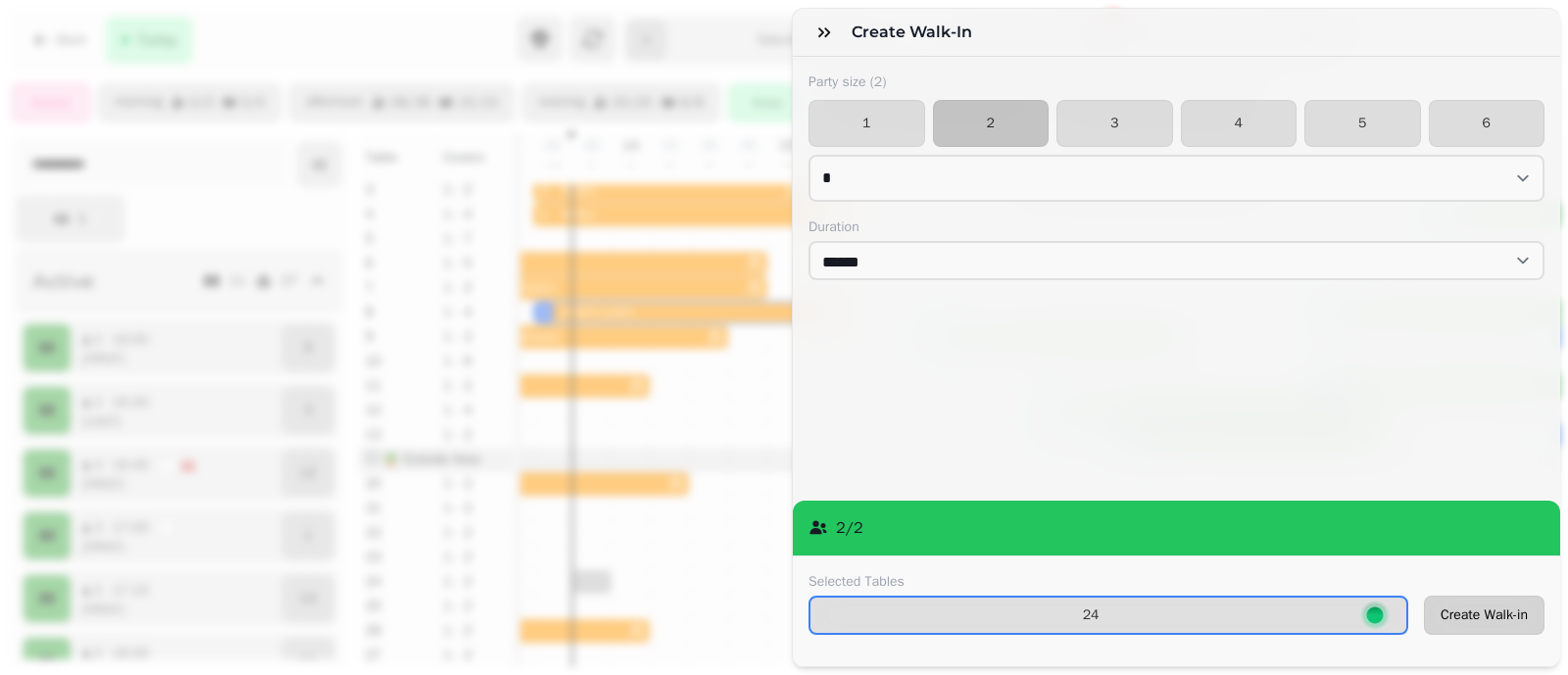 click on "Create Walk-in" at bounding box center (1484, 615) 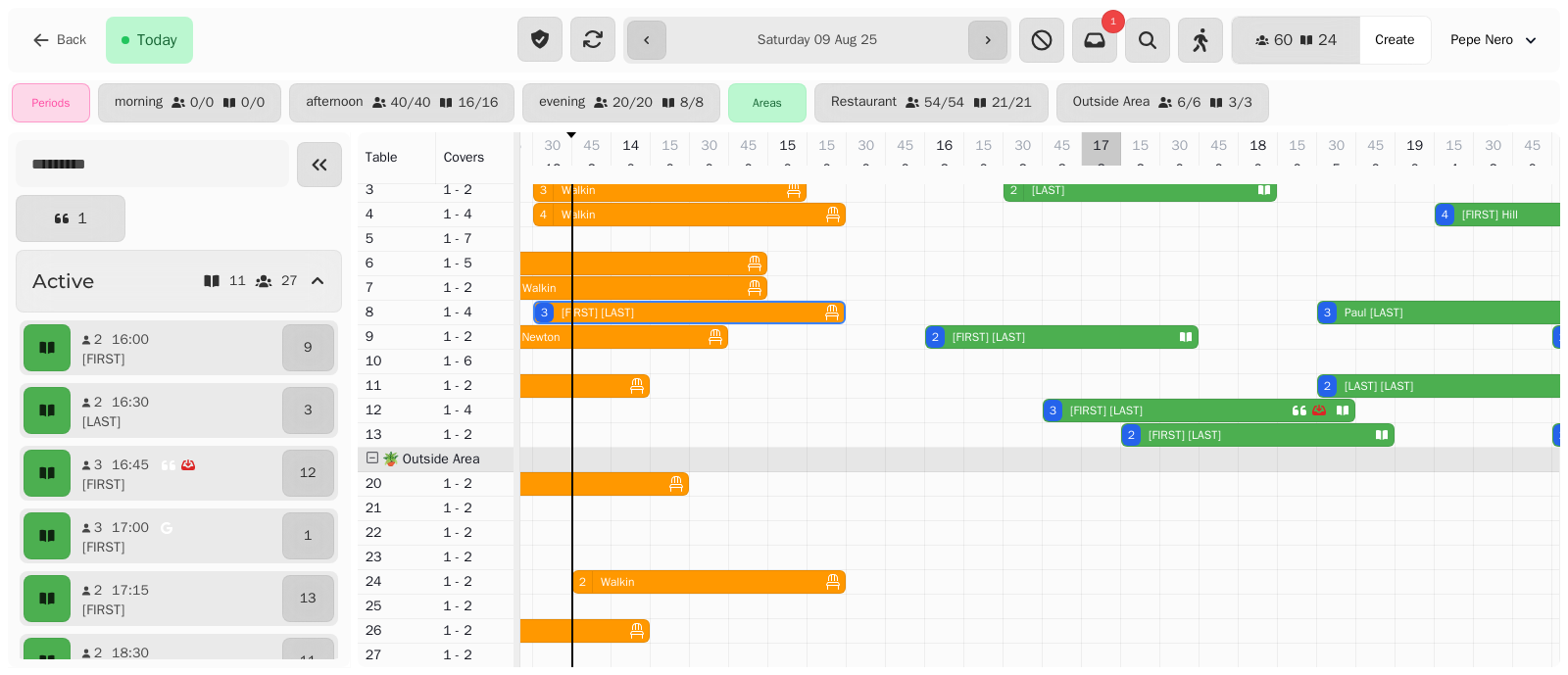 scroll, scrollTop: 0, scrollLeft: 222, axis: horizontal 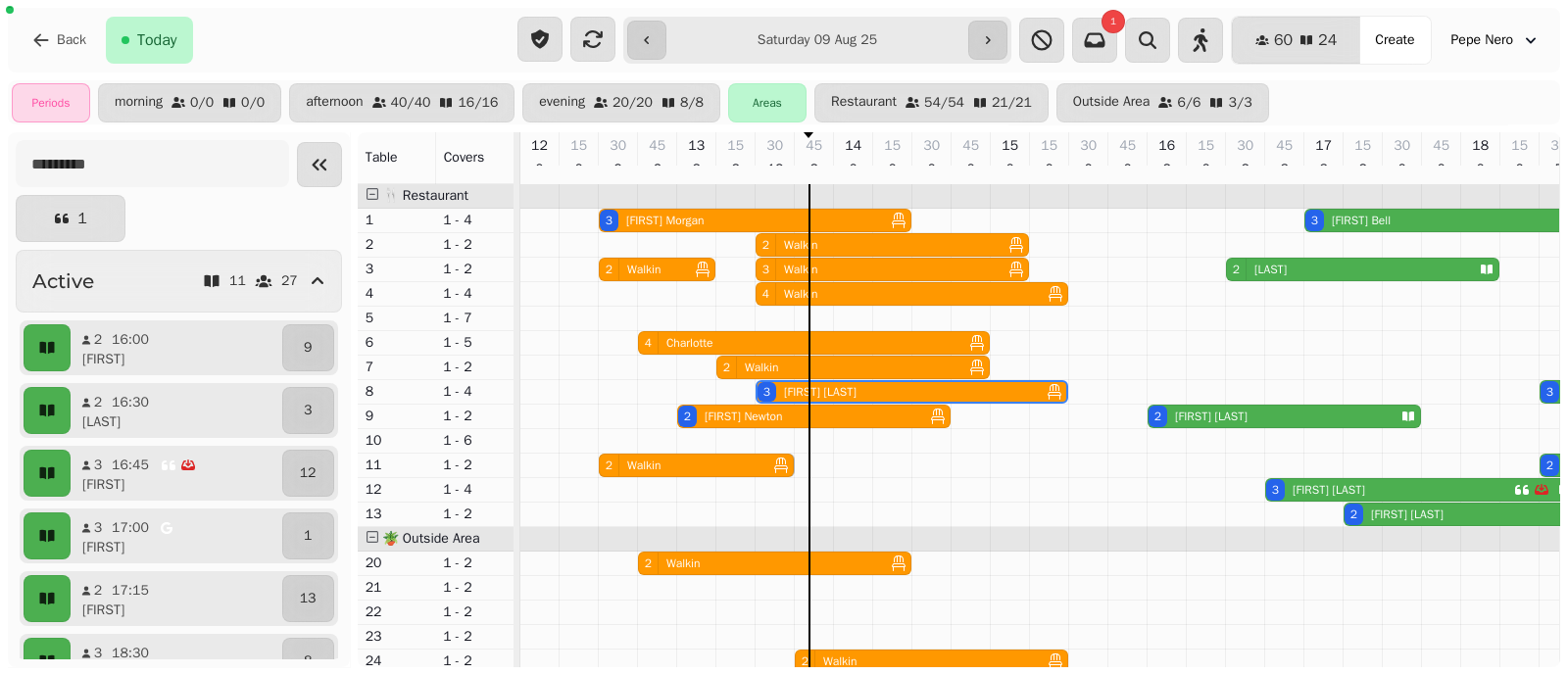 drag, startPoint x: 872, startPoint y: 479, endPoint x: 785, endPoint y: 480, distance: 87.005747 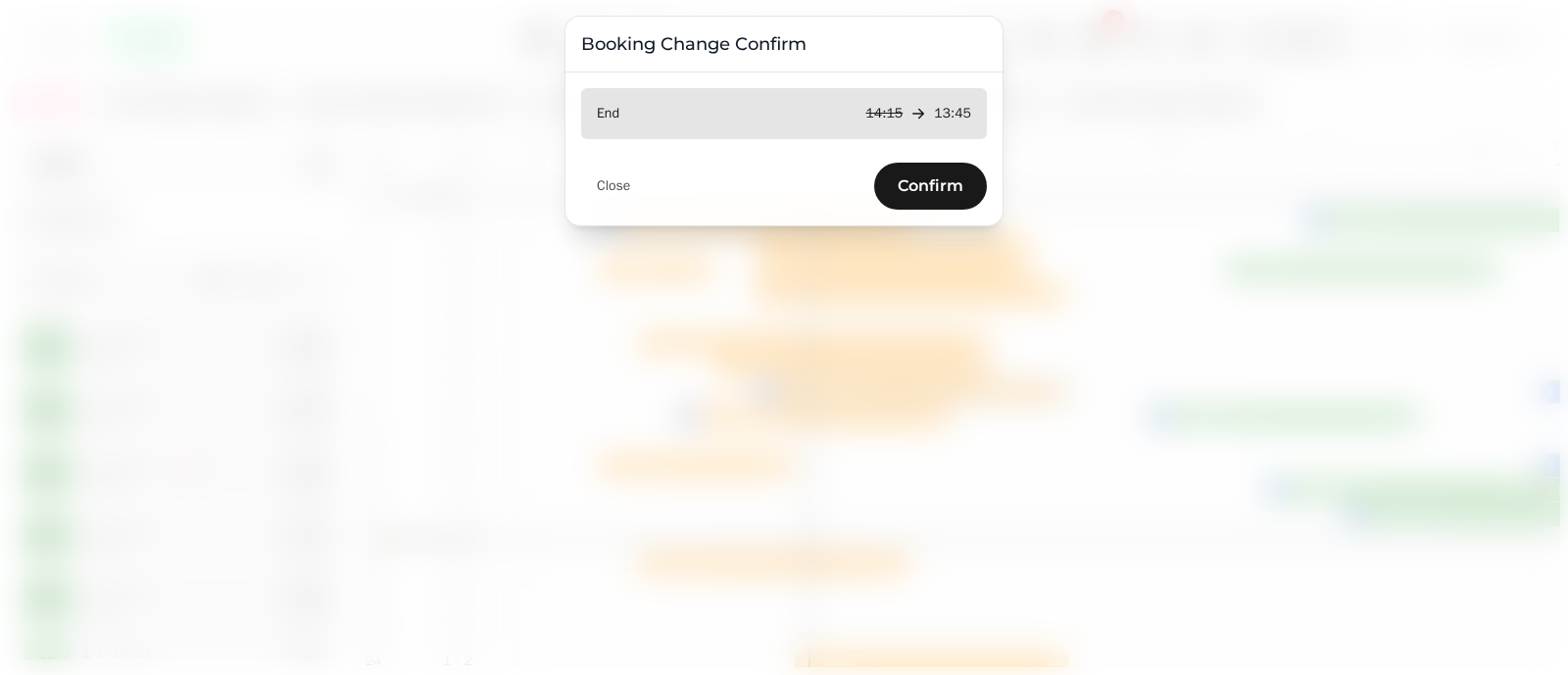 click on "Confirm" at bounding box center [930, 186] 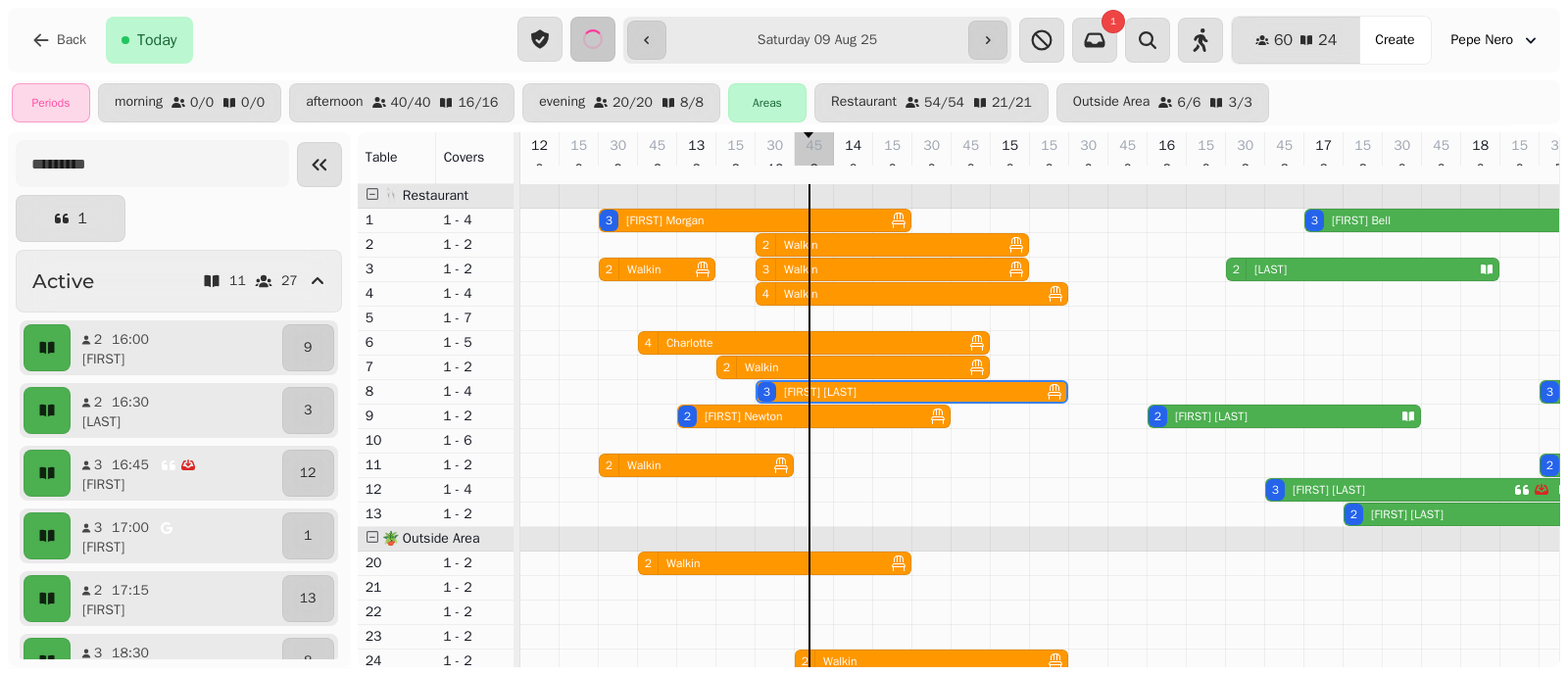 select on "*" 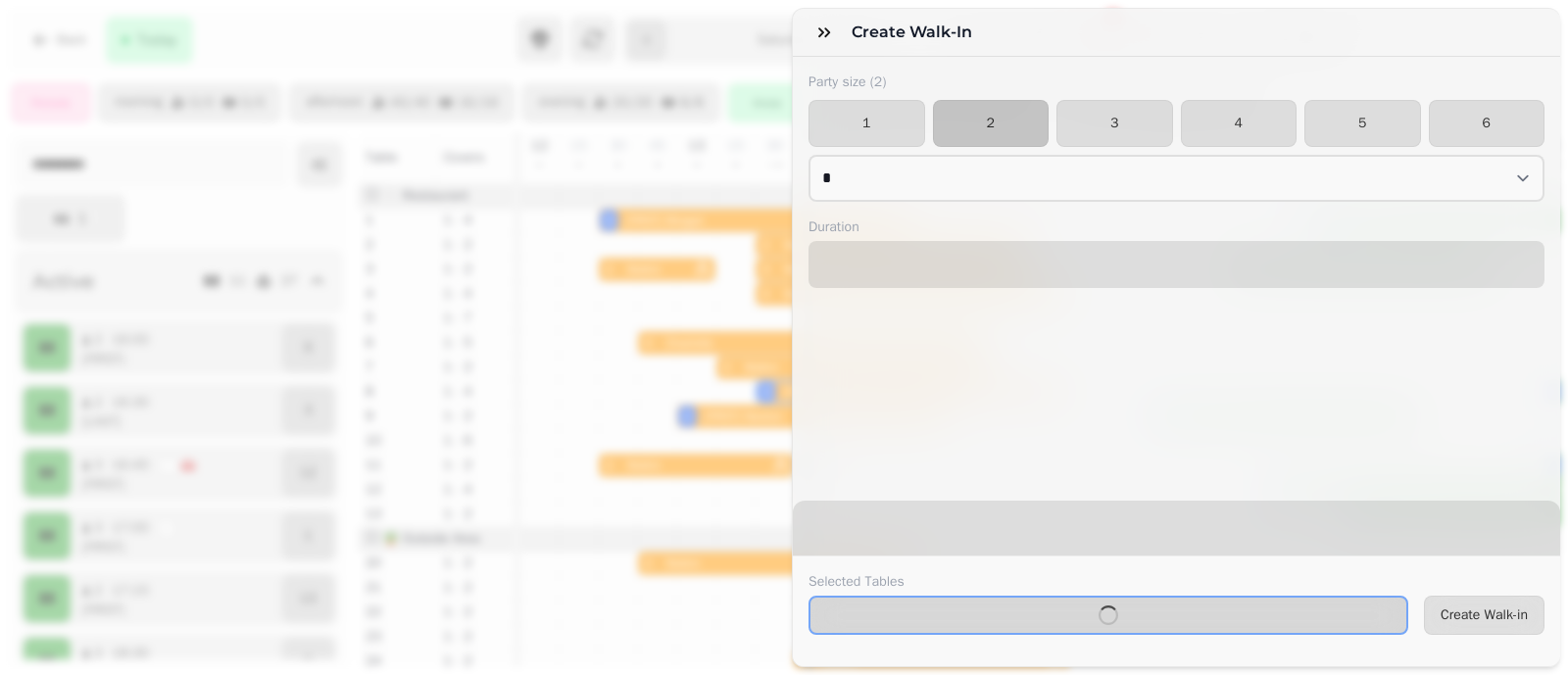 select on "****" 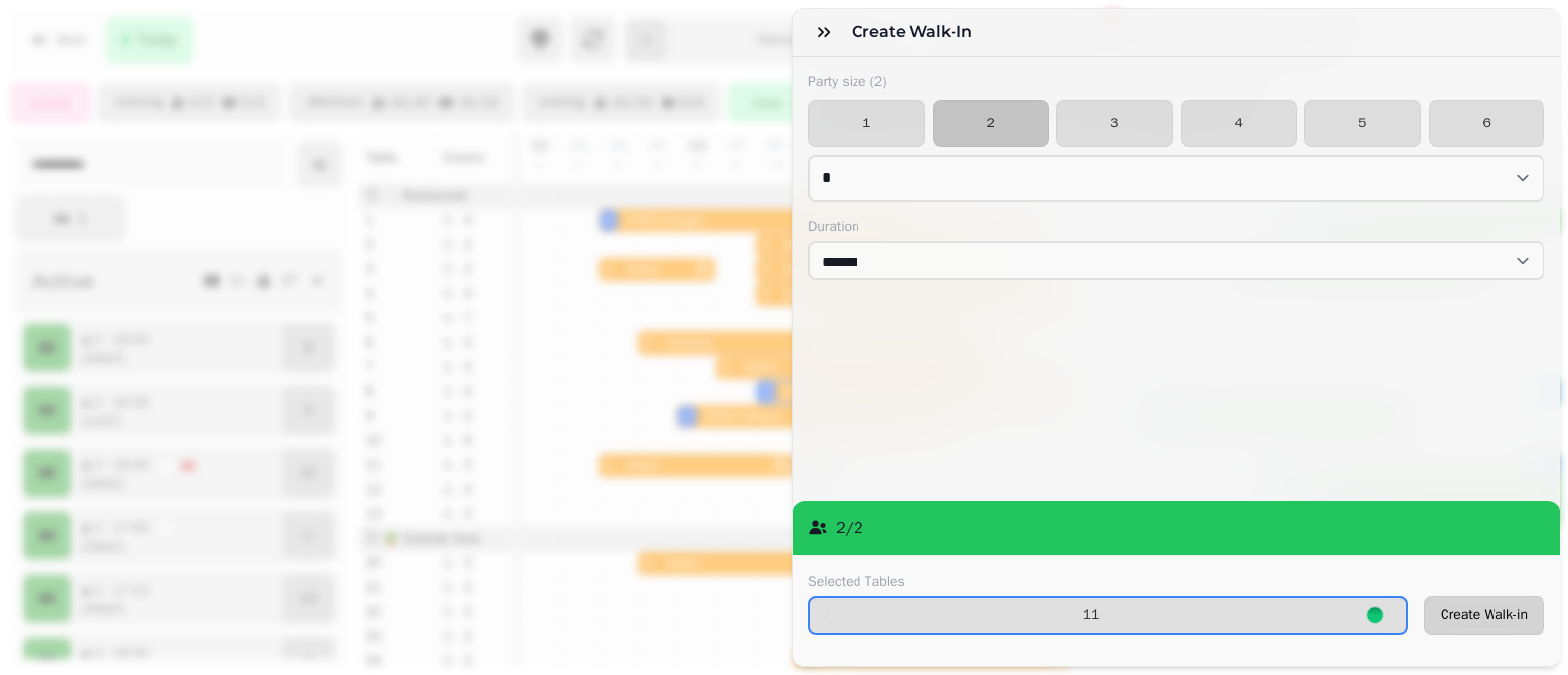 click on "Create Walk-in" at bounding box center [1484, 615] 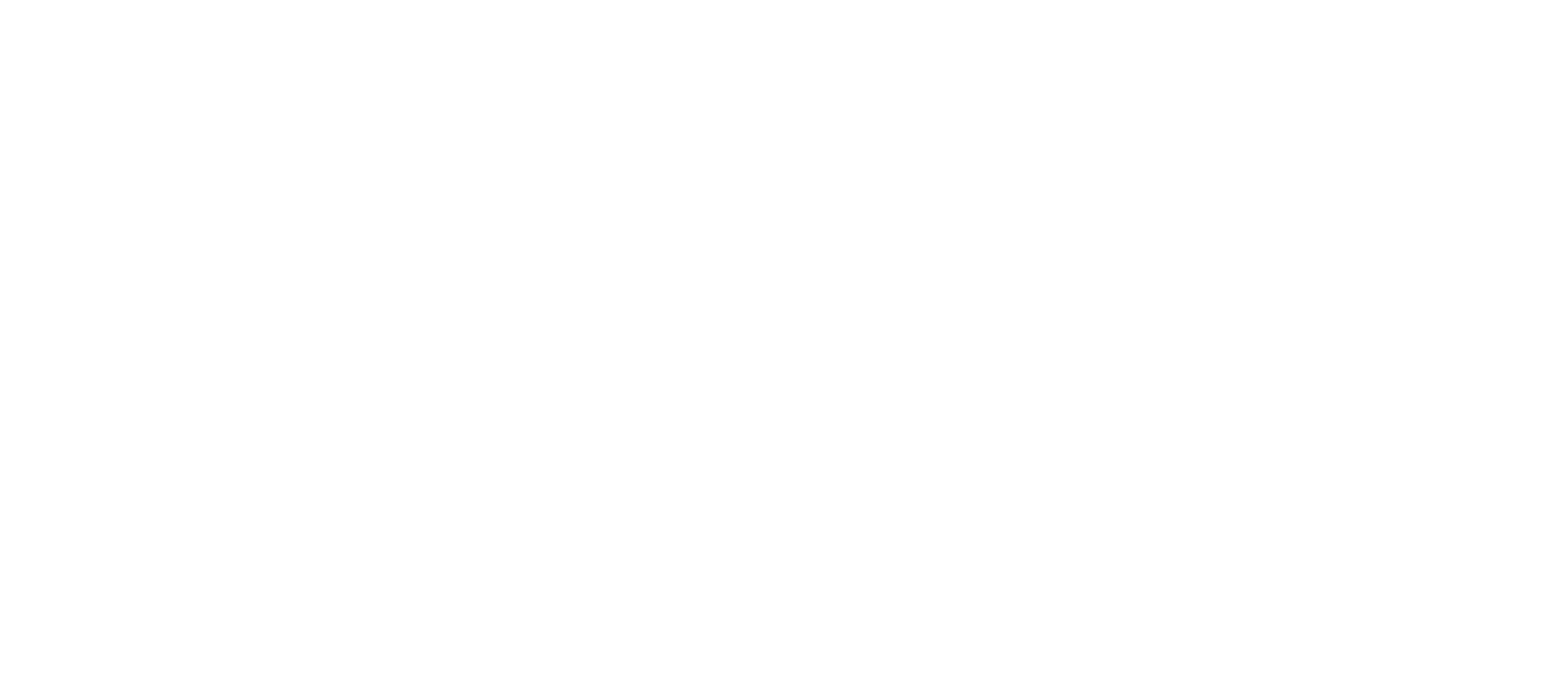 scroll, scrollTop: 0, scrollLeft: 0, axis: both 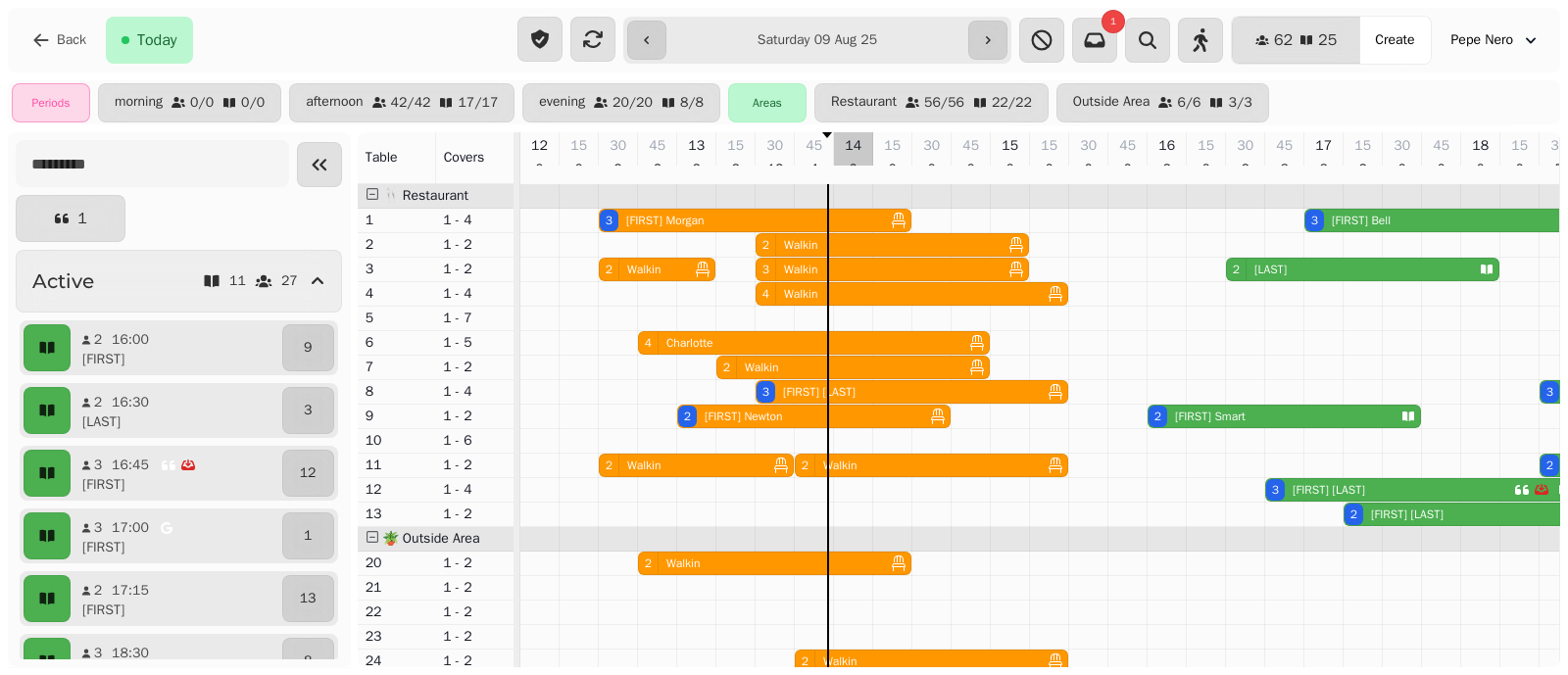 select on "*" 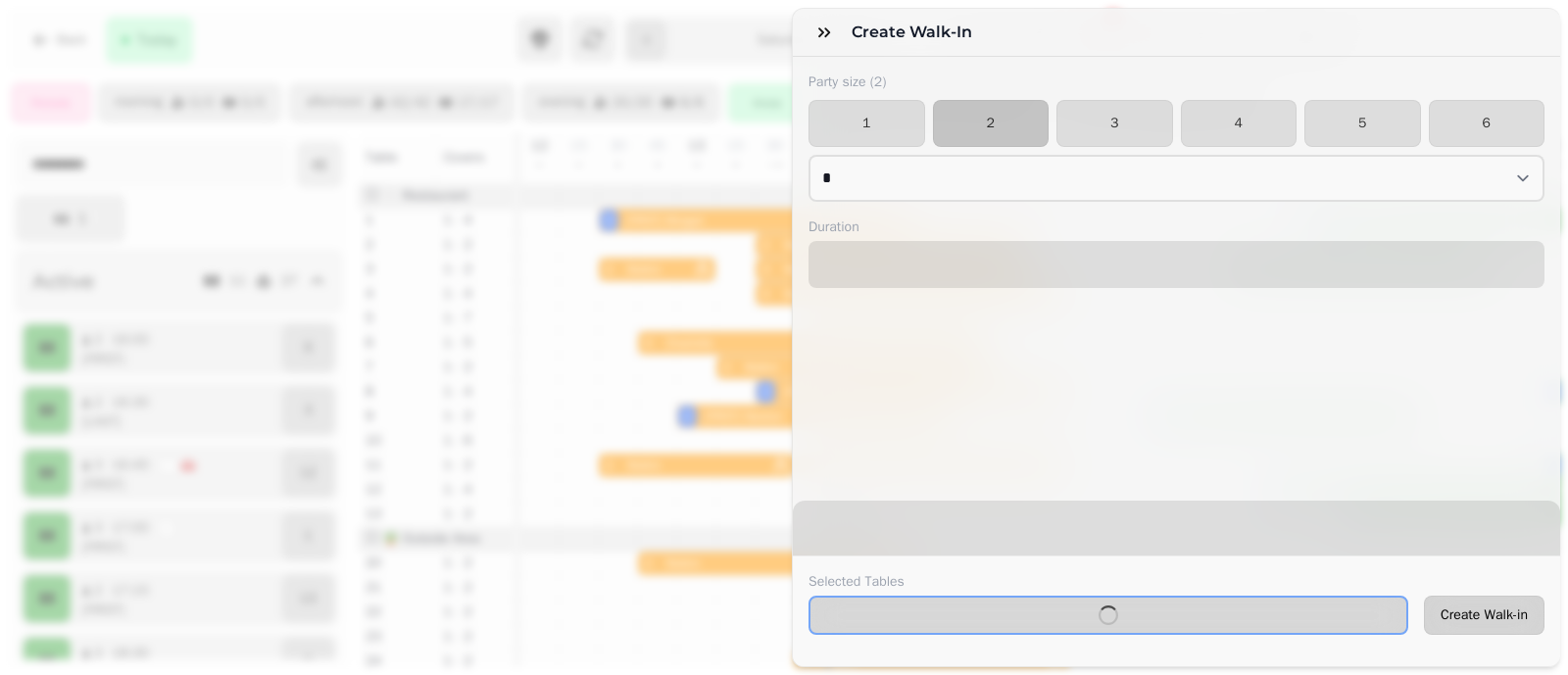 click on "Create Walk-in" at bounding box center (1484, 615) 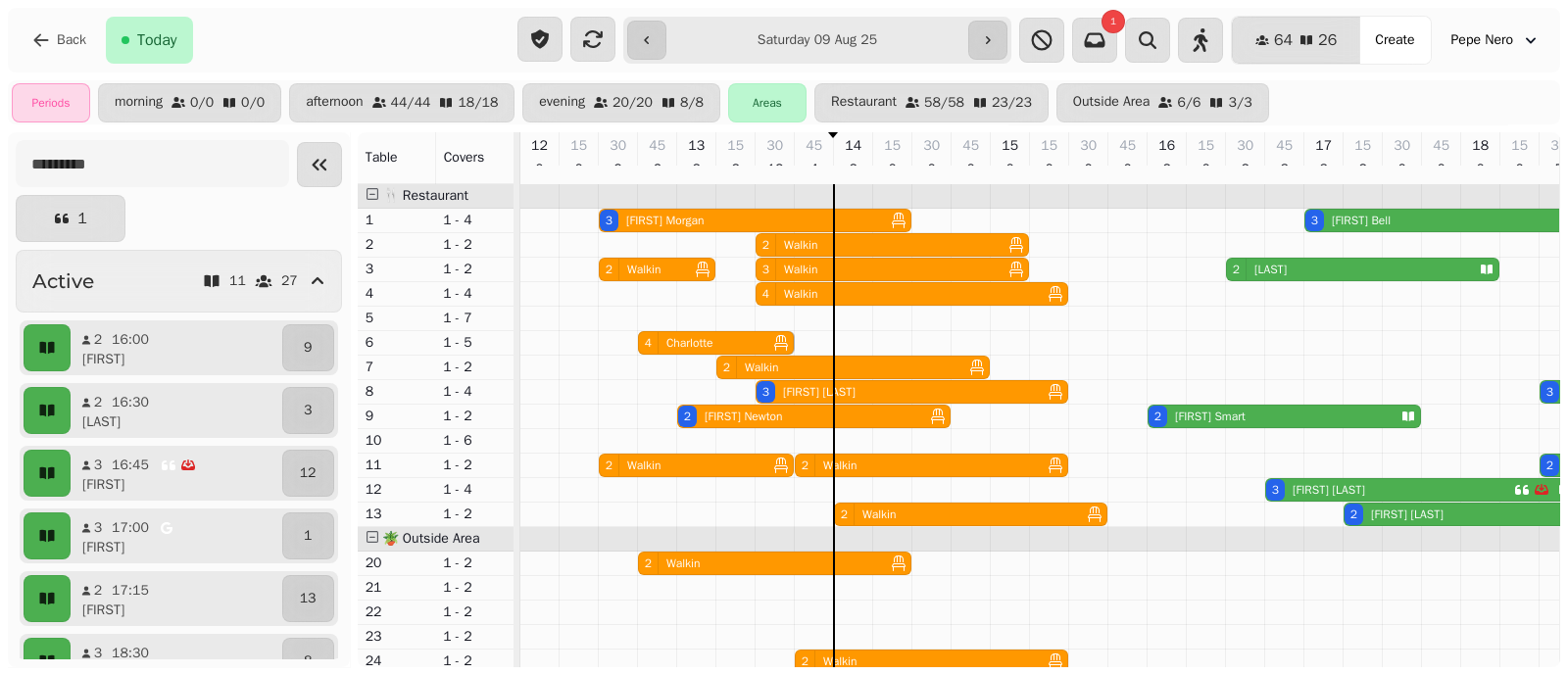 drag, startPoint x: 985, startPoint y: 353, endPoint x: 780, endPoint y: 357, distance: 205.03902 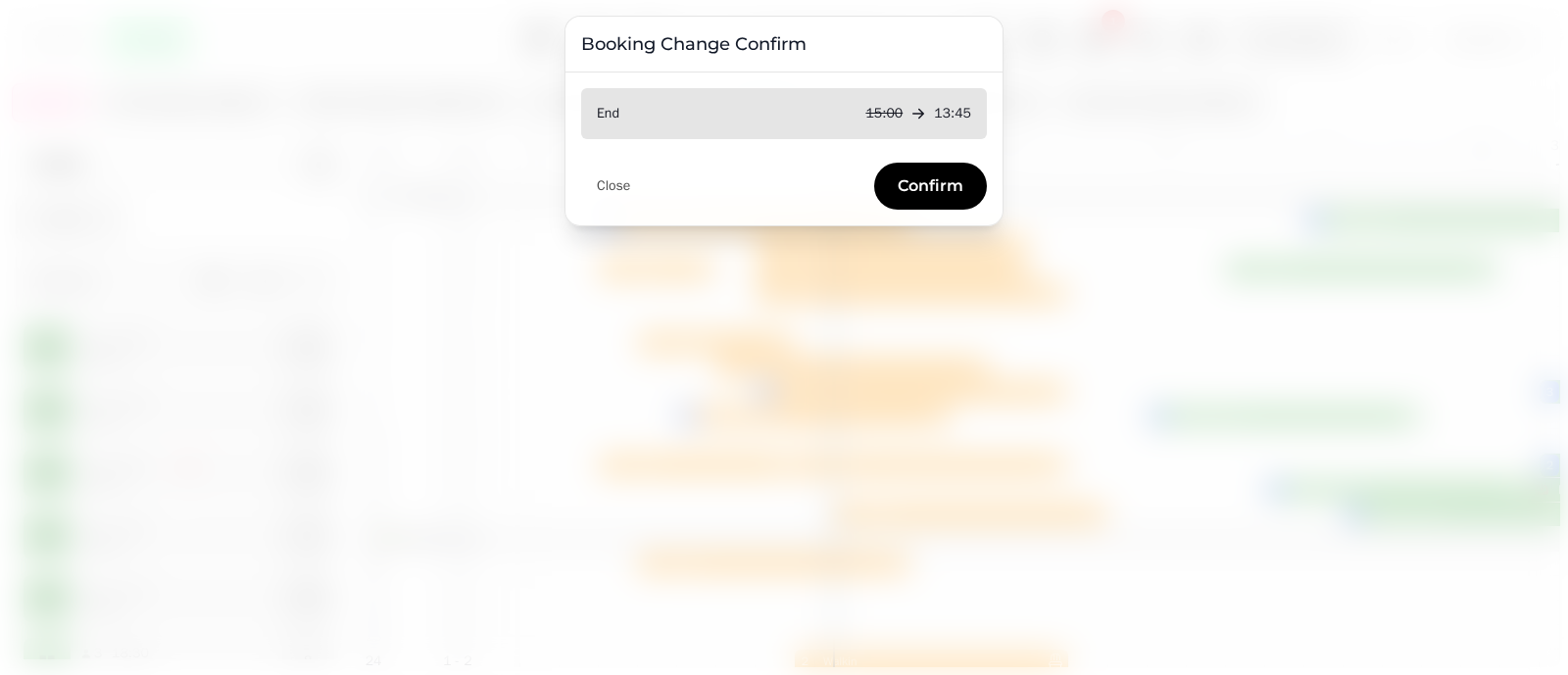 click on "Close Confirm" at bounding box center [784, 178] 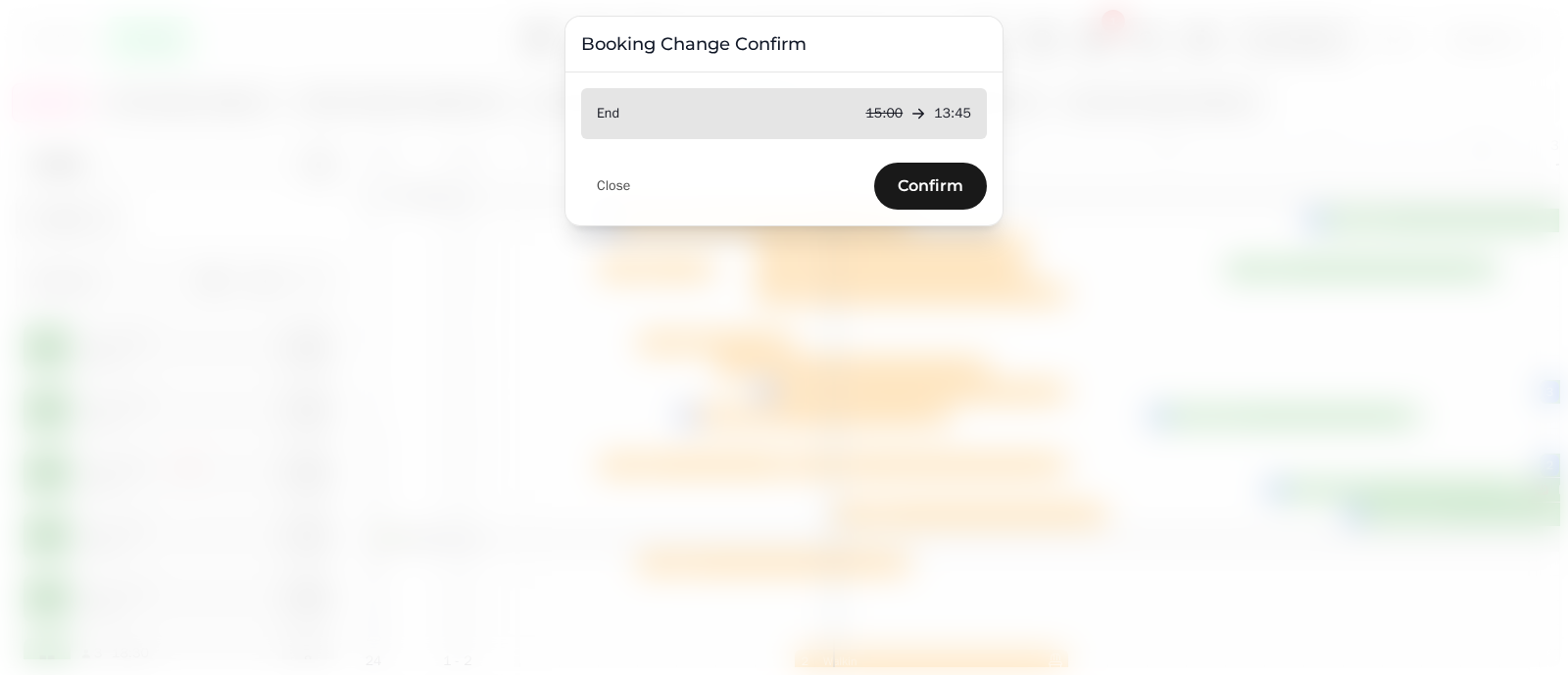 click on "Confirm" at bounding box center [930, 186] 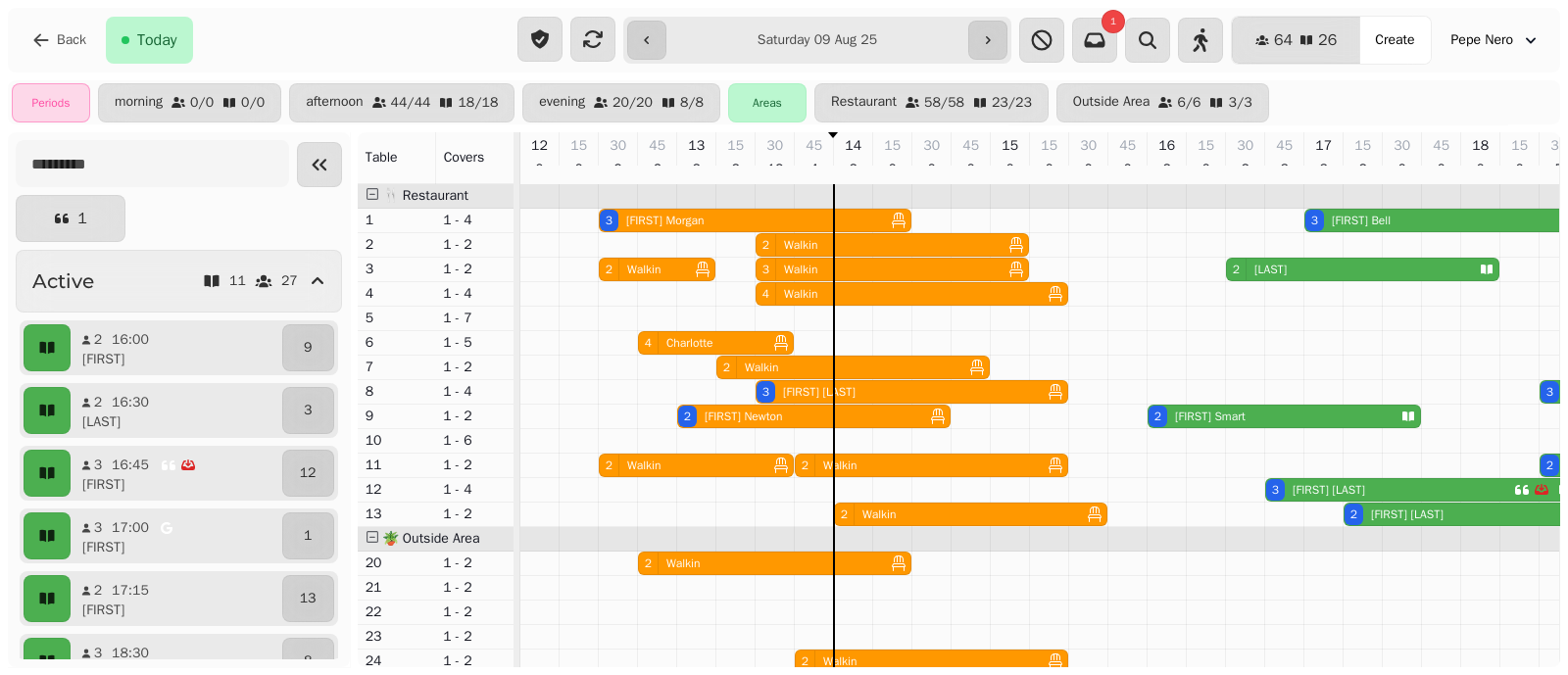 click on "[NUMBER] [FIRST]" at bounding box center [931, 158] 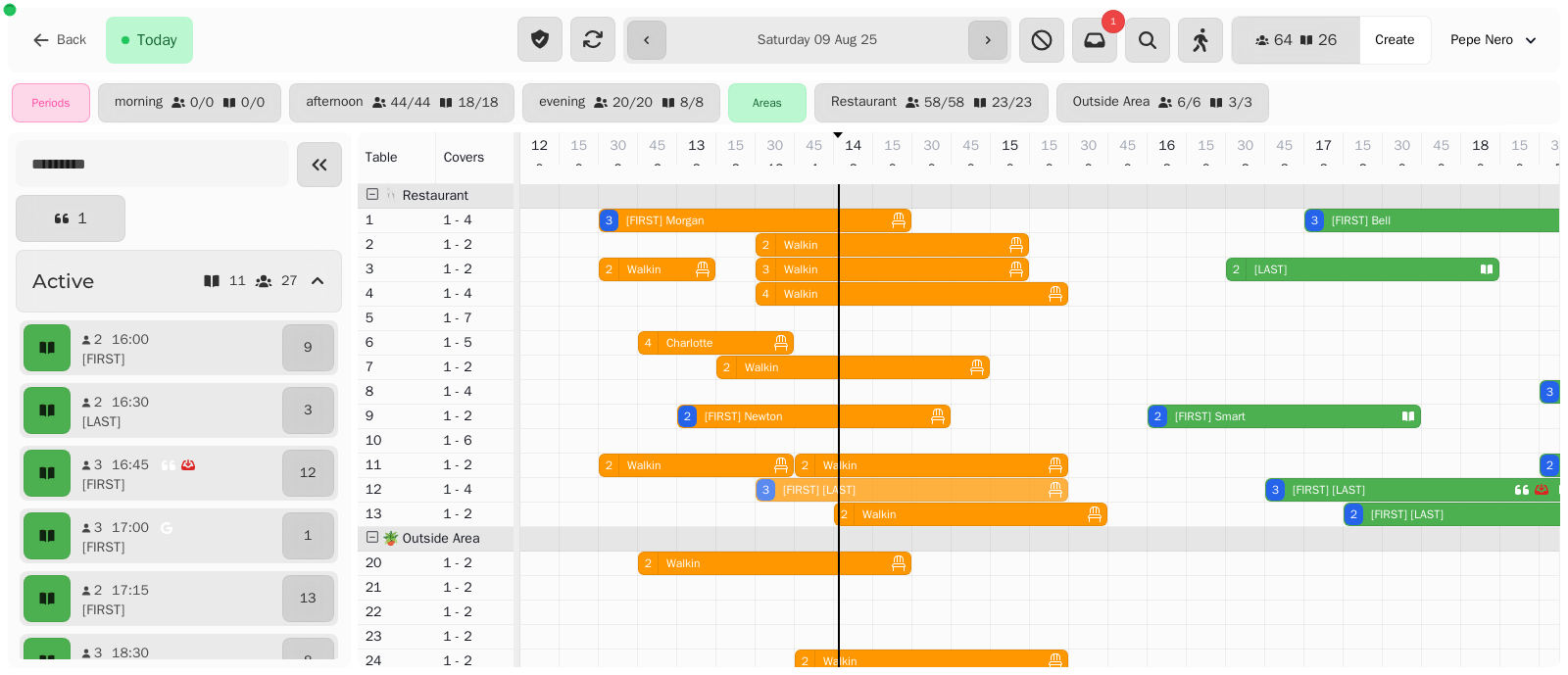 drag, startPoint x: 789, startPoint y: 410, endPoint x: 789, endPoint y: 497, distance: 87 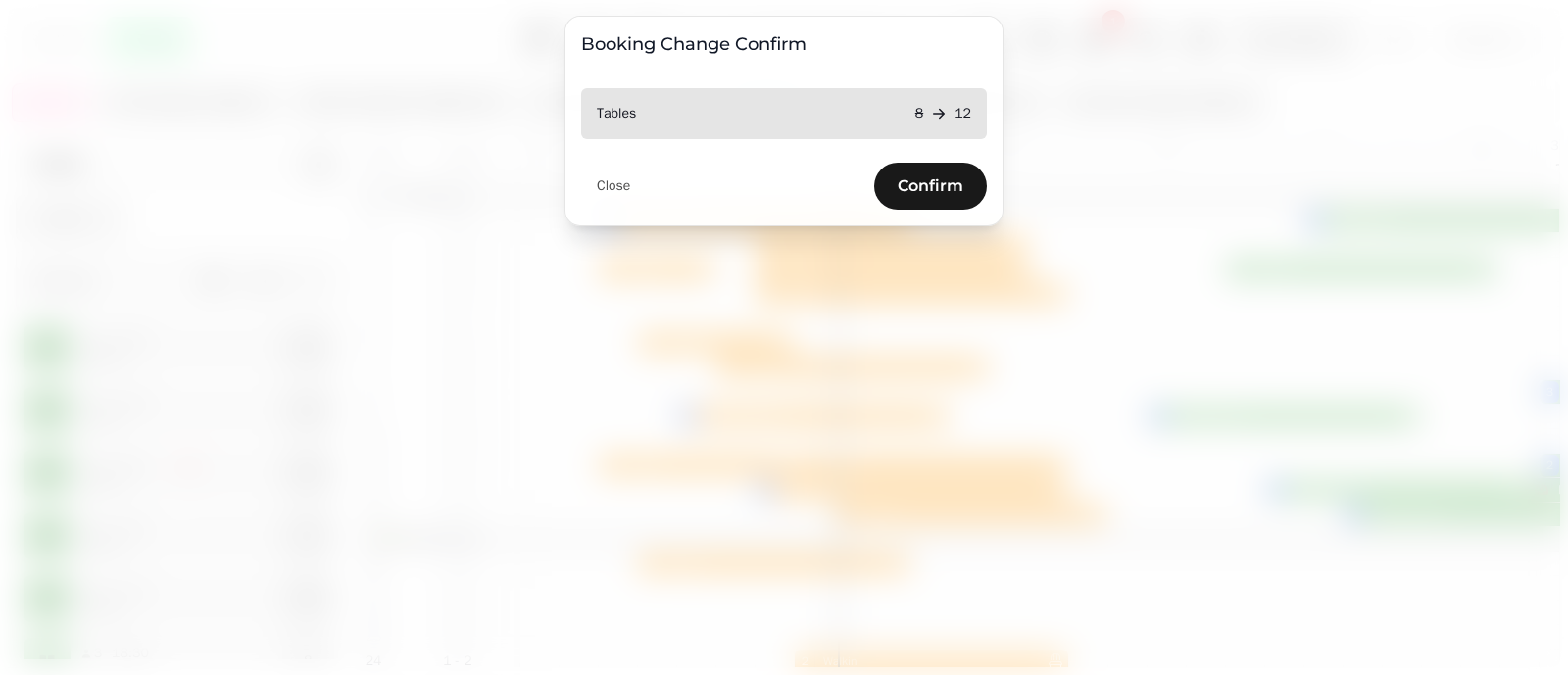click on "Confirm" at bounding box center [930, 186] 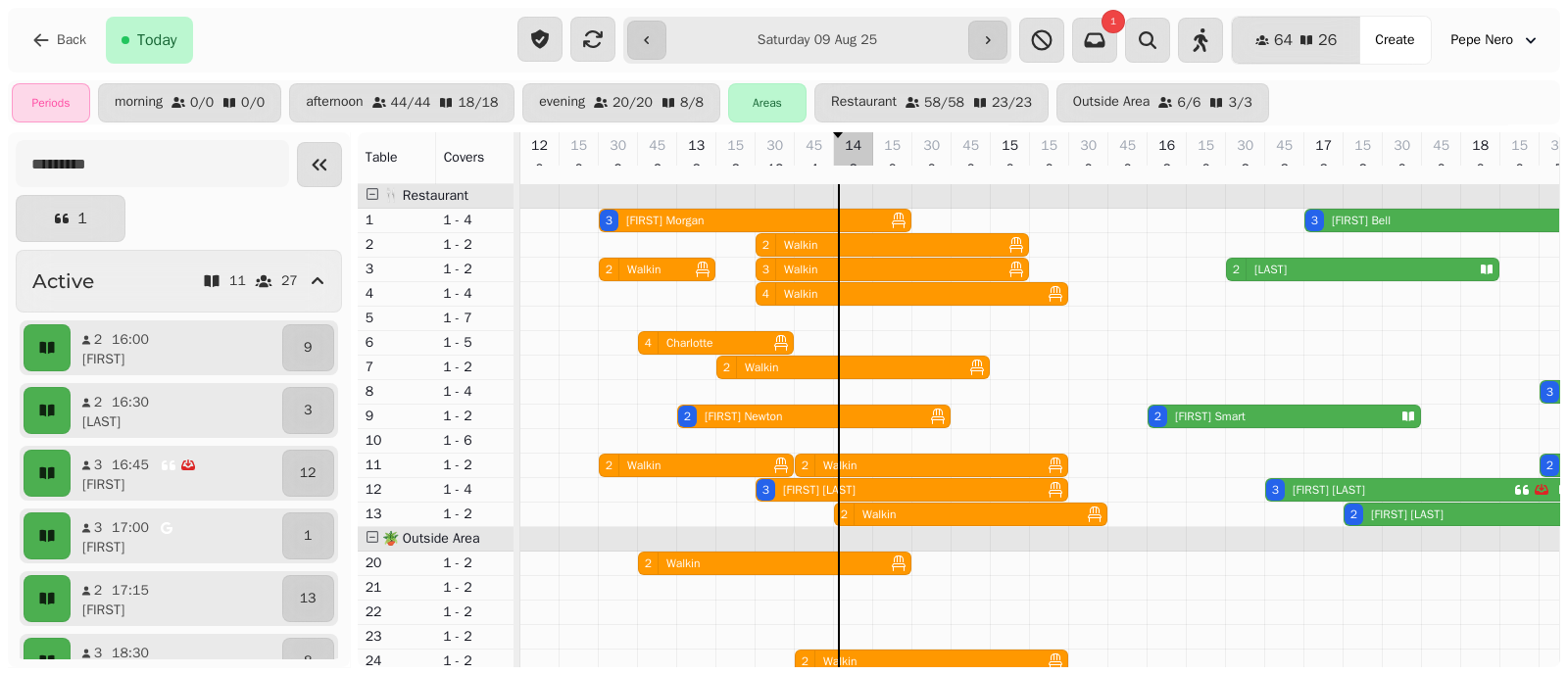select on "*" 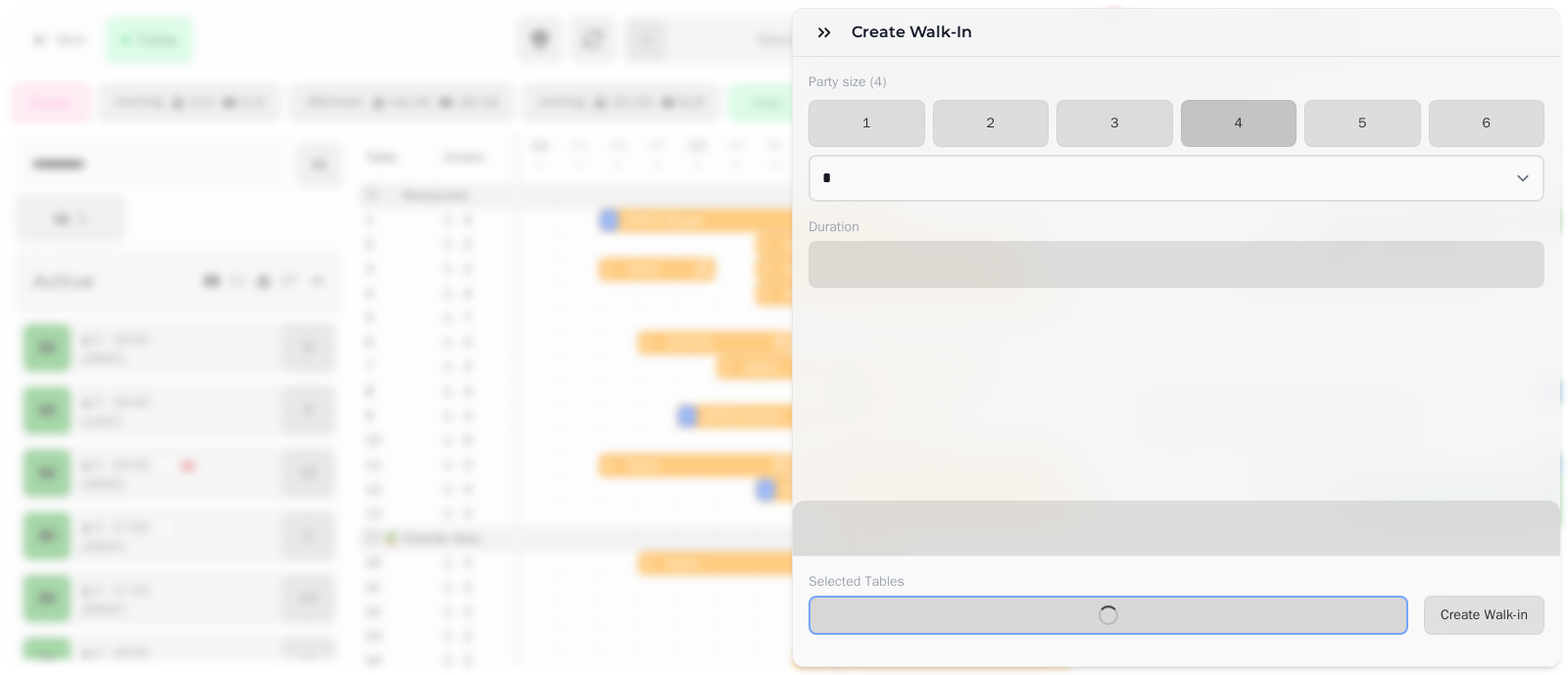 select on "****" 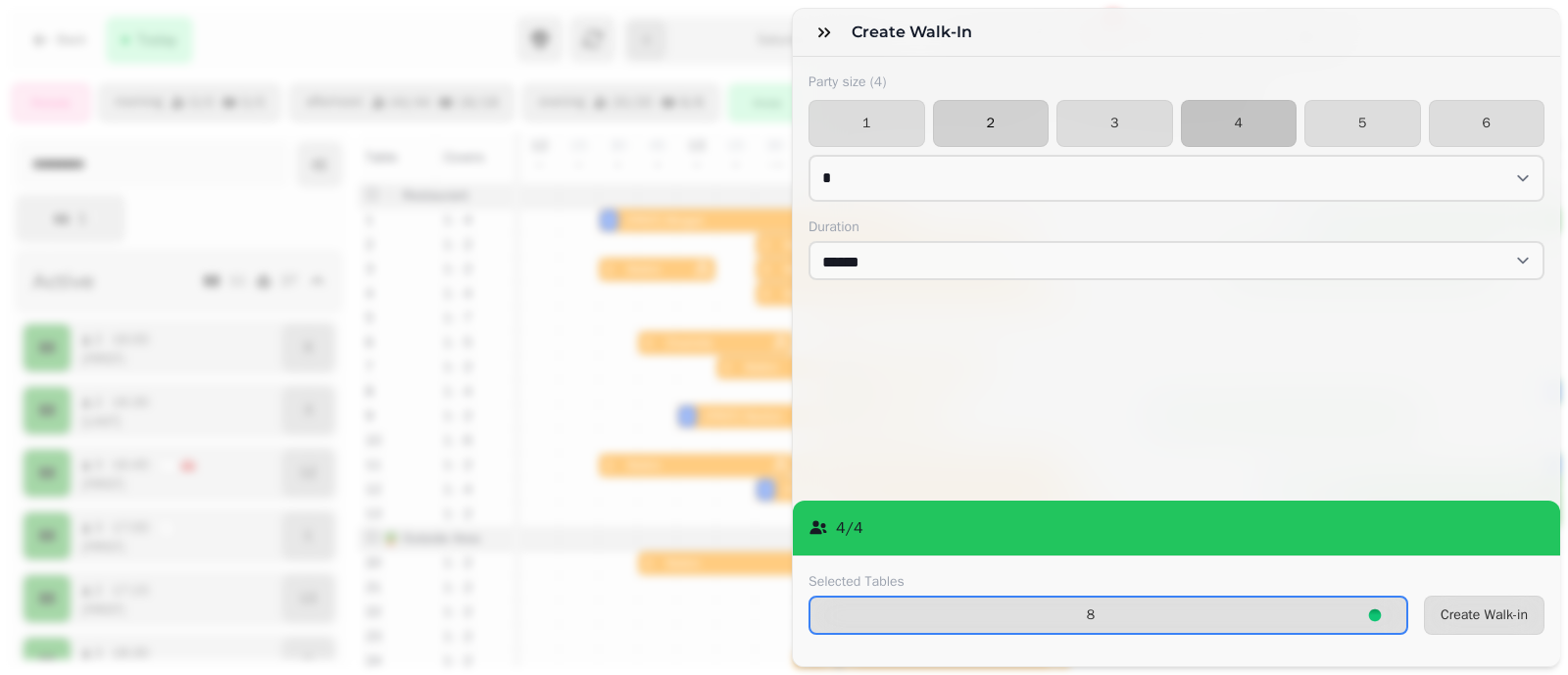 click on "2" at bounding box center (991, 123) 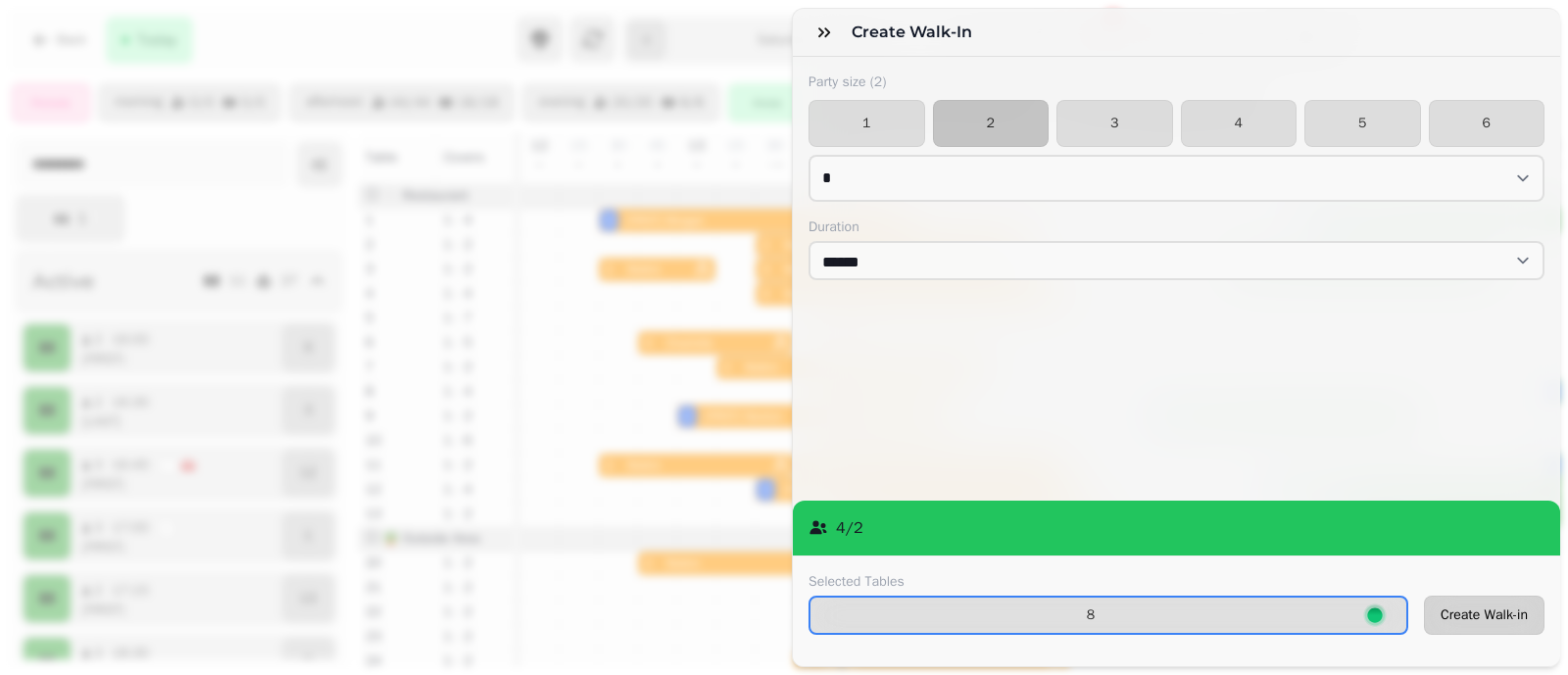 click on "Create Walk-in" at bounding box center (1484, 615) 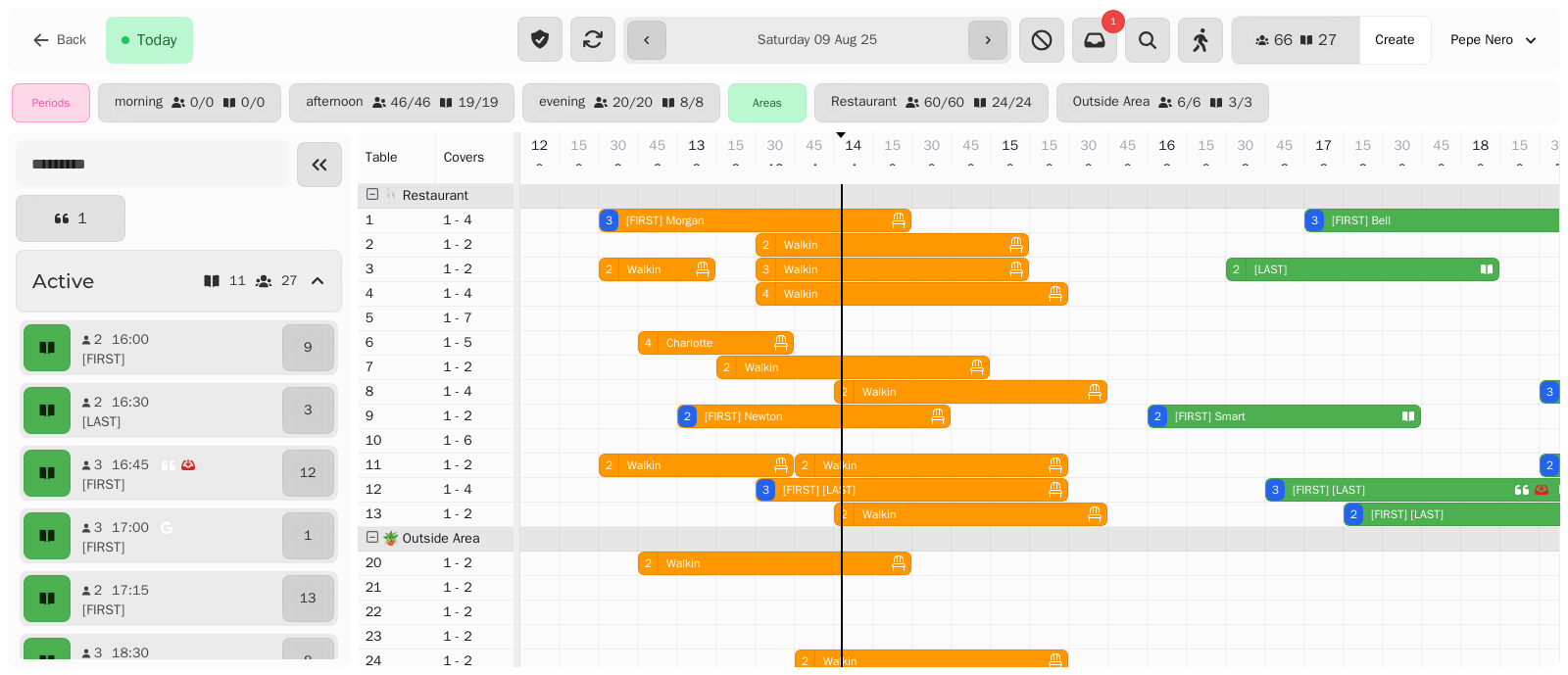 click on "Back Today" at bounding box center [263, 40] 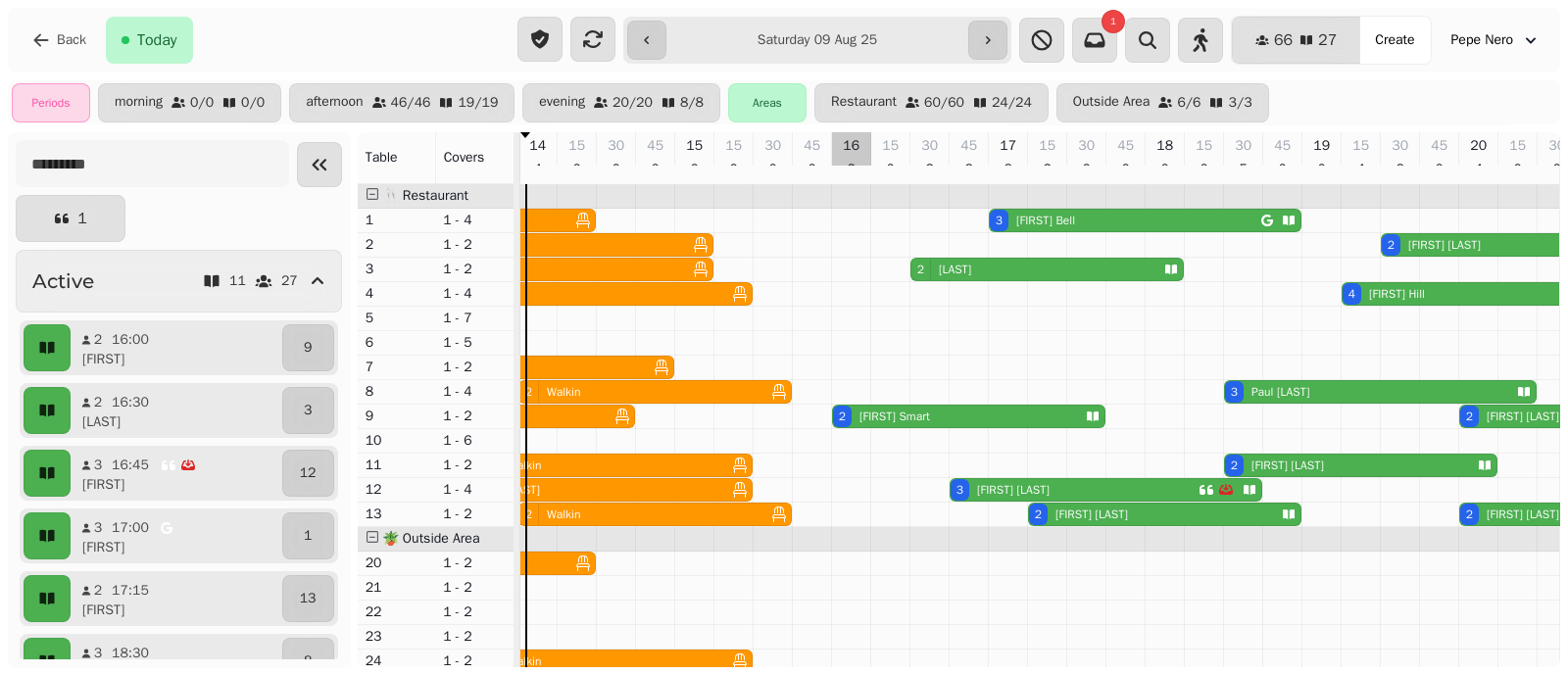 scroll, scrollTop: 0, scrollLeft: 107, axis: horizontal 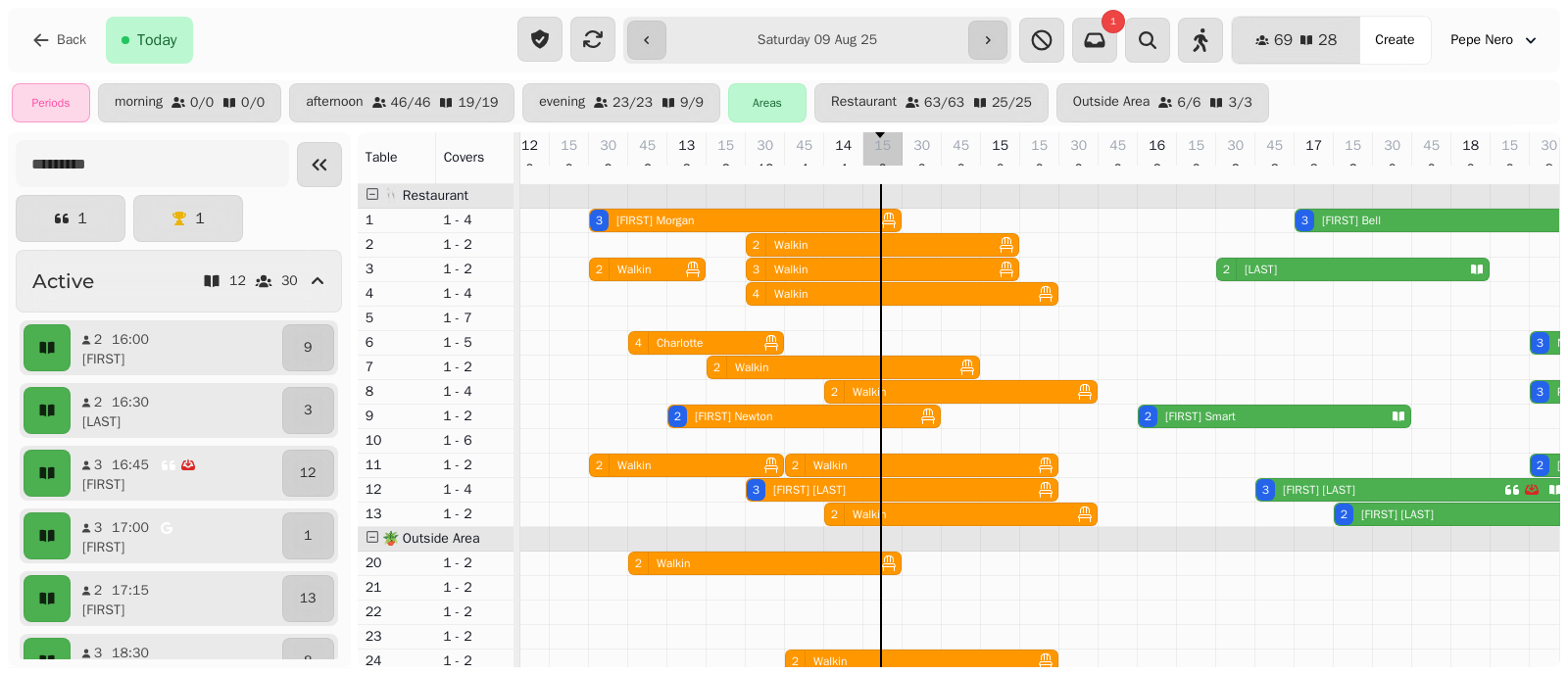 select on "*" 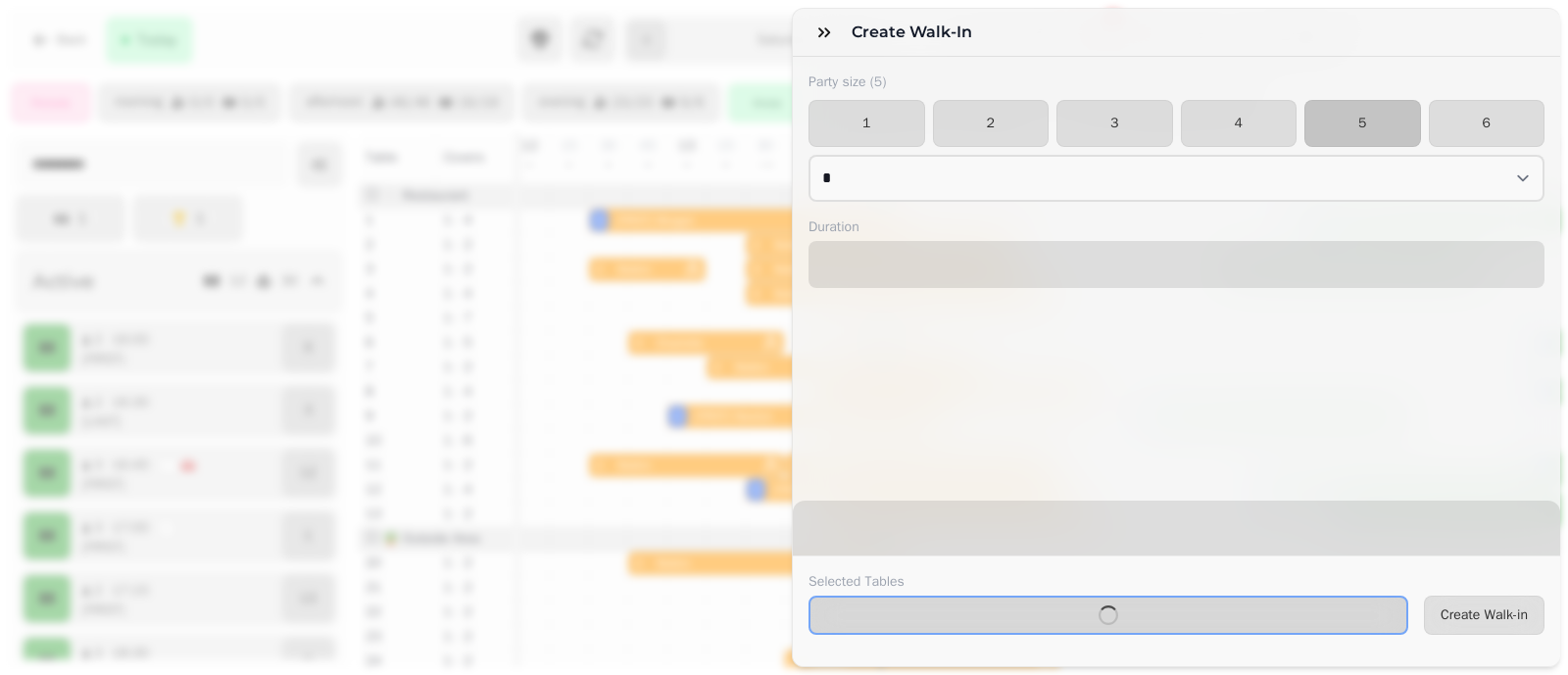 select on "****" 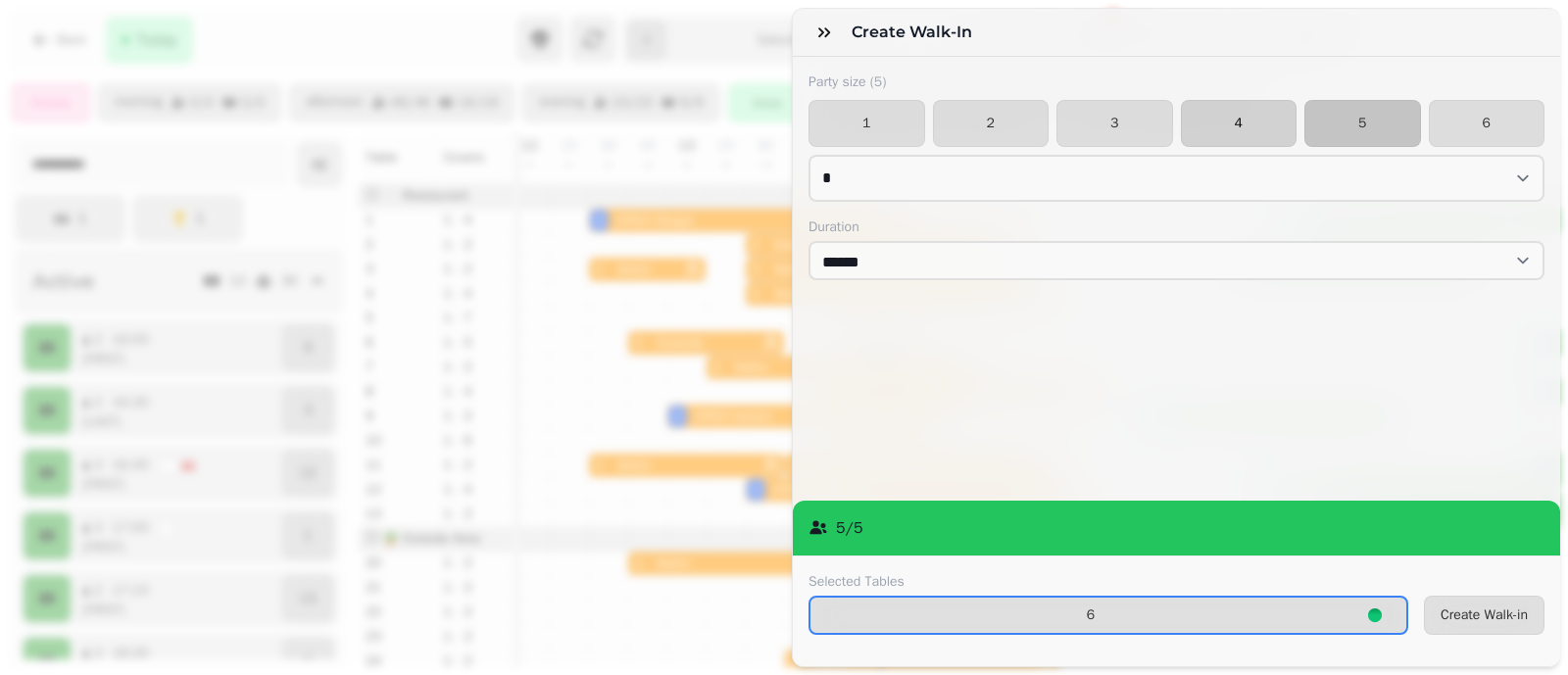click on "4" at bounding box center [1239, 123] 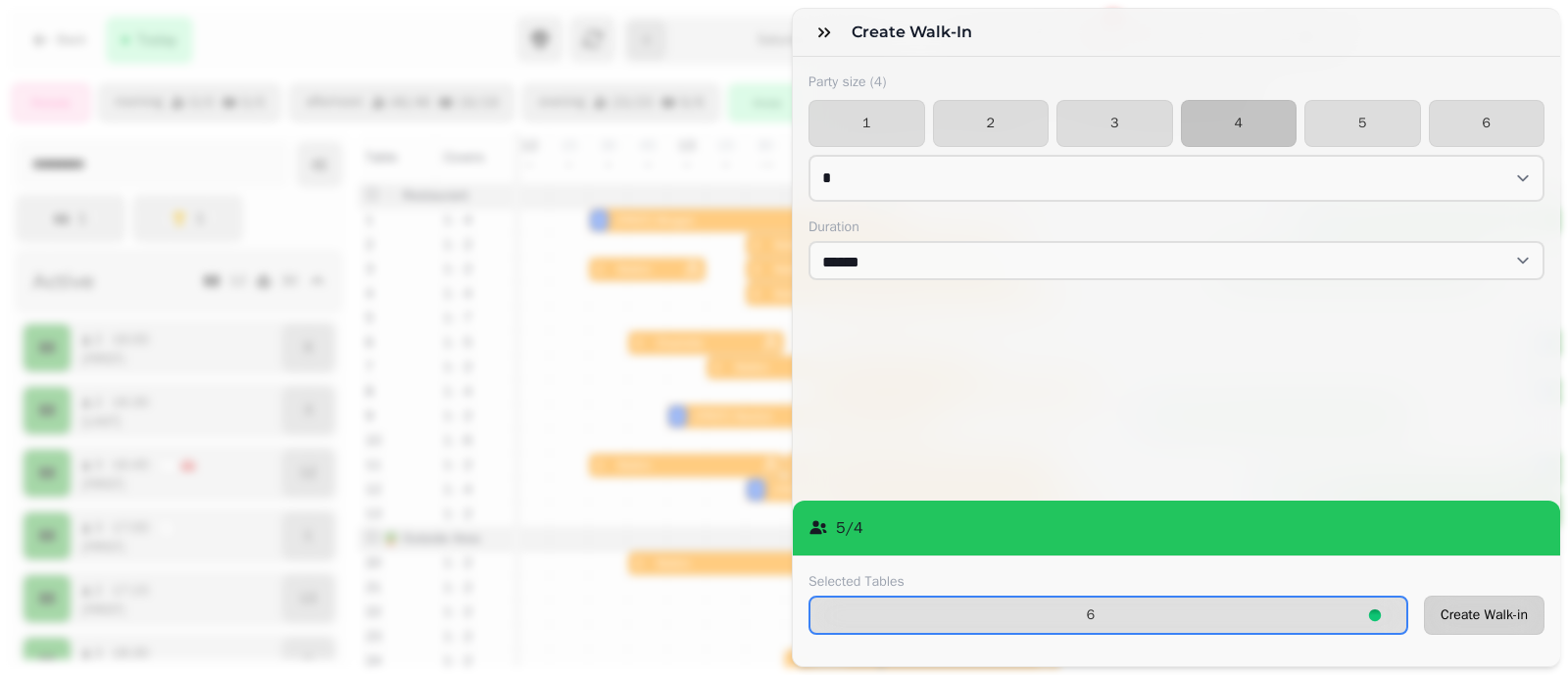 click on "Create Walk-in" at bounding box center [1484, 615] 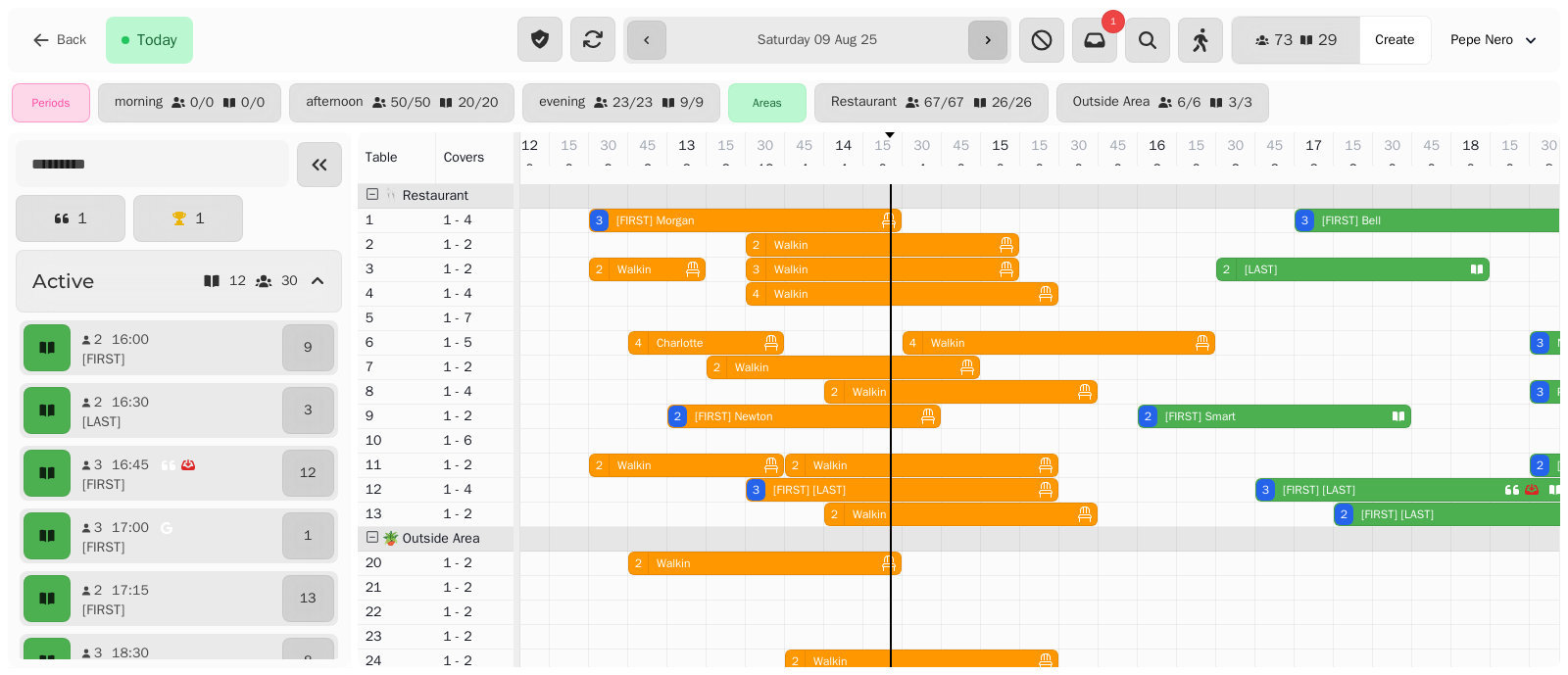 click 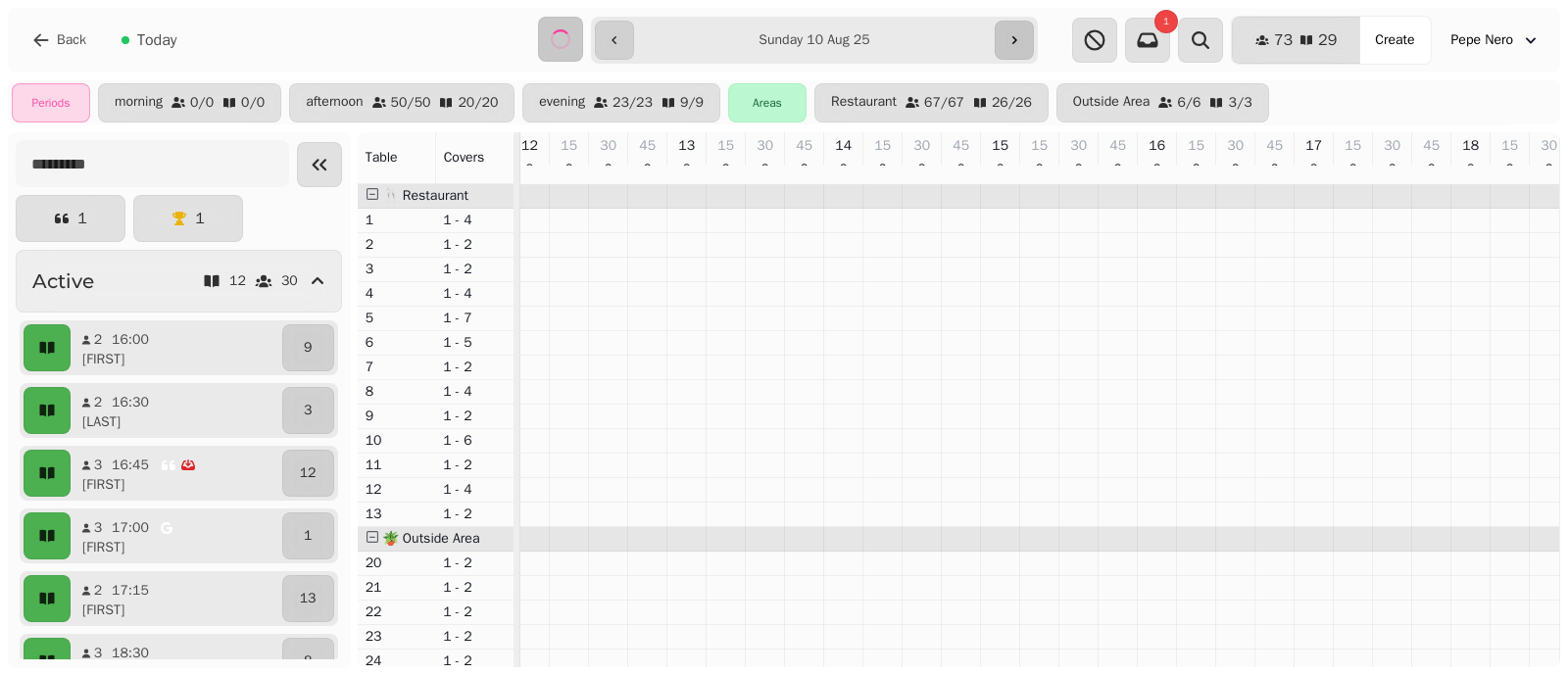 scroll, scrollTop: 0, scrollLeft: 348, axis: horizontal 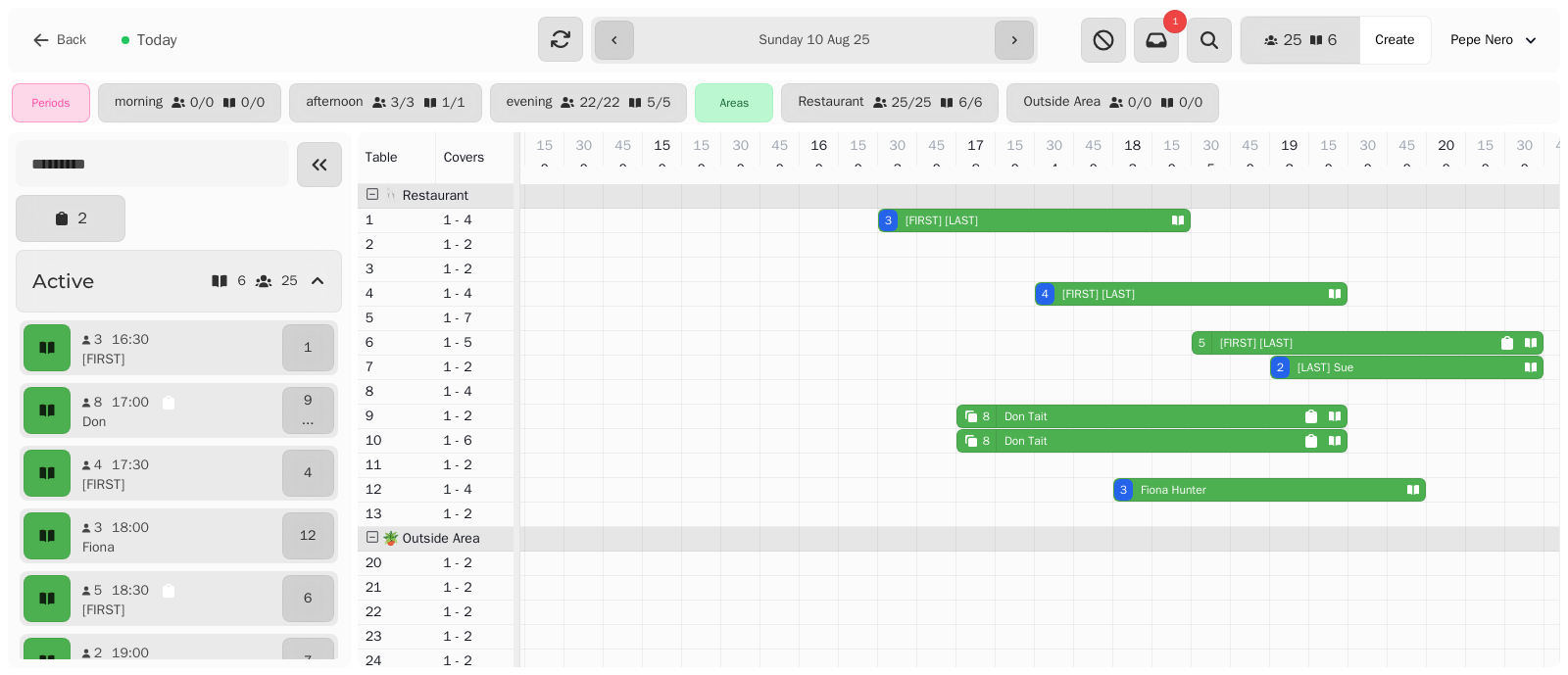 click on "maddie   marinko" at bounding box center (1256, 343) 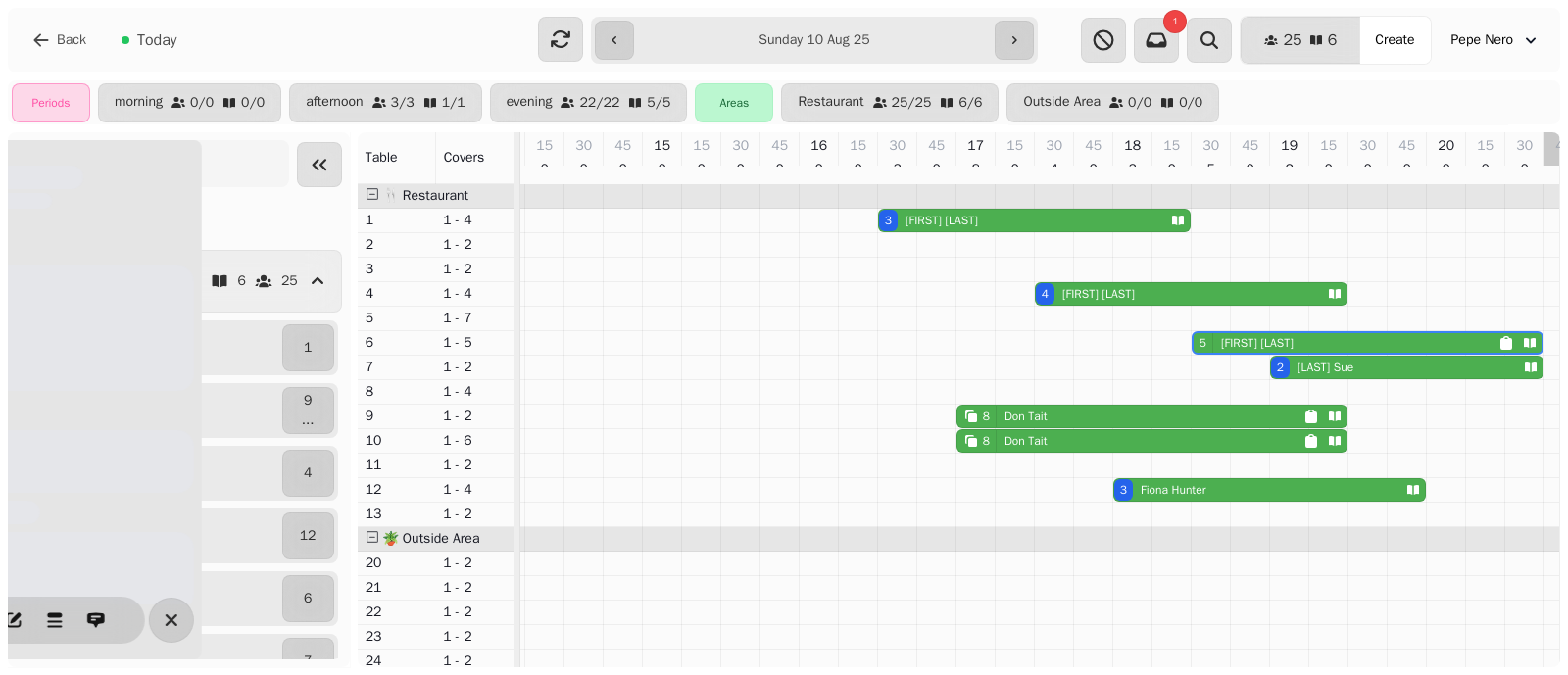 scroll, scrollTop: 0, scrollLeft: 664, axis: horizontal 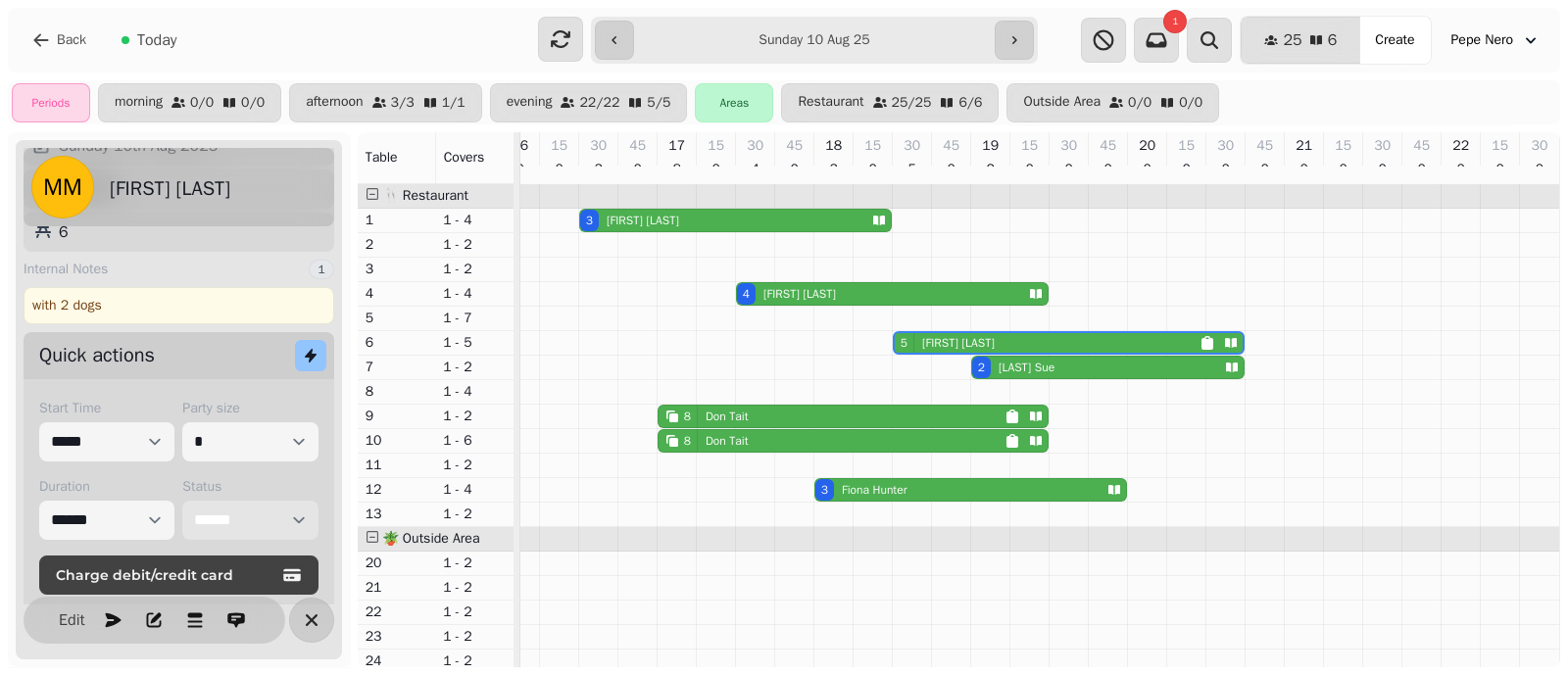 click on "**********" at bounding box center (250, 520) 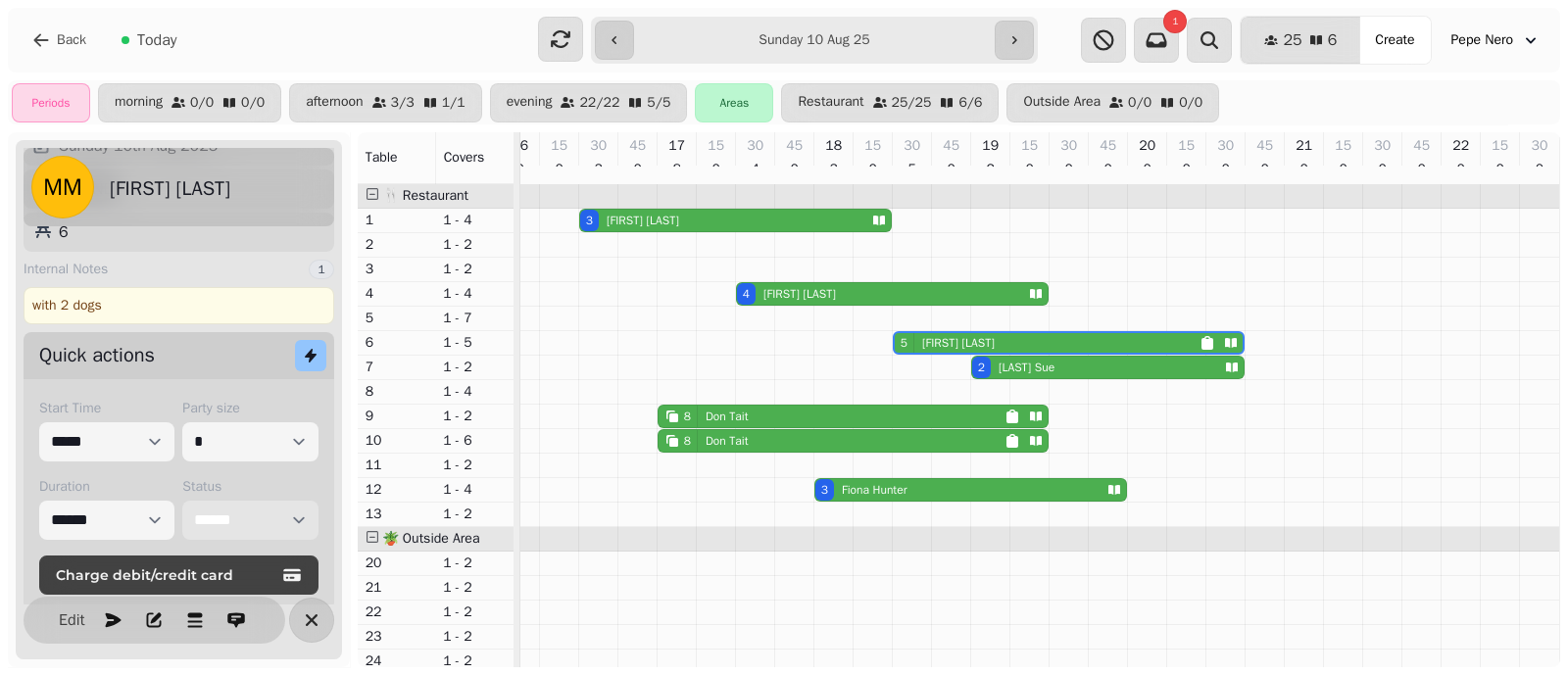 select on "*********" 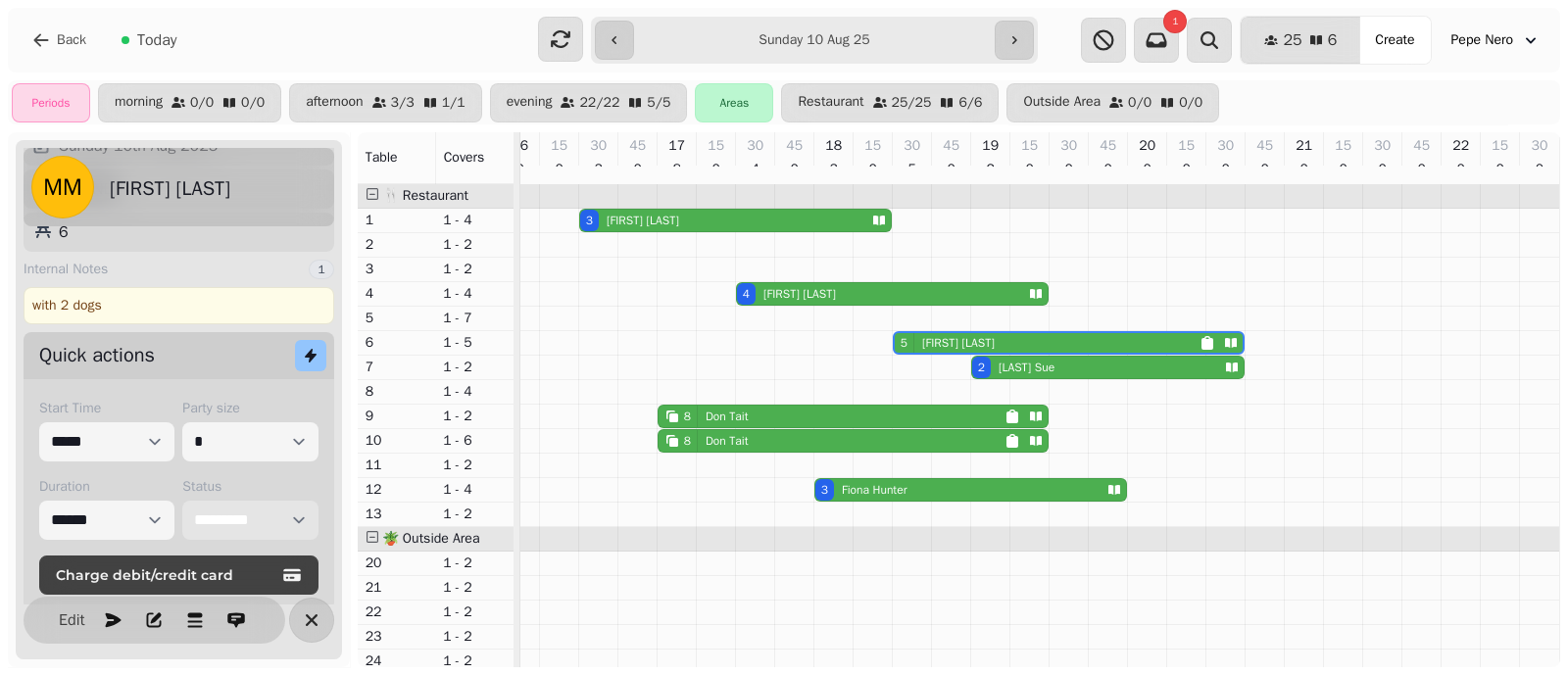click on "**********" at bounding box center [250, 520] 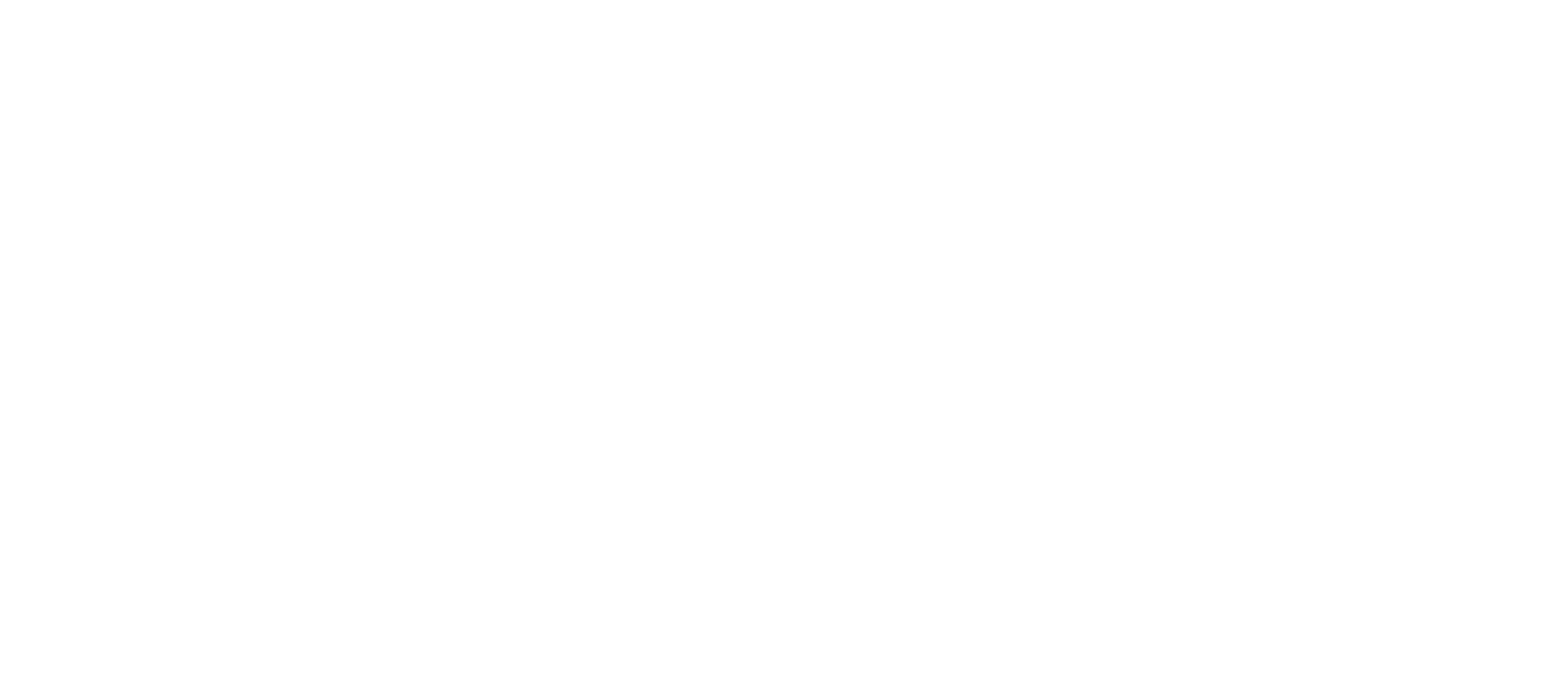 scroll, scrollTop: 0, scrollLeft: 0, axis: both 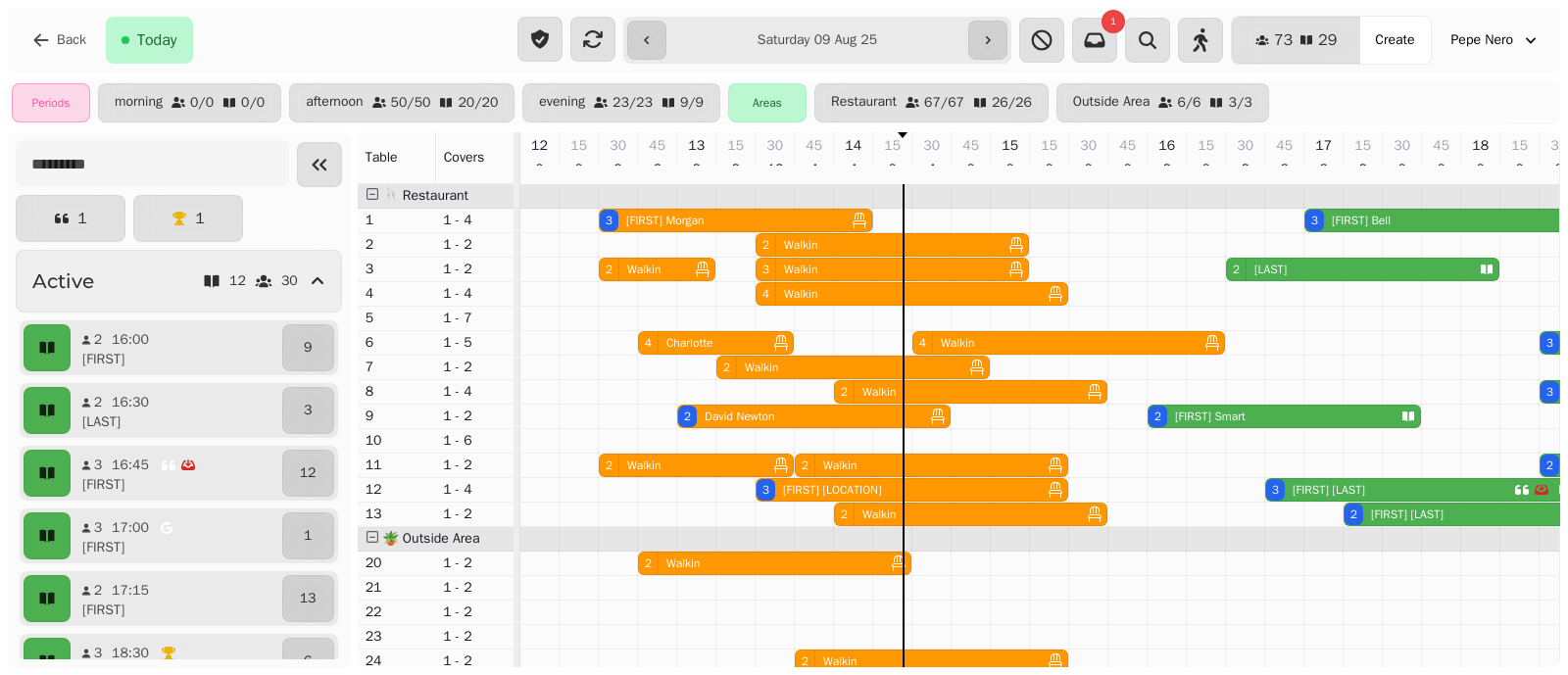 drag, startPoint x: 906, startPoint y: 229, endPoint x: 863, endPoint y: 228, distance: 43.011626 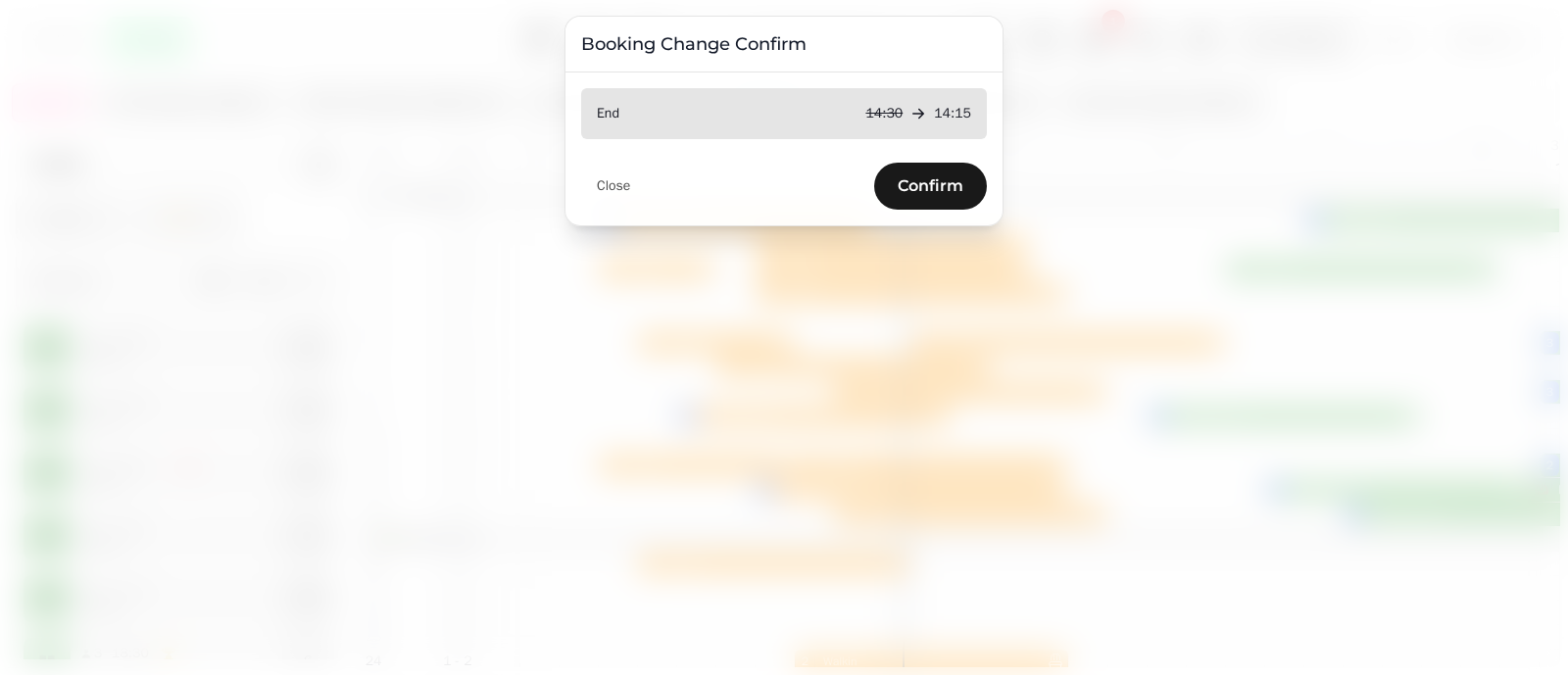 click on "Confirm" at bounding box center (930, 186) 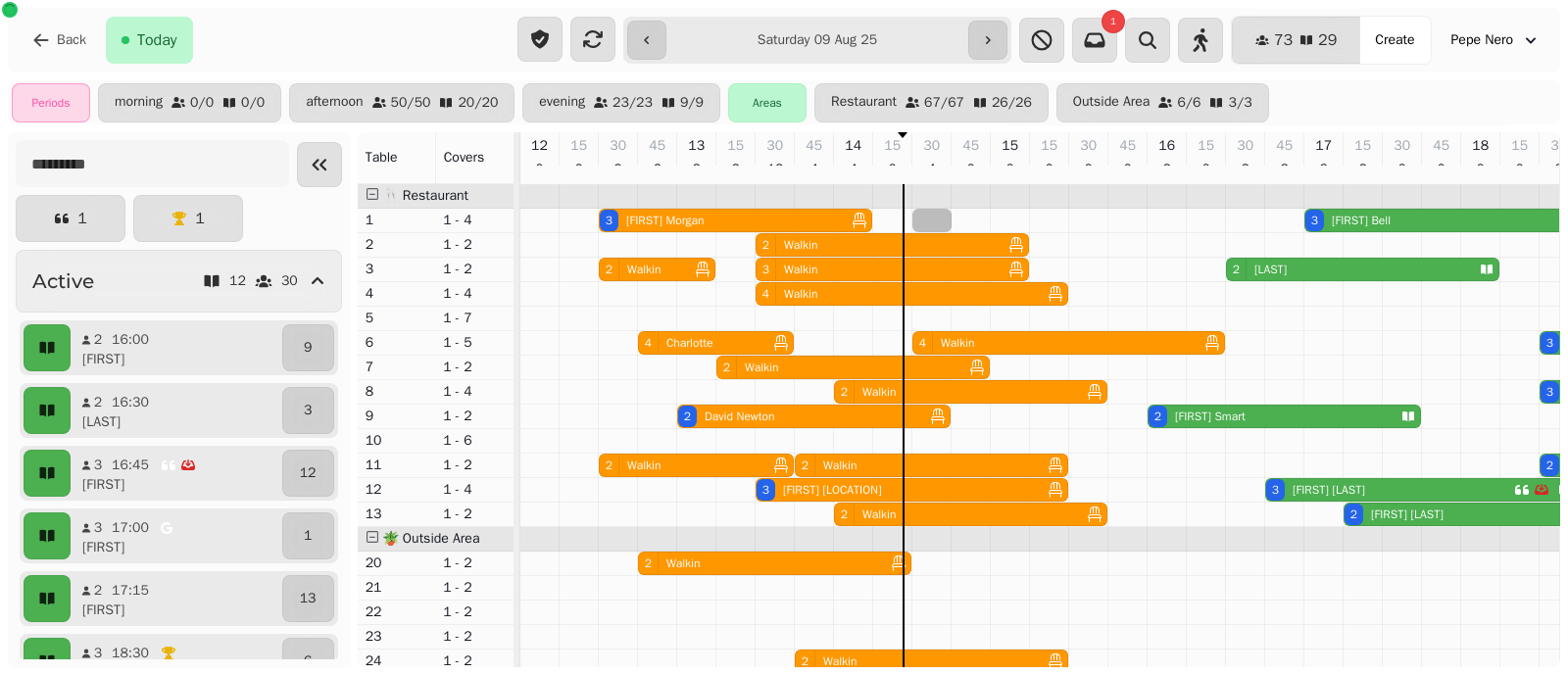 select on "*" 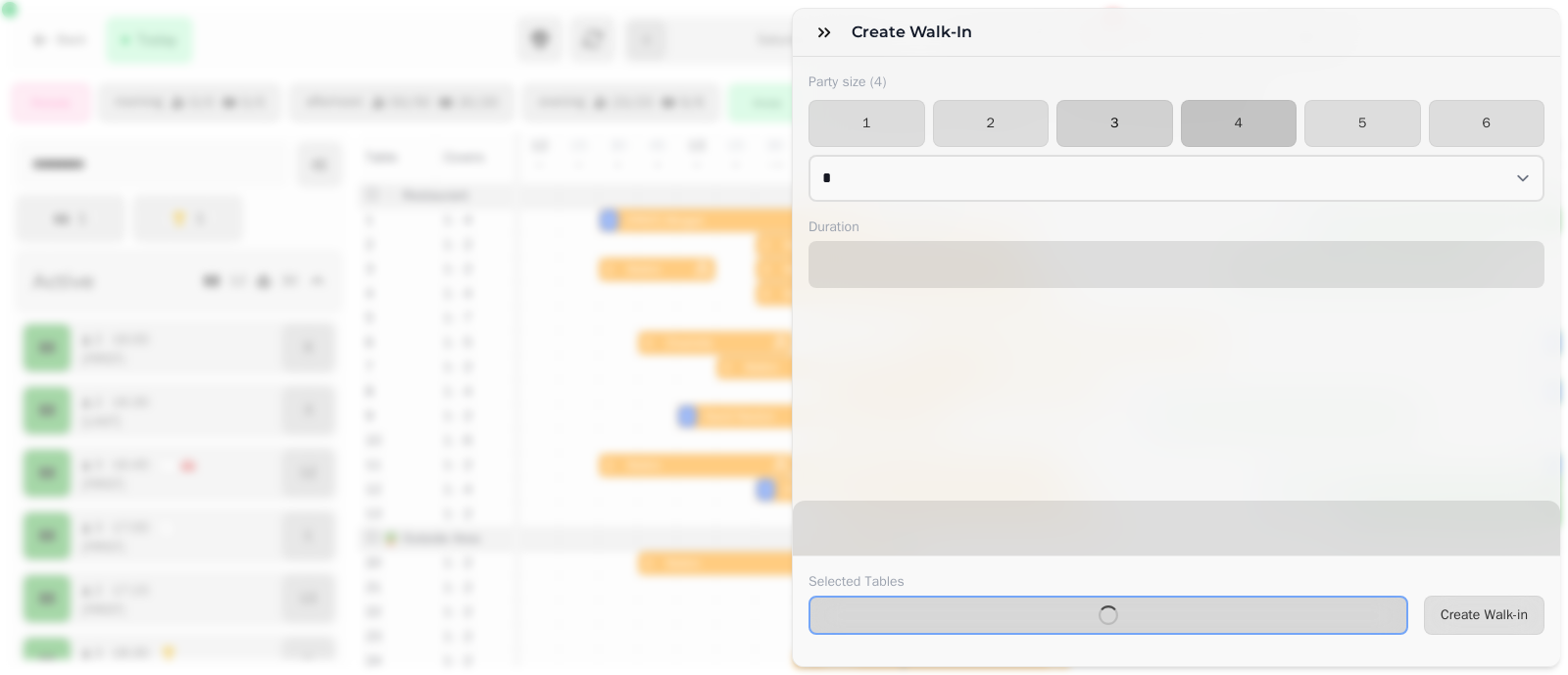 select on "****" 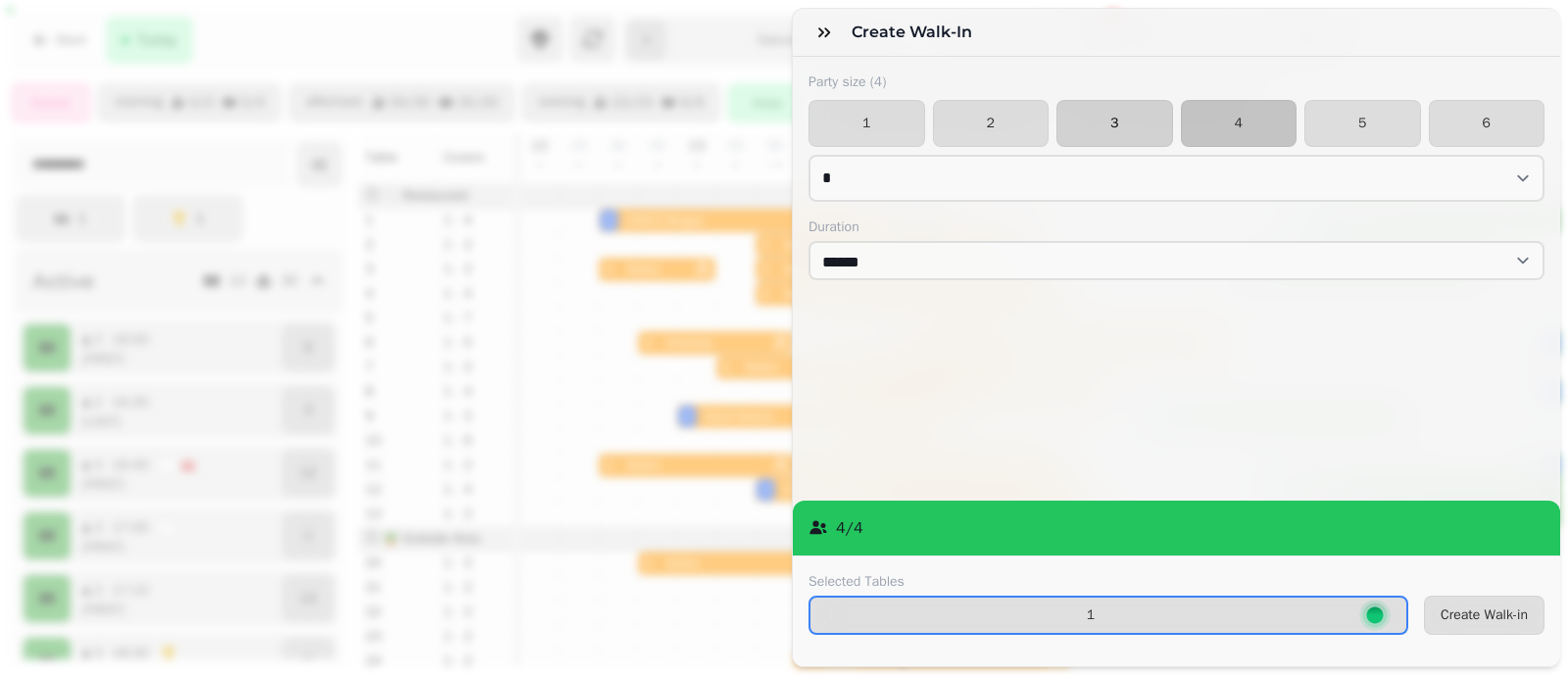 click on "3" at bounding box center (1114, 123) 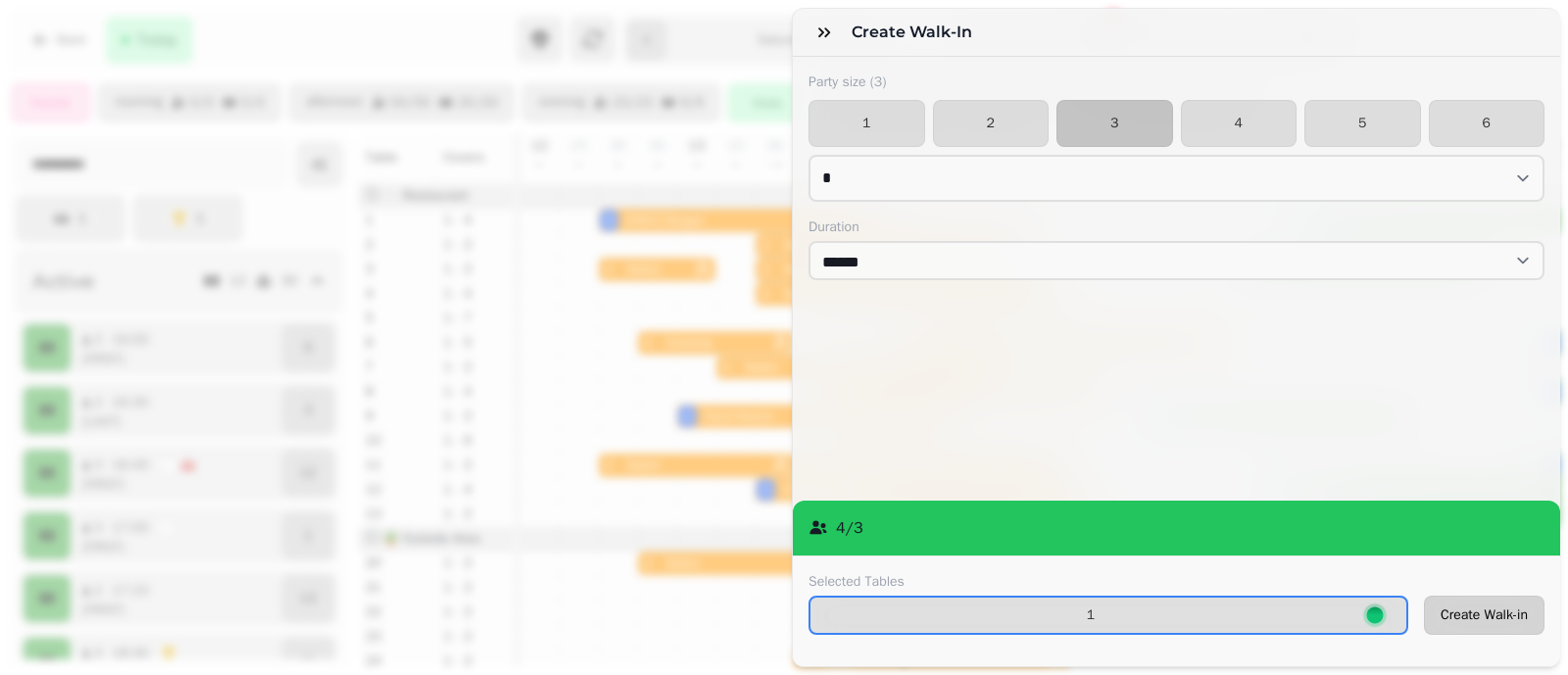 click on "Create Walk-in" at bounding box center [1484, 615] 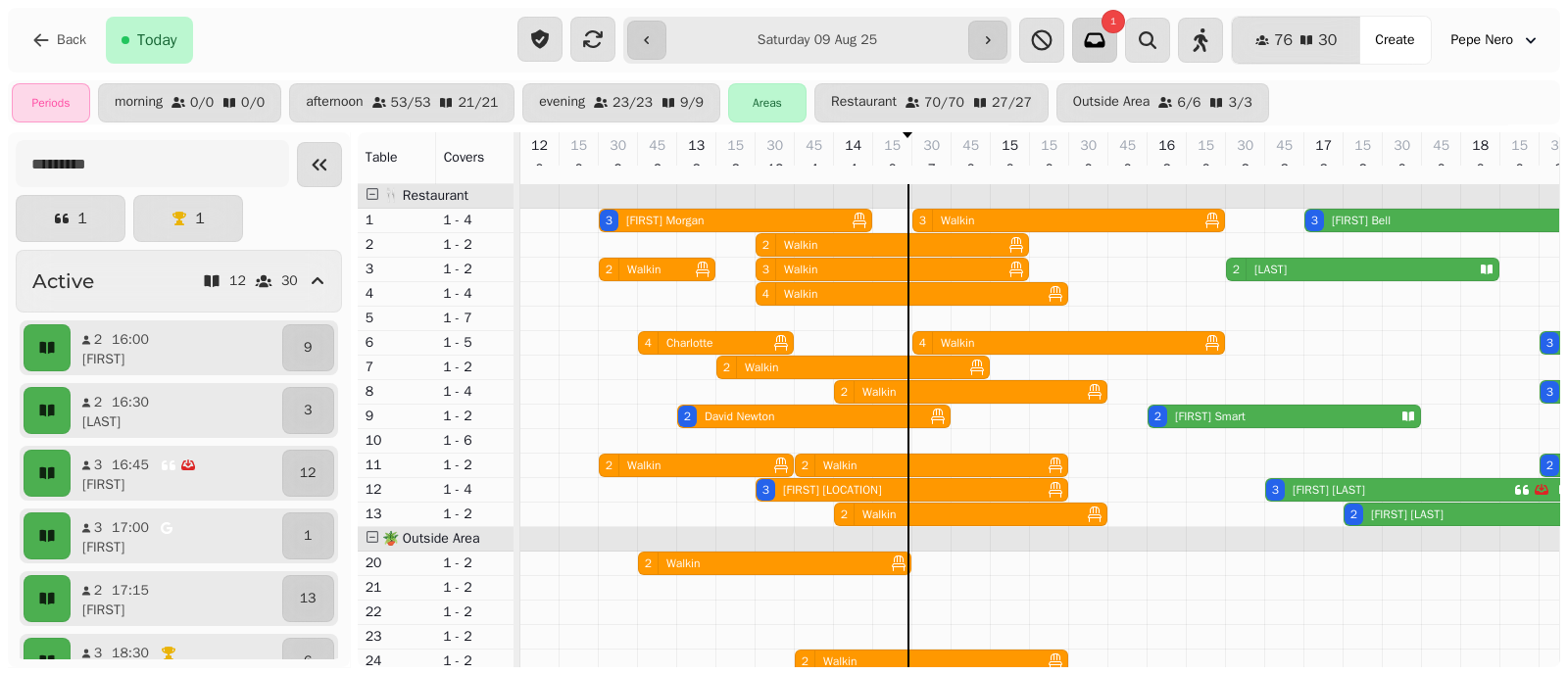 click 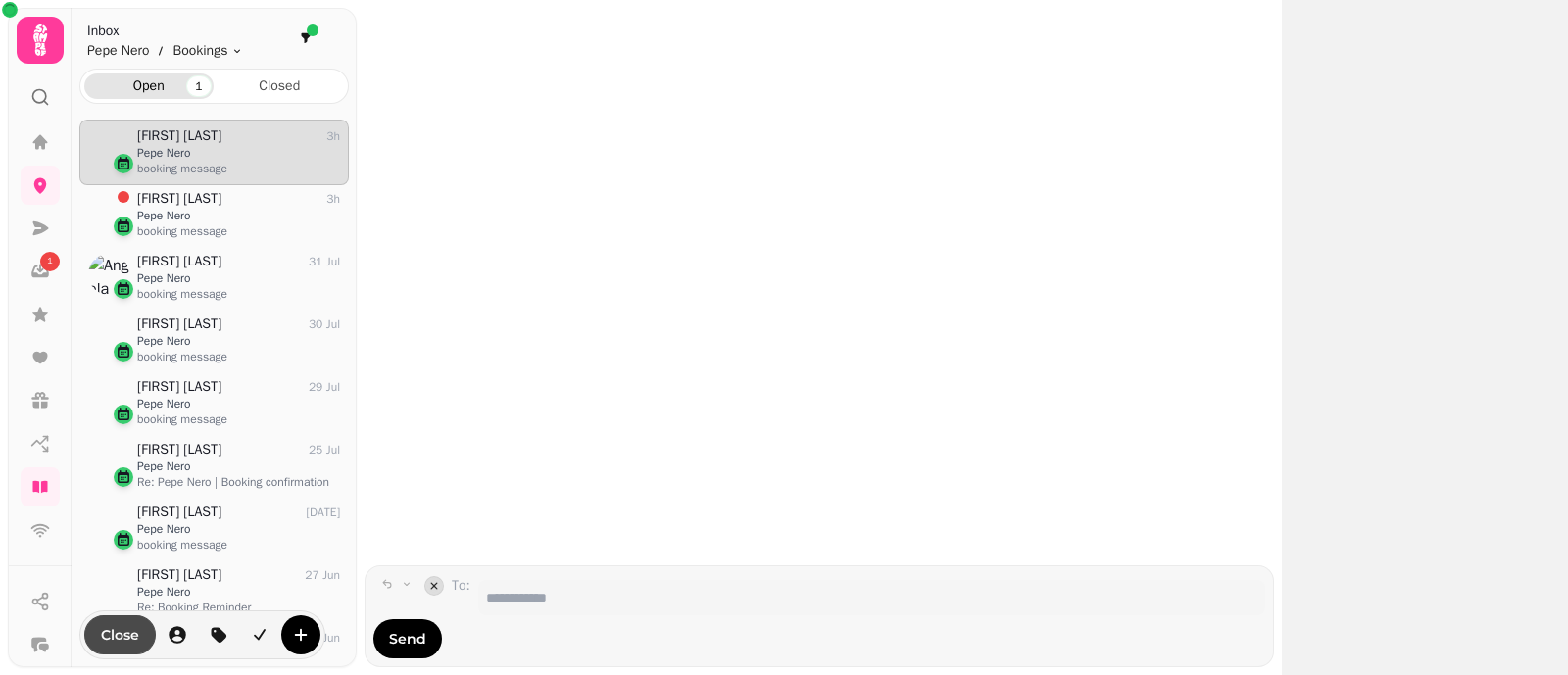 scroll, scrollTop: 20, scrollLeft: 20, axis: both 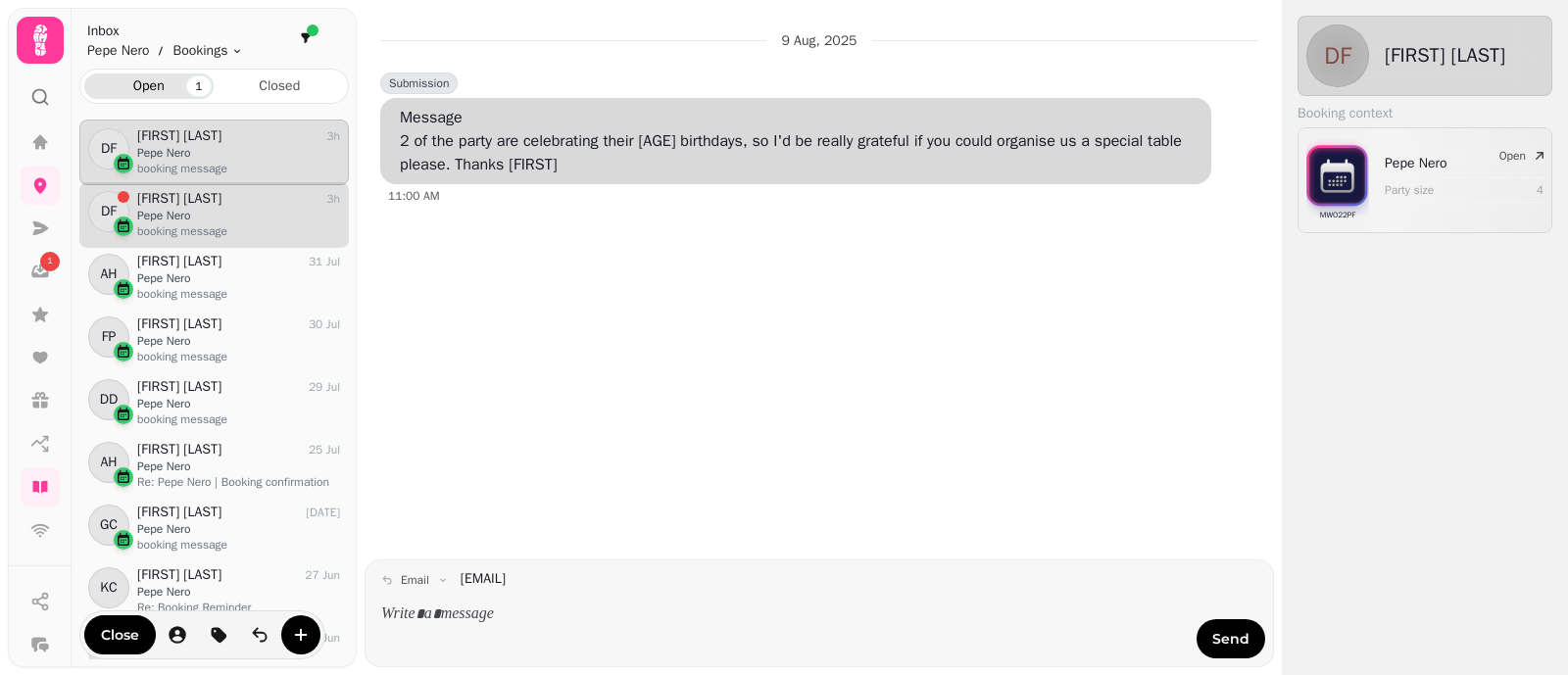 click on "booking message" at bounding box center (238, 231) 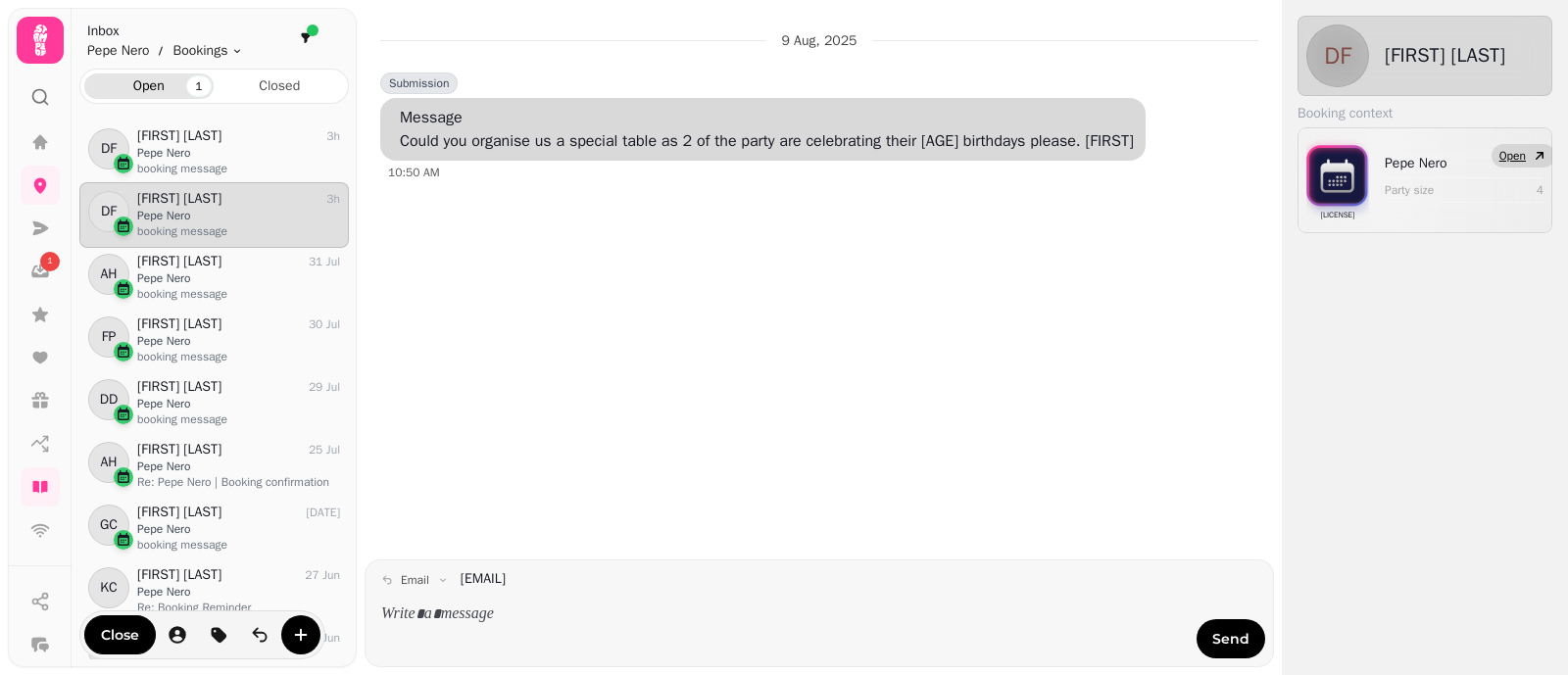 click on "Open" at bounding box center [1512, 156] 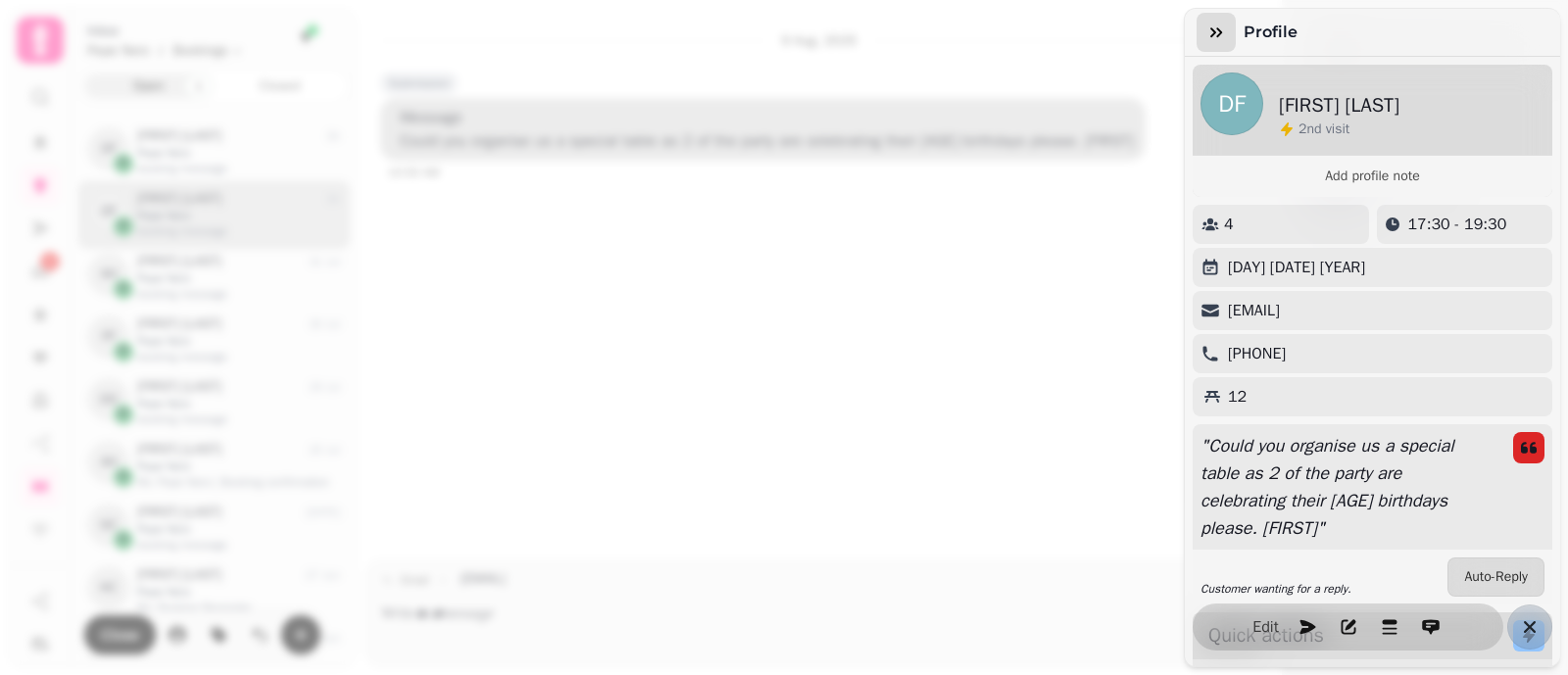 click at bounding box center (1216, 32) 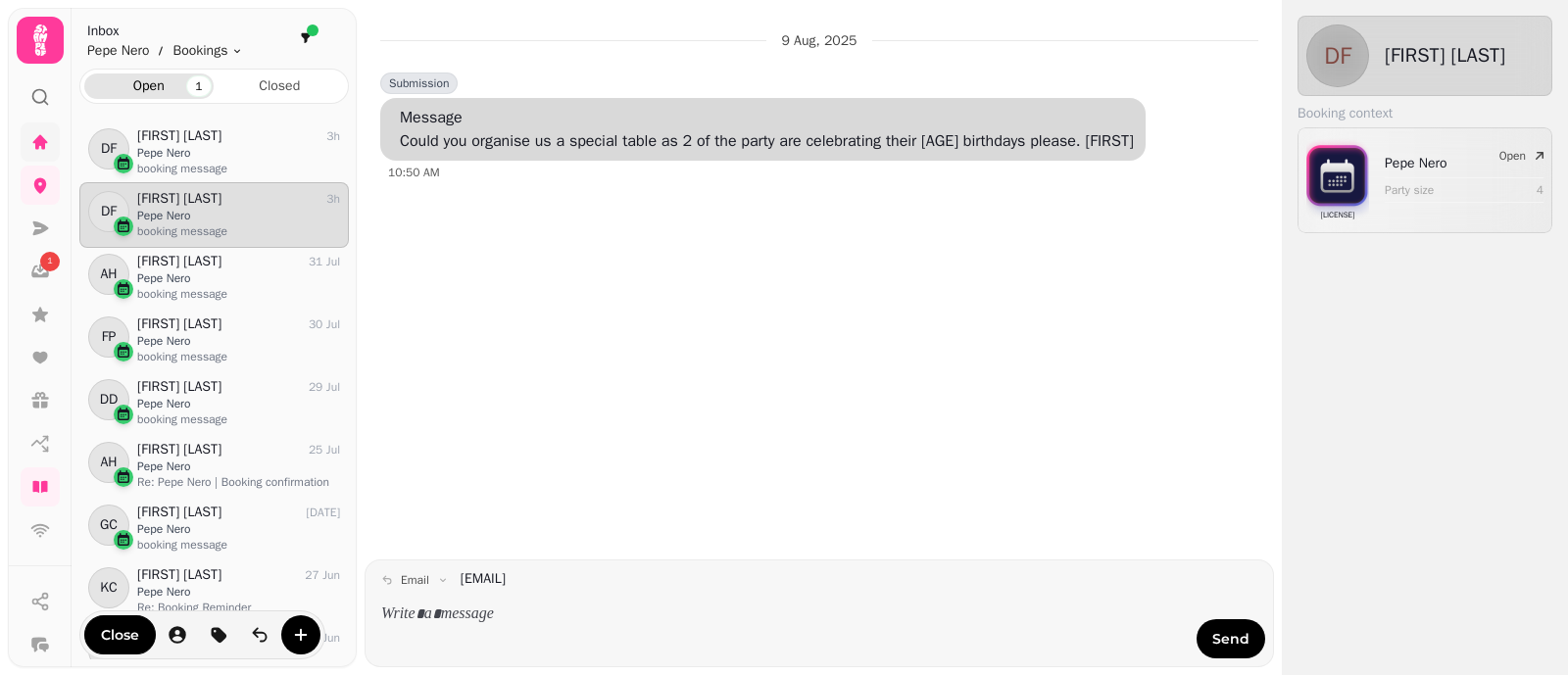 click at bounding box center (40, 142) 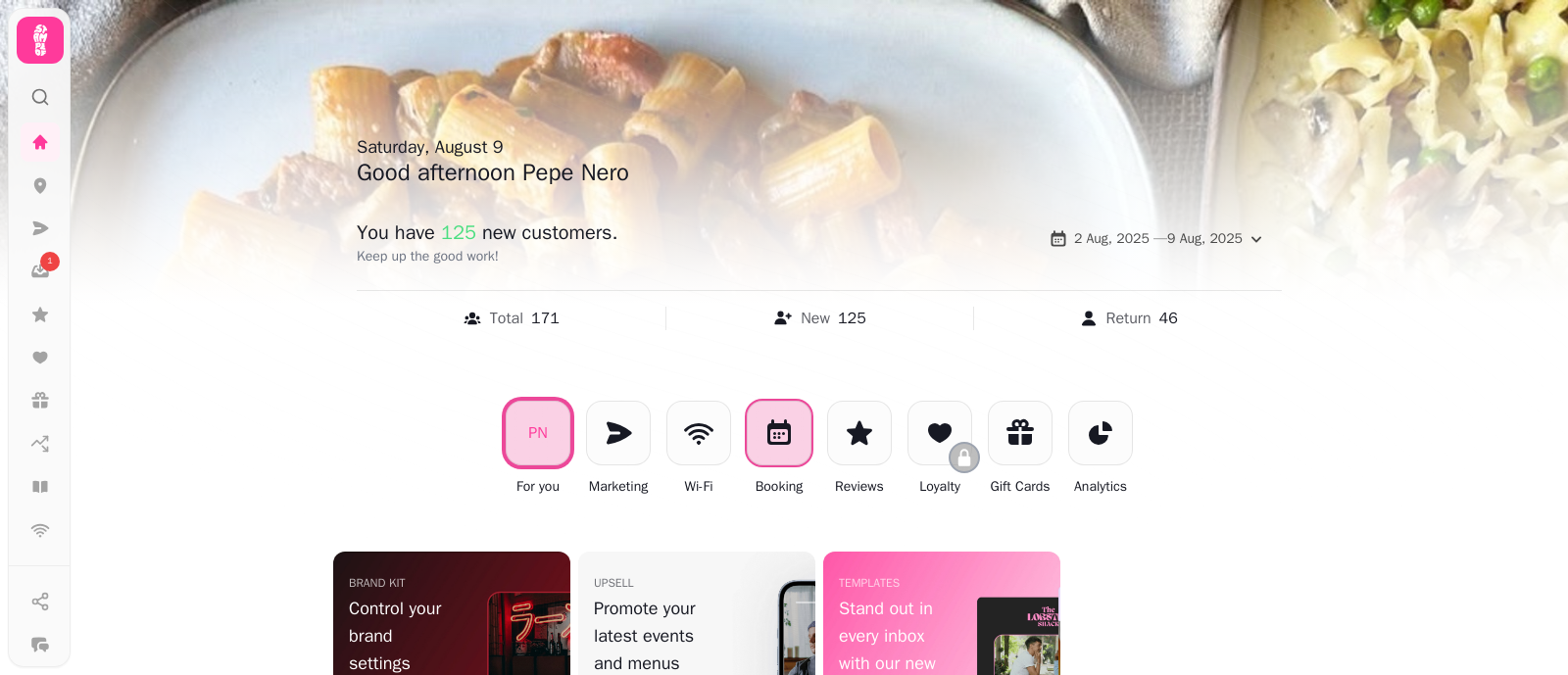click 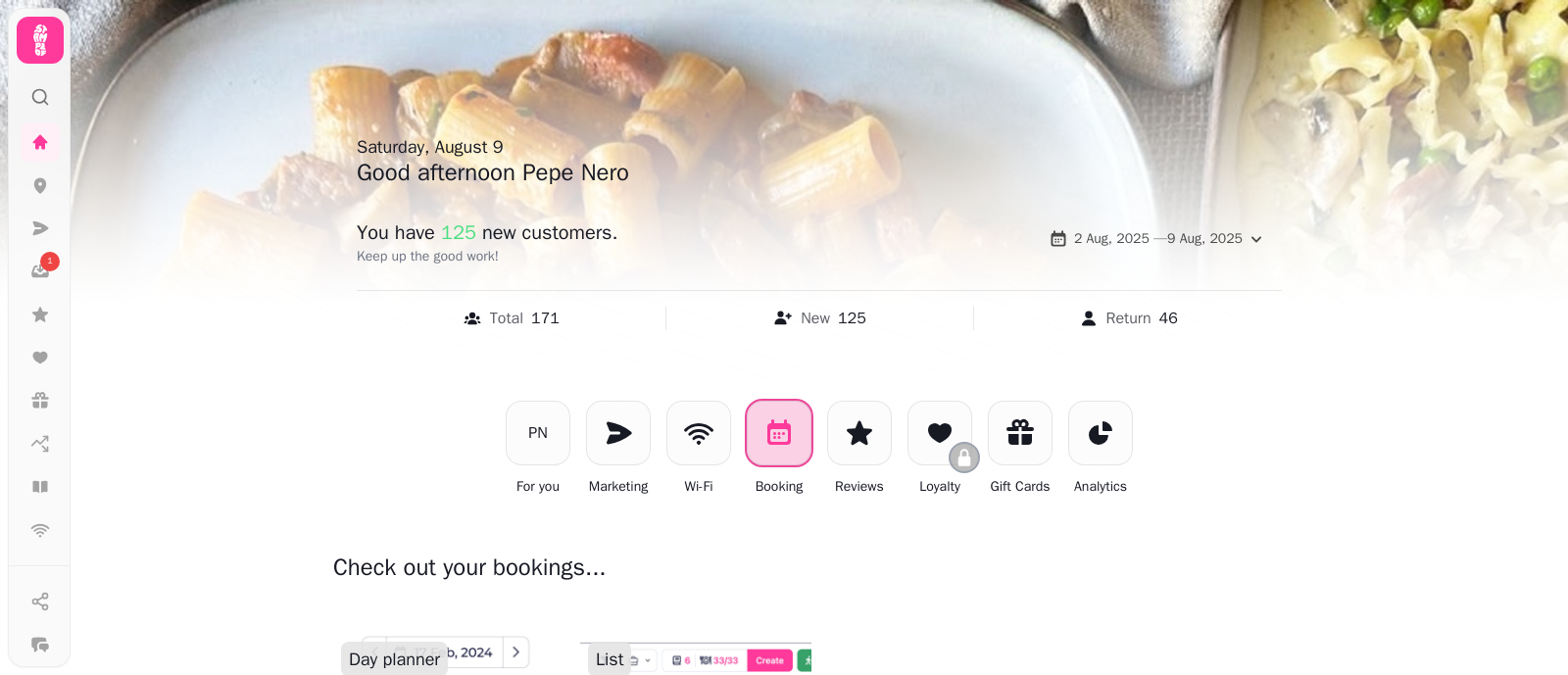 scroll, scrollTop: 289, scrollLeft: 0, axis: vertical 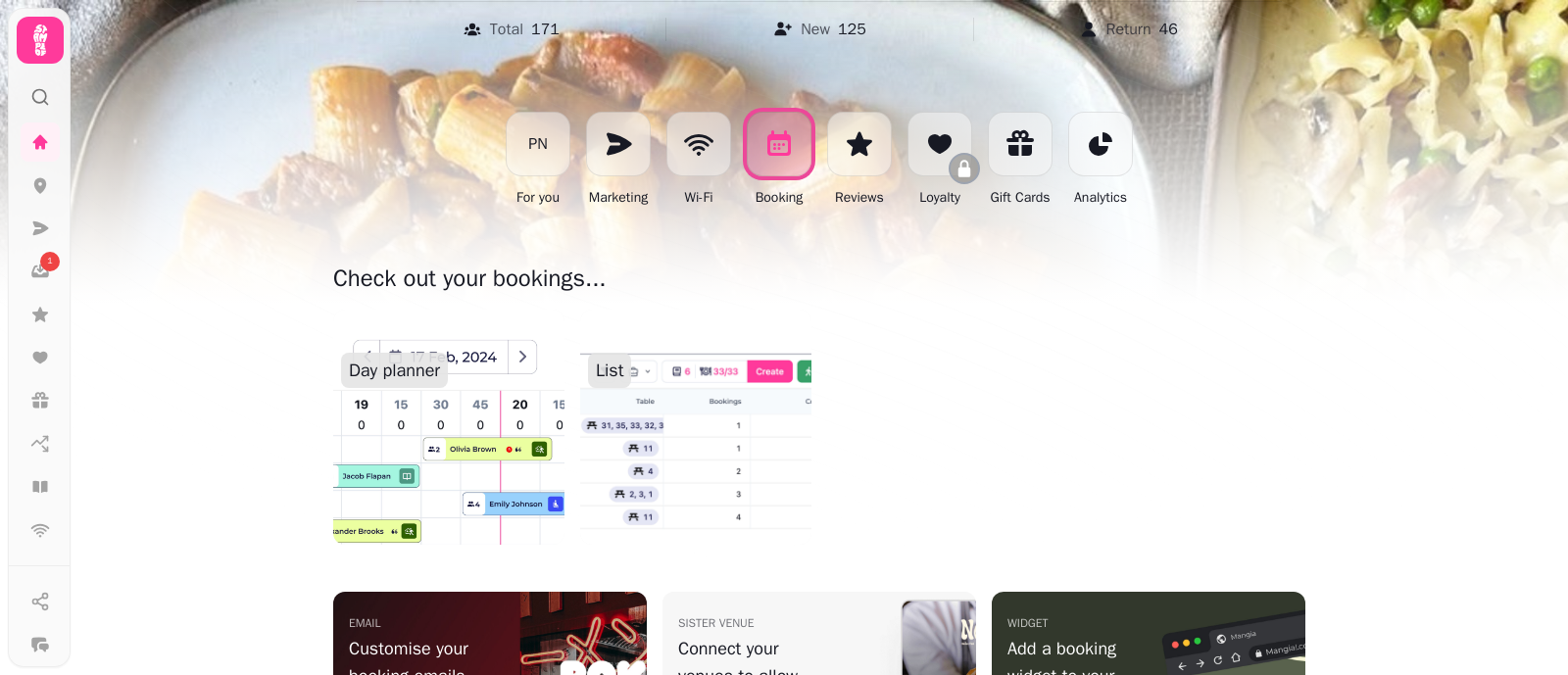 click at bounding box center [449, 427] 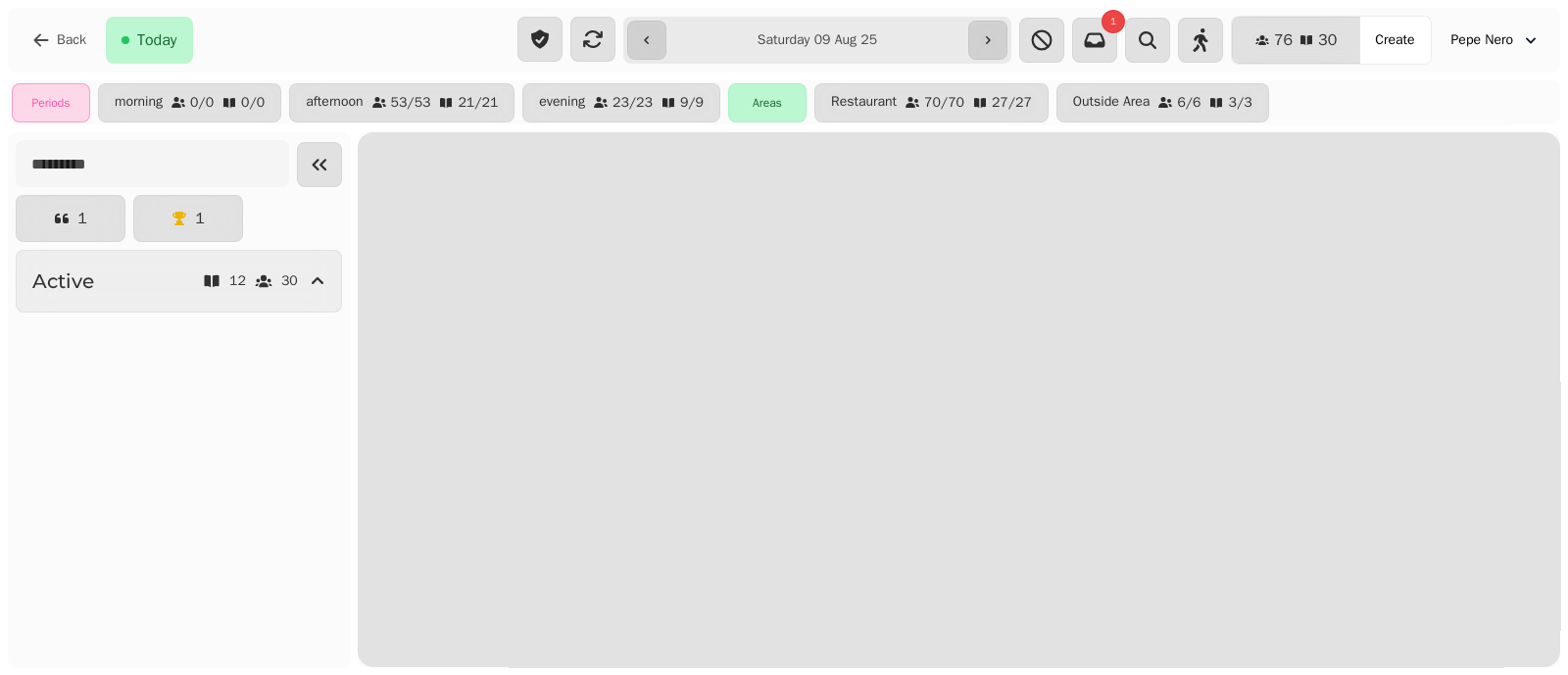 scroll, scrollTop: 0, scrollLeft: 0, axis: both 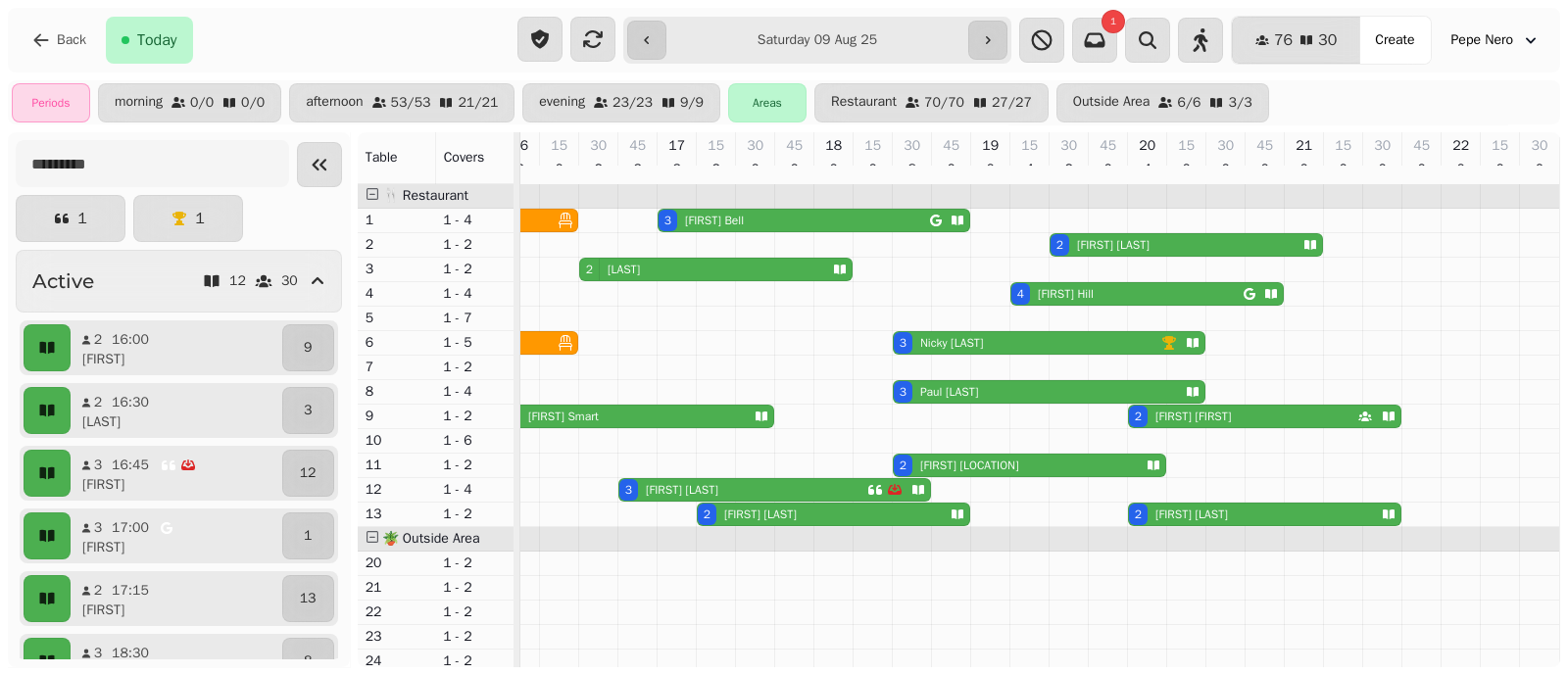 click on "Nicky   Hughes" at bounding box center [952, 343] 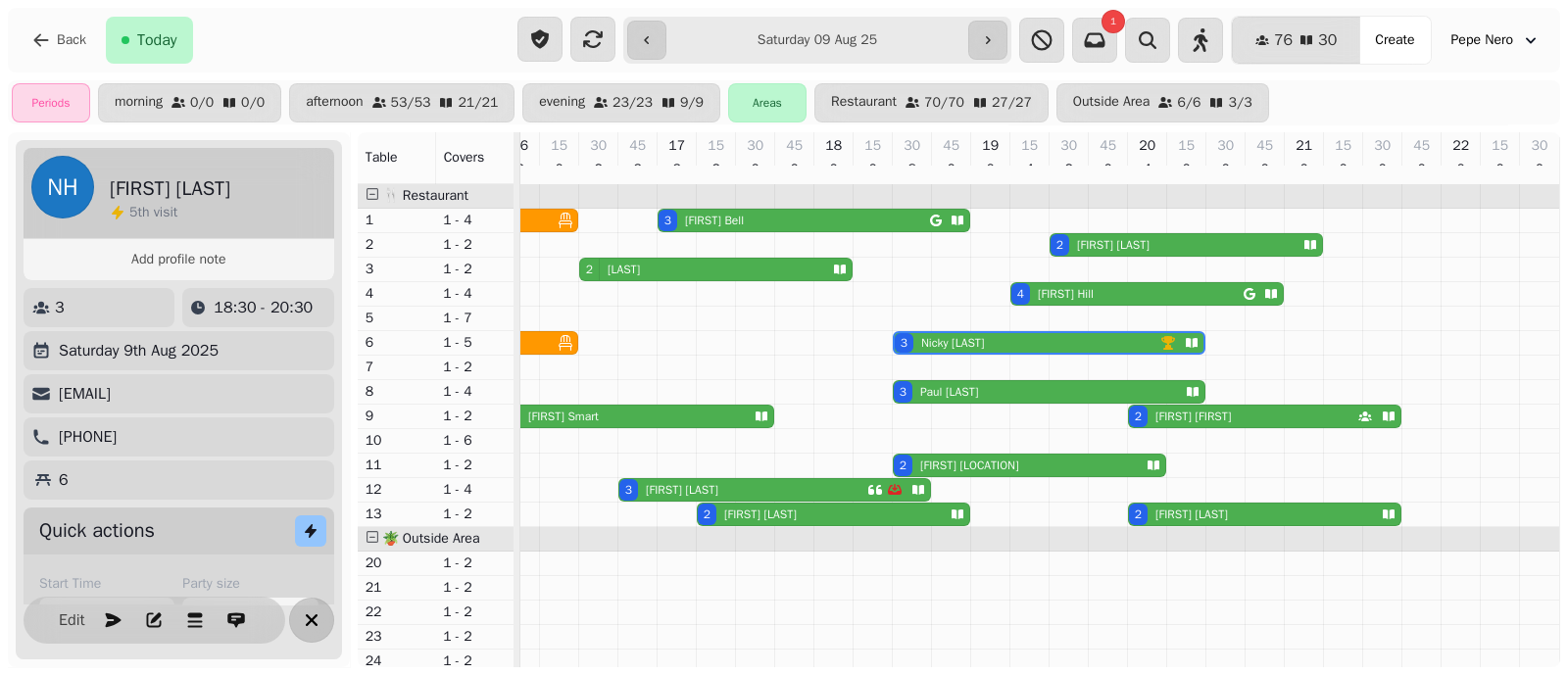 click at bounding box center (312, 620) 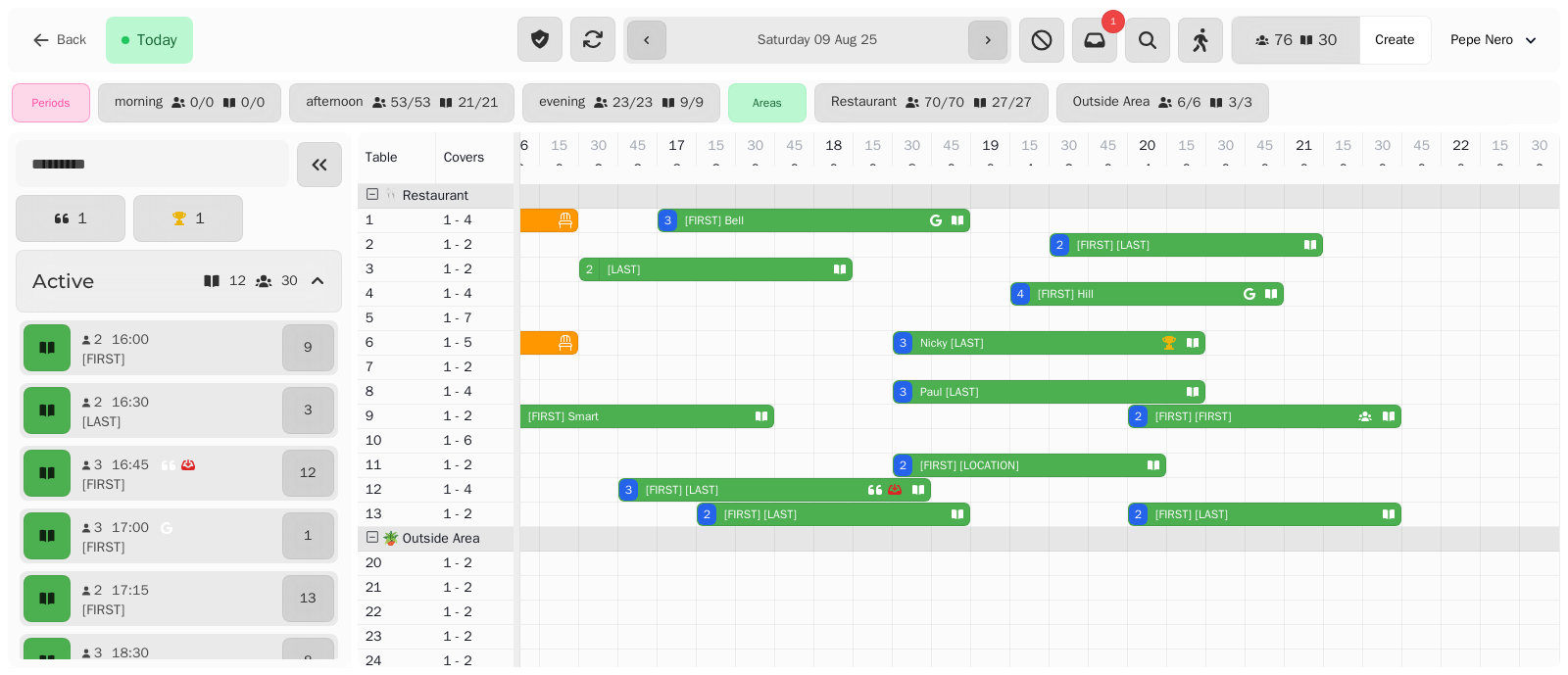 scroll, scrollTop: 0, scrollLeft: 419, axis: horizontal 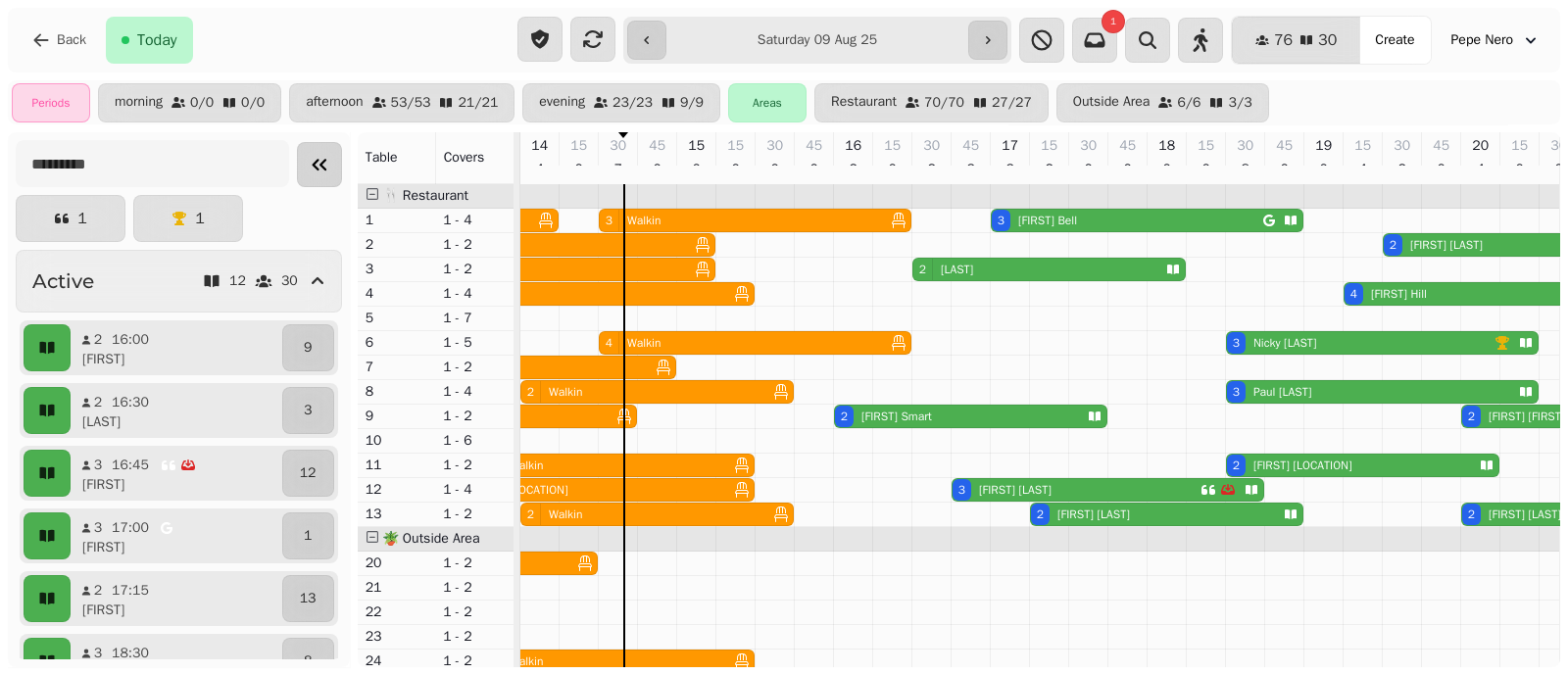 click 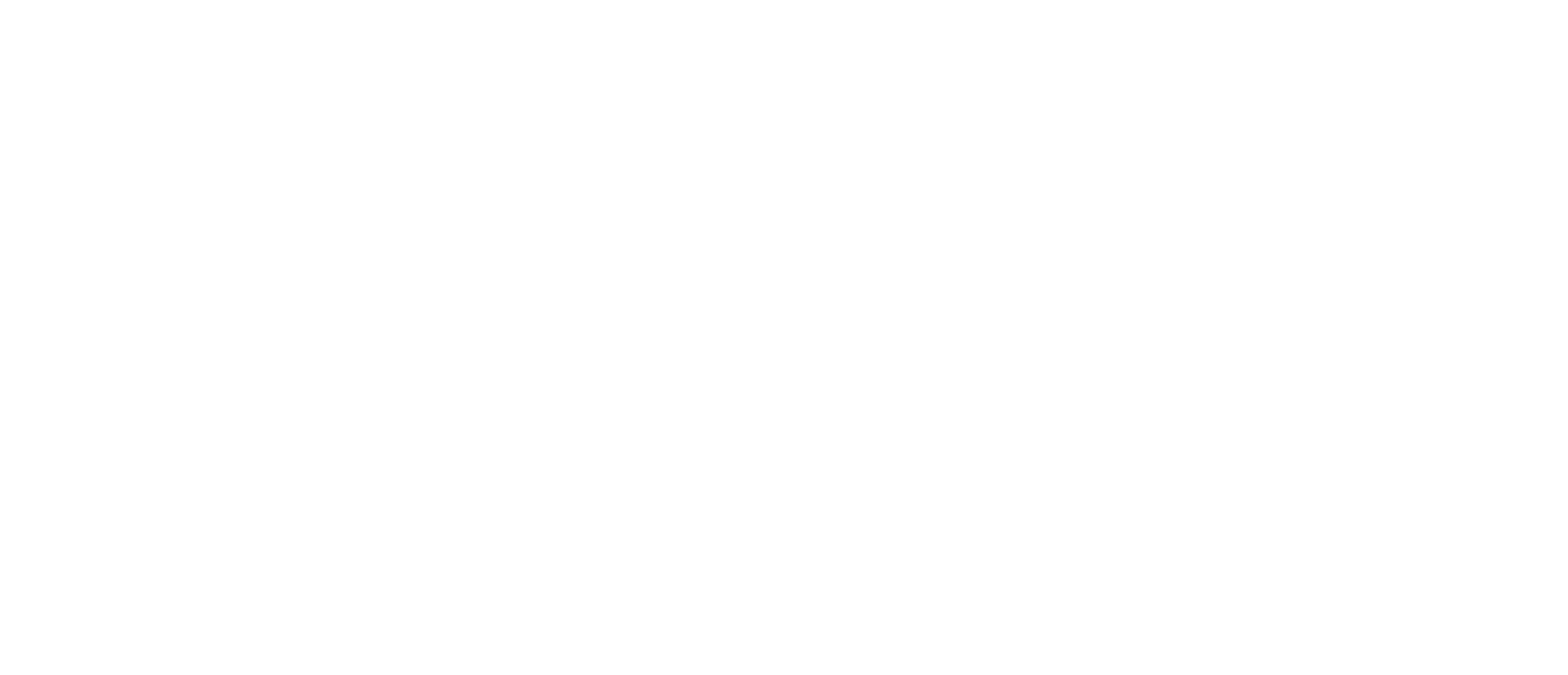 scroll, scrollTop: 0, scrollLeft: 0, axis: both 